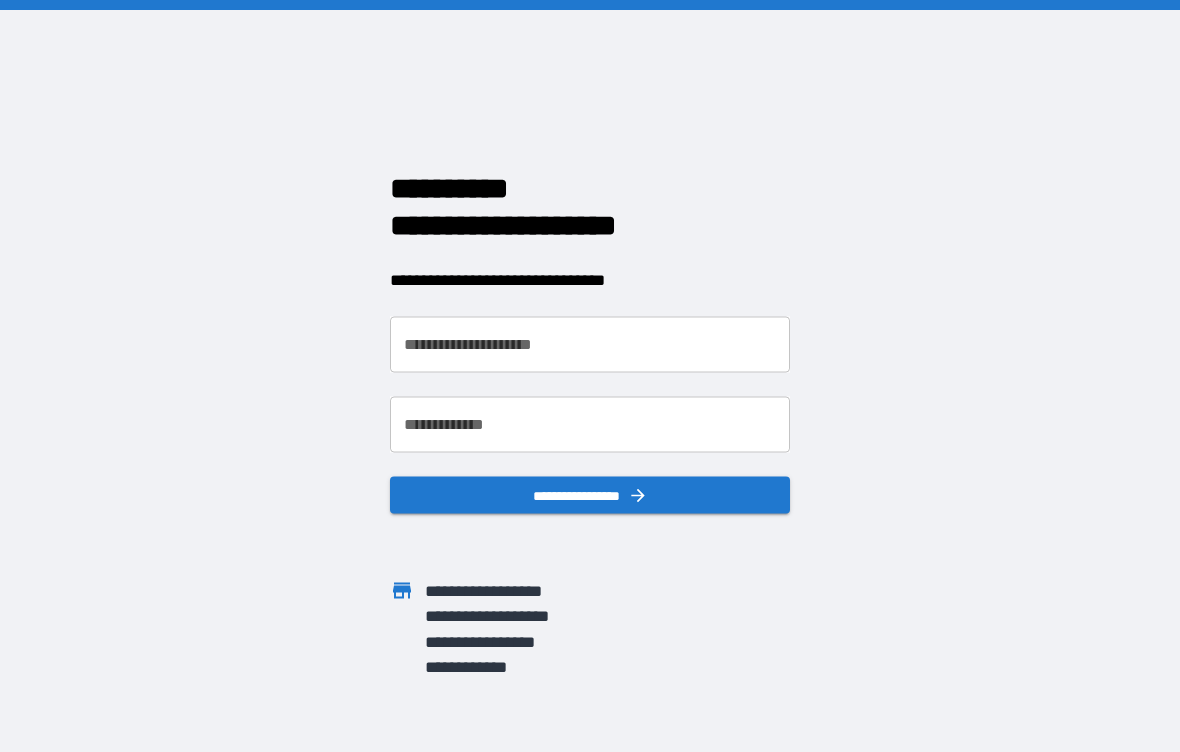 scroll, scrollTop: 0, scrollLeft: 0, axis: both 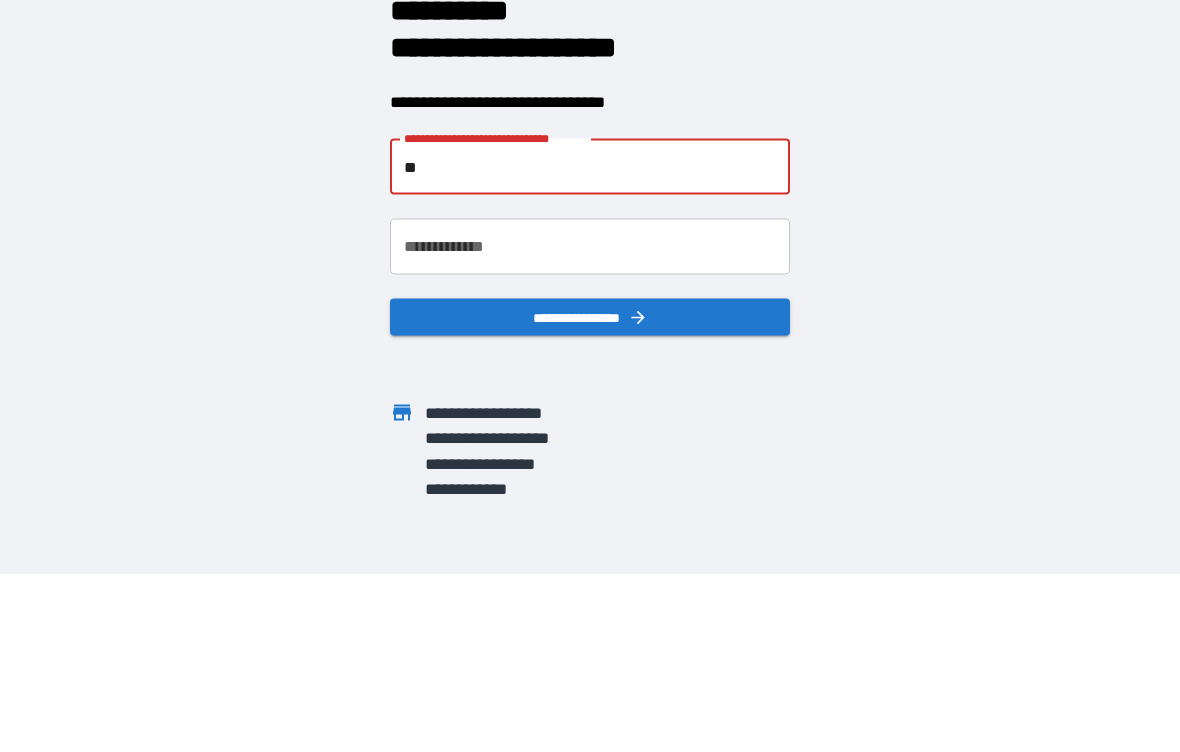 type on "*" 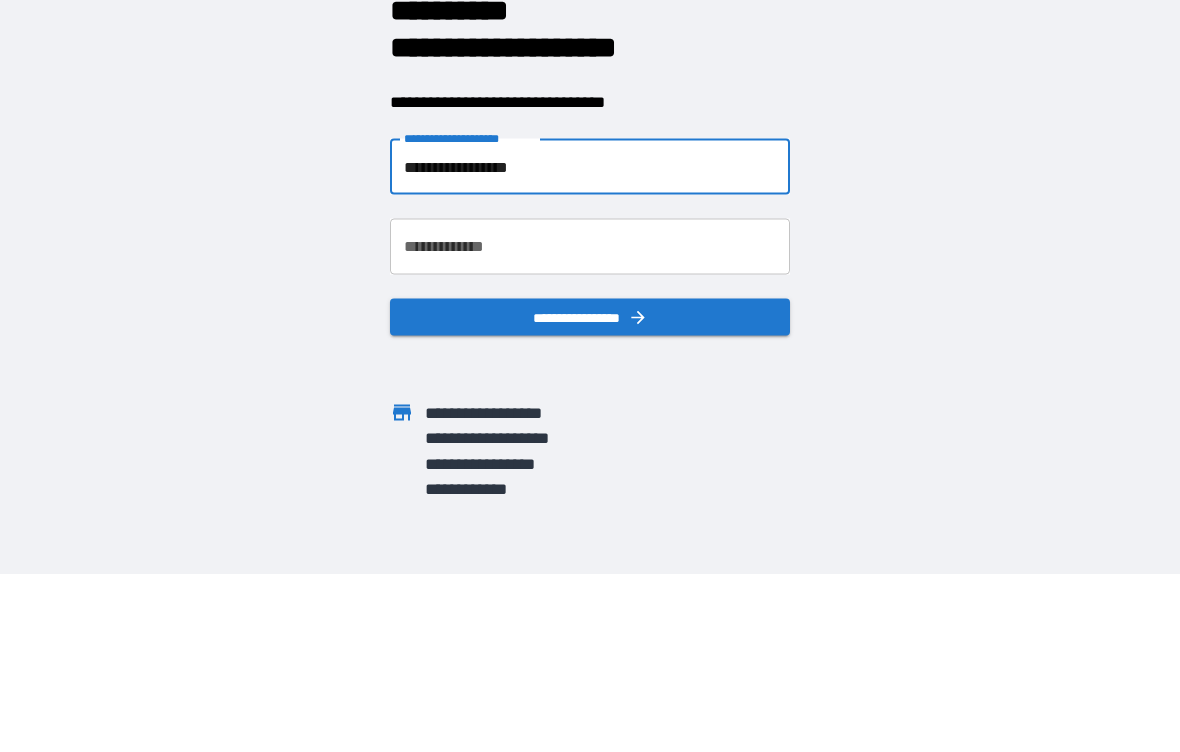type on "**********" 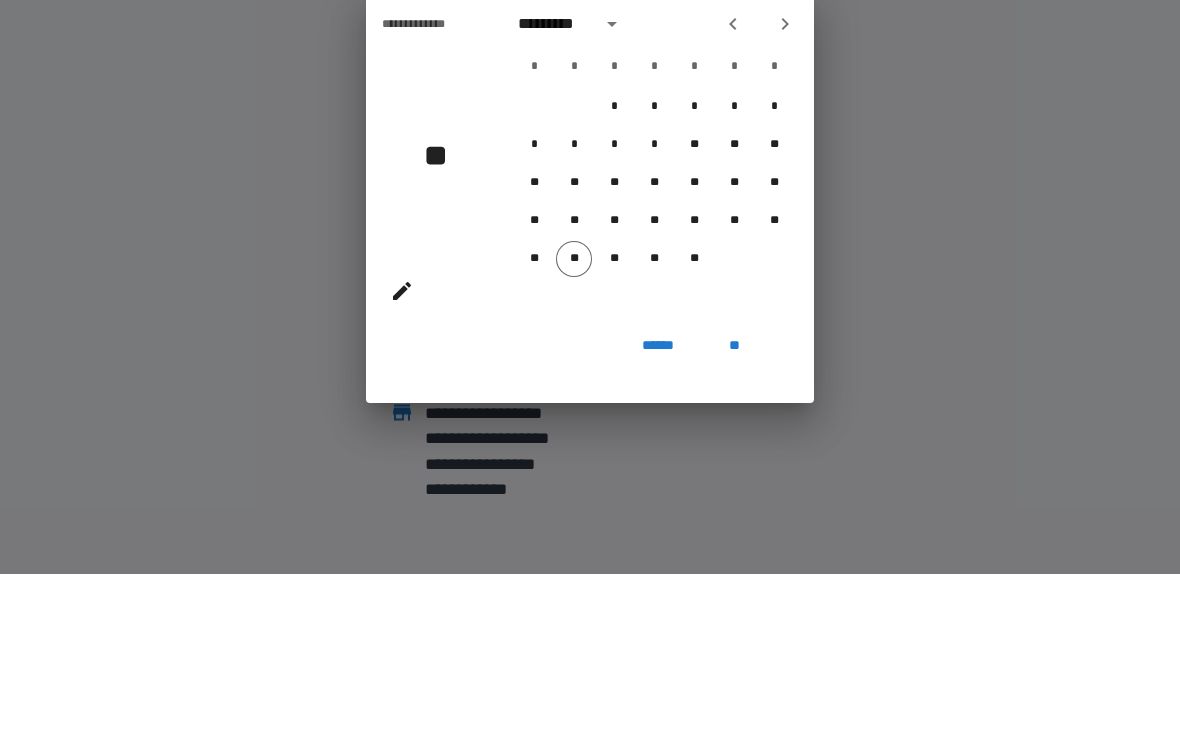 click 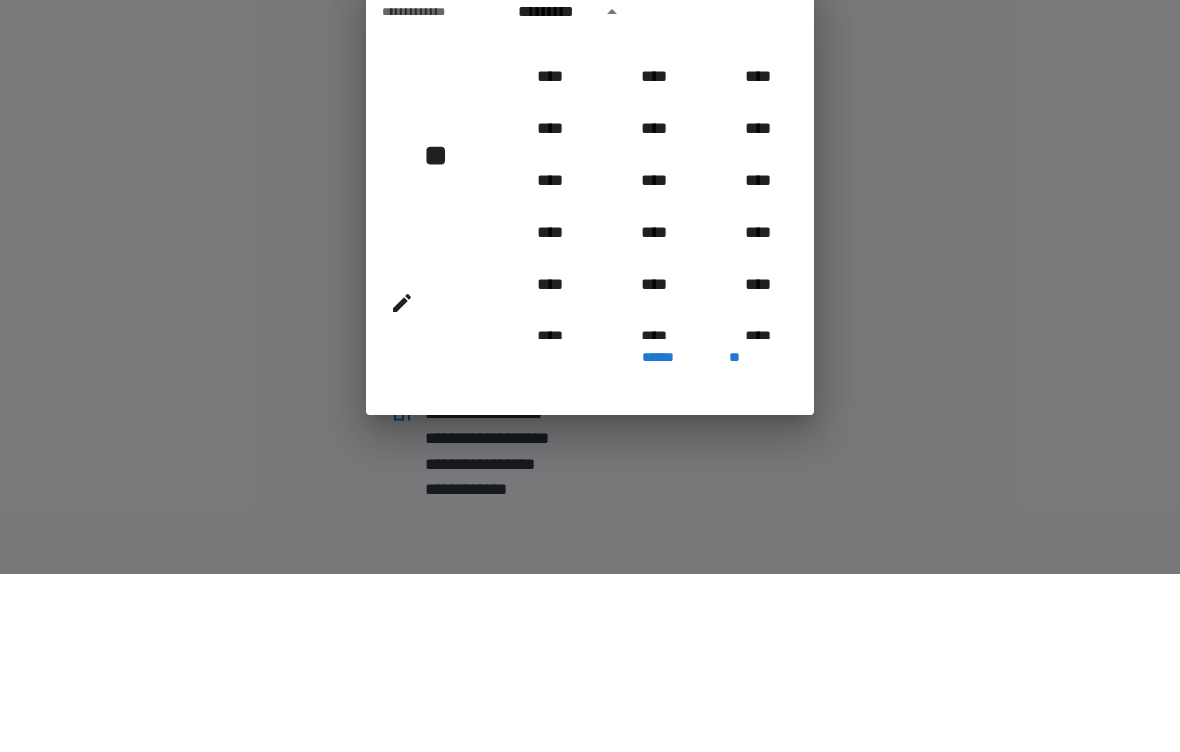scroll, scrollTop: 765, scrollLeft: 0, axis: vertical 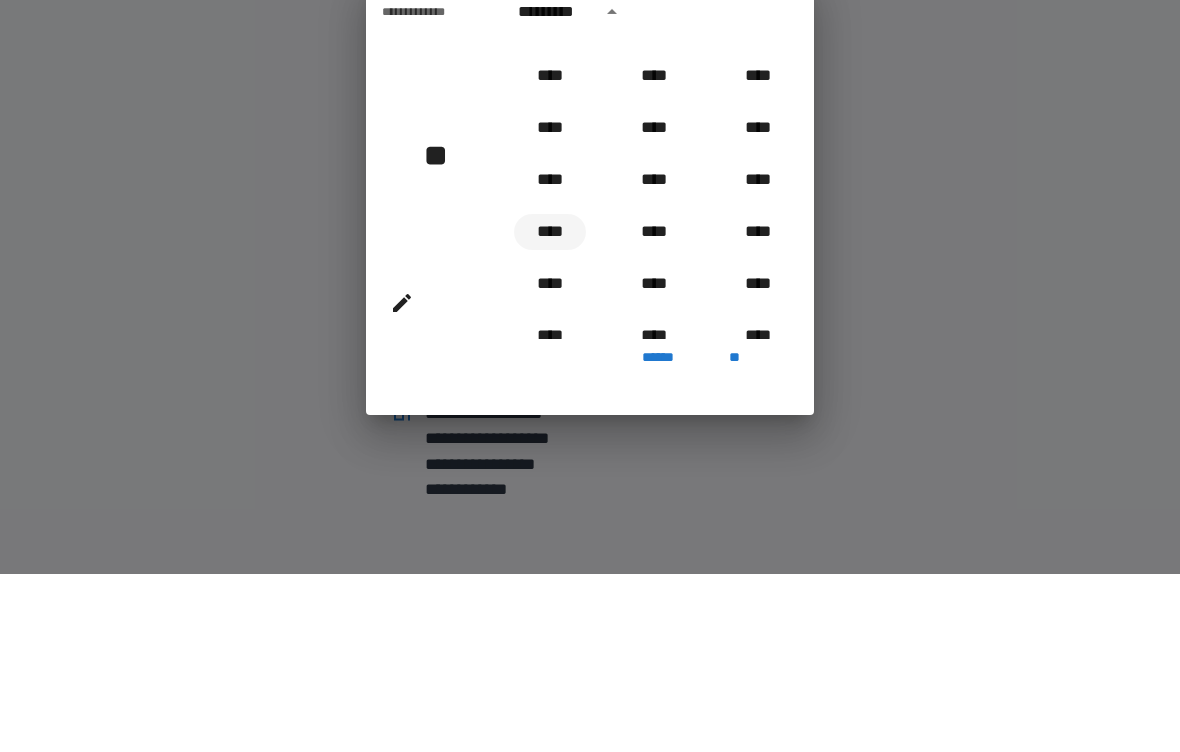 click on "****" at bounding box center [550, 410] 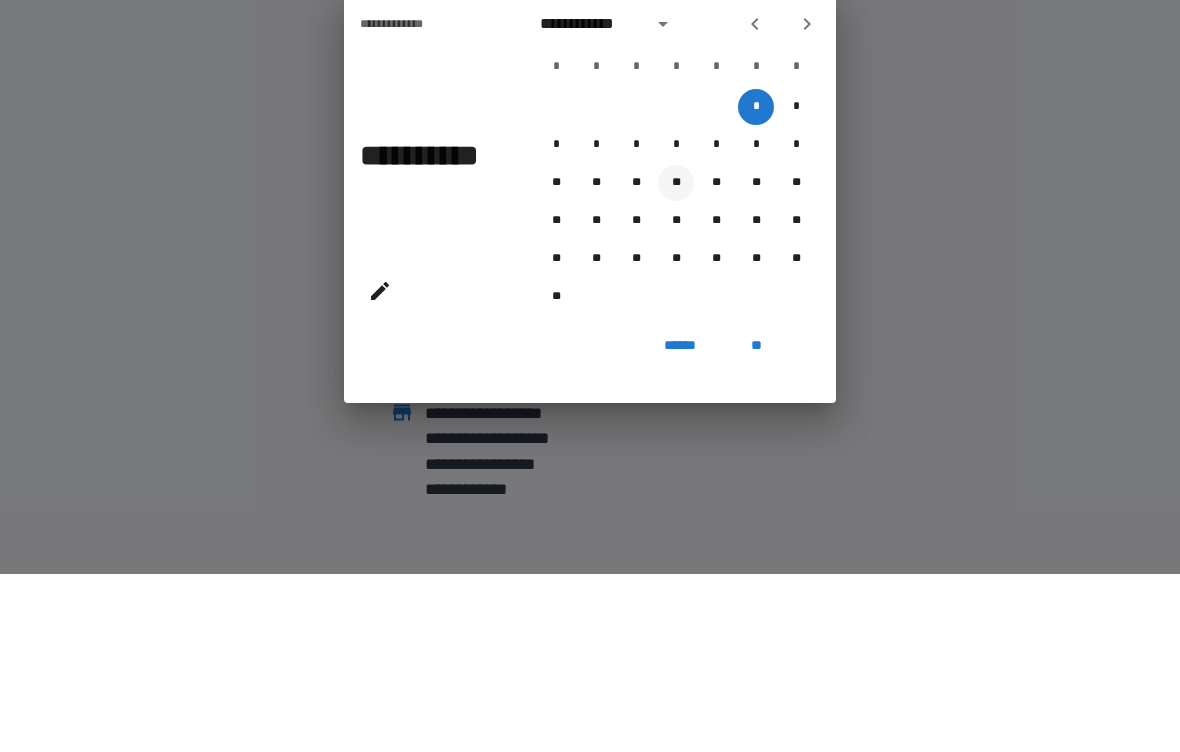 click on "**" at bounding box center [676, 361] 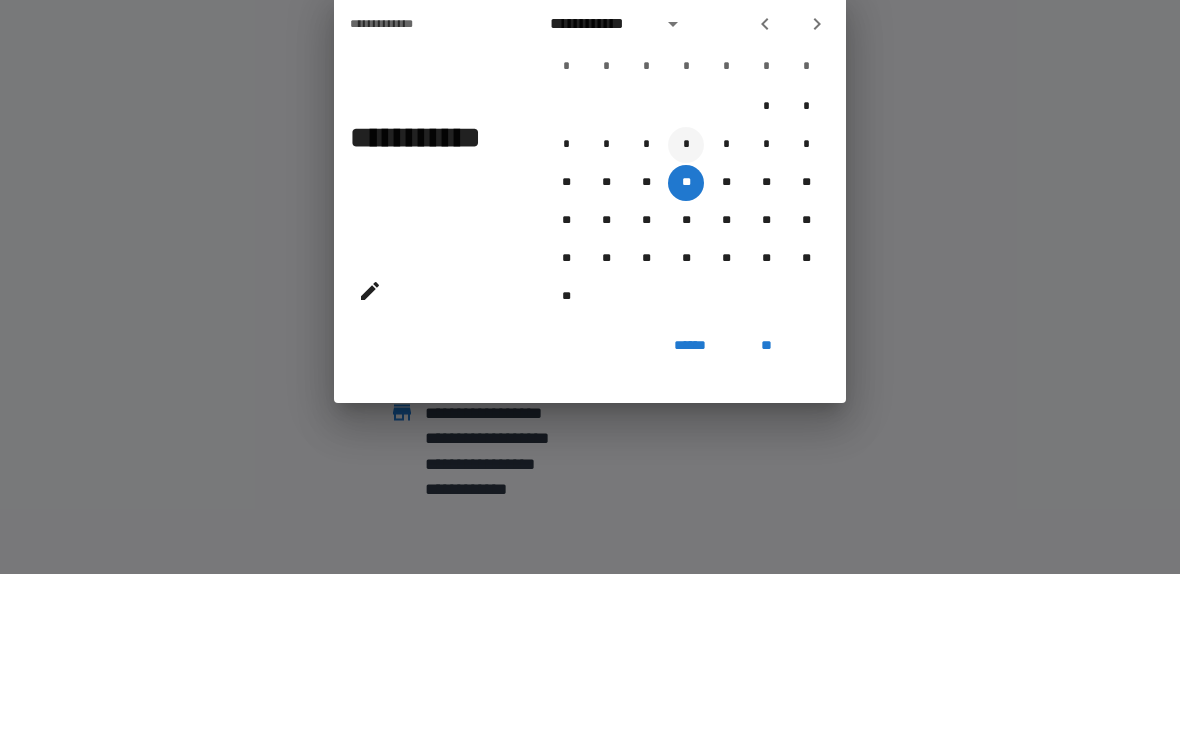 click on "*" at bounding box center (686, 323) 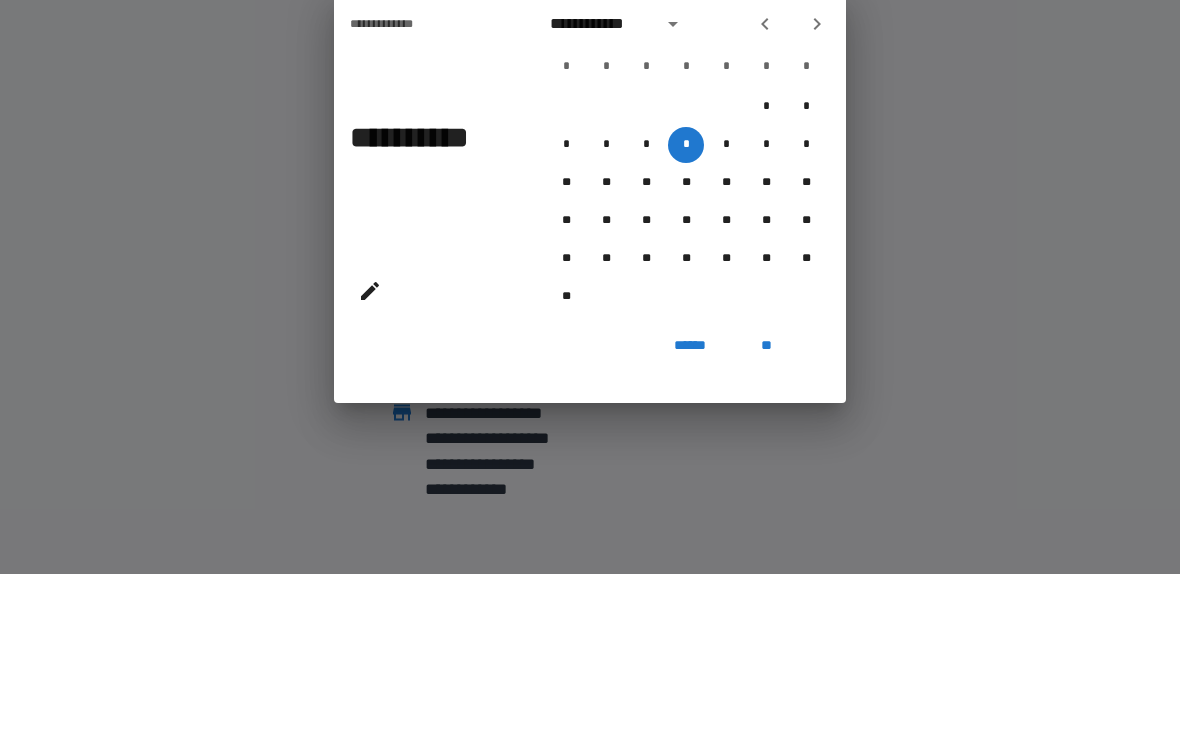 click on "*" at bounding box center (566, 245) 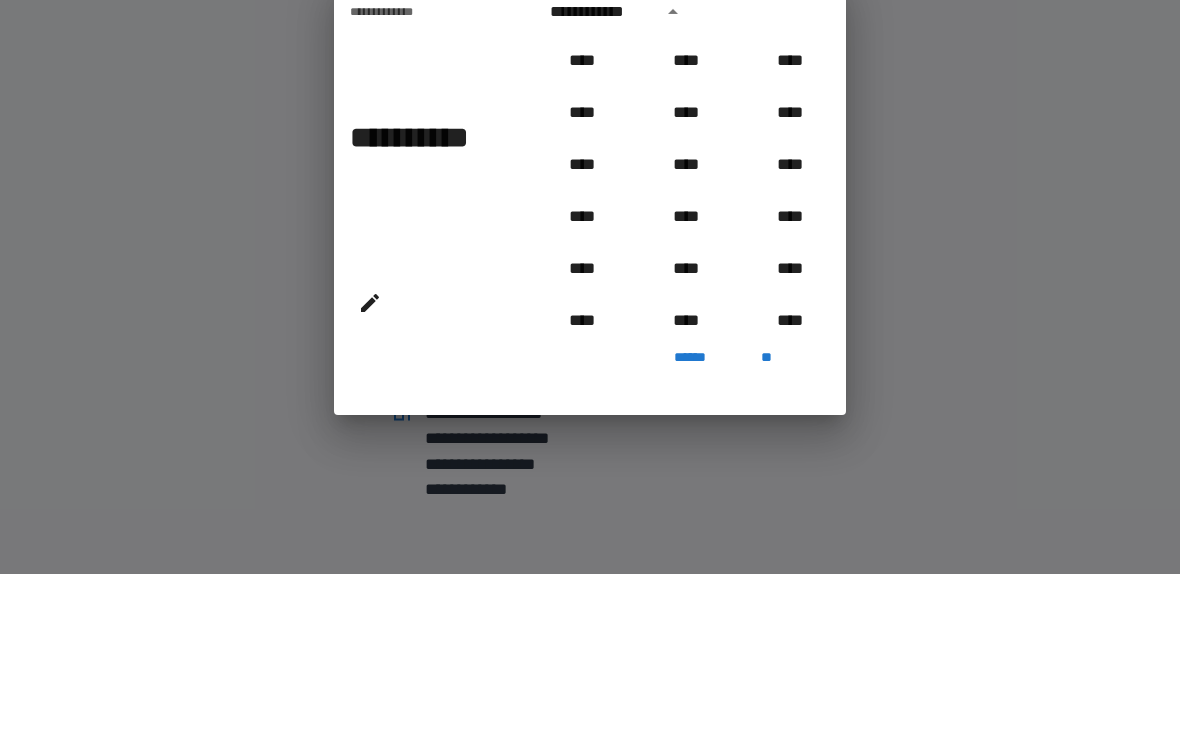 scroll, scrollTop: 810, scrollLeft: 0, axis: vertical 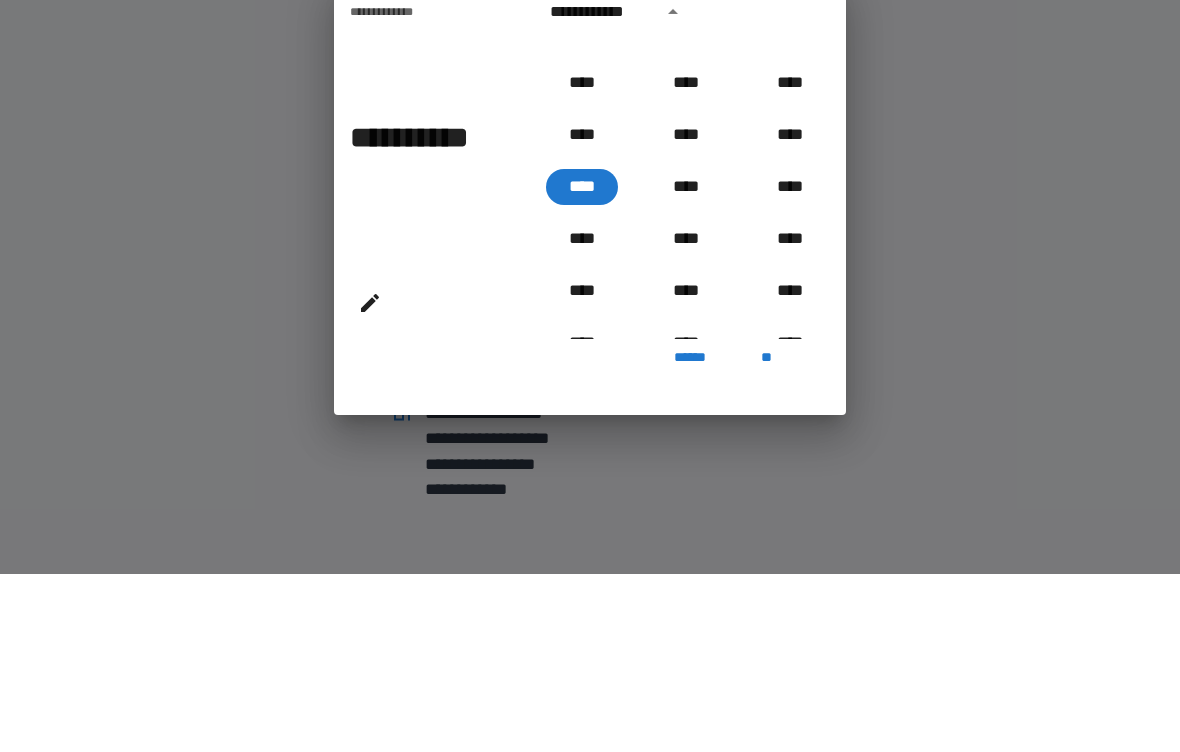 click on "****** **" at bounding box center [590, 555] 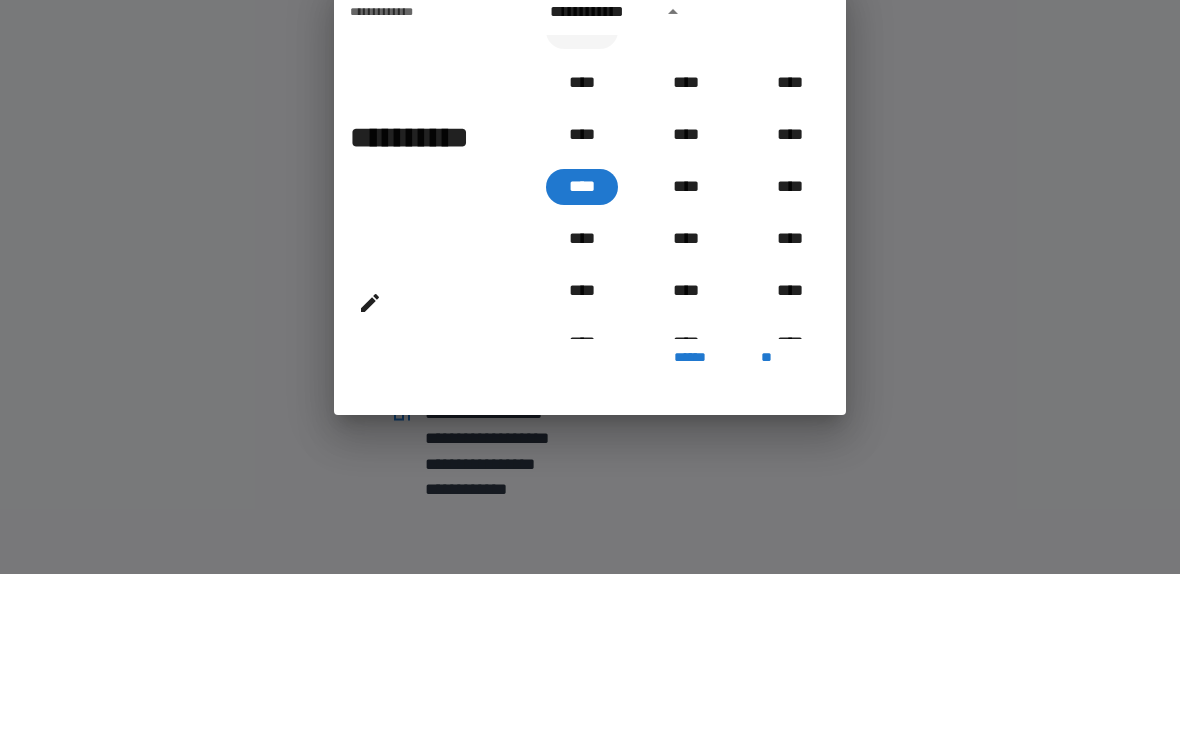 click on "****" at bounding box center (582, 209) 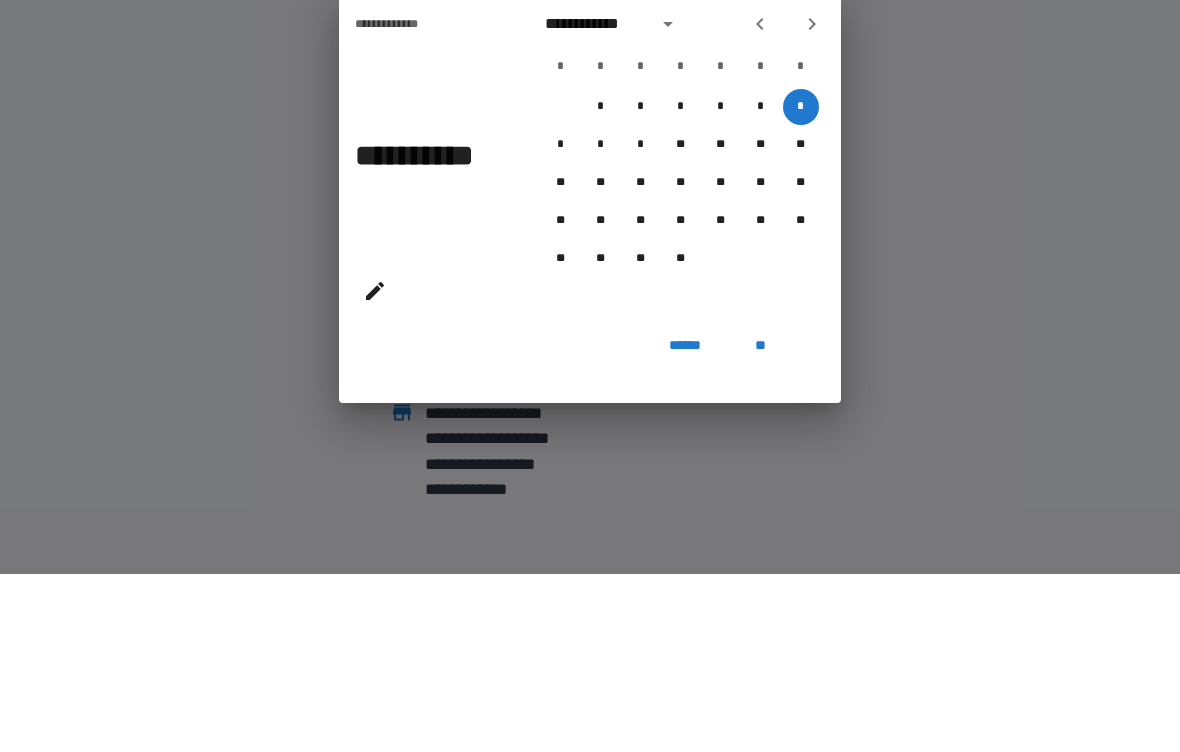 click at bounding box center [812, 202] 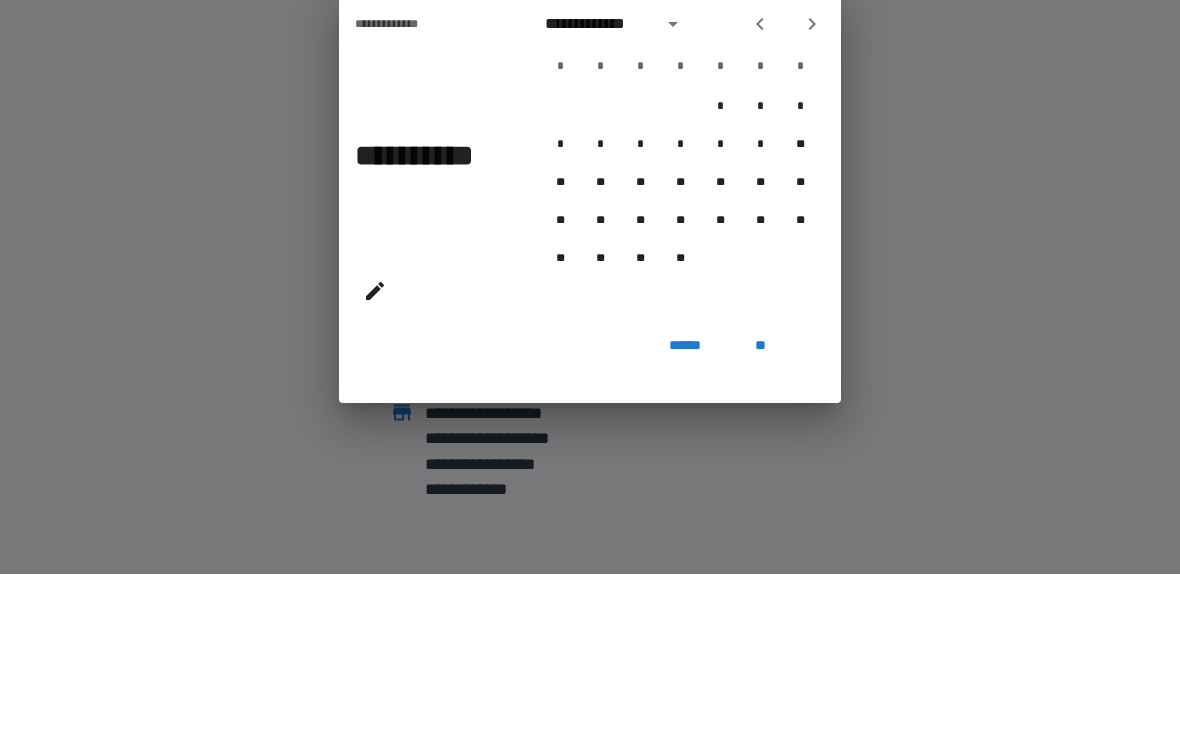 click at bounding box center (812, 202) 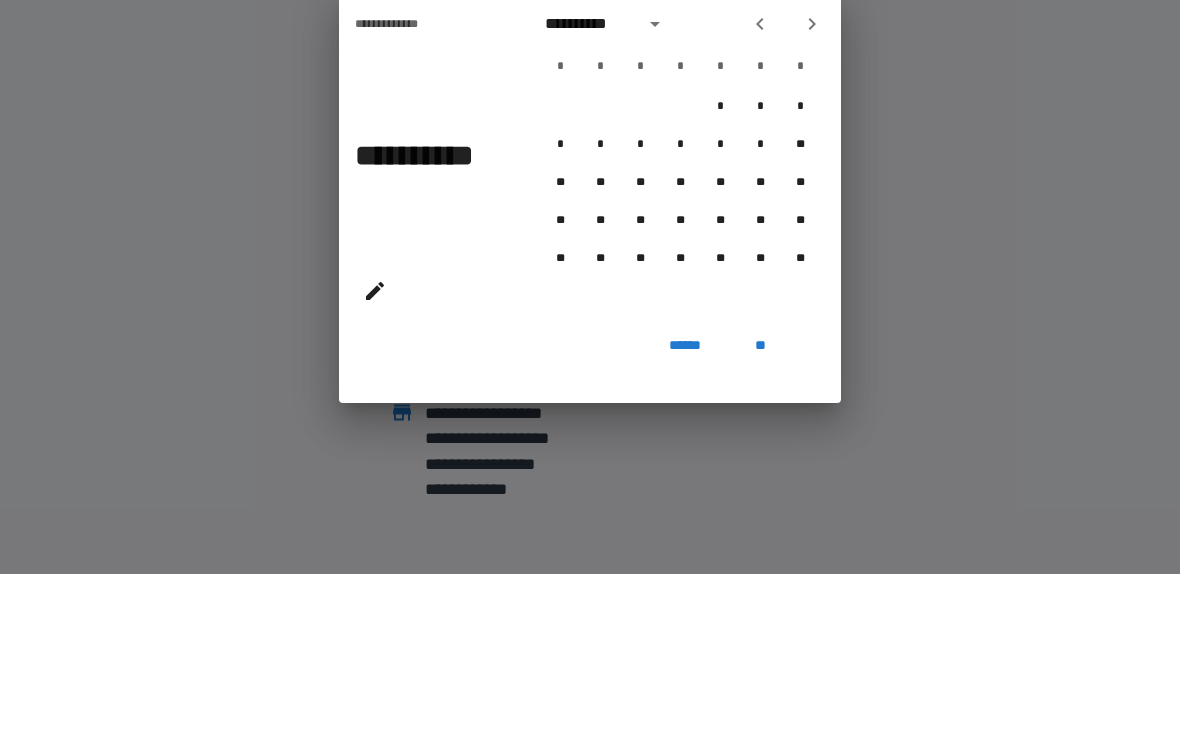 click at bounding box center (812, 202) 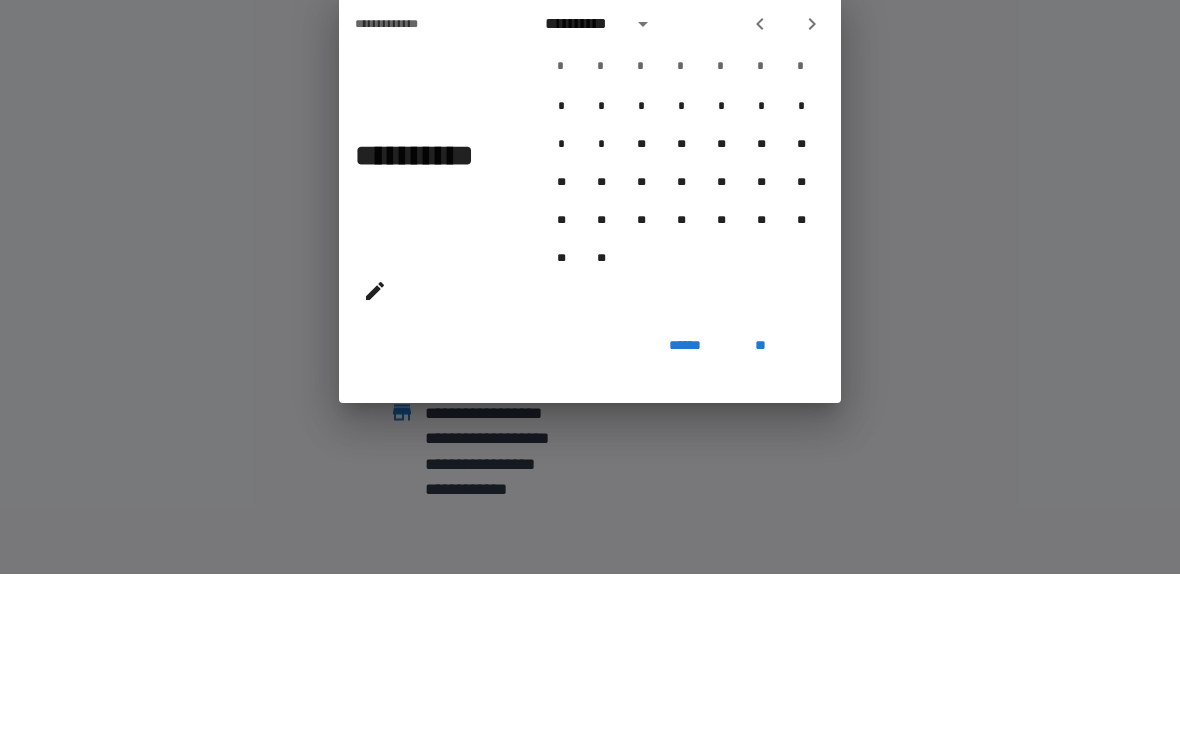 click on "*" at bounding box center [801, 245] 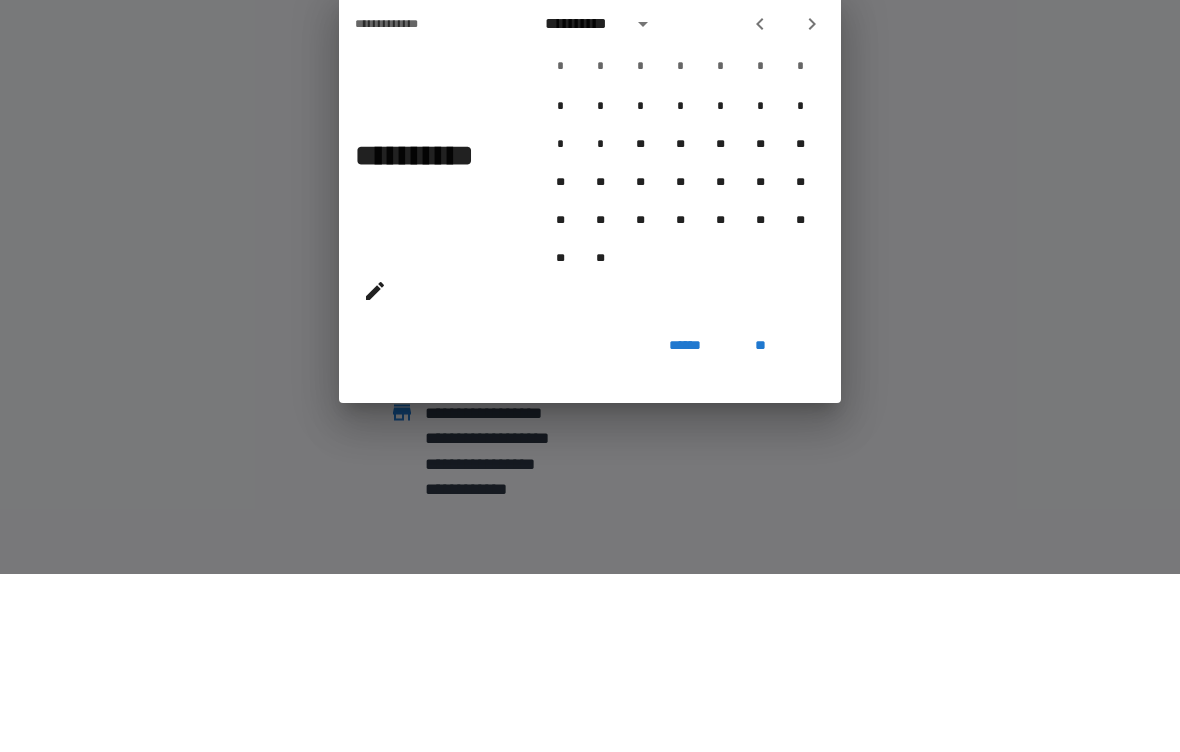 click at bounding box center (812, 202) 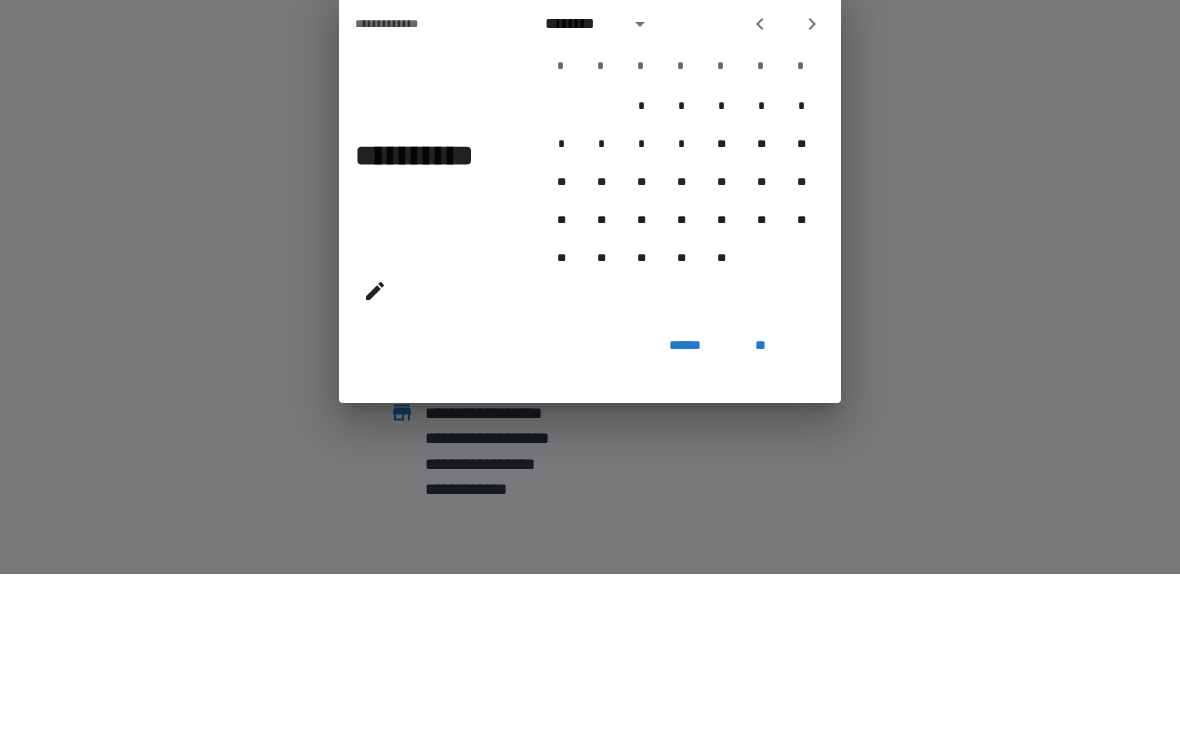 click on "******** * * * * * * * * * * * * * * * * ** ** ** ** ** ** ** ** ** ** ** ** ** ** ** ** ** ** ** ** ** ** * * * * * * * * * ** ** ** ** ** ** ** ** ** ** ** ** ** ** ** ** ** ** ** ** **" at bounding box center [681, 338] 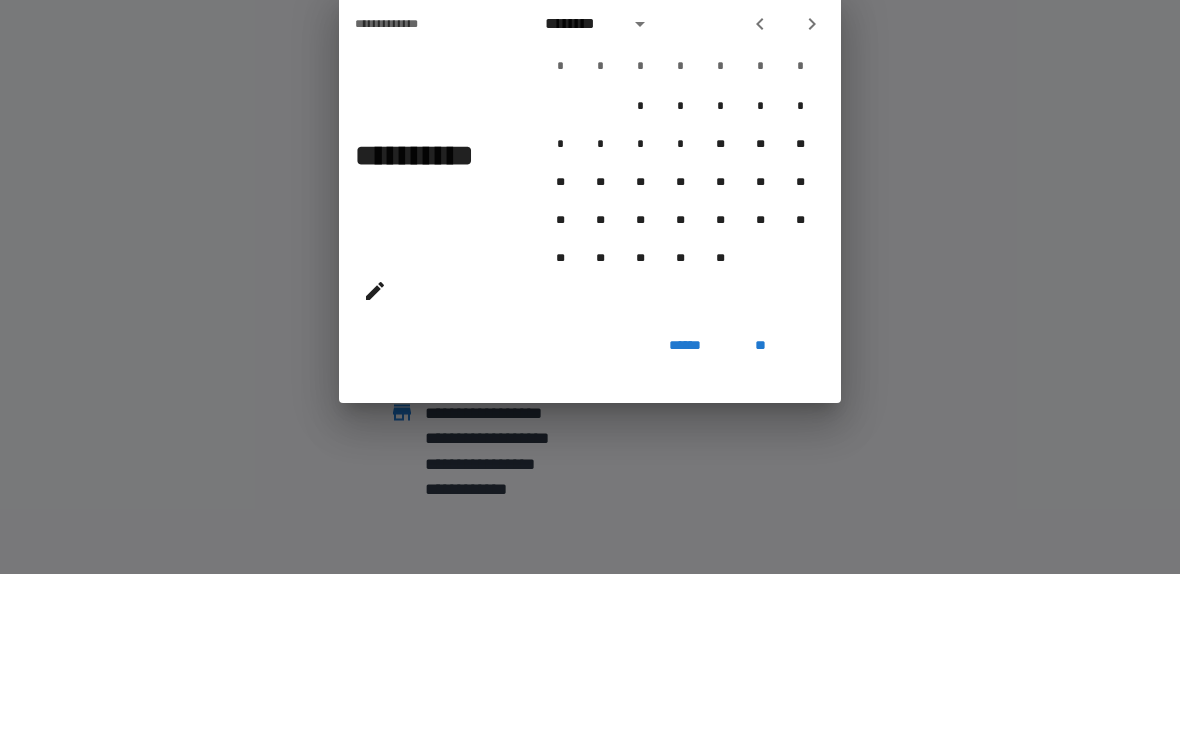 click at bounding box center (812, 202) 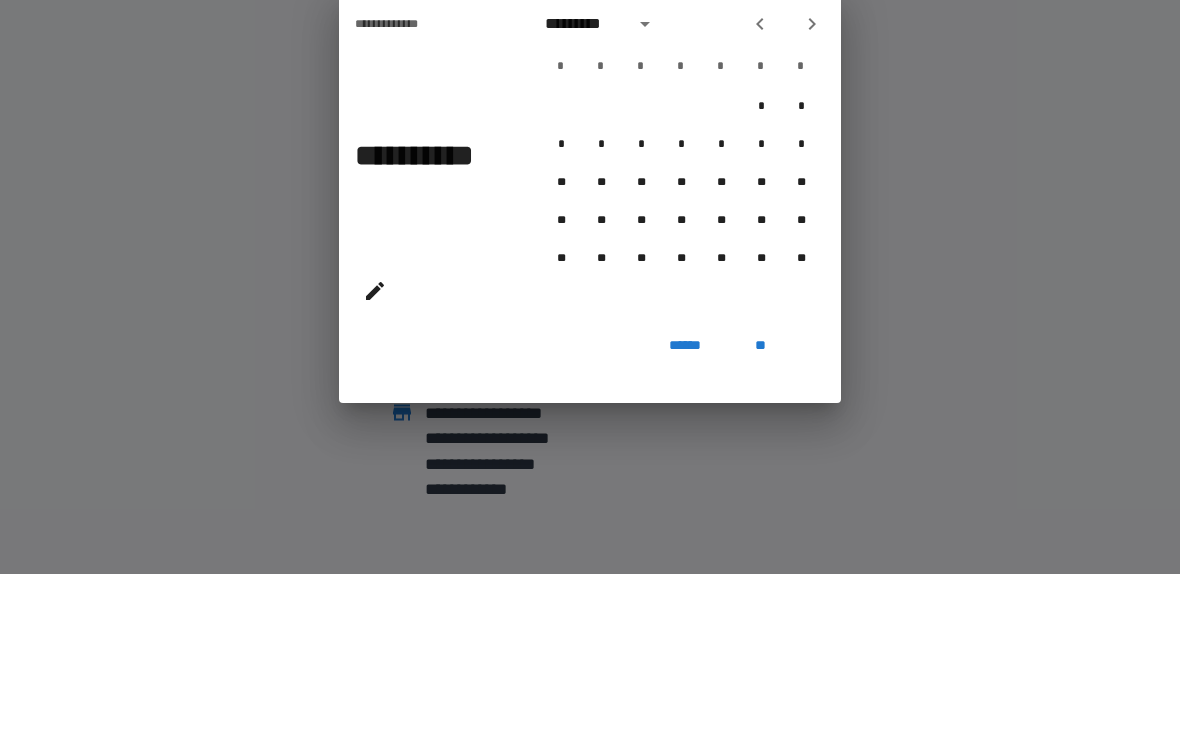 click on "********* * * * * * * * * * * * * * * * * ** ** ** ** ** ** ** ** ** ** ** ** ** ** ** ** ** ** ** ** ** * * * * * * * * * ** ** ** ** ** ** ** ** ** ** ** ** ** ** ** ** ** ** ** ** ** **" at bounding box center (681, 338) 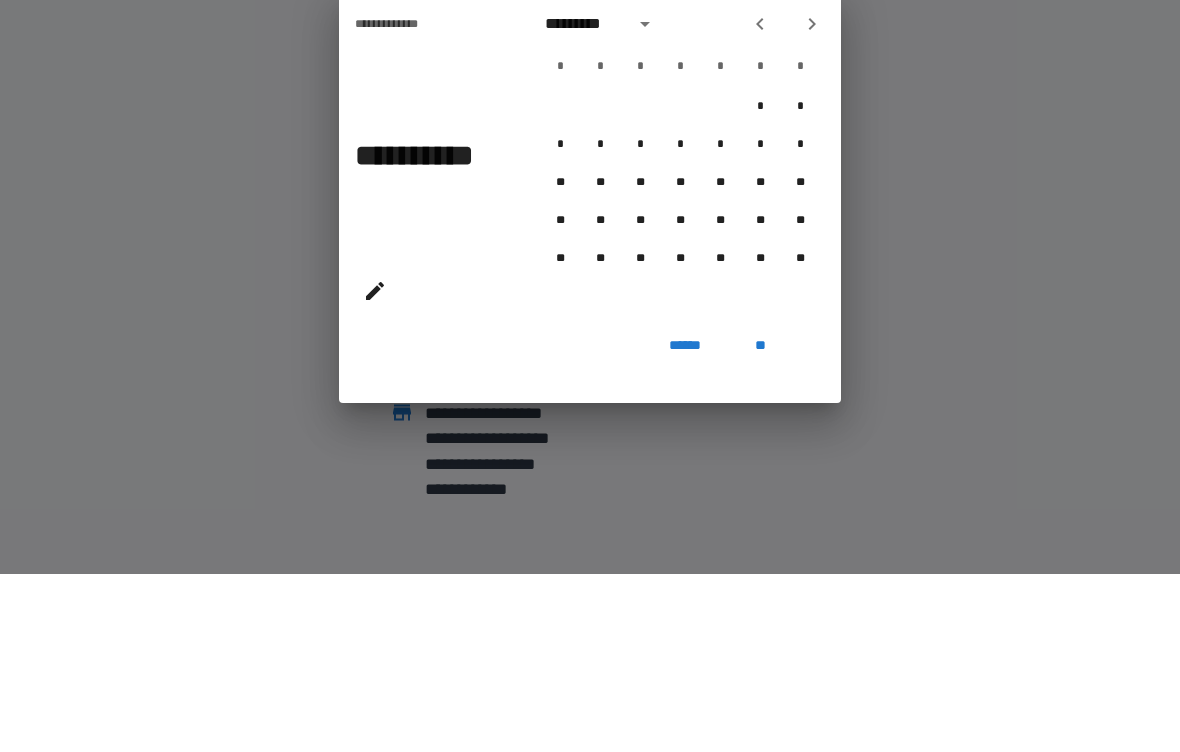 click at bounding box center (812, 202) 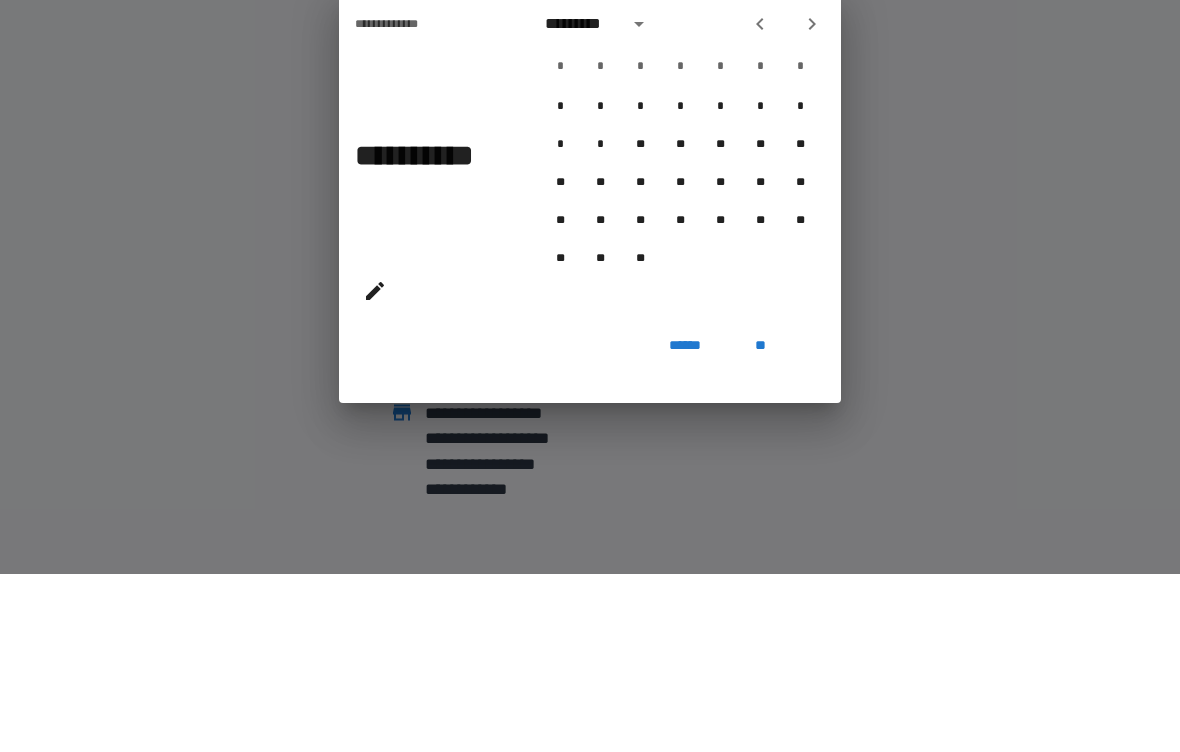 click at bounding box center (812, 202) 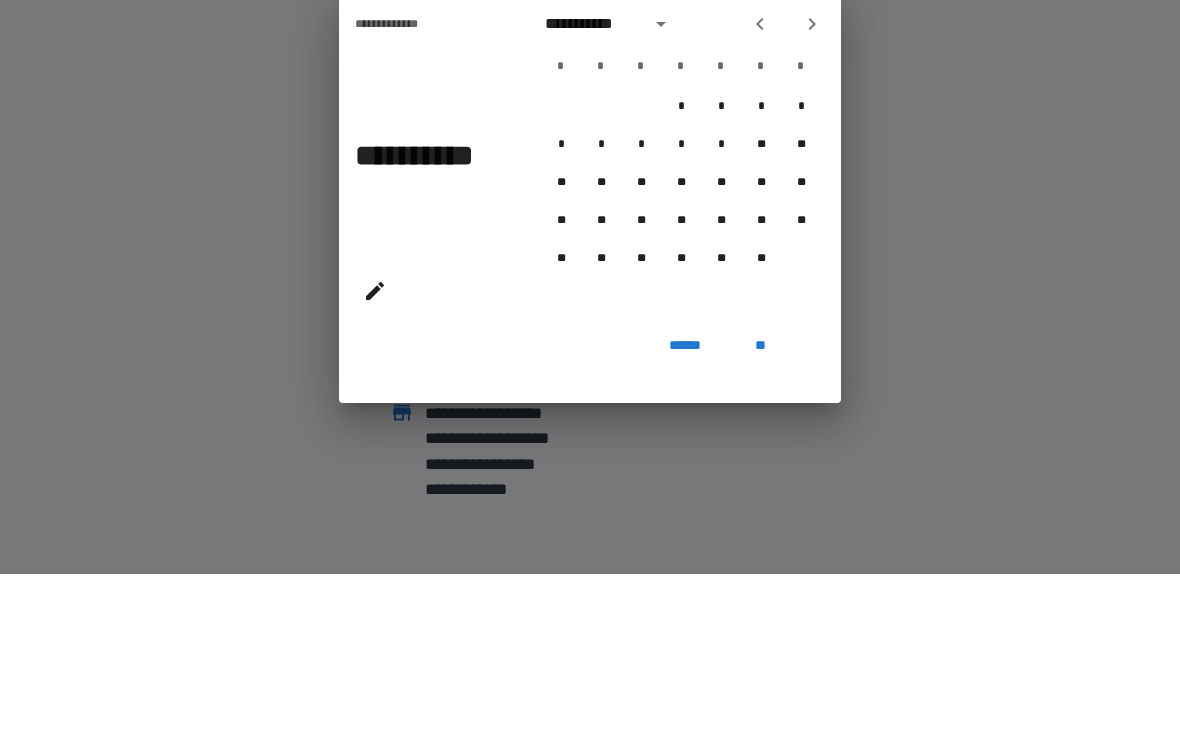 click on "**********" at bounding box center (681, 338) 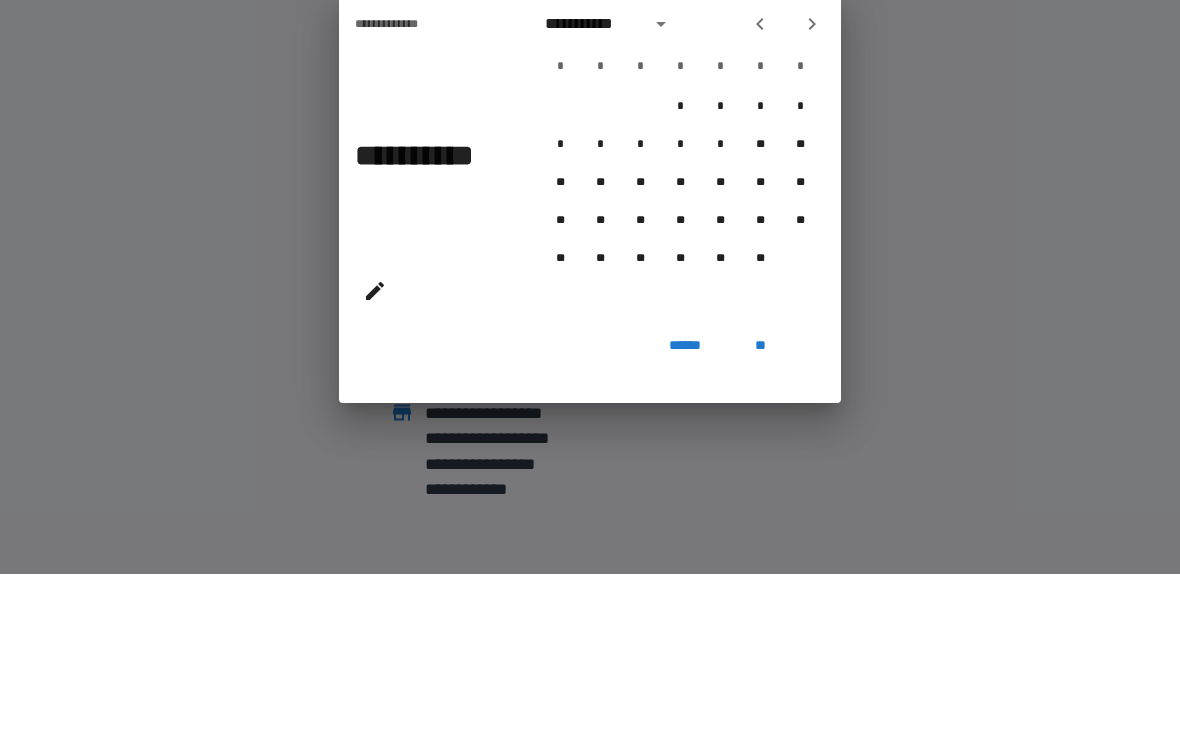 click at bounding box center [812, 202] 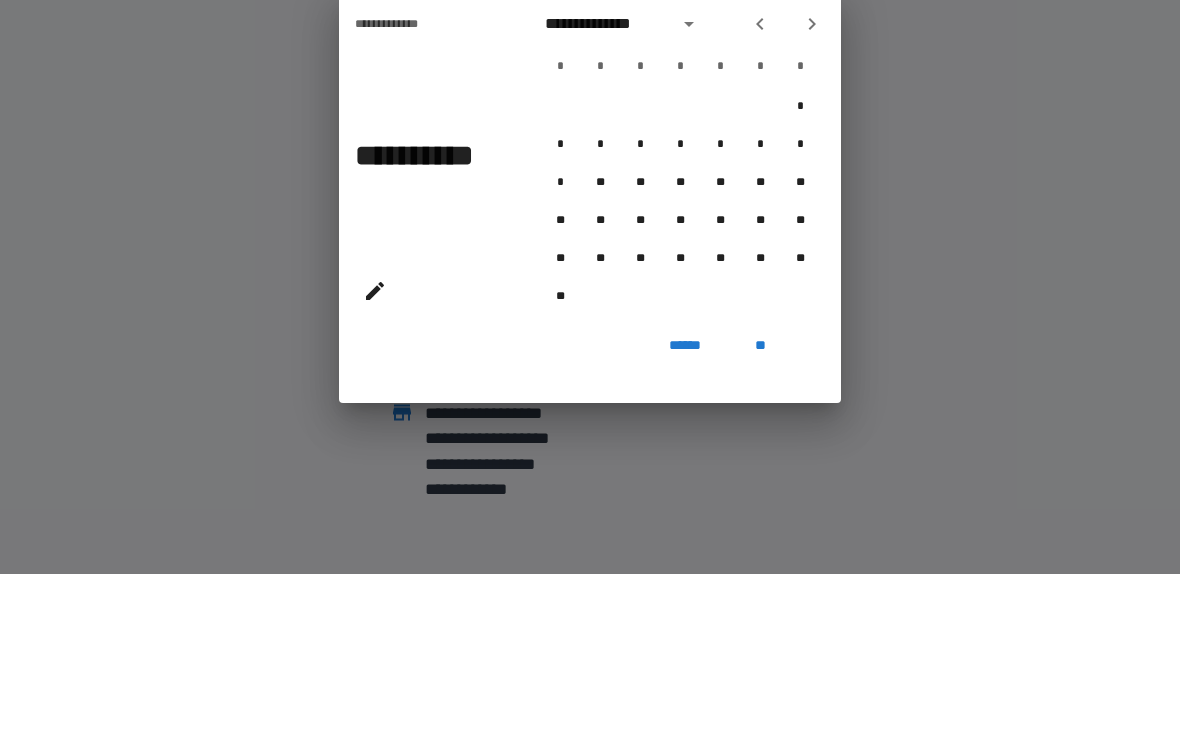 click at bounding box center [812, 202] 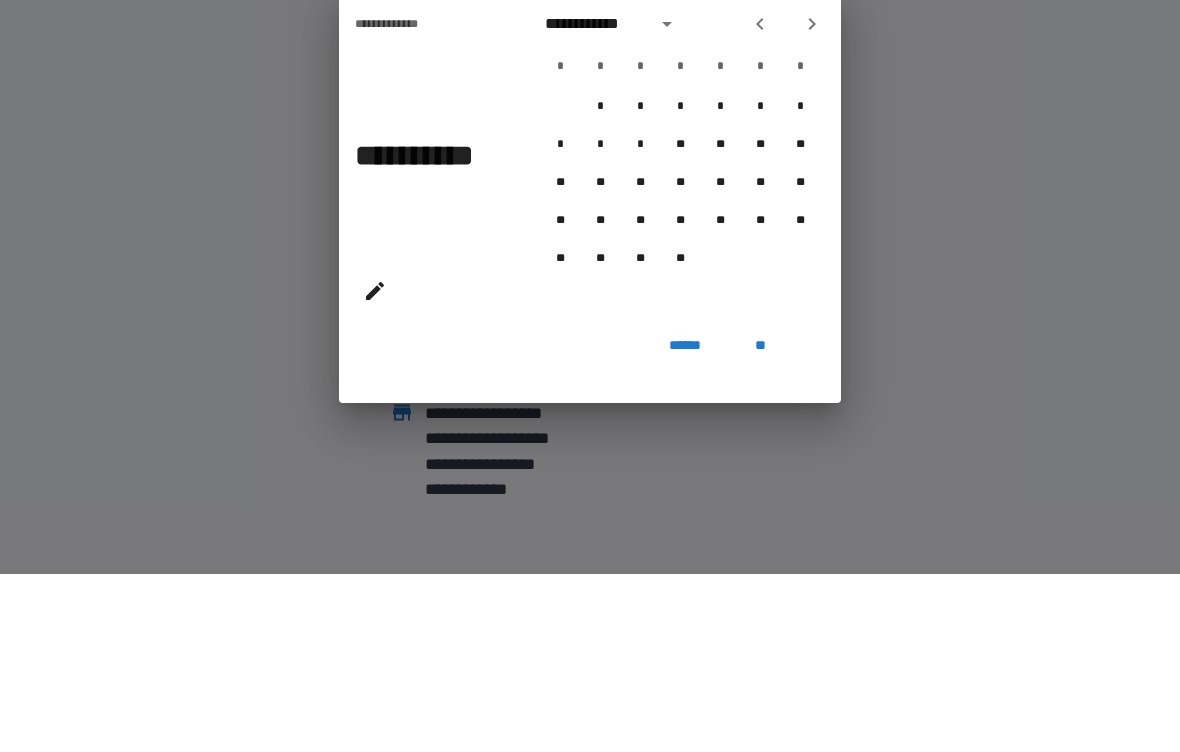 click on "*" at bounding box center [761, 245] 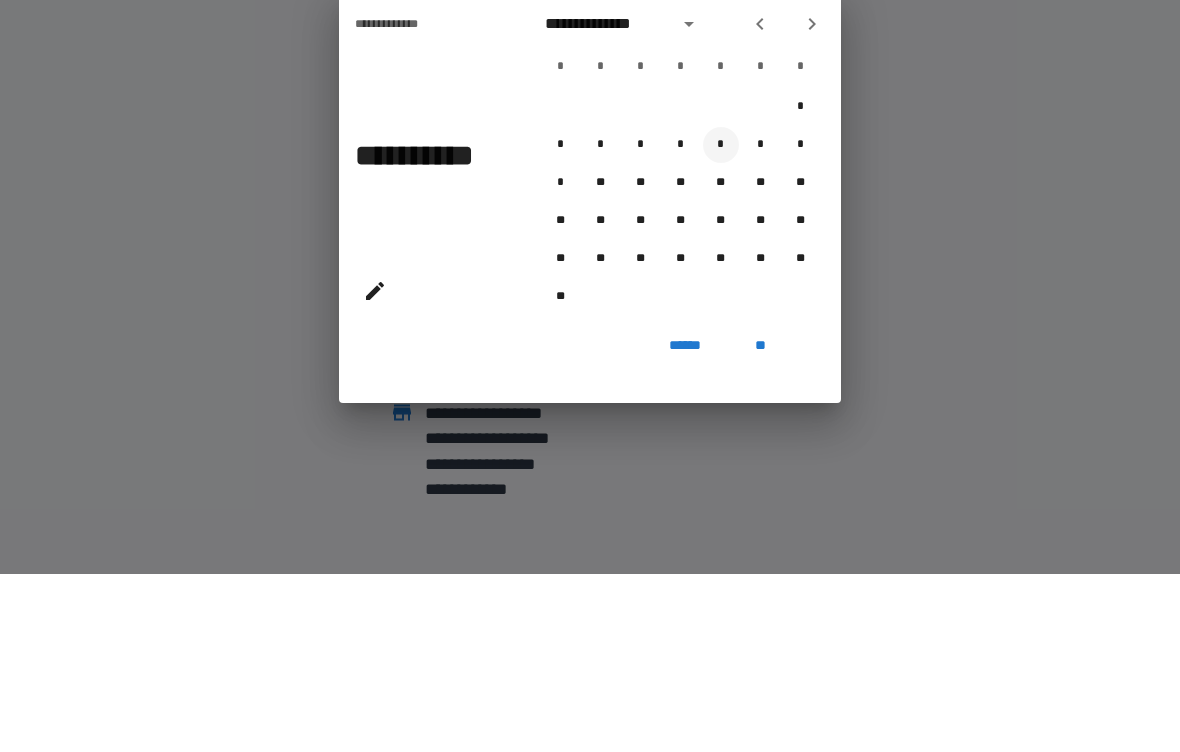 click on "*" at bounding box center [721, 323] 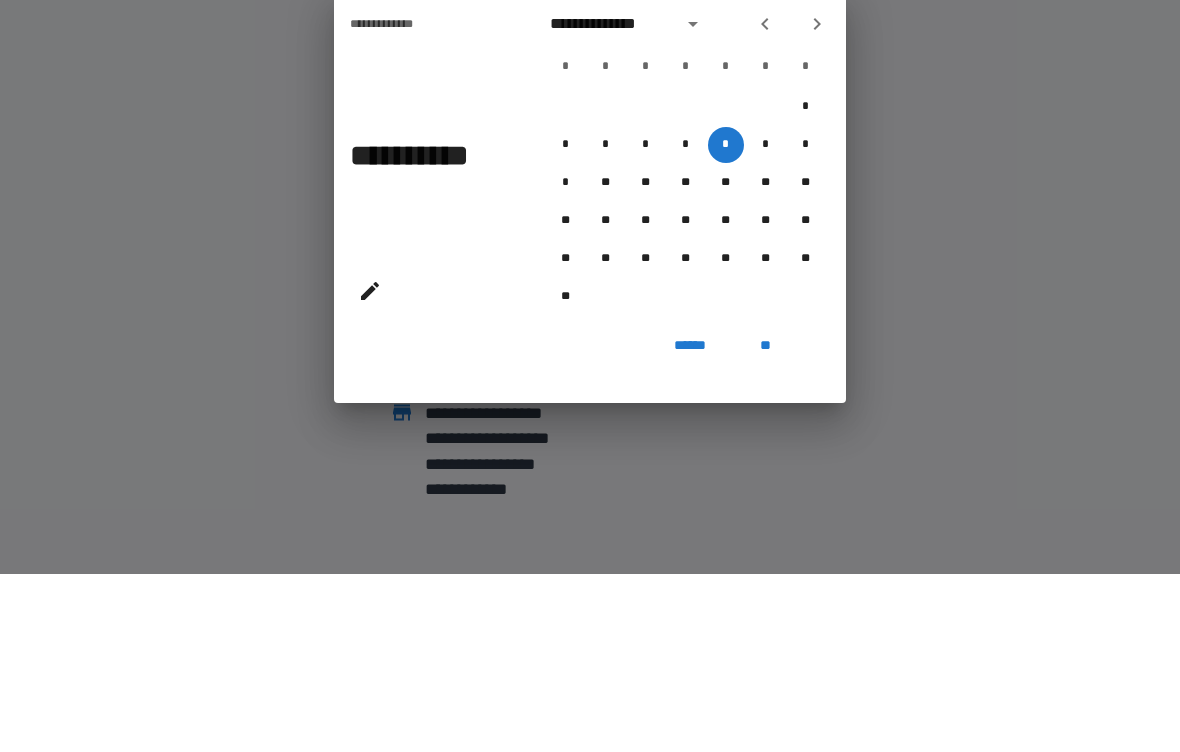 click on "* * * * * * *" at bounding box center [686, 245] 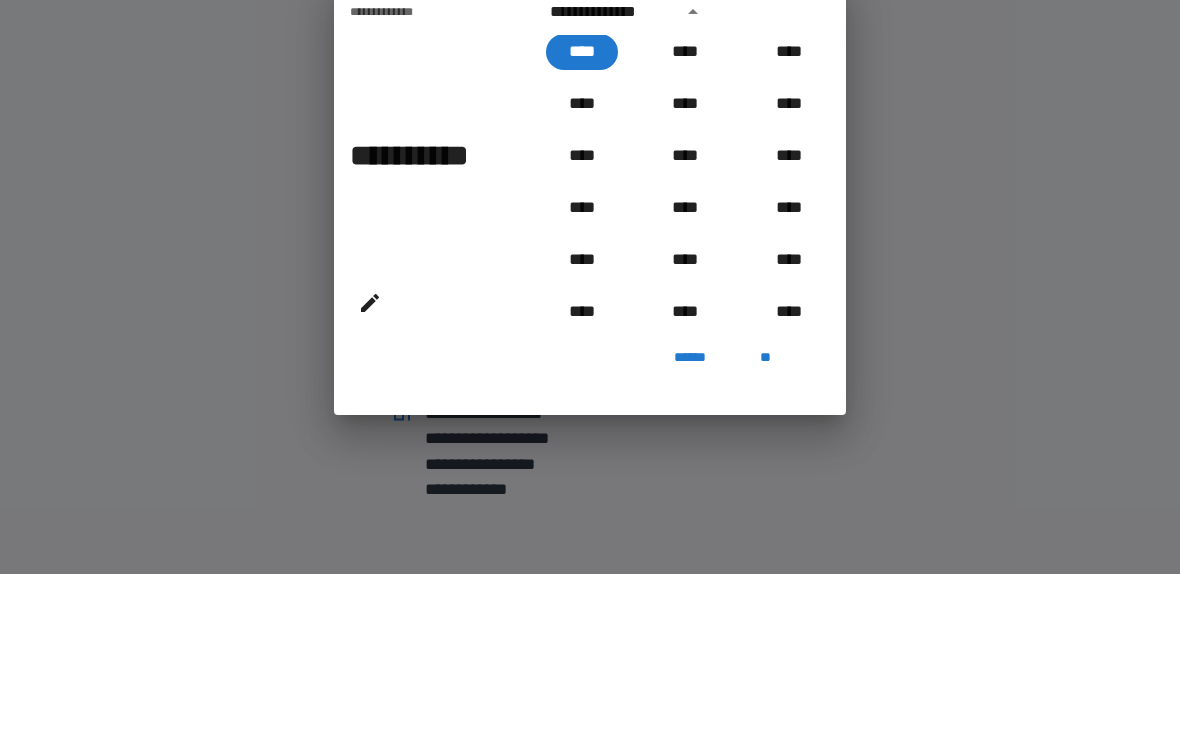 scroll, scrollTop: 787, scrollLeft: 0, axis: vertical 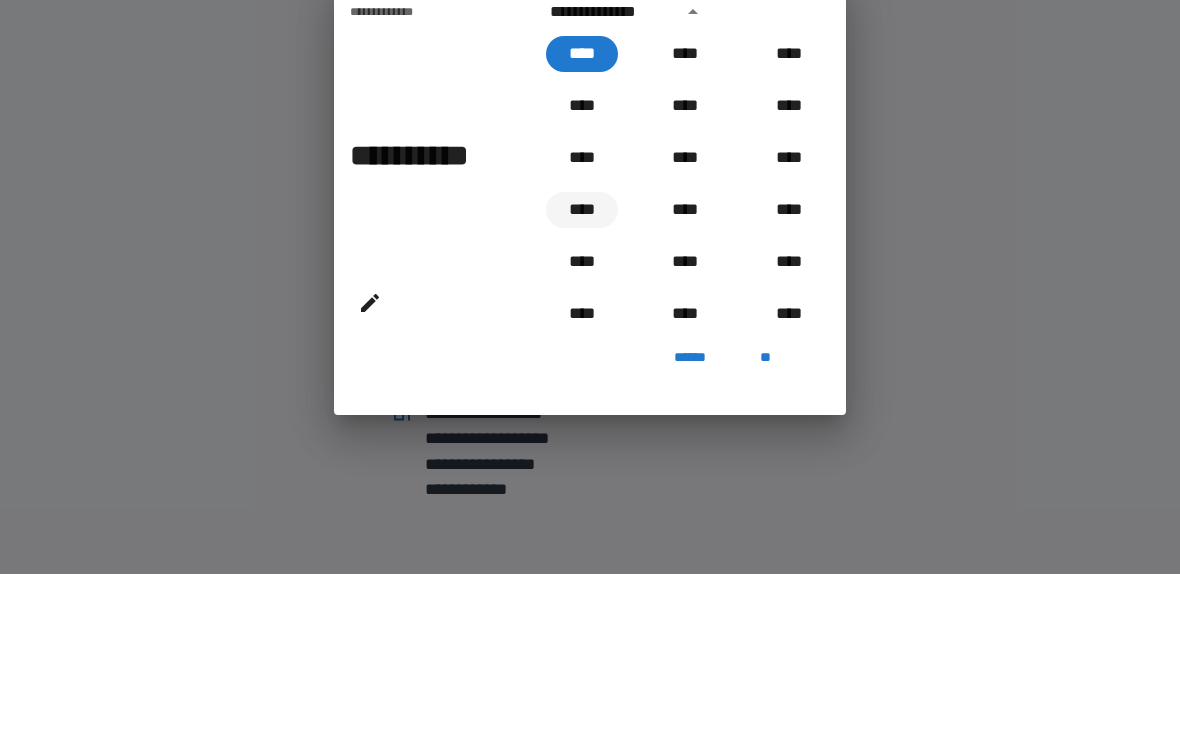 click on "****" at bounding box center [582, 388] 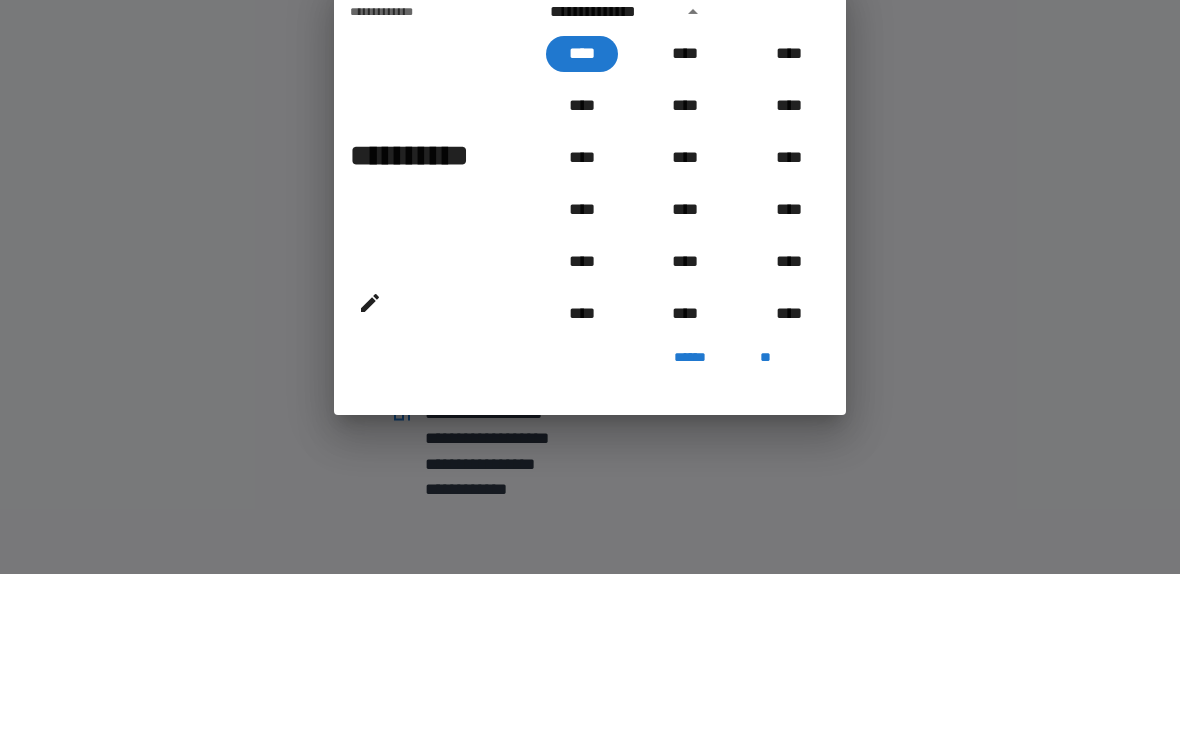 type on "**********" 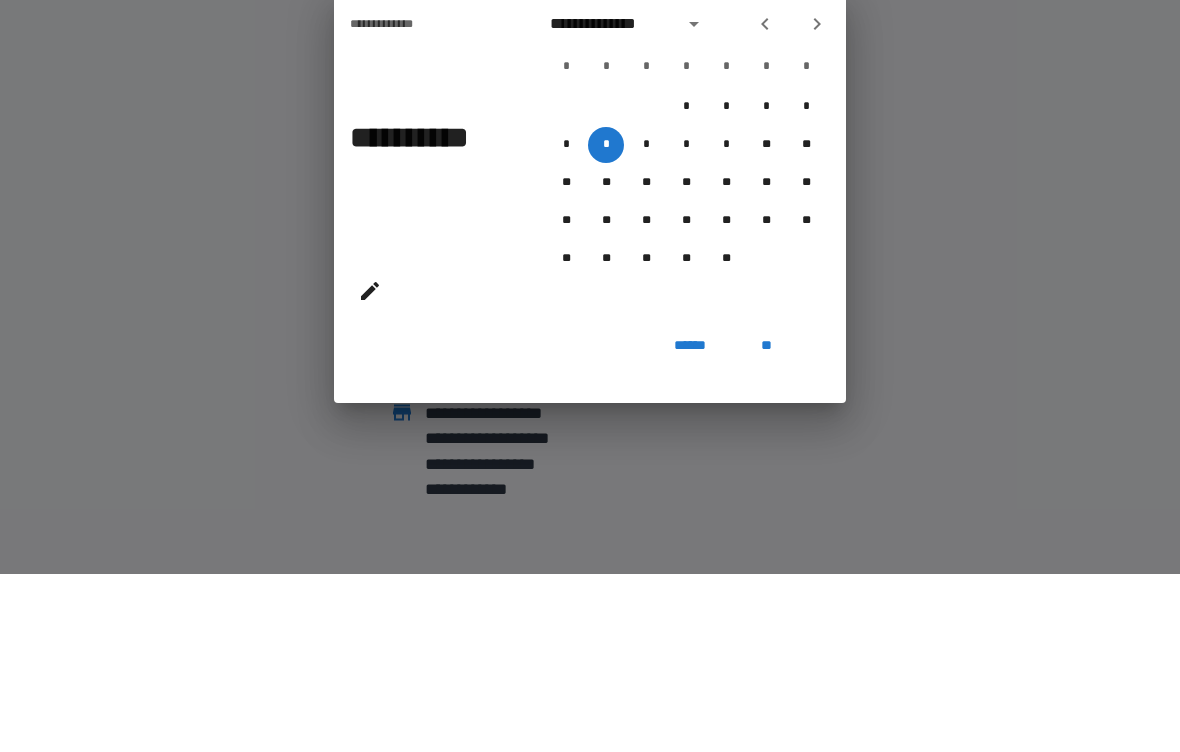 click on "****** **" at bounding box center (590, 543) 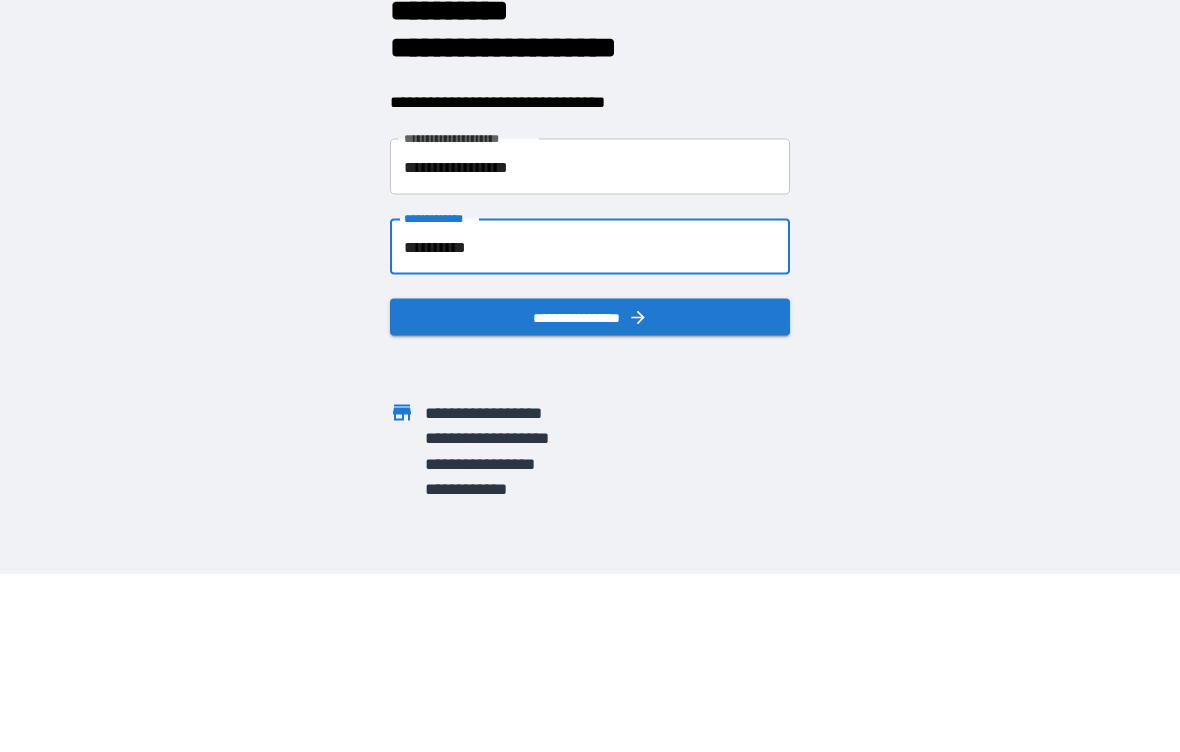 click 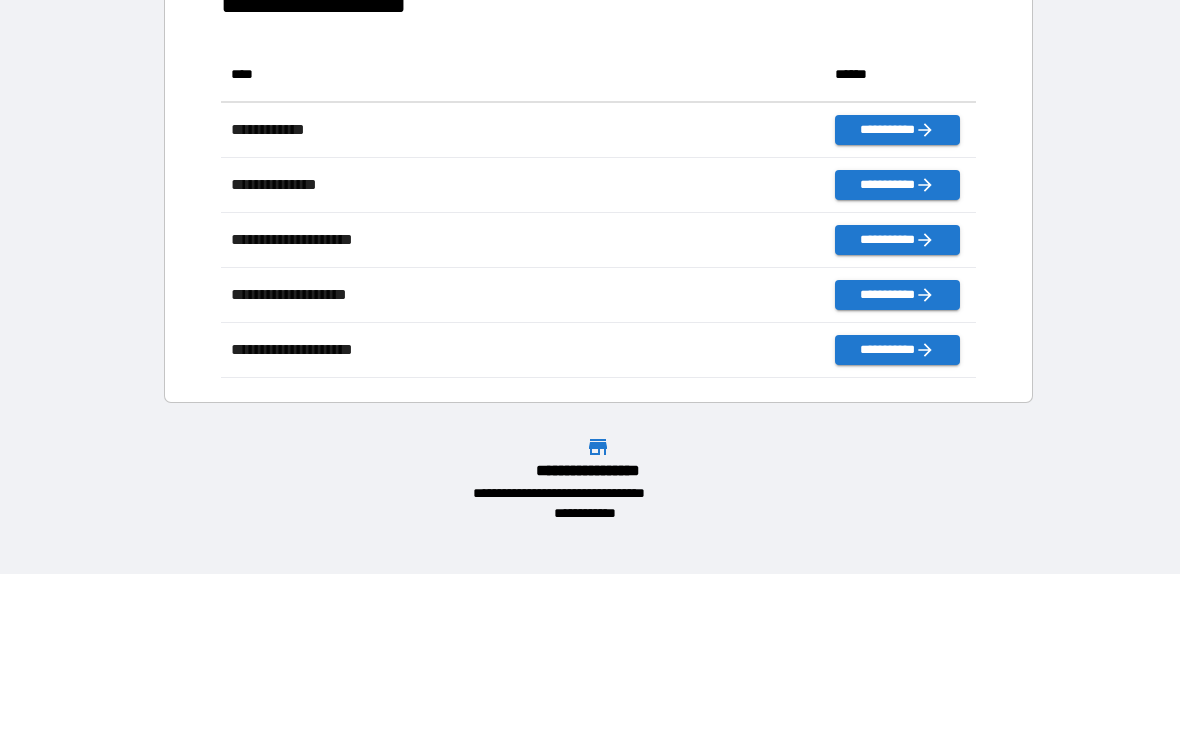 scroll, scrollTop: 331, scrollLeft: 755, axis: both 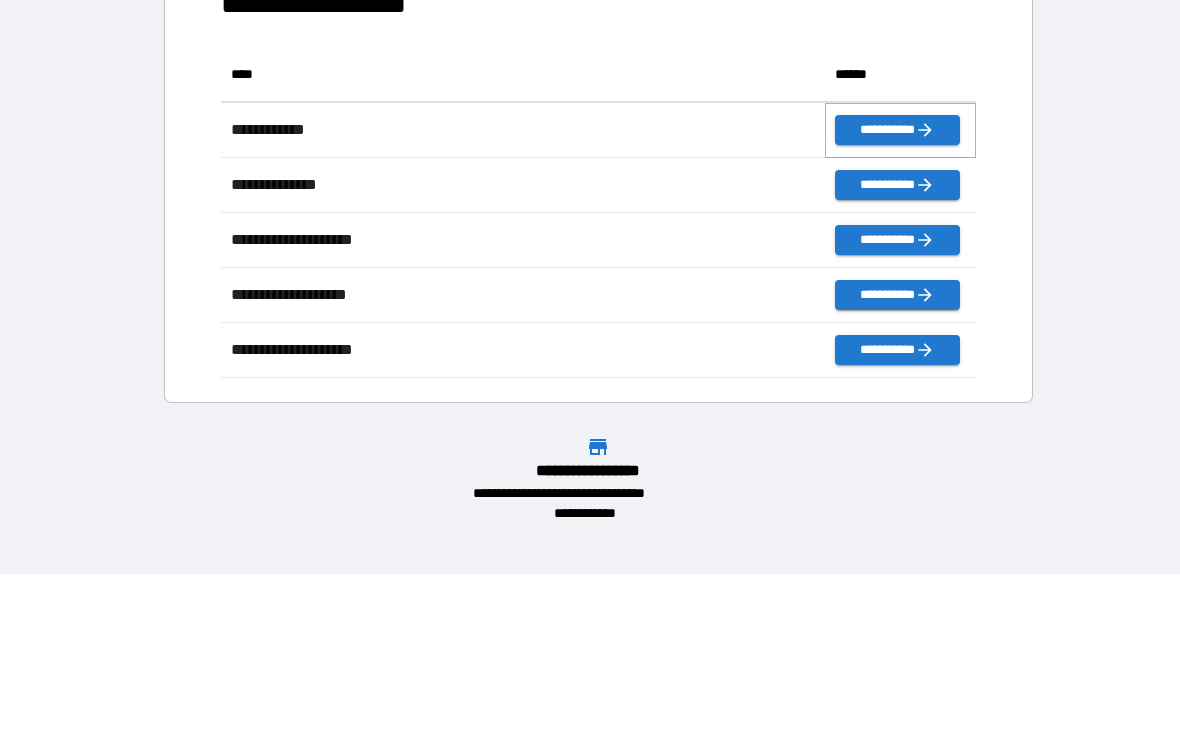 click on "**********" at bounding box center (897, 308) 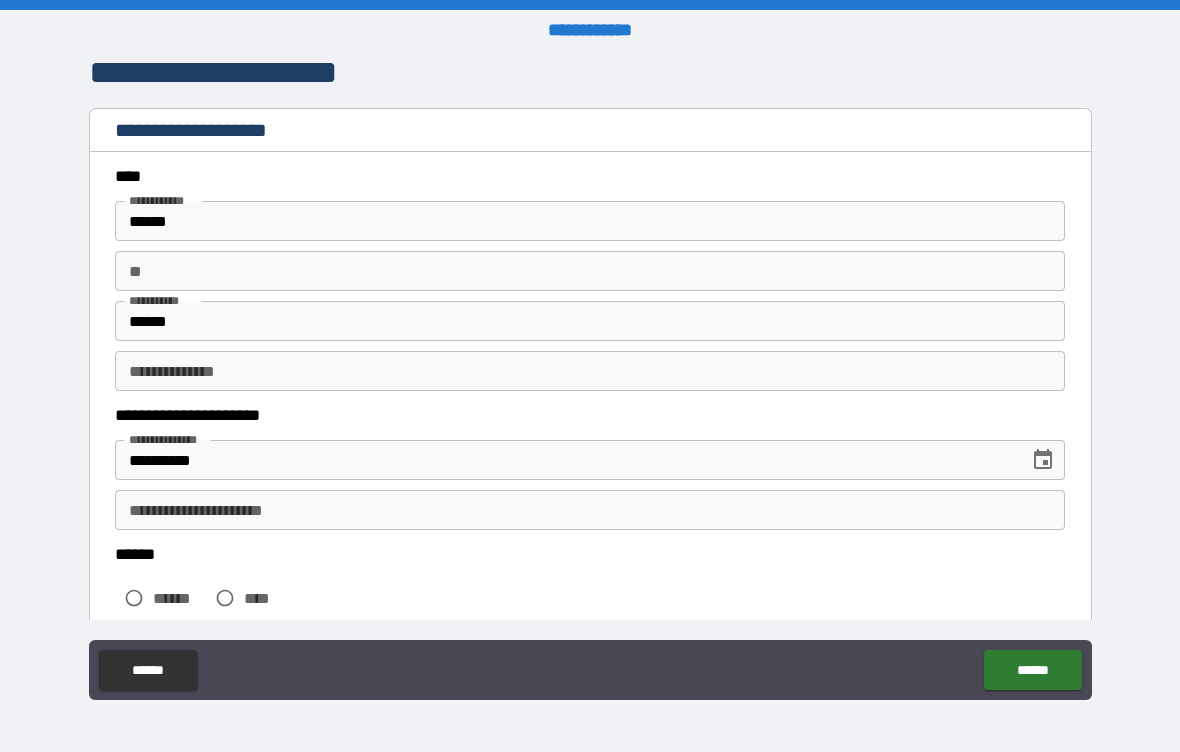 click on "**" at bounding box center (590, 271) 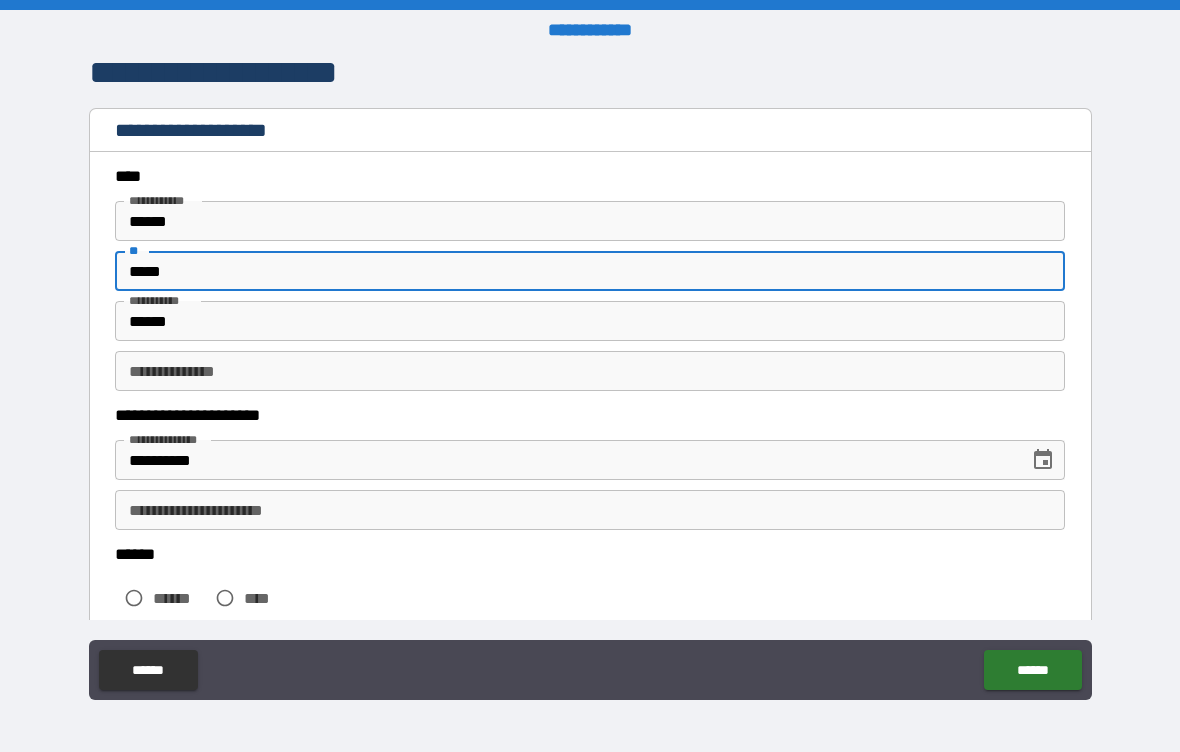 type on "*****" 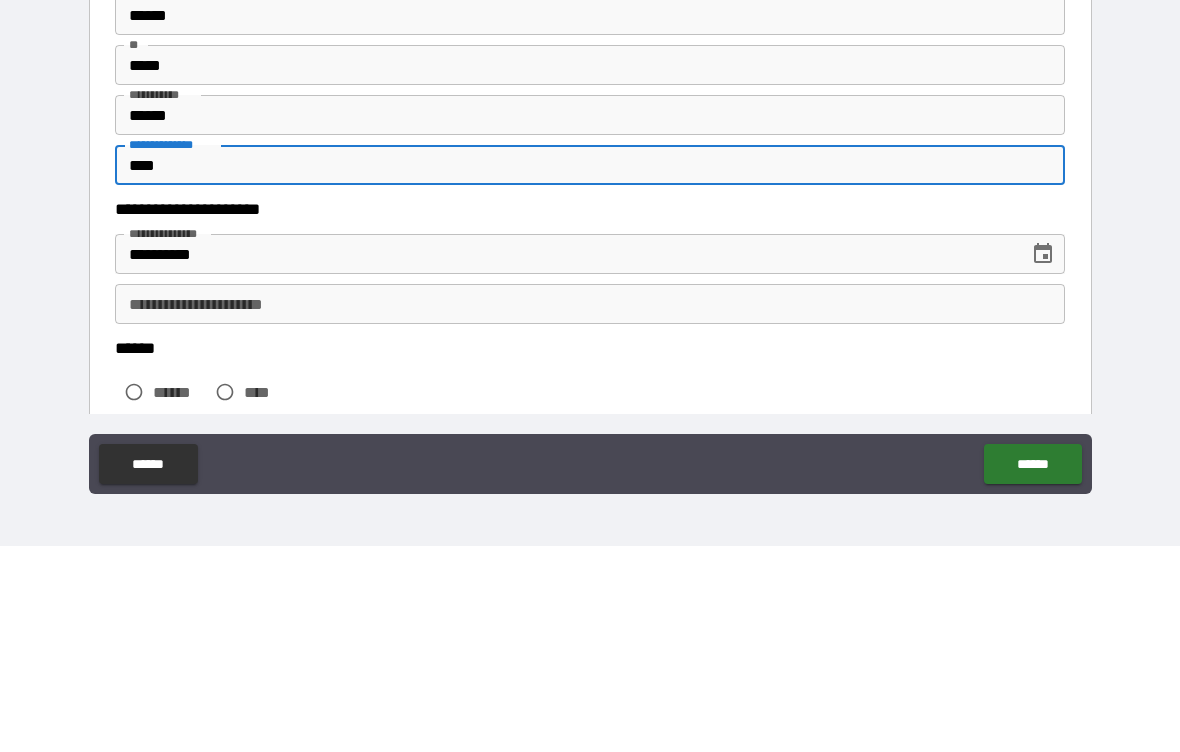 type on "****" 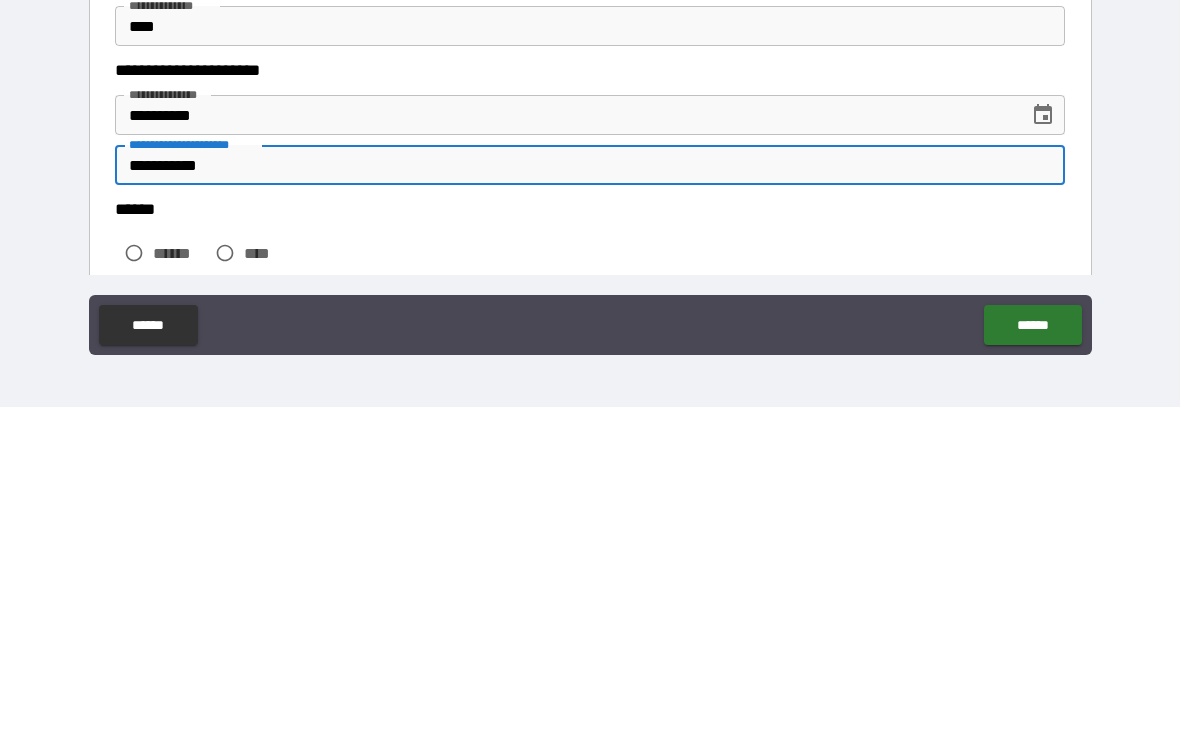 type on "**********" 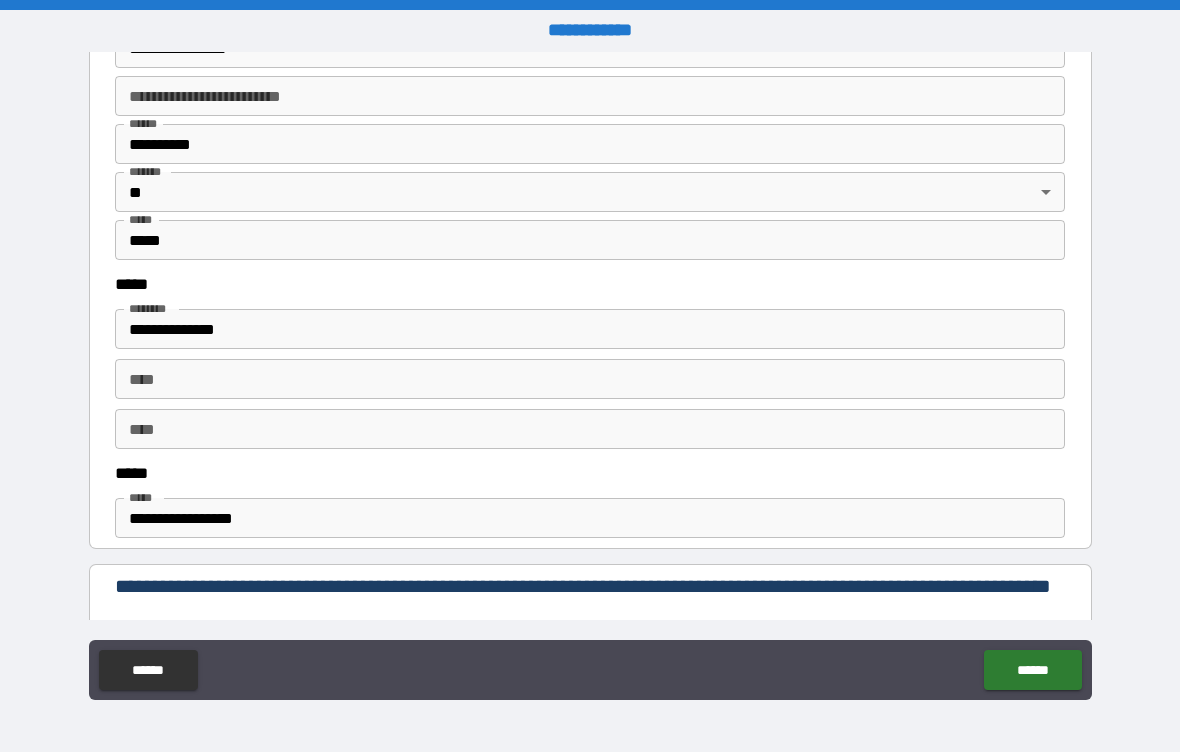 scroll, scrollTop: 798, scrollLeft: 0, axis: vertical 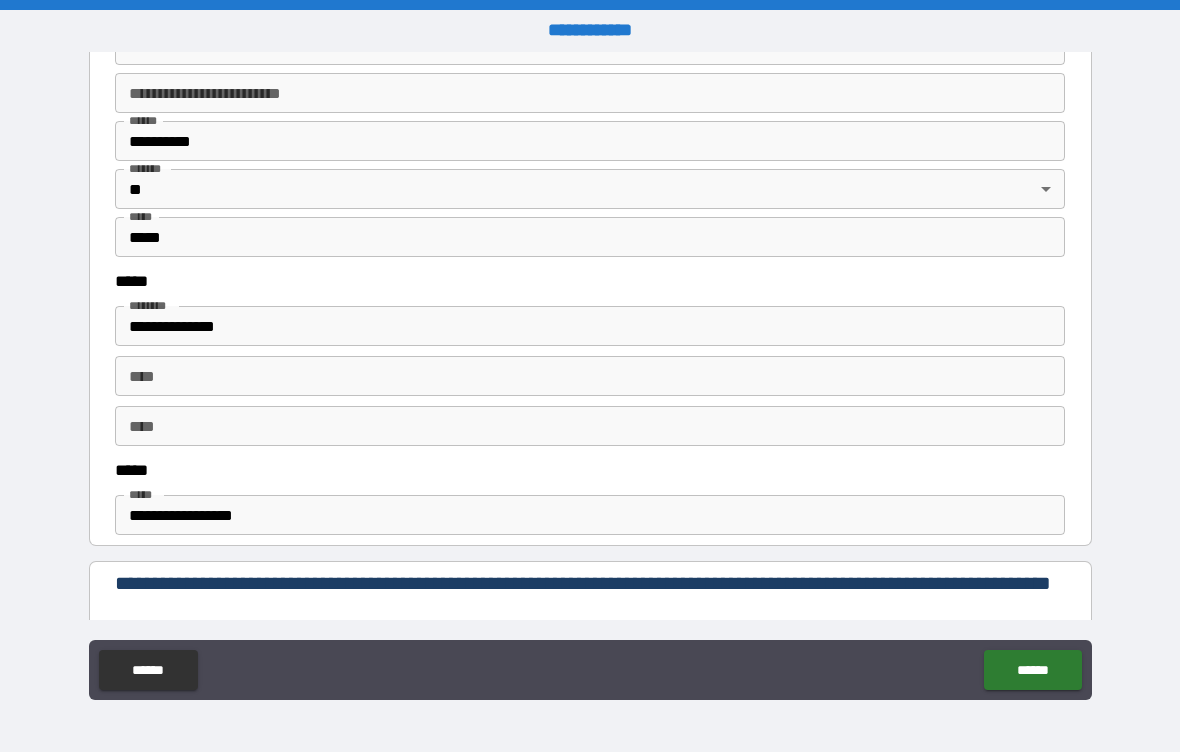 click on "**********" at bounding box center [590, 326] 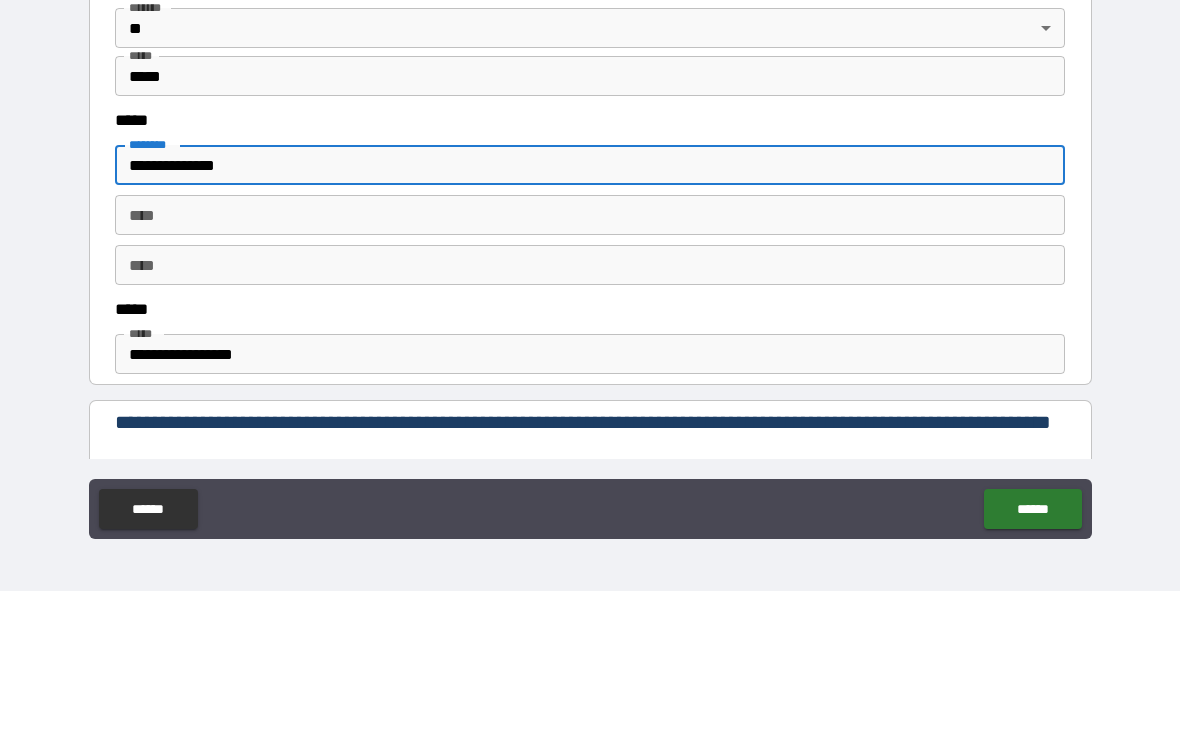 type on "**********" 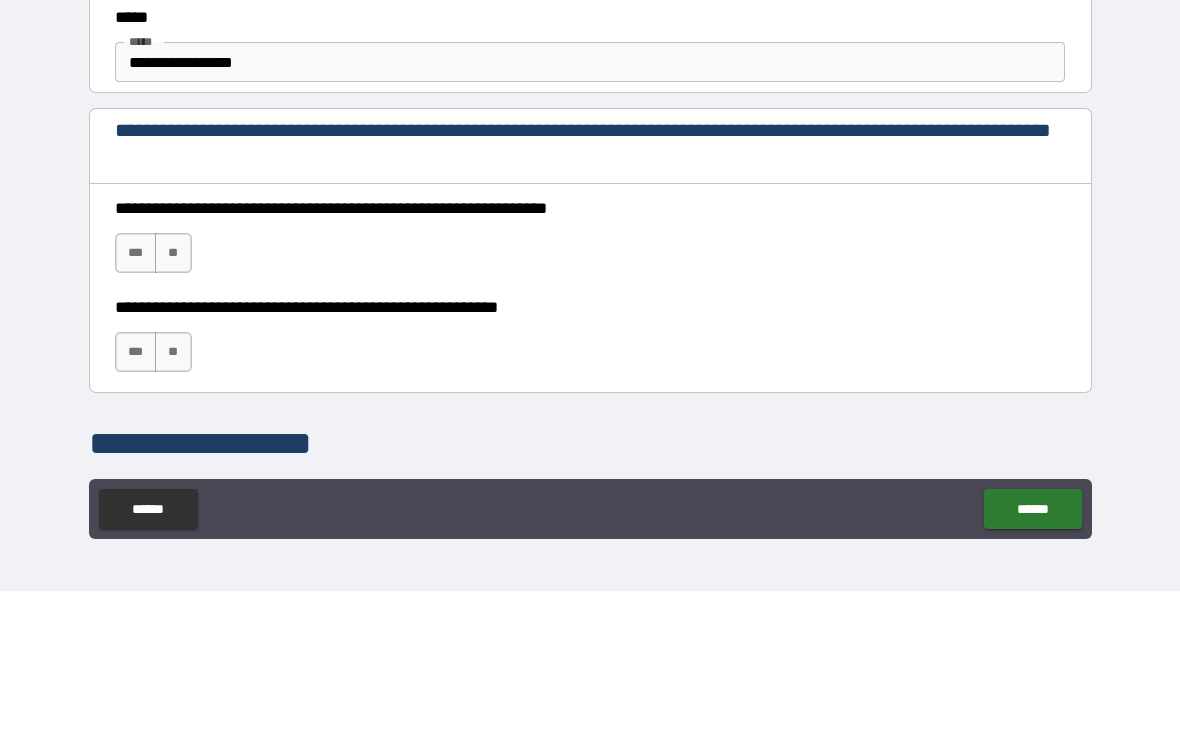 scroll, scrollTop: 1092, scrollLeft: 0, axis: vertical 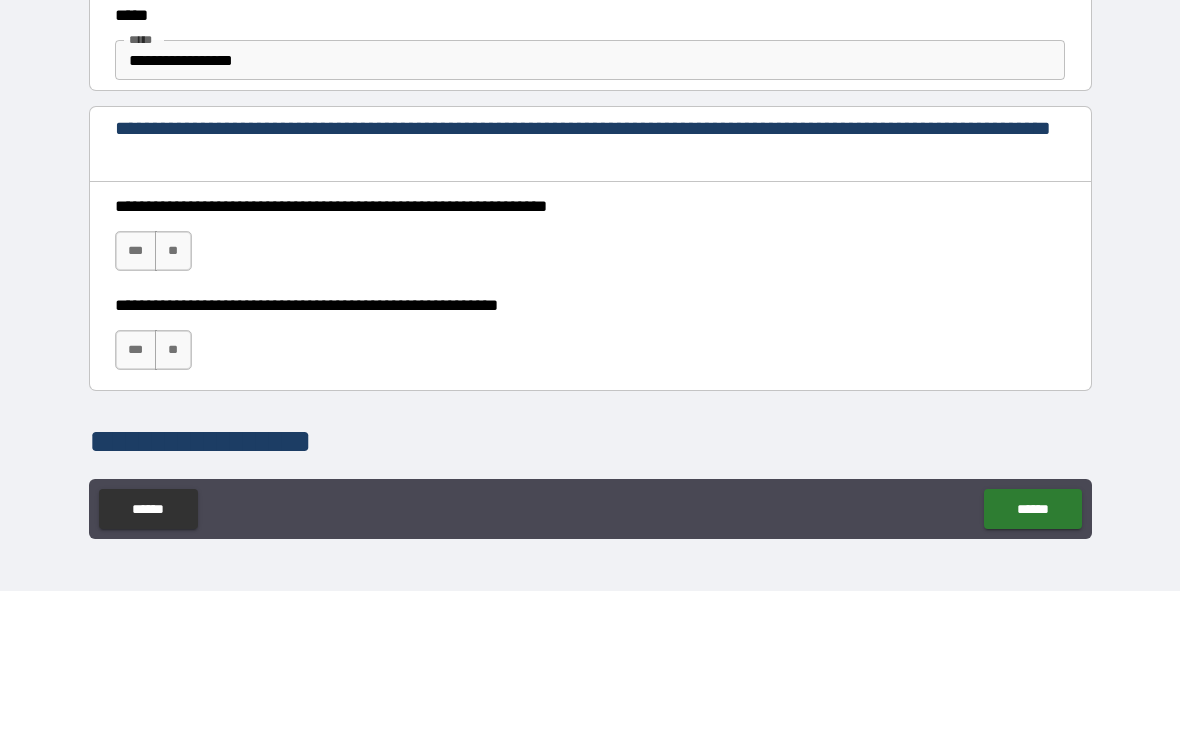 type on "**********" 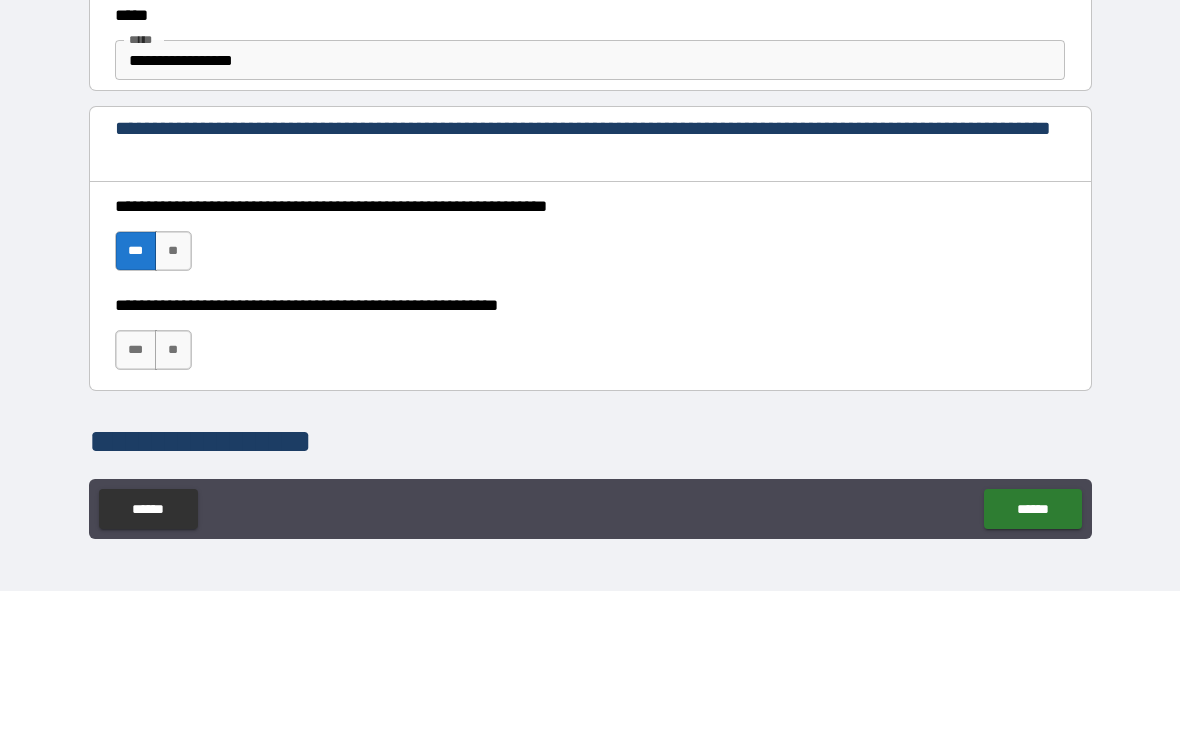 click on "***" at bounding box center (136, 511) 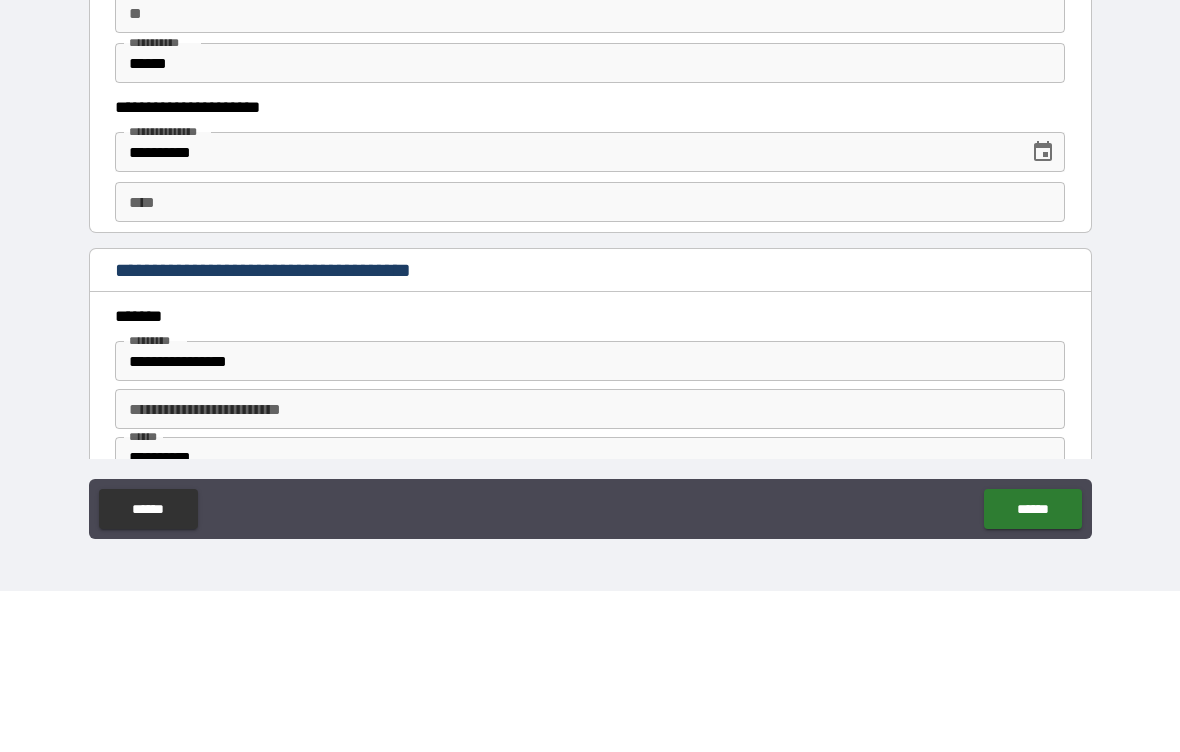 scroll, scrollTop: 1878, scrollLeft: 0, axis: vertical 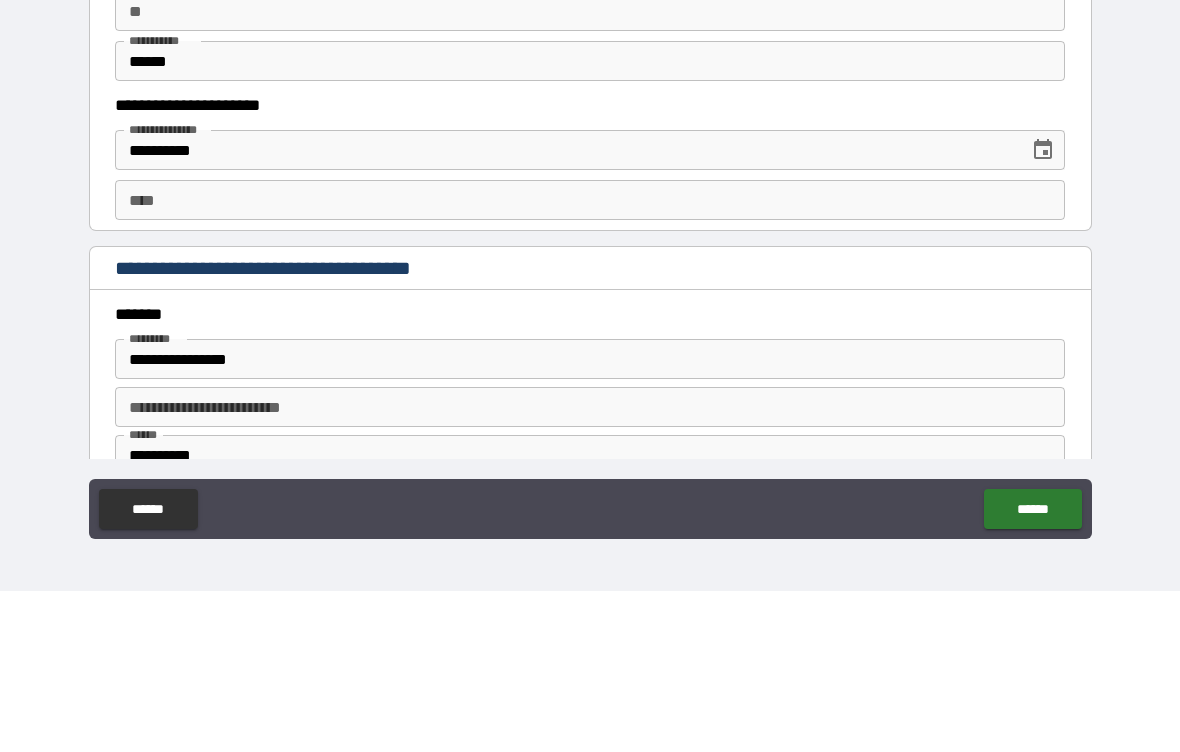 click on "****" at bounding box center (590, 361) 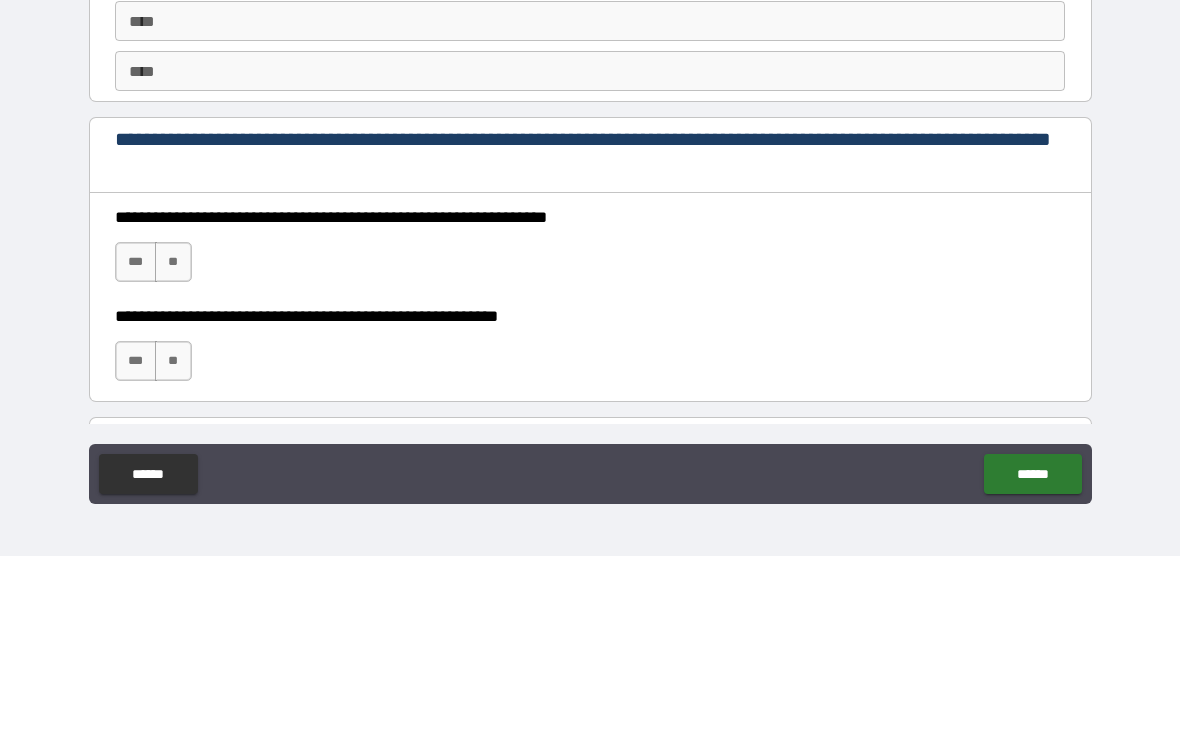 scroll, scrollTop: 2607, scrollLeft: 0, axis: vertical 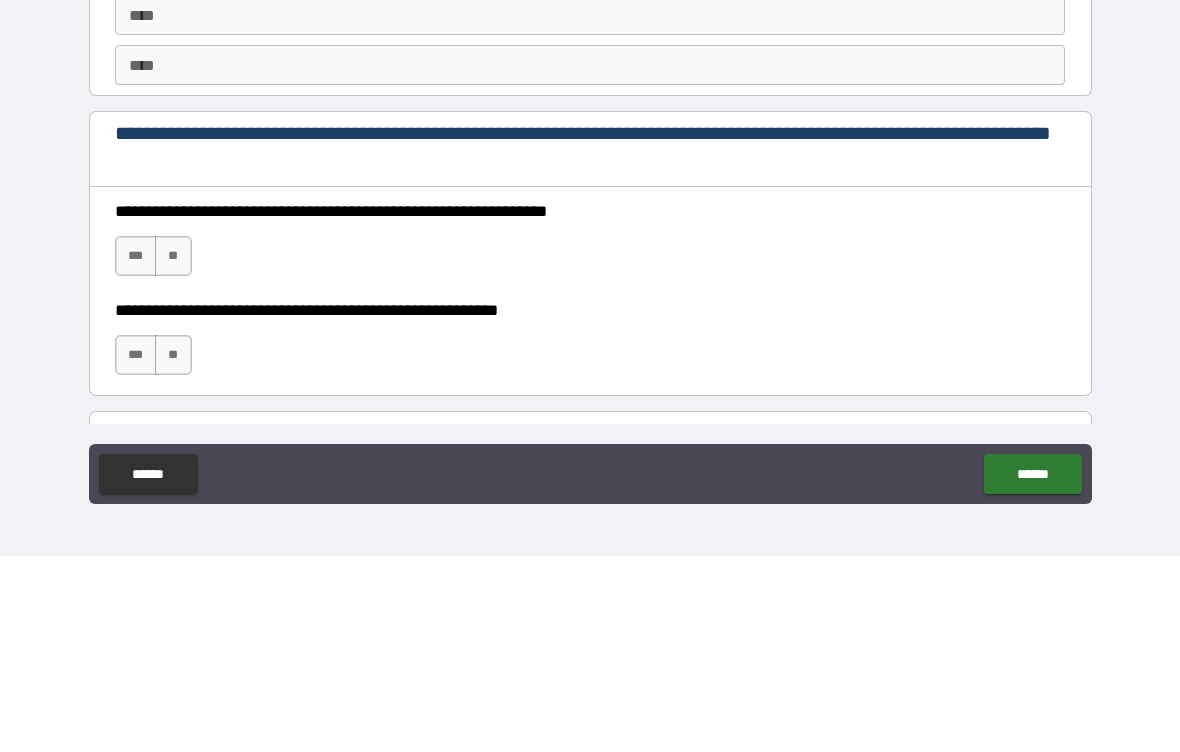 type on "**********" 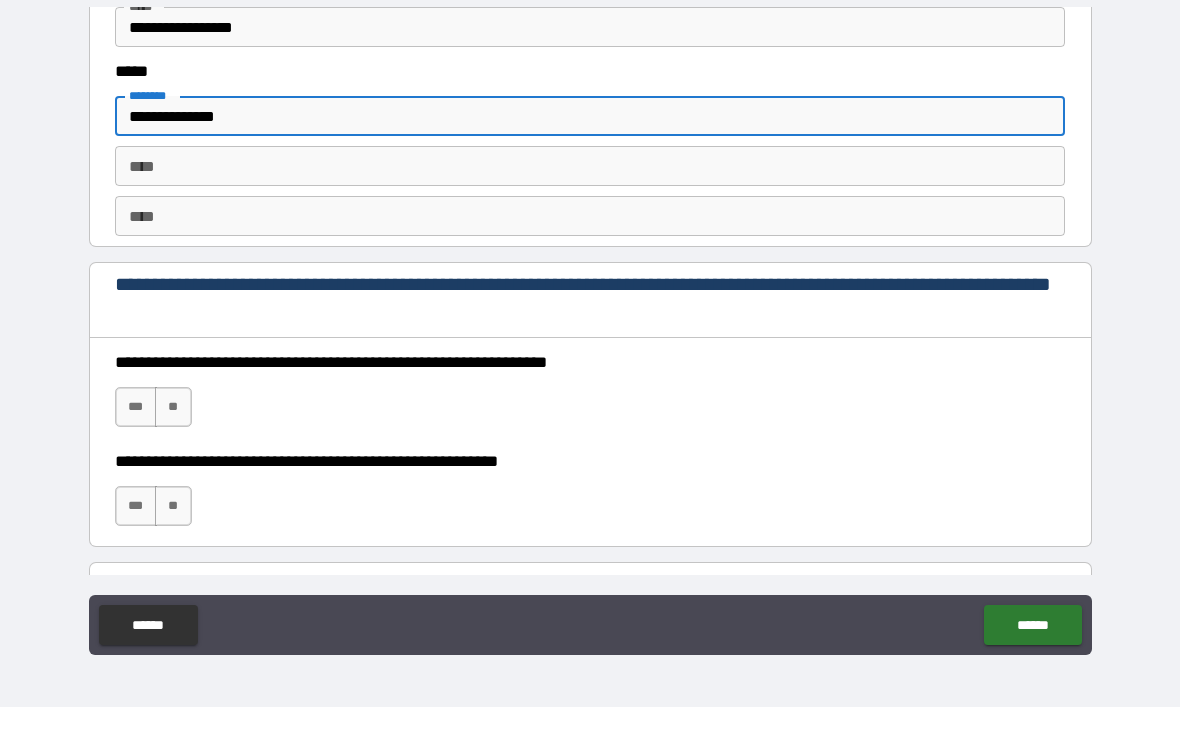 type on "**********" 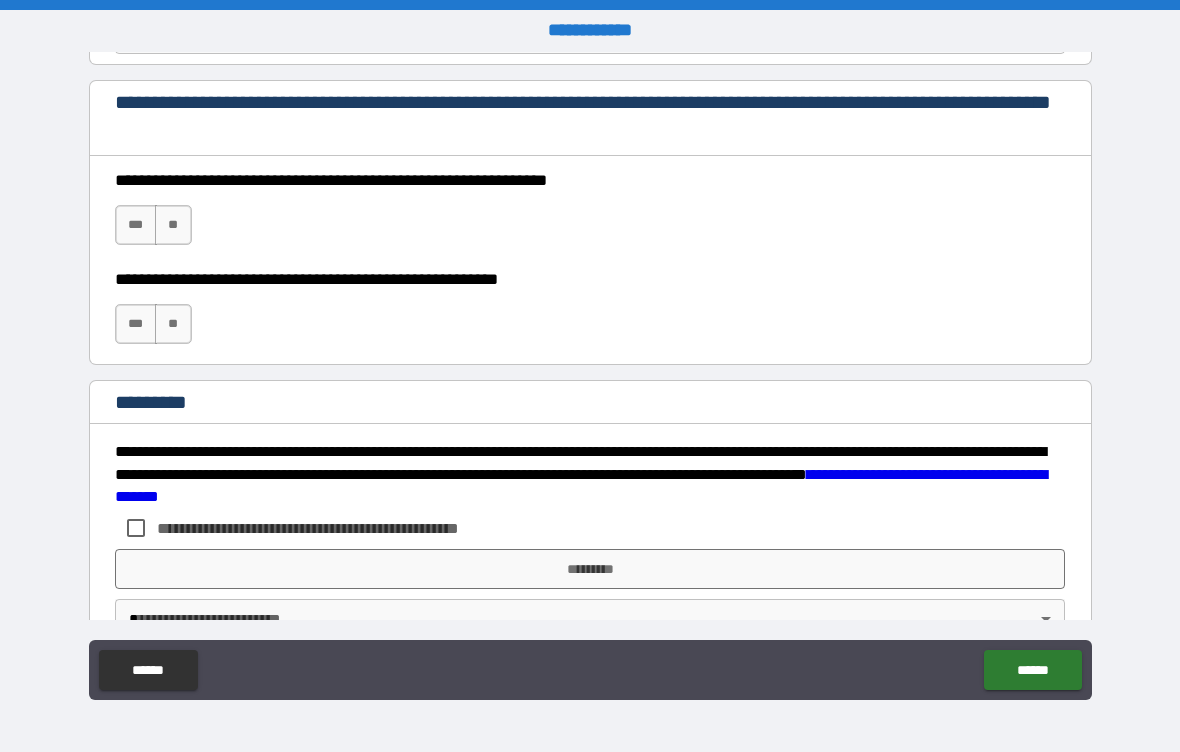 scroll, scrollTop: 2825, scrollLeft: 0, axis: vertical 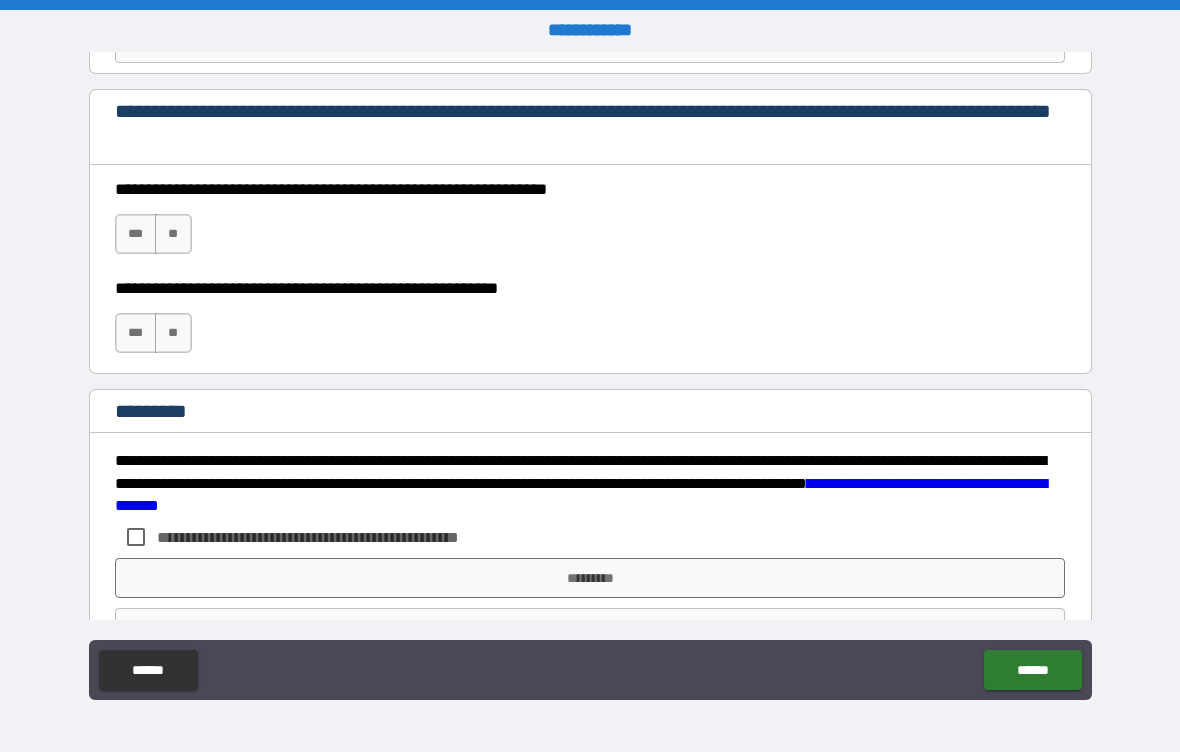 type on "**********" 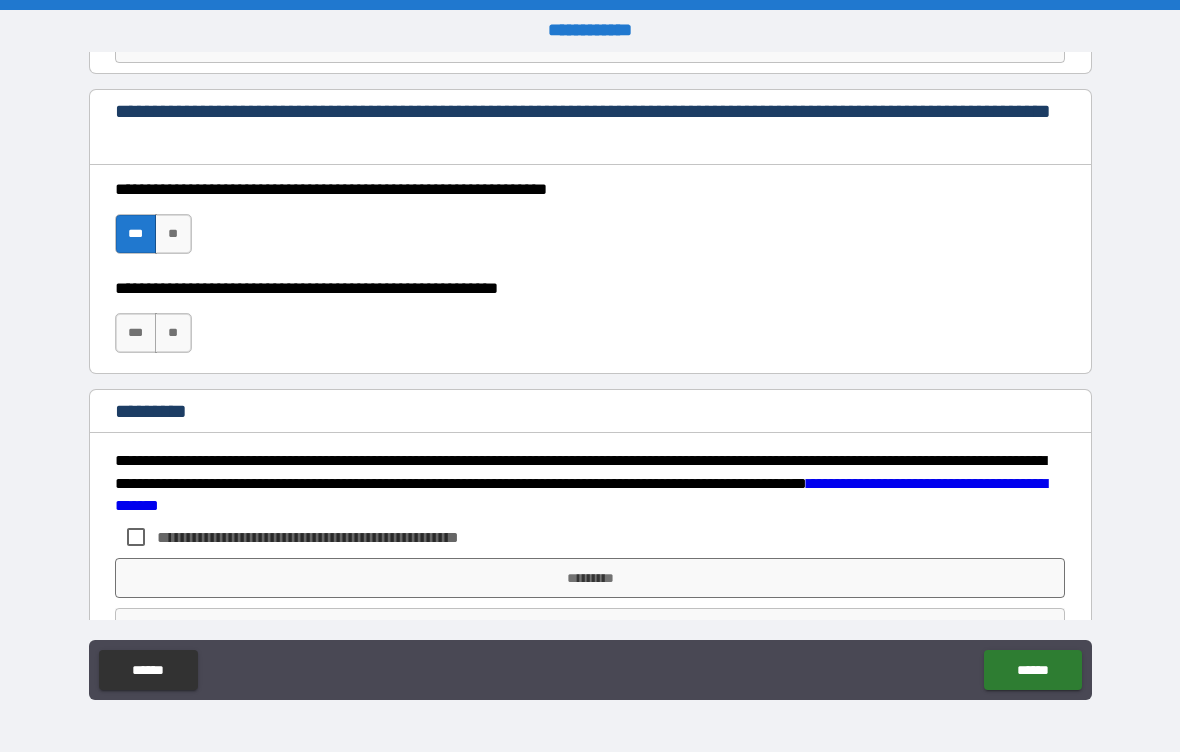 click on "***" at bounding box center [136, 333] 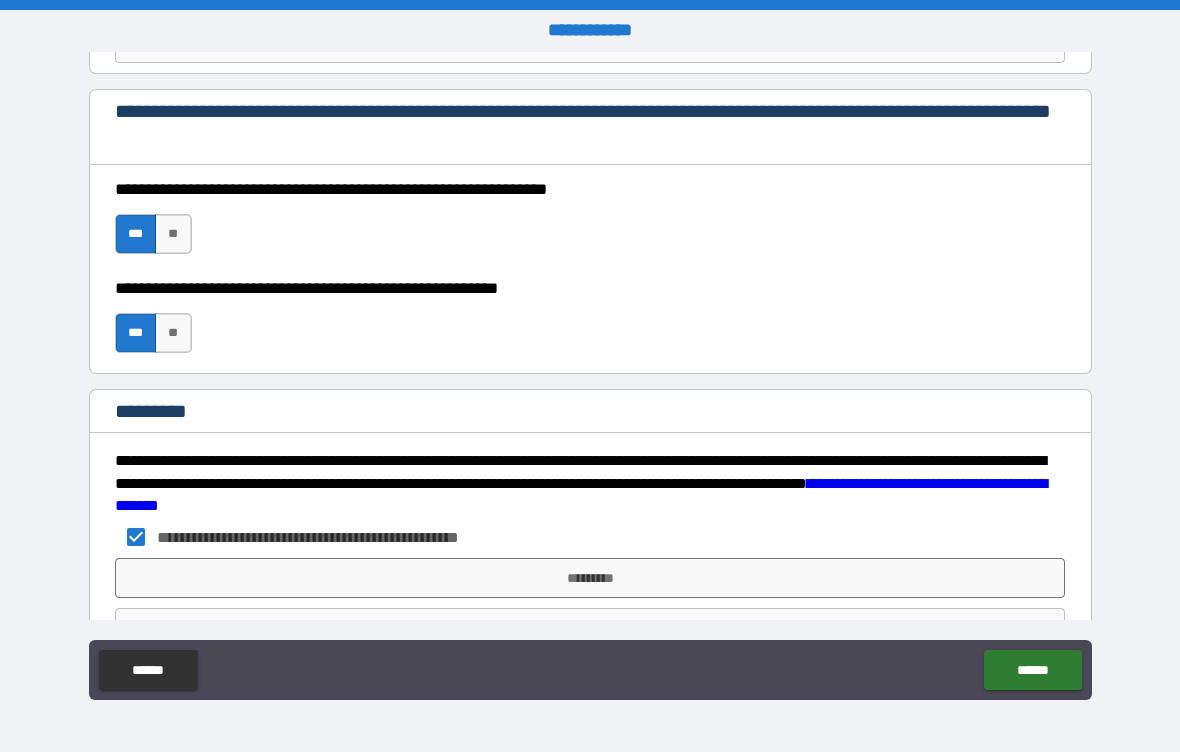 click on "*********" at bounding box center (590, 578) 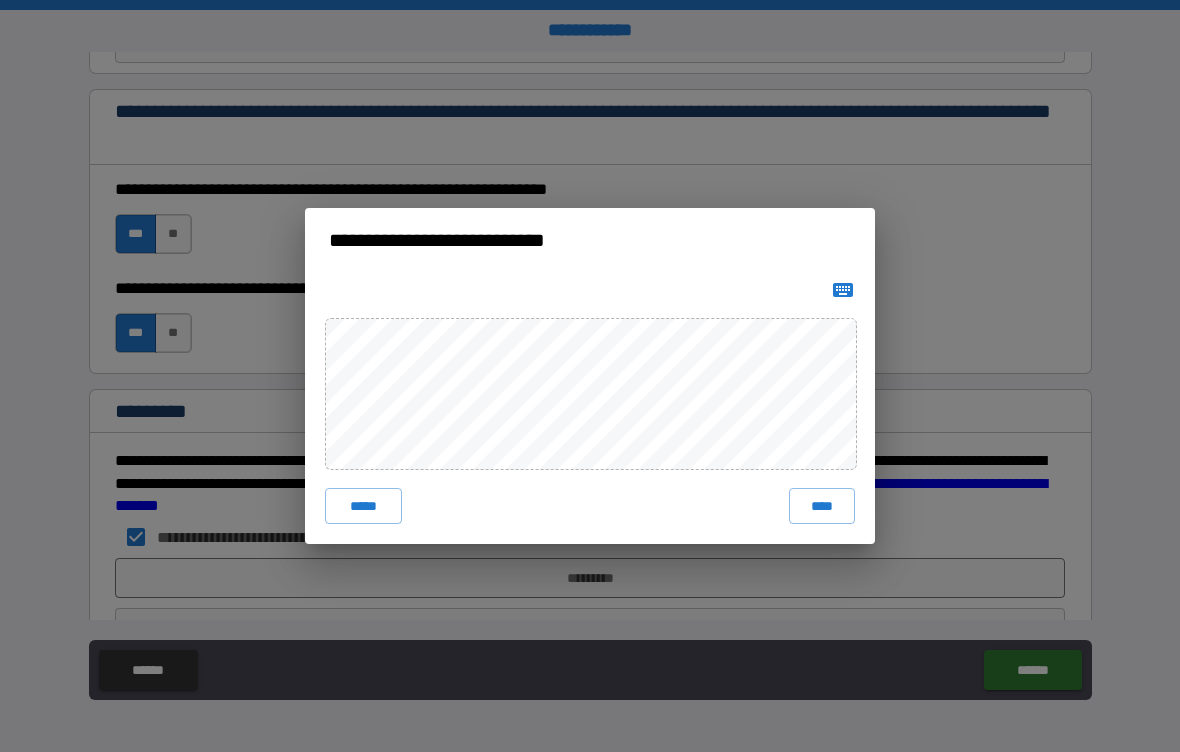 click 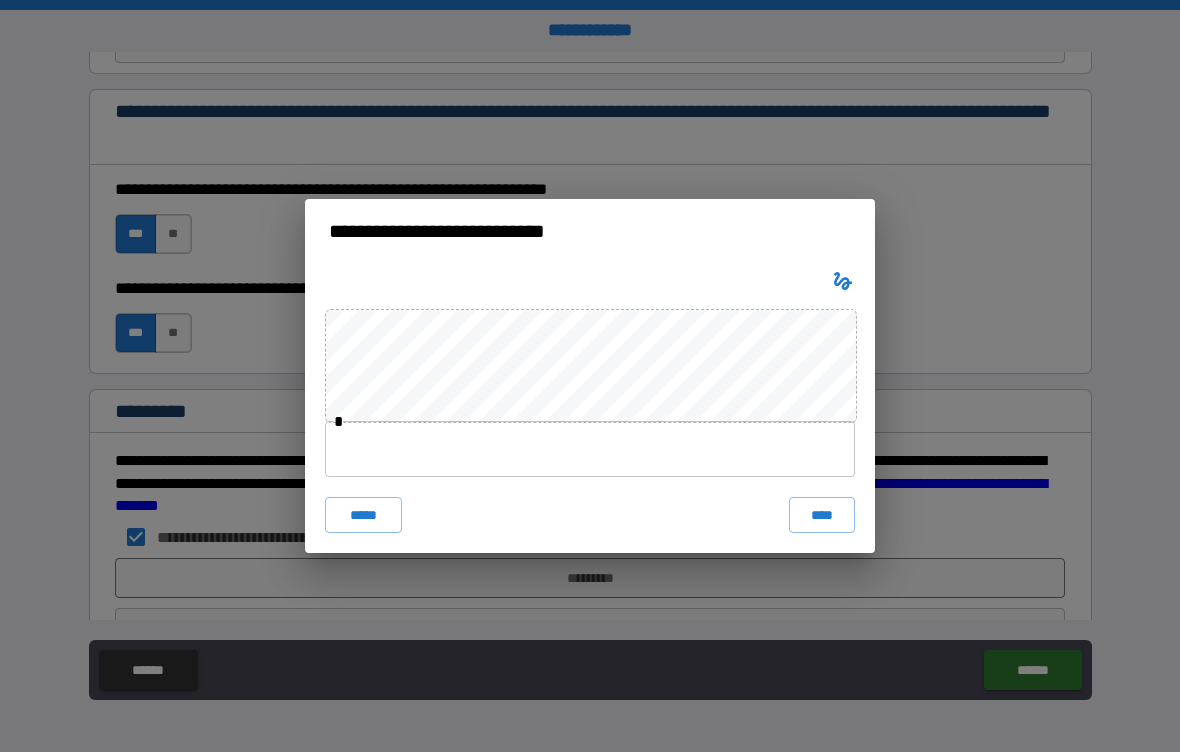 click at bounding box center [843, 281] 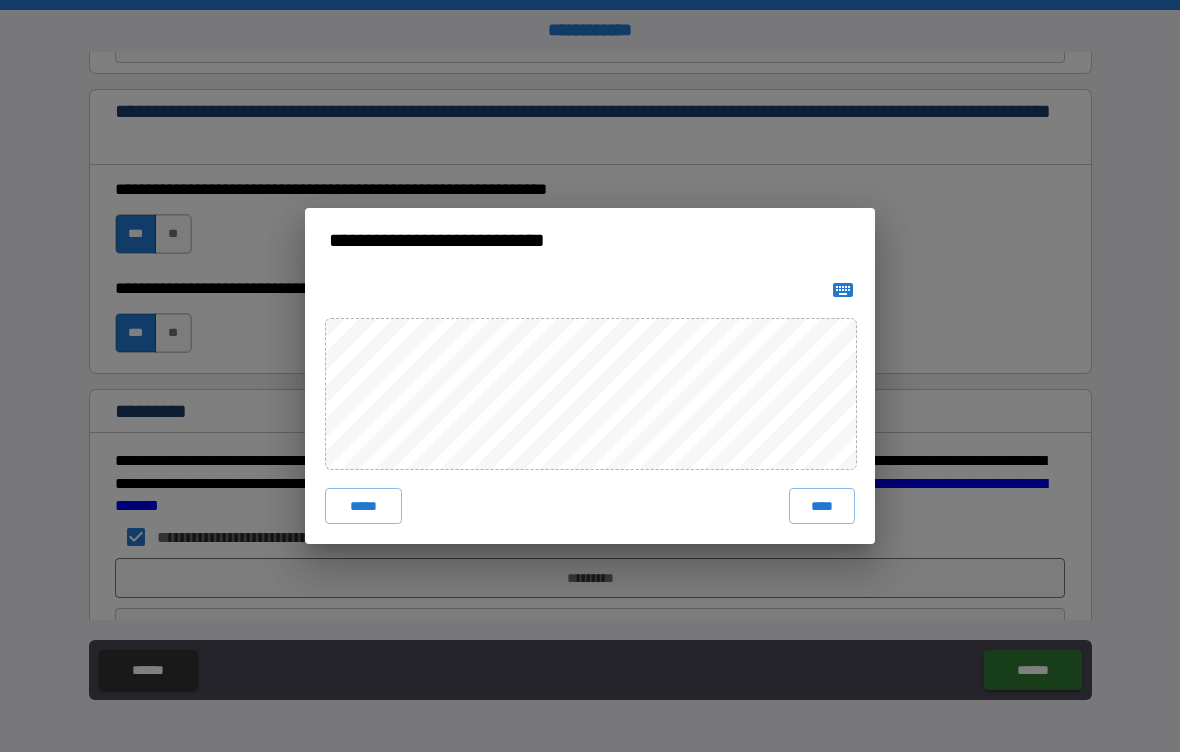 click 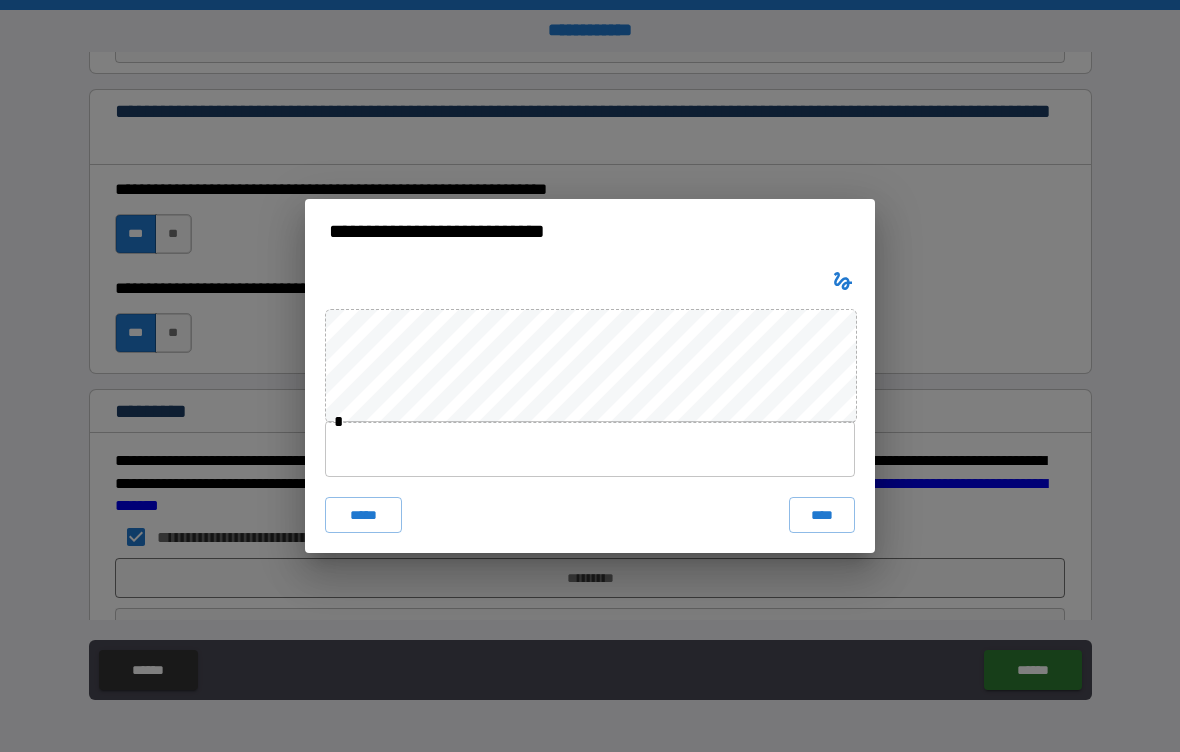 click 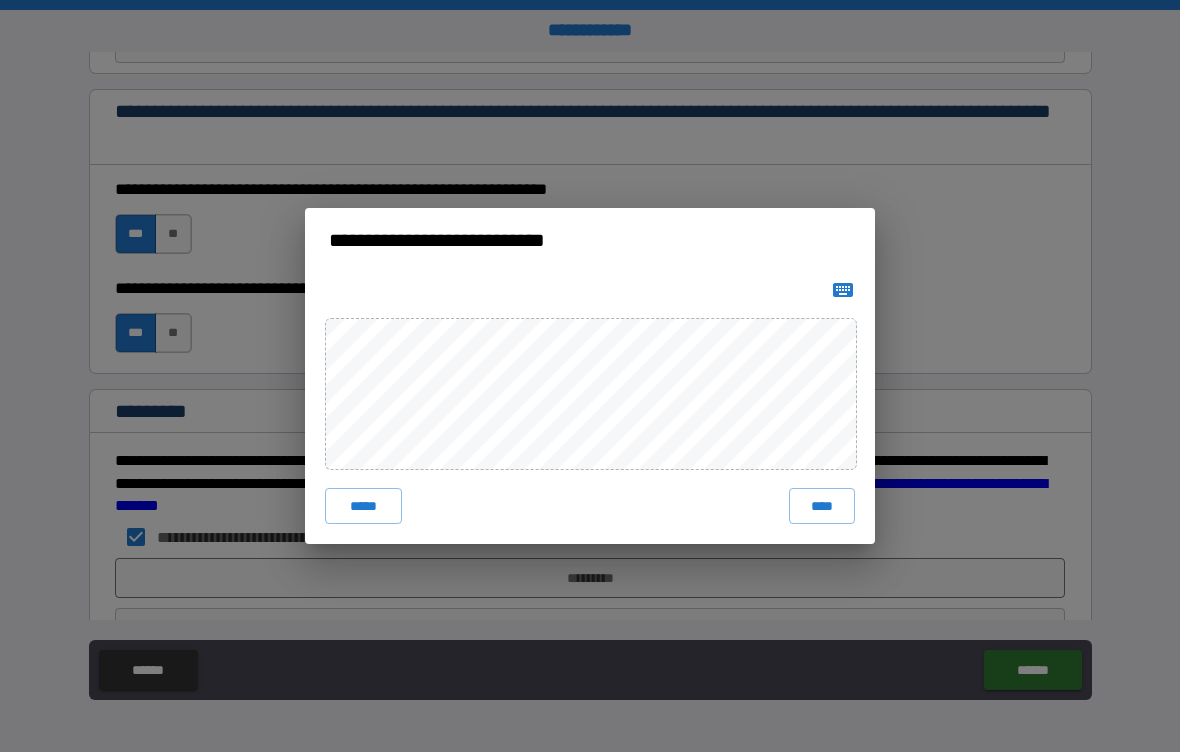 click 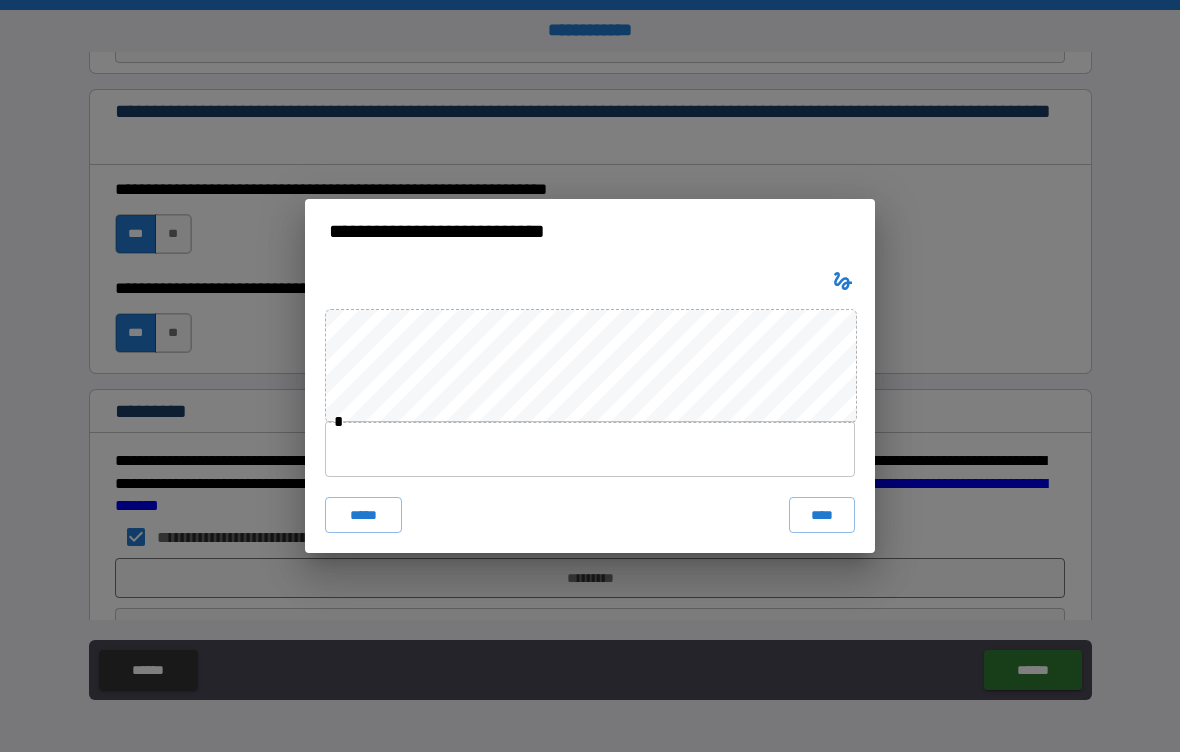 click on "*****" at bounding box center [363, 515] 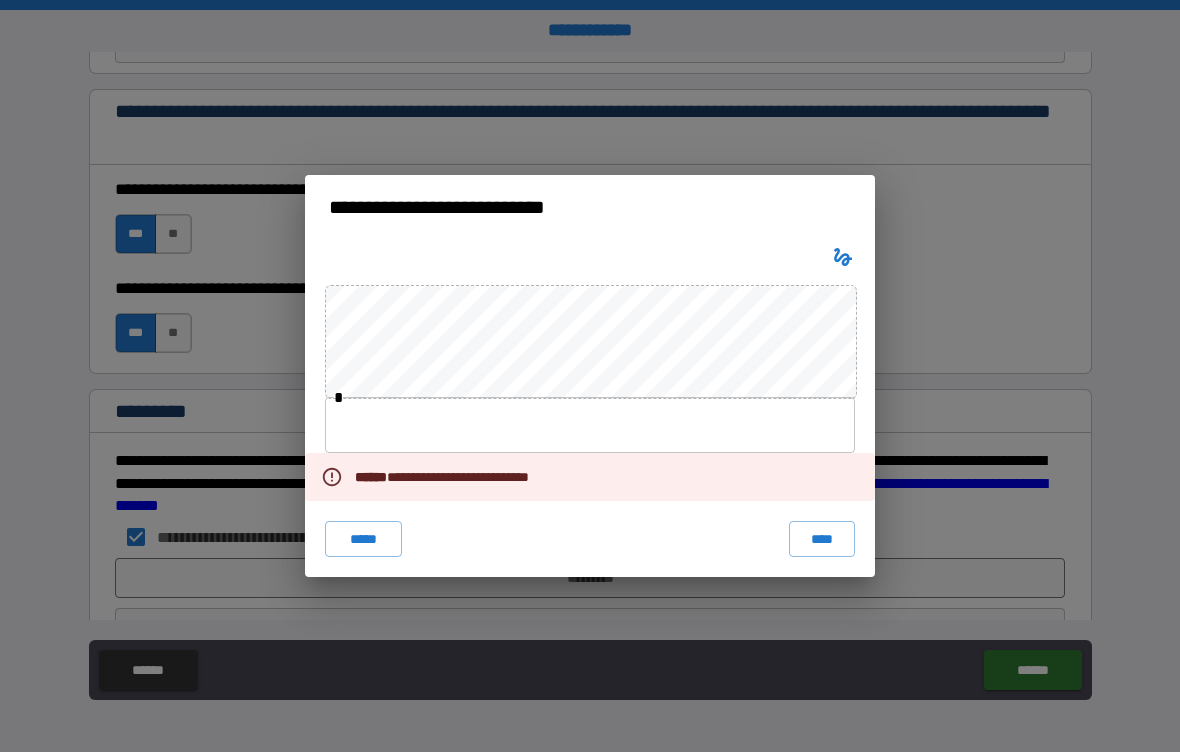 click on "*****" at bounding box center [363, 539] 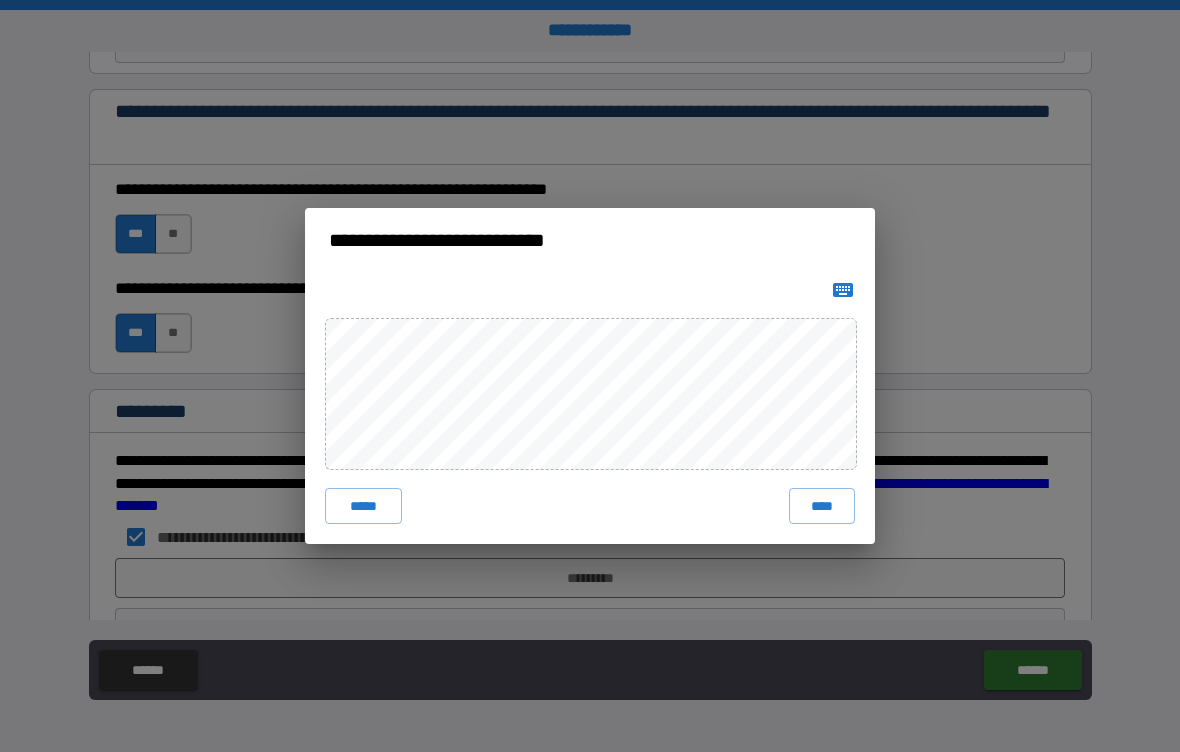 click on "****" at bounding box center [822, 506] 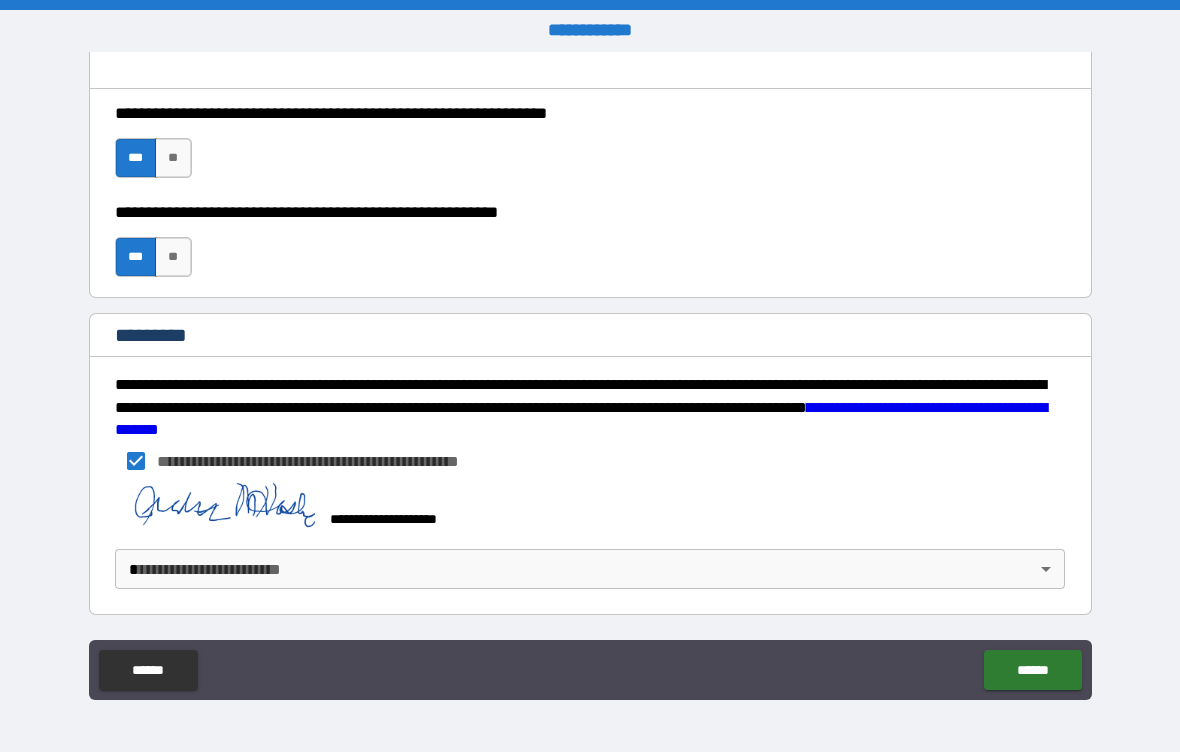 scroll, scrollTop: 2901, scrollLeft: 0, axis: vertical 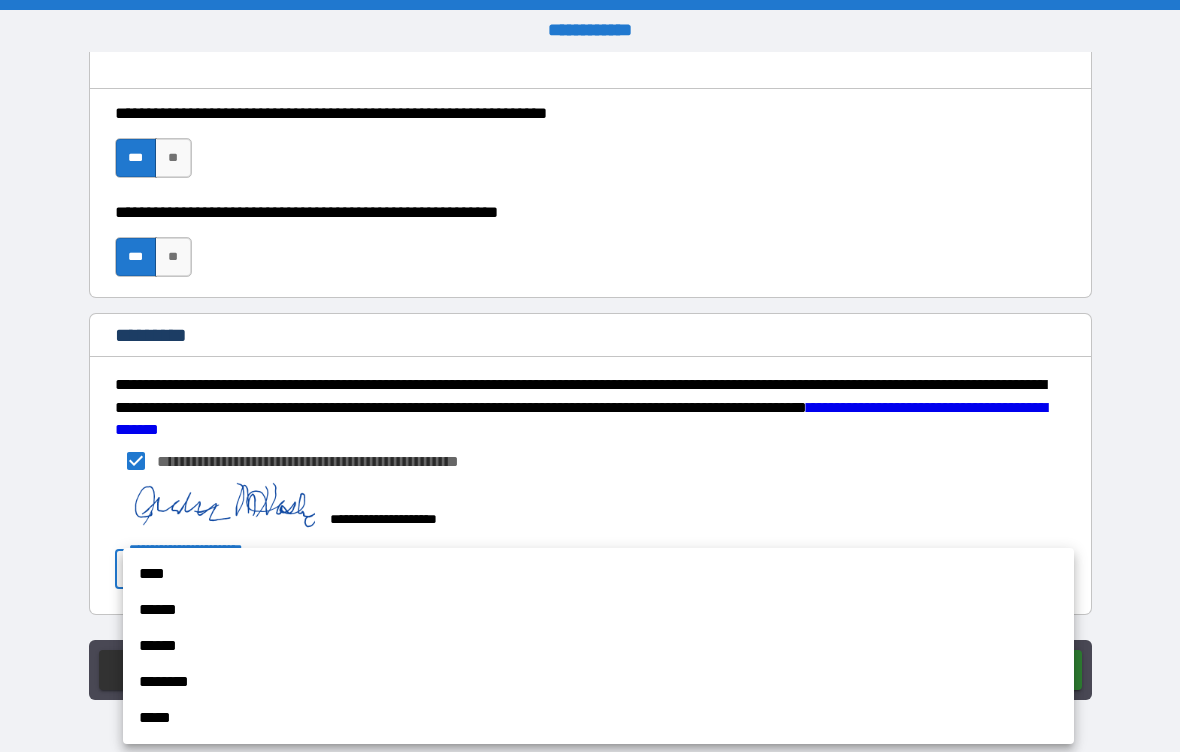 click on "****" at bounding box center [598, 574] 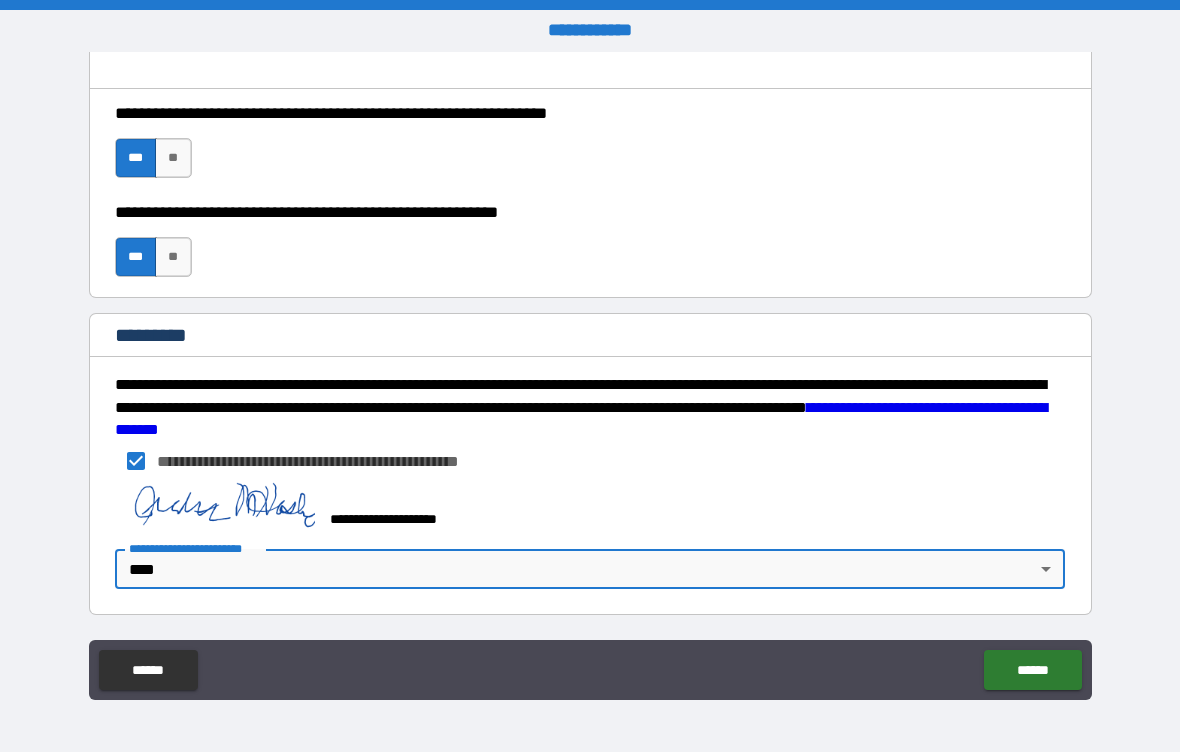 click on "******" at bounding box center [1032, 670] 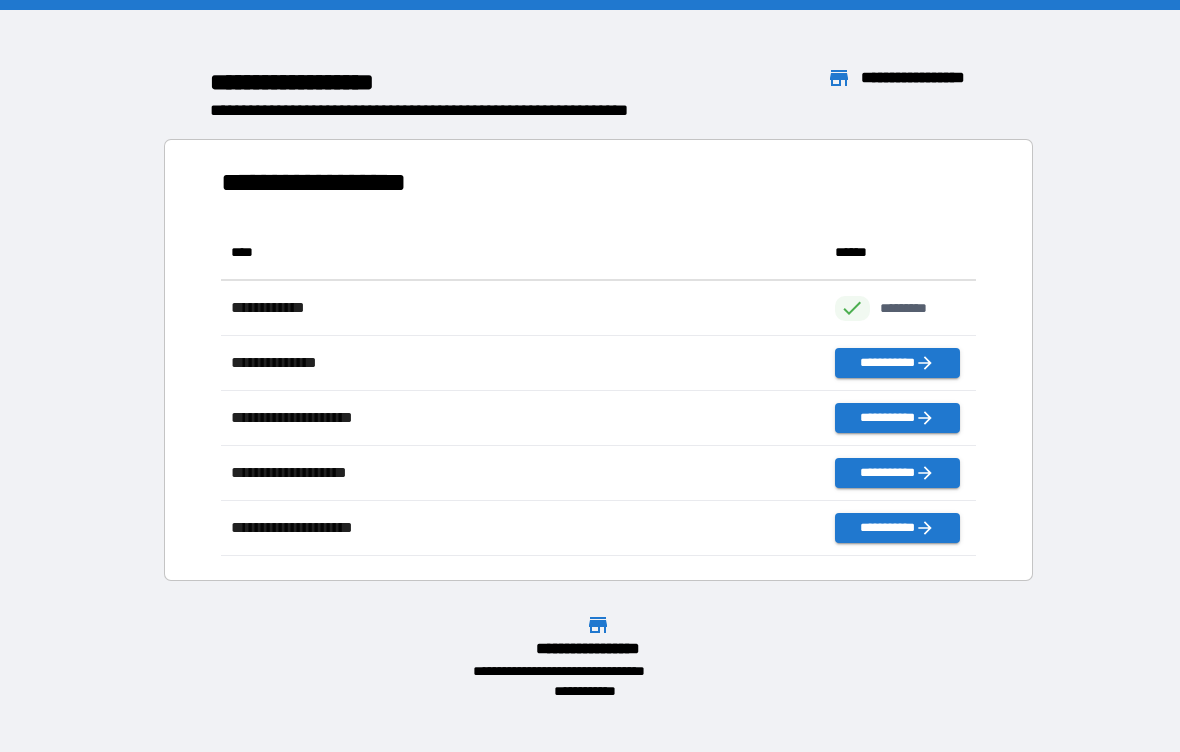 scroll, scrollTop: 331, scrollLeft: 755, axis: both 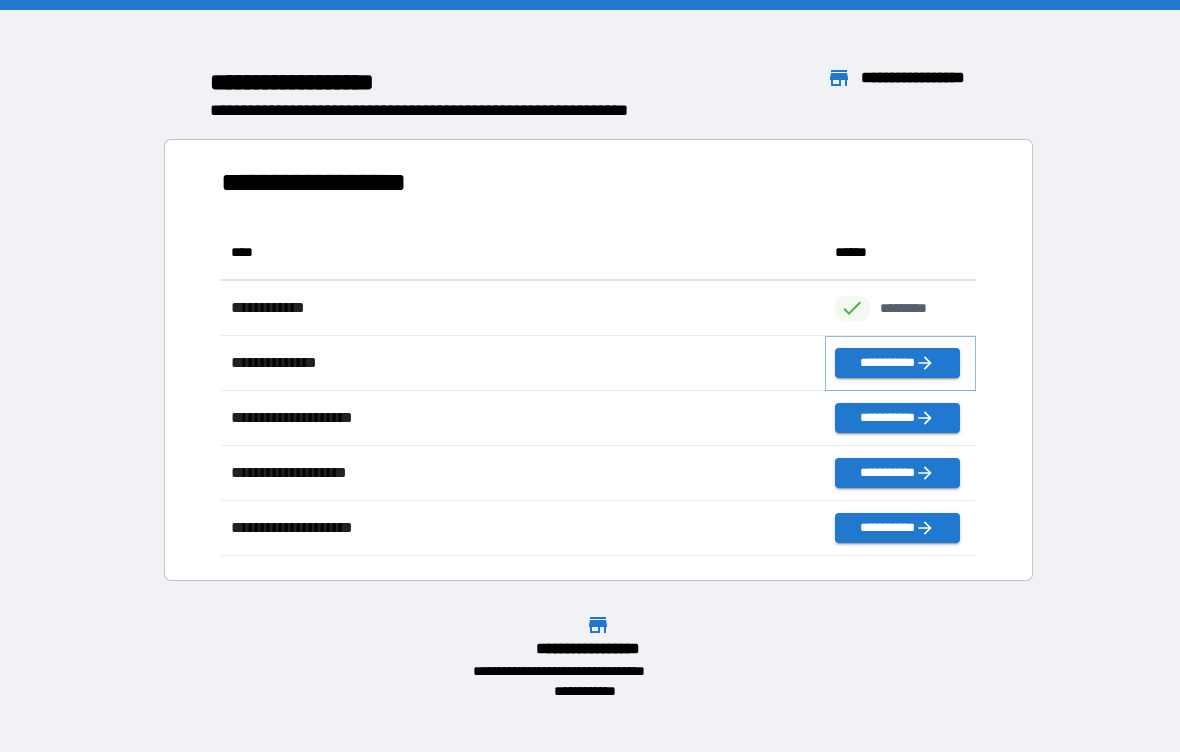 click on "**********" at bounding box center (897, 363) 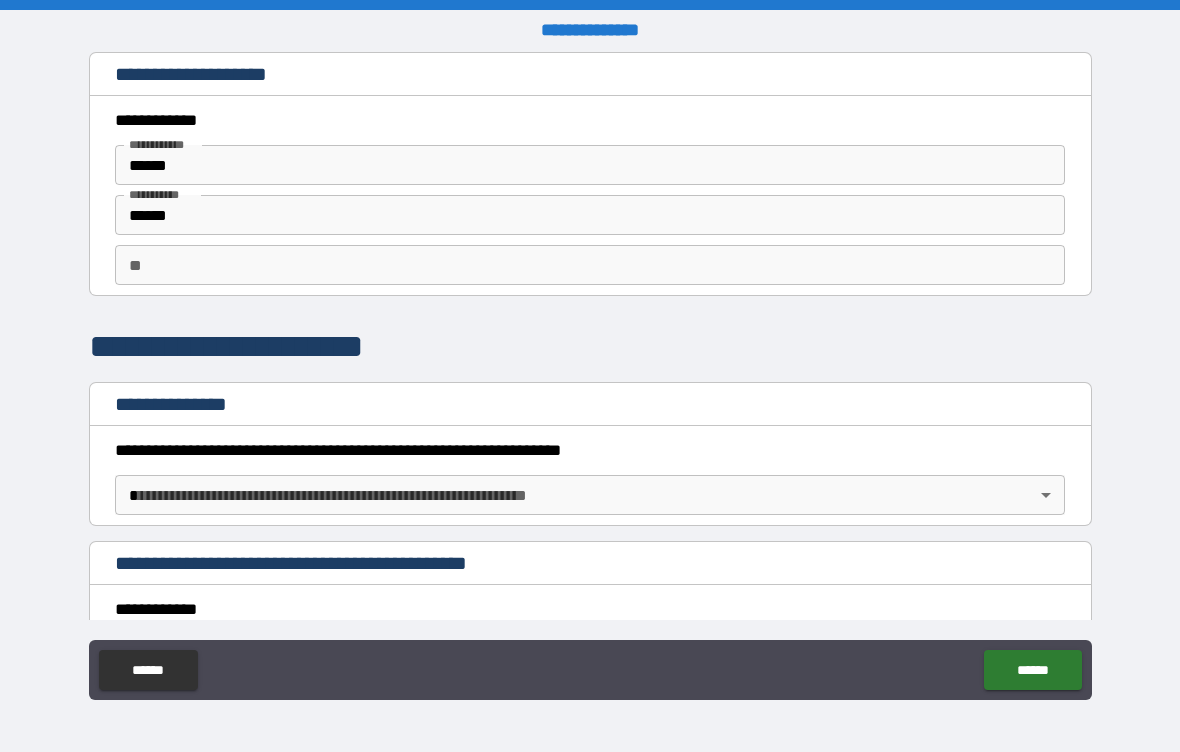 click on "**********" at bounding box center (590, 376) 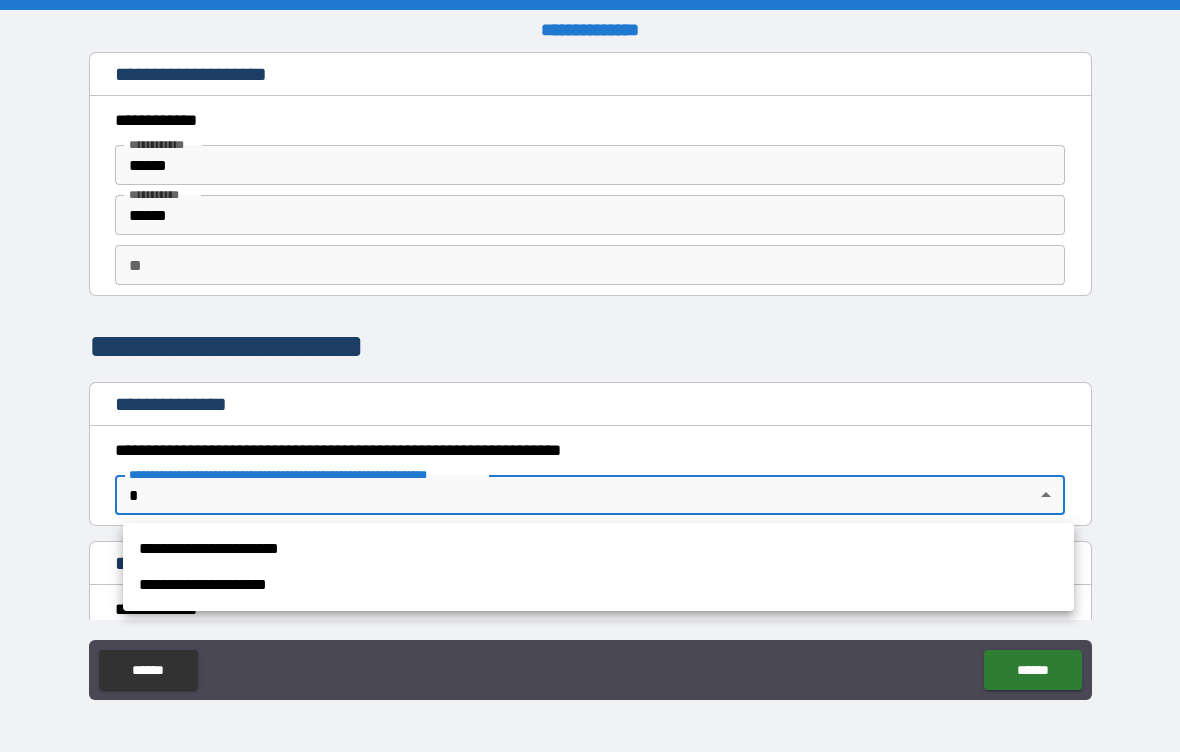 click on "**********" at bounding box center (598, 549) 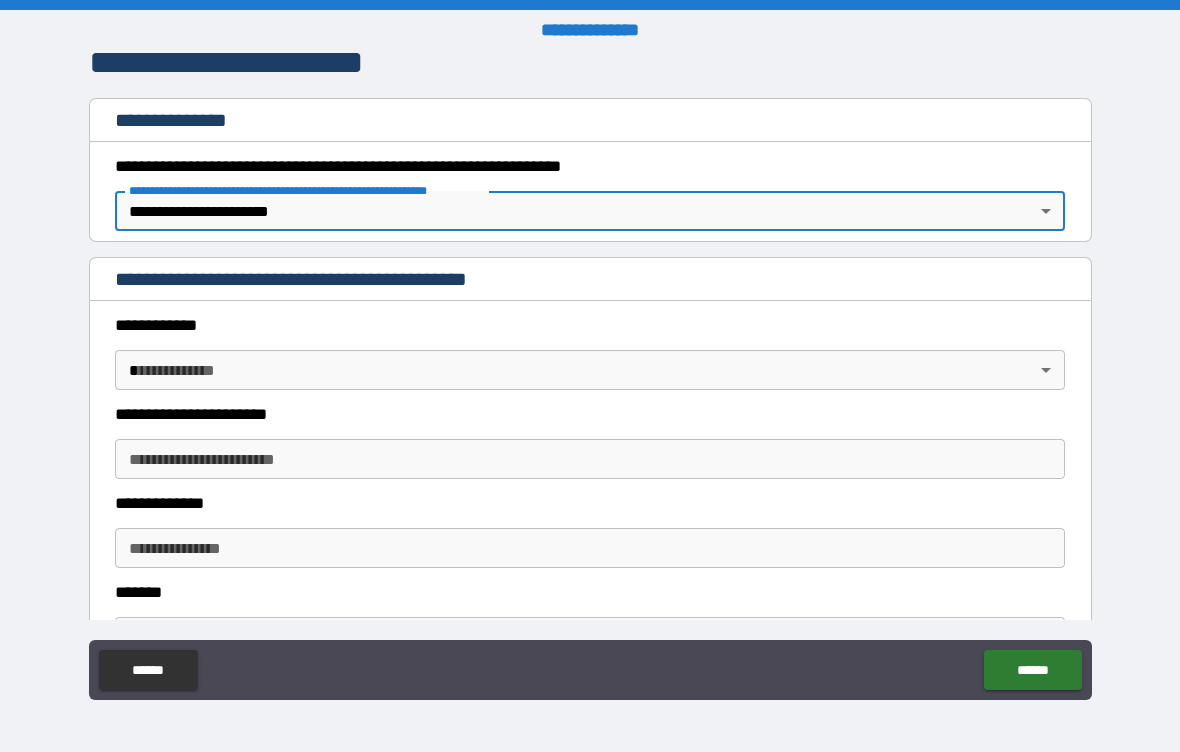 scroll, scrollTop: 297, scrollLeft: 0, axis: vertical 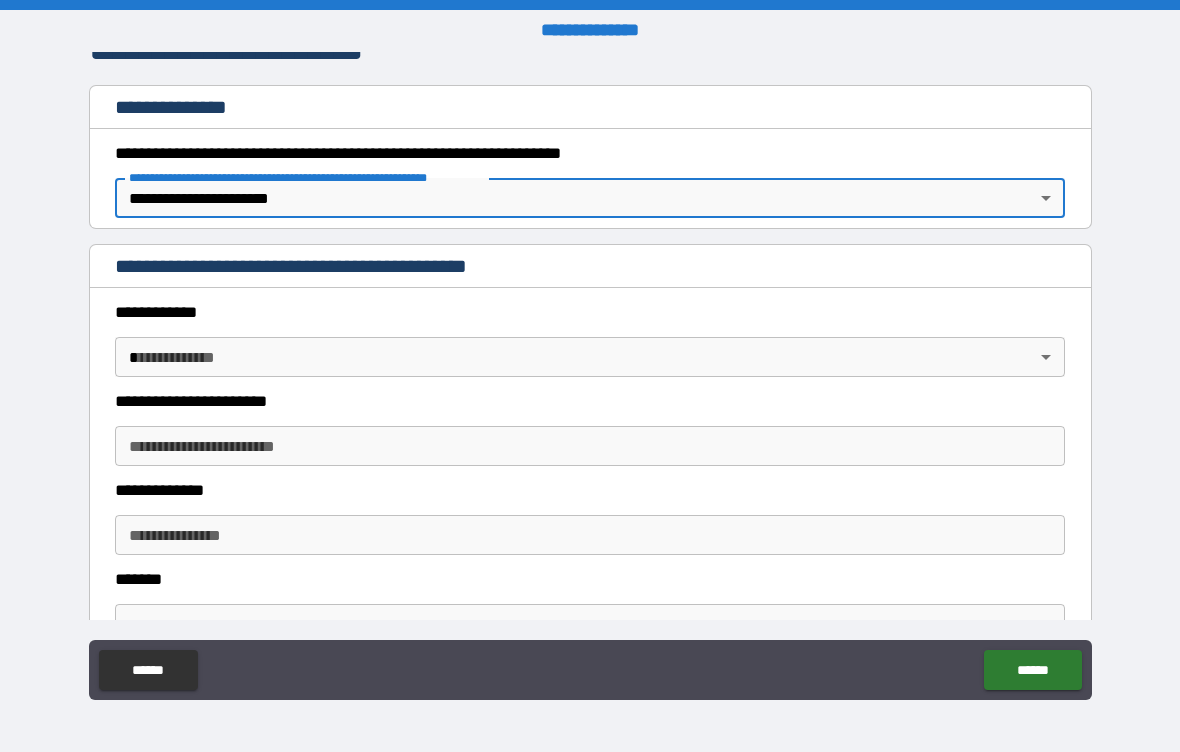 click on "**********" at bounding box center (590, 376) 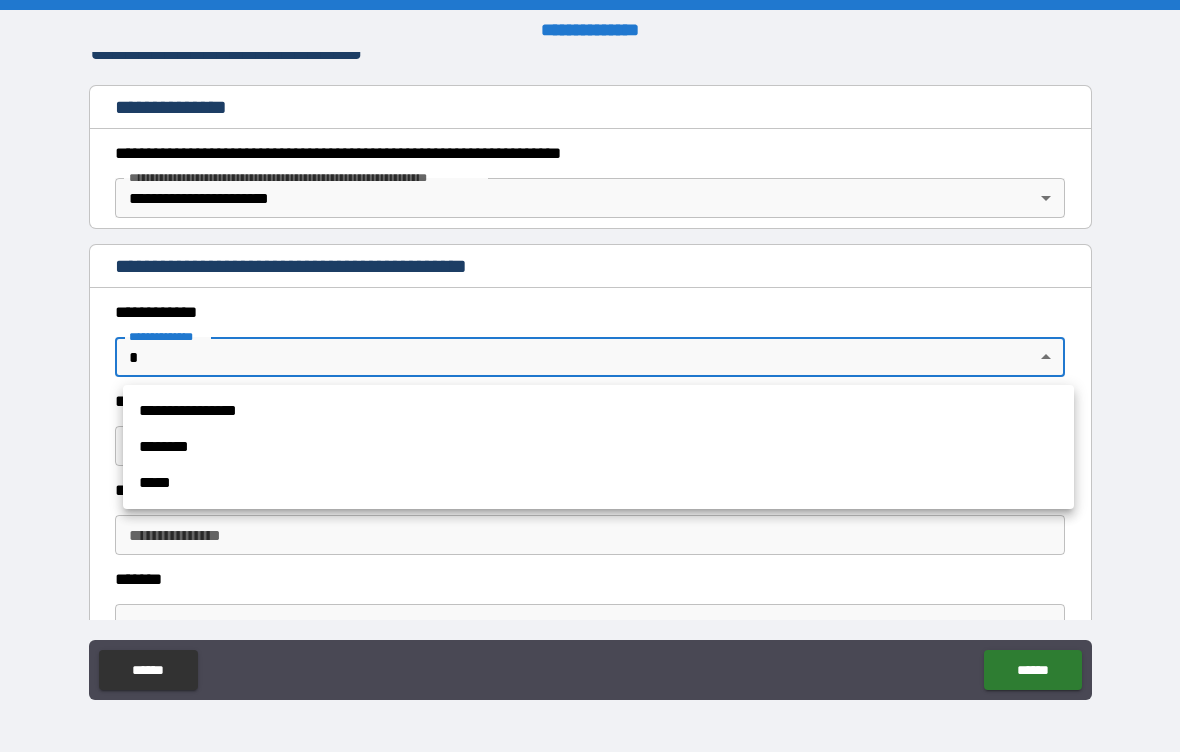click on "**********" at bounding box center (598, 411) 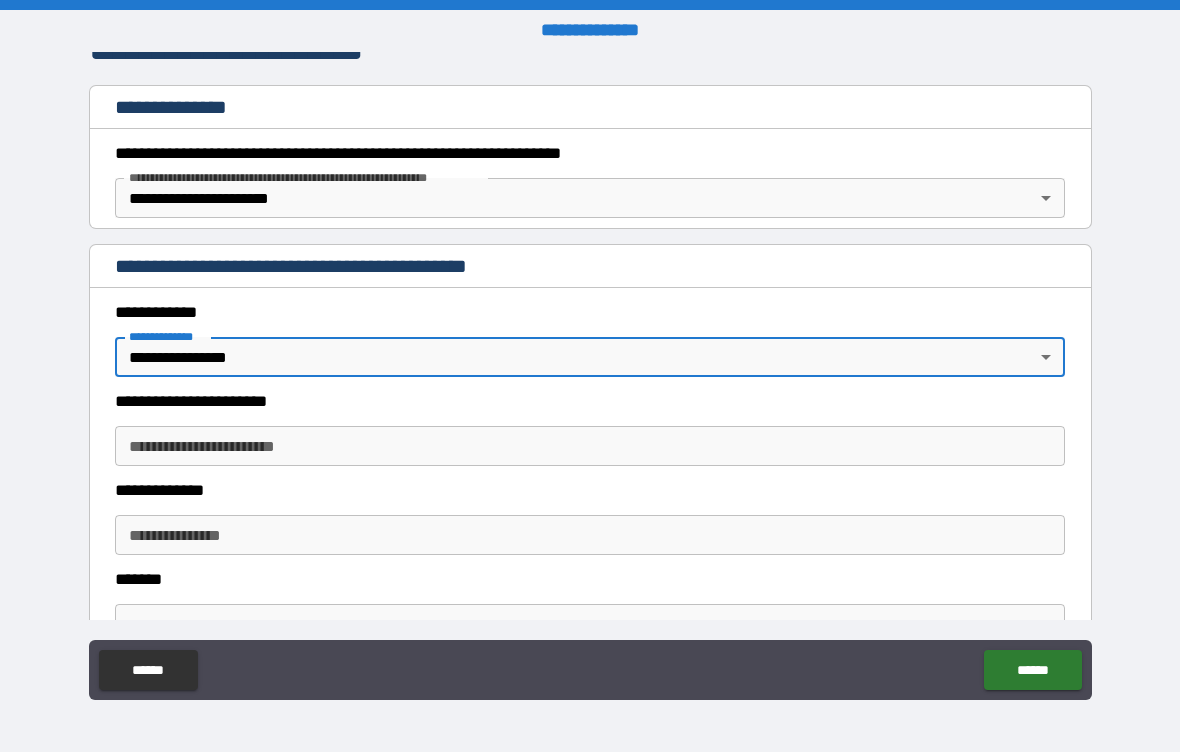 type on "*" 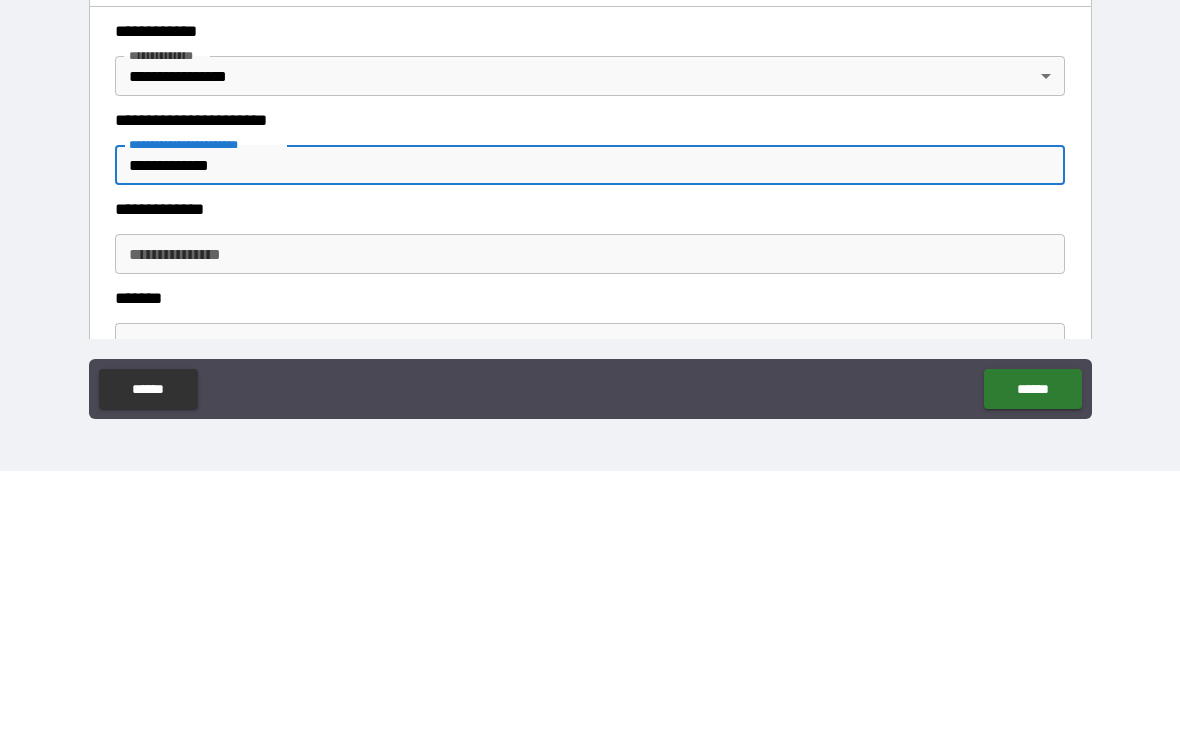 type on "**********" 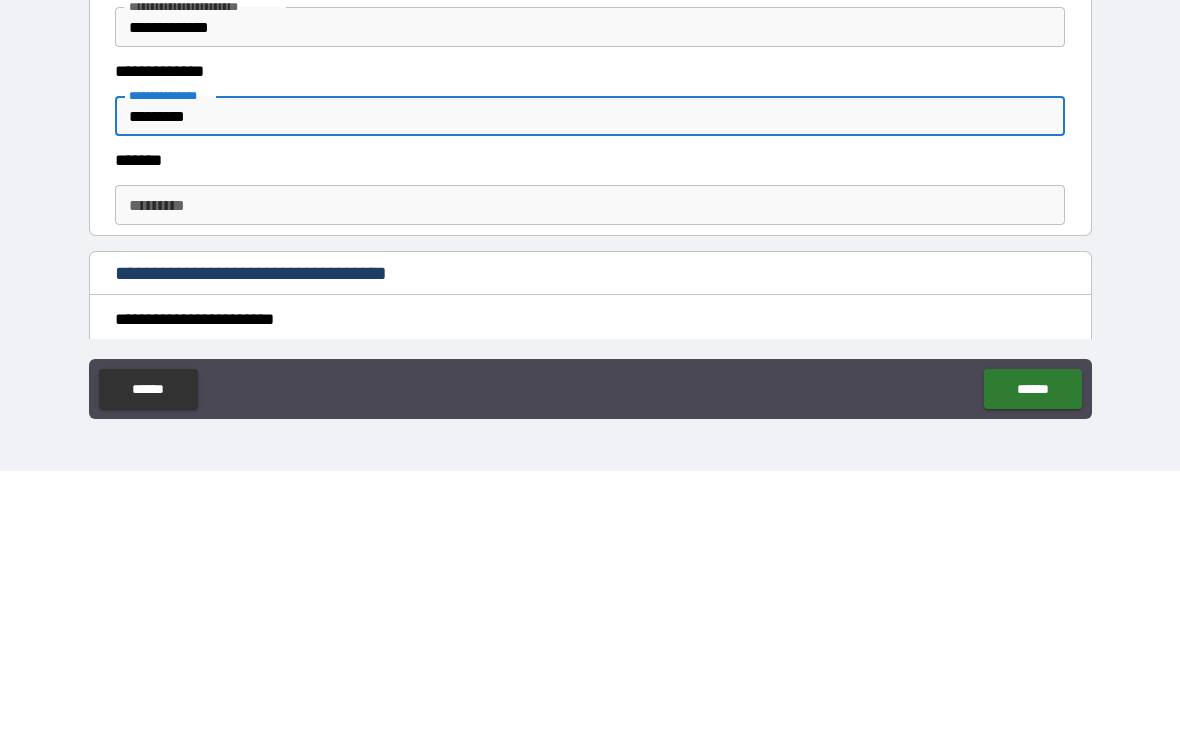 scroll, scrollTop: 439, scrollLeft: 0, axis: vertical 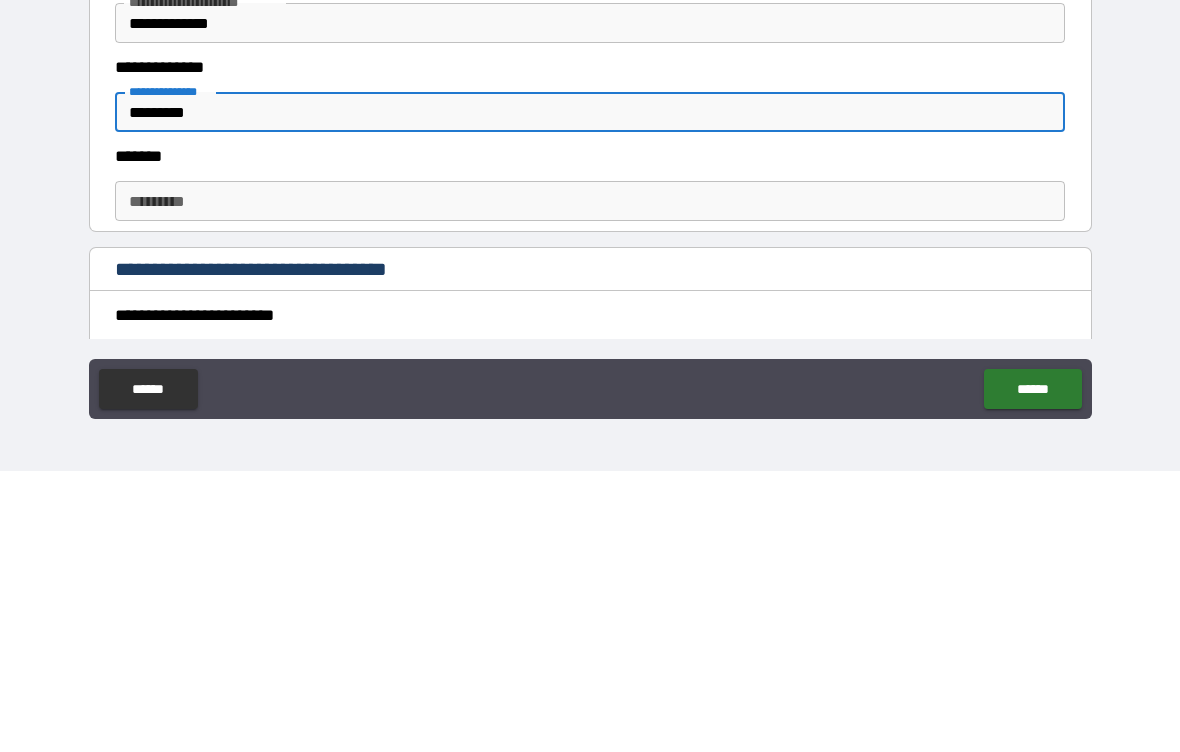 type on "*********" 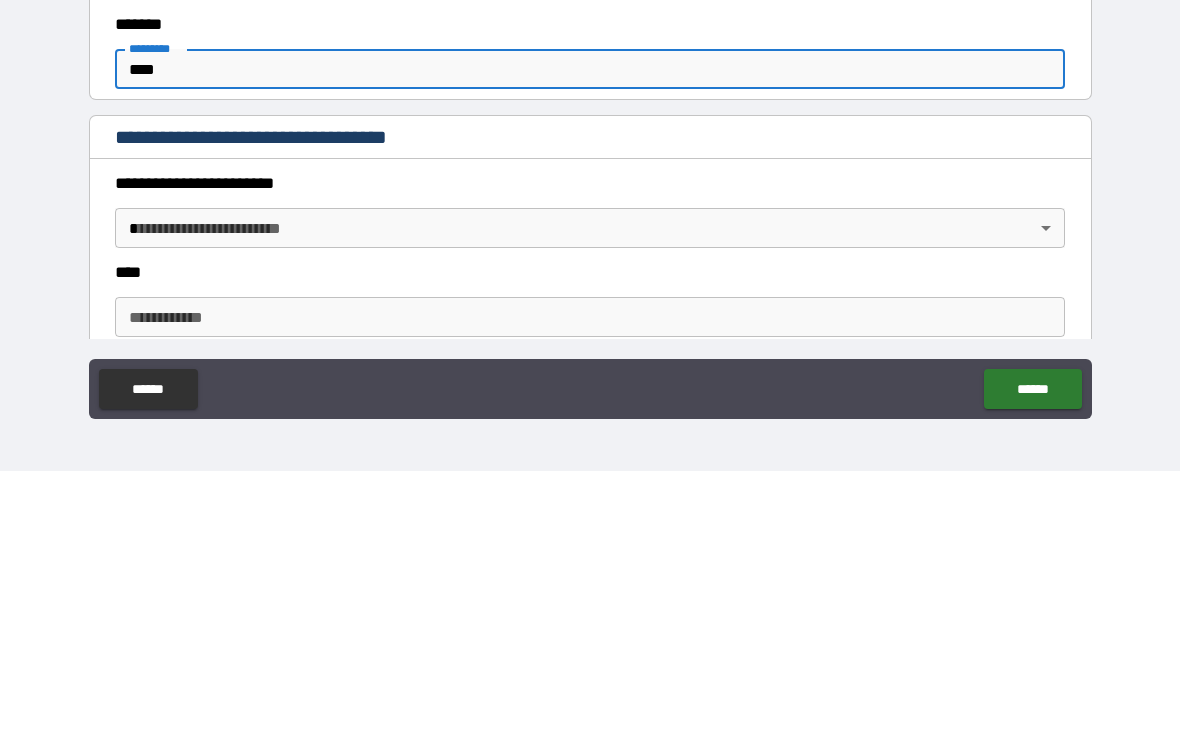 scroll, scrollTop: 614, scrollLeft: 0, axis: vertical 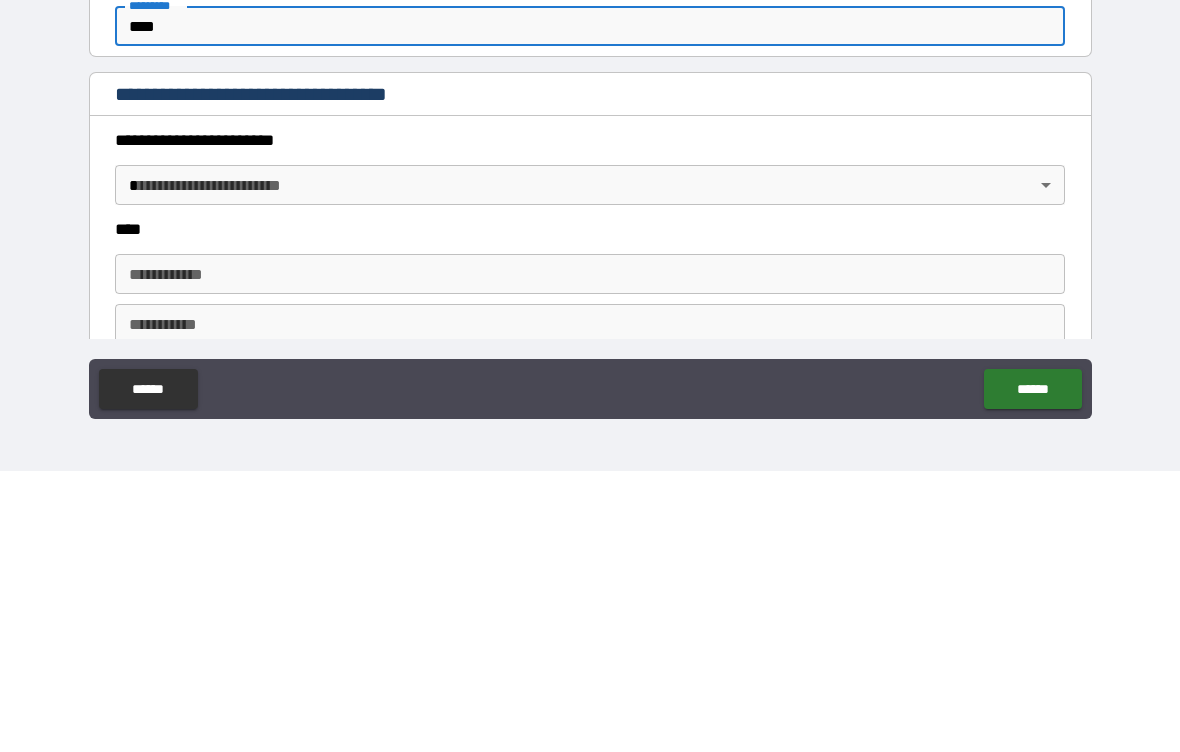 type on "****" 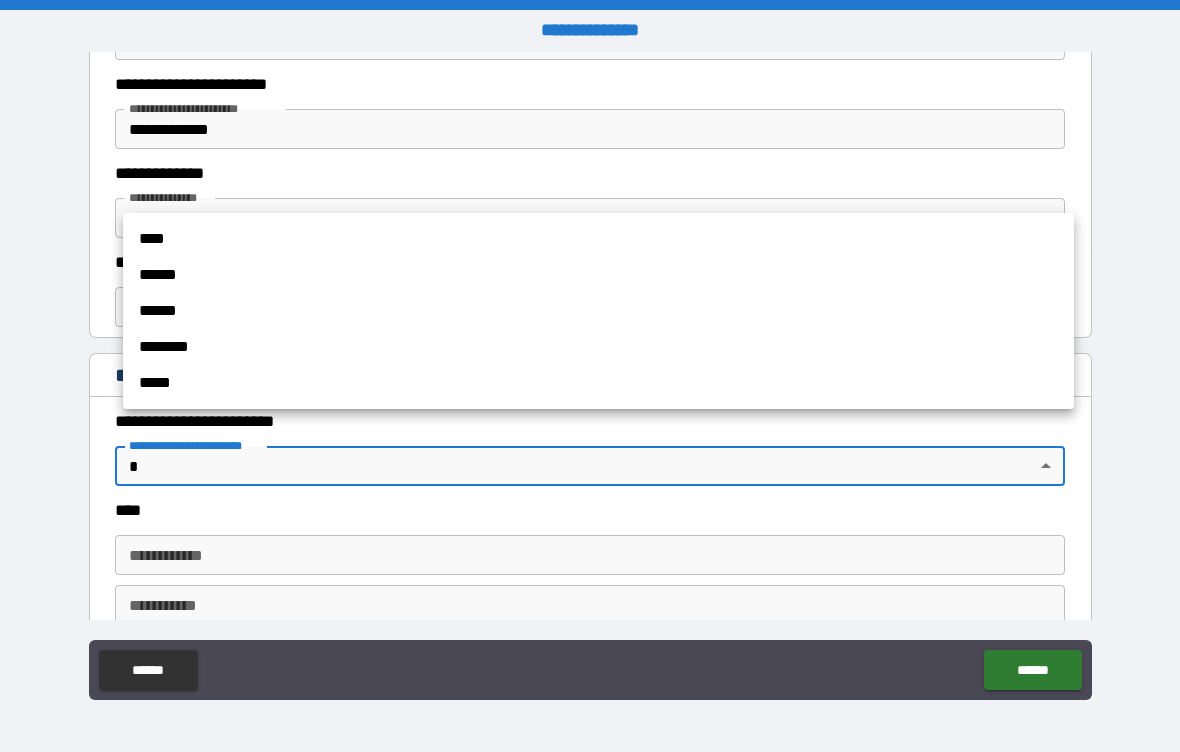 click at bounding box center [590, 376] 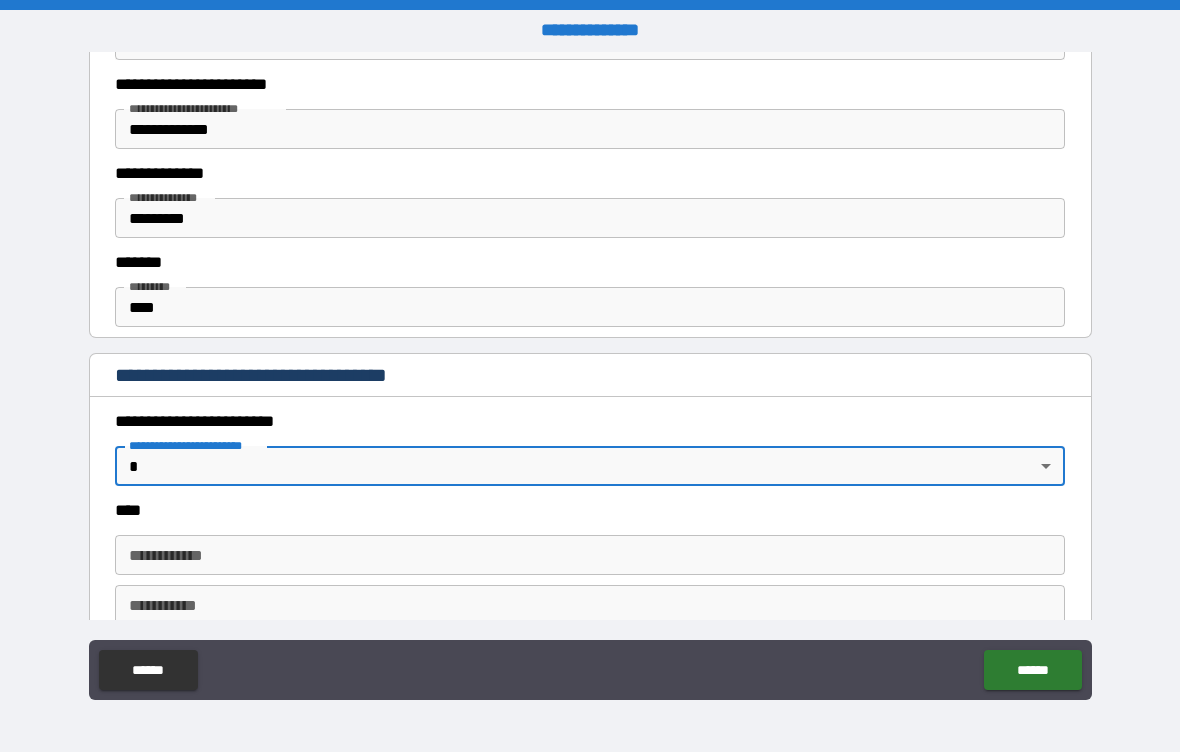 click on "**********" at bounding box center [590, 376] 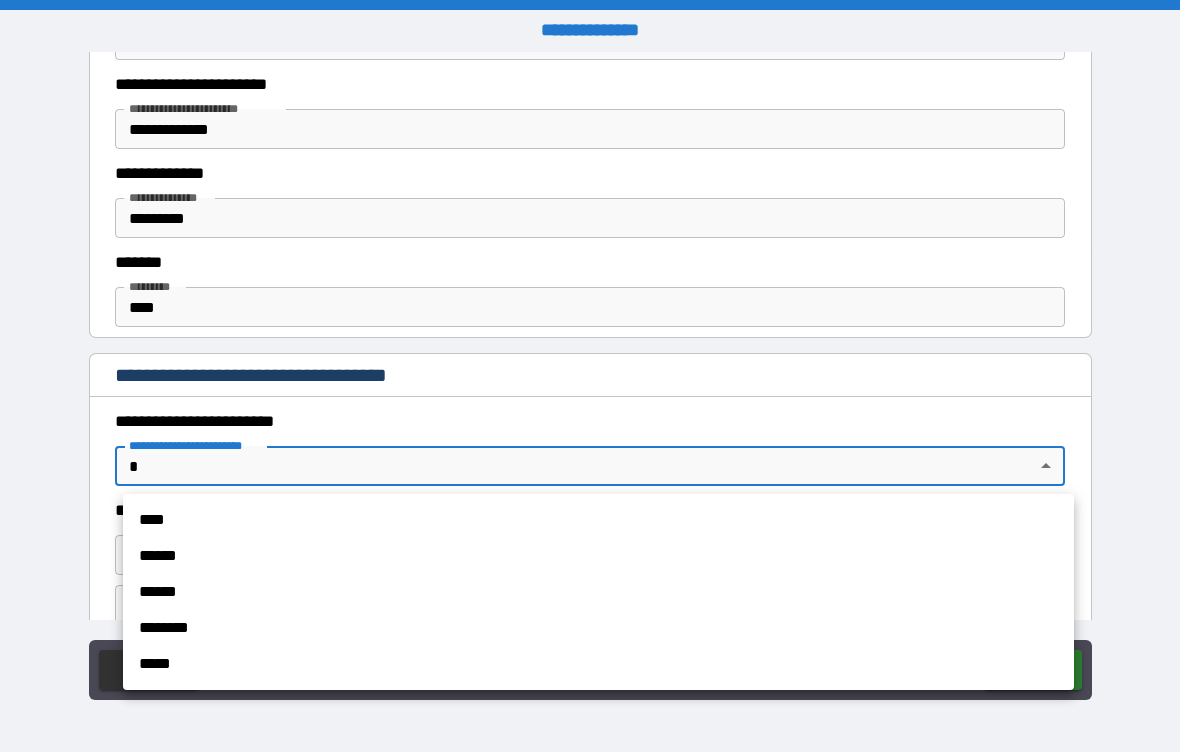 click on "******" at bounding box center (598, 592) 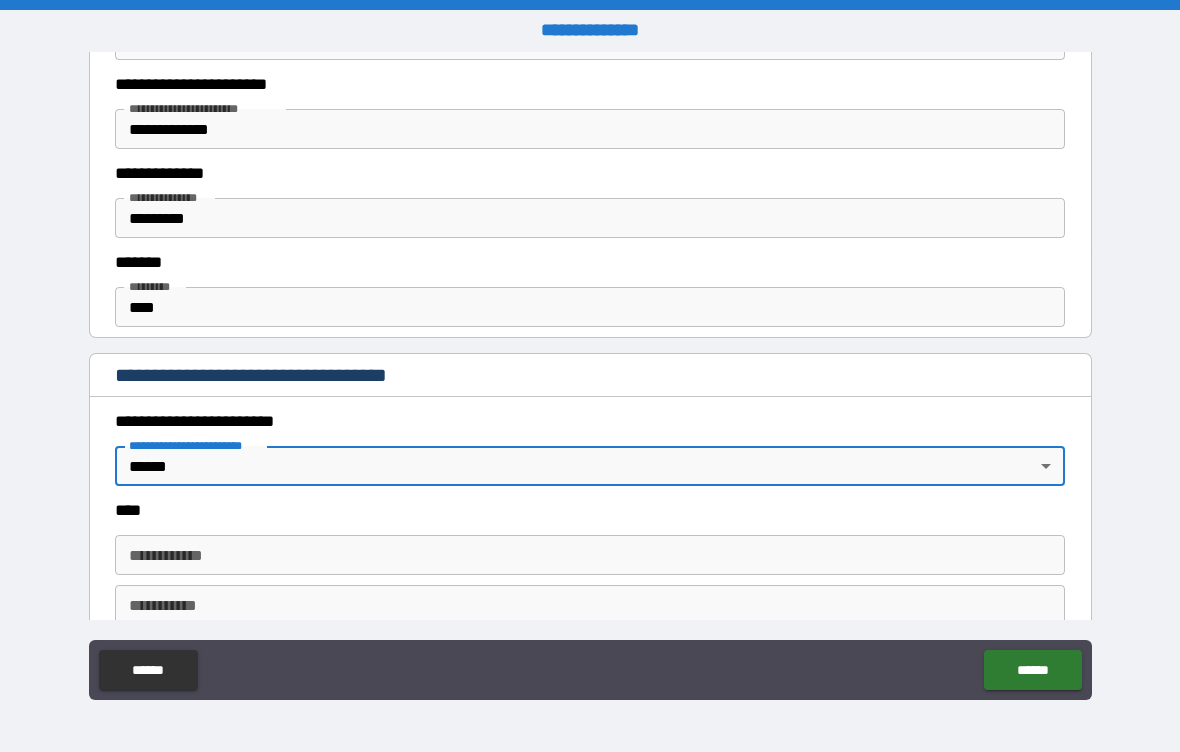 click on "**********" at bounding box center (590, 446) 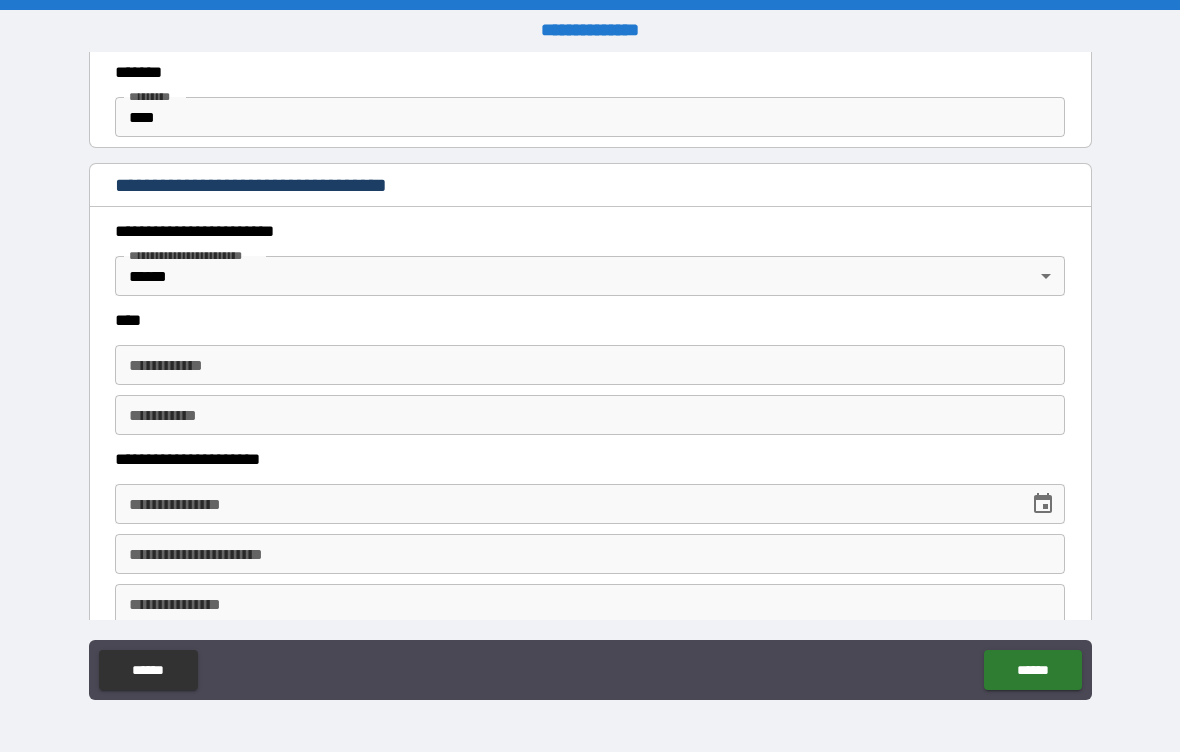 scroll, scrollTop: 834, scrollLeft: 0, axis: vertical 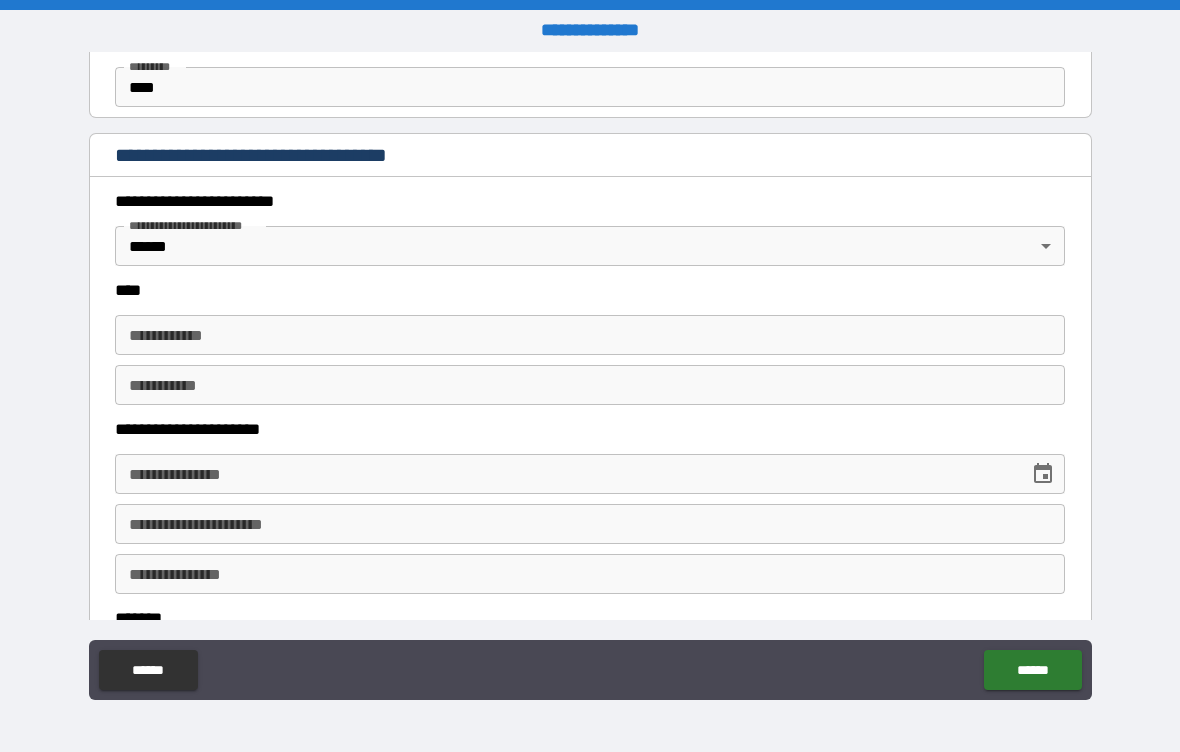 click on "**********" at bounding box center (590, 335) 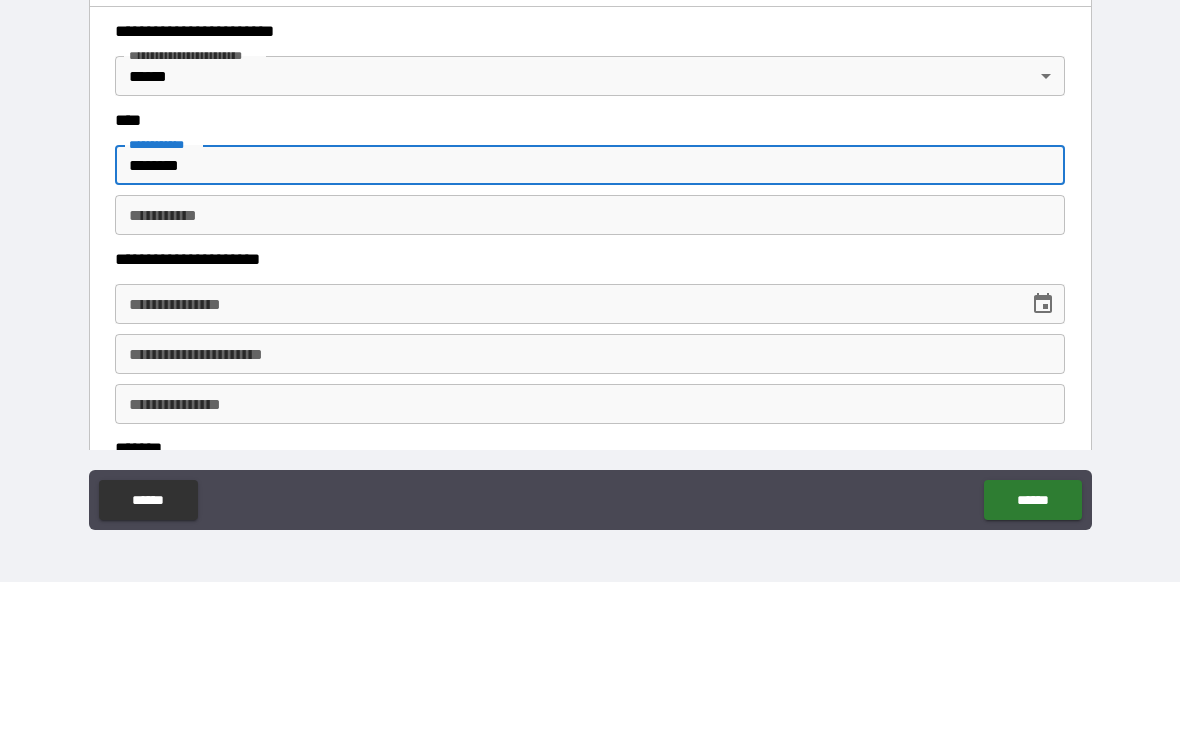 click on "*********   *" at bounding box center (590, 385) 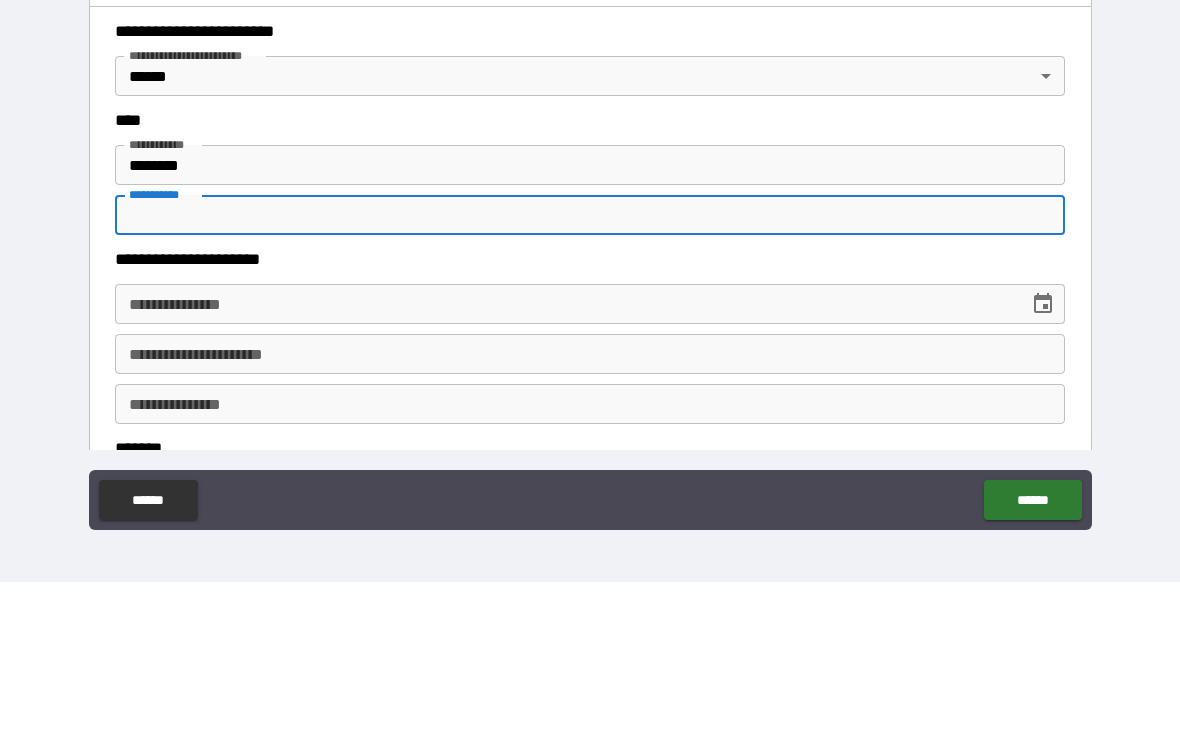 click on "*******" at bounding box center (590, 335) 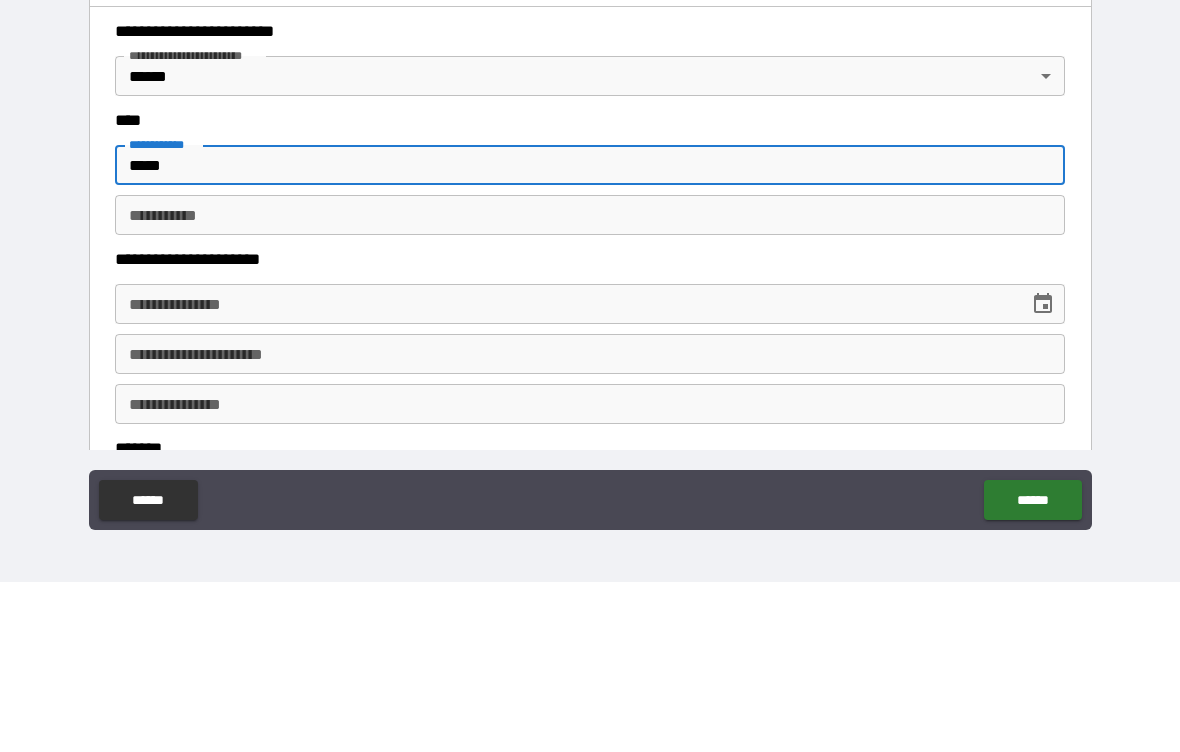 type on "*****" 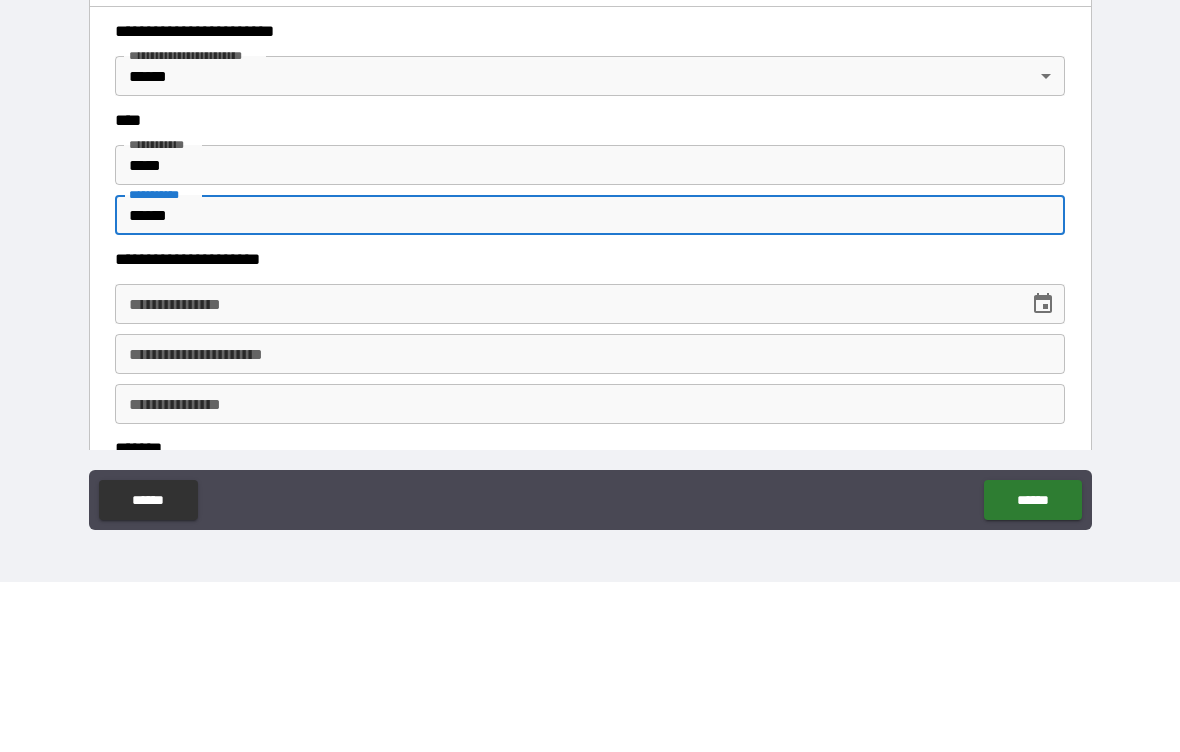 type on "******" 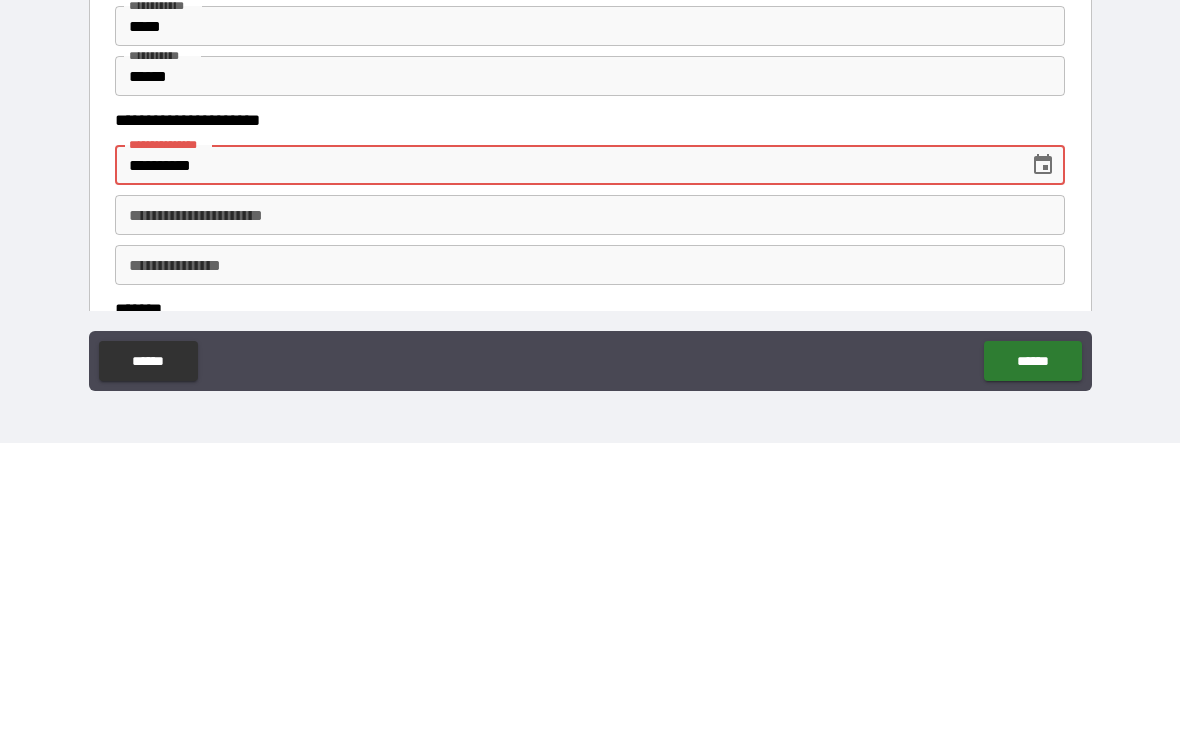type on "**********" 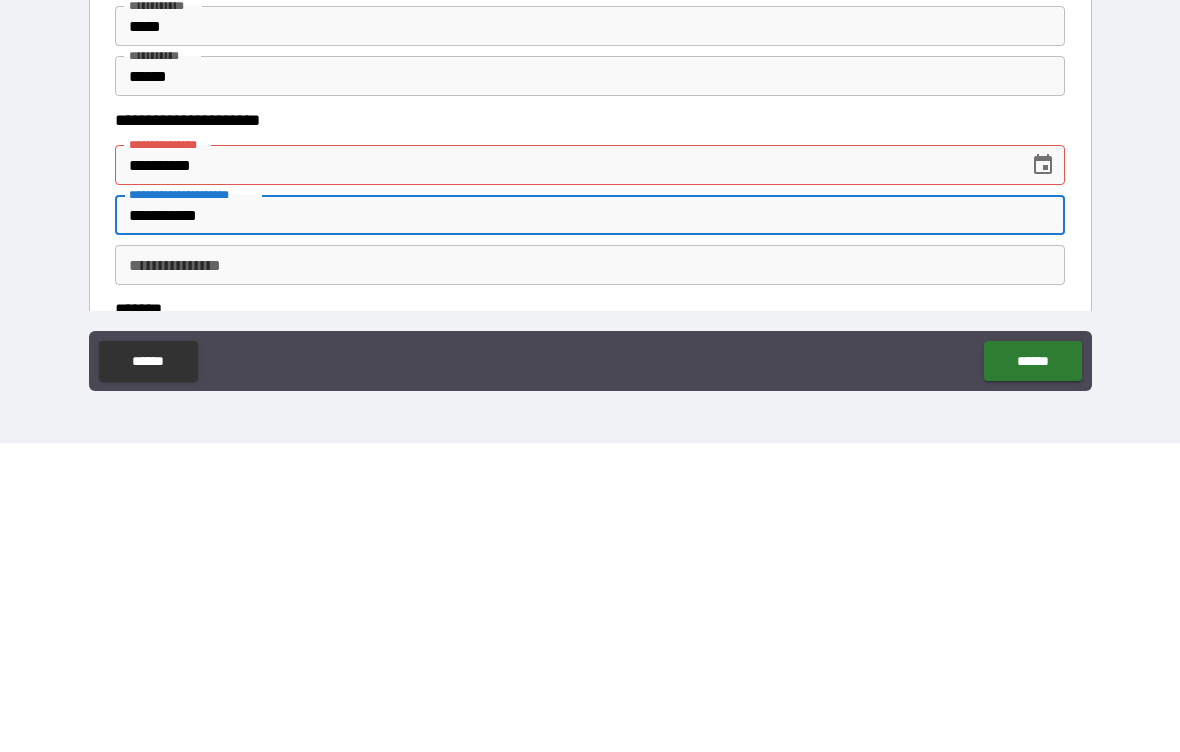 type on "**********" 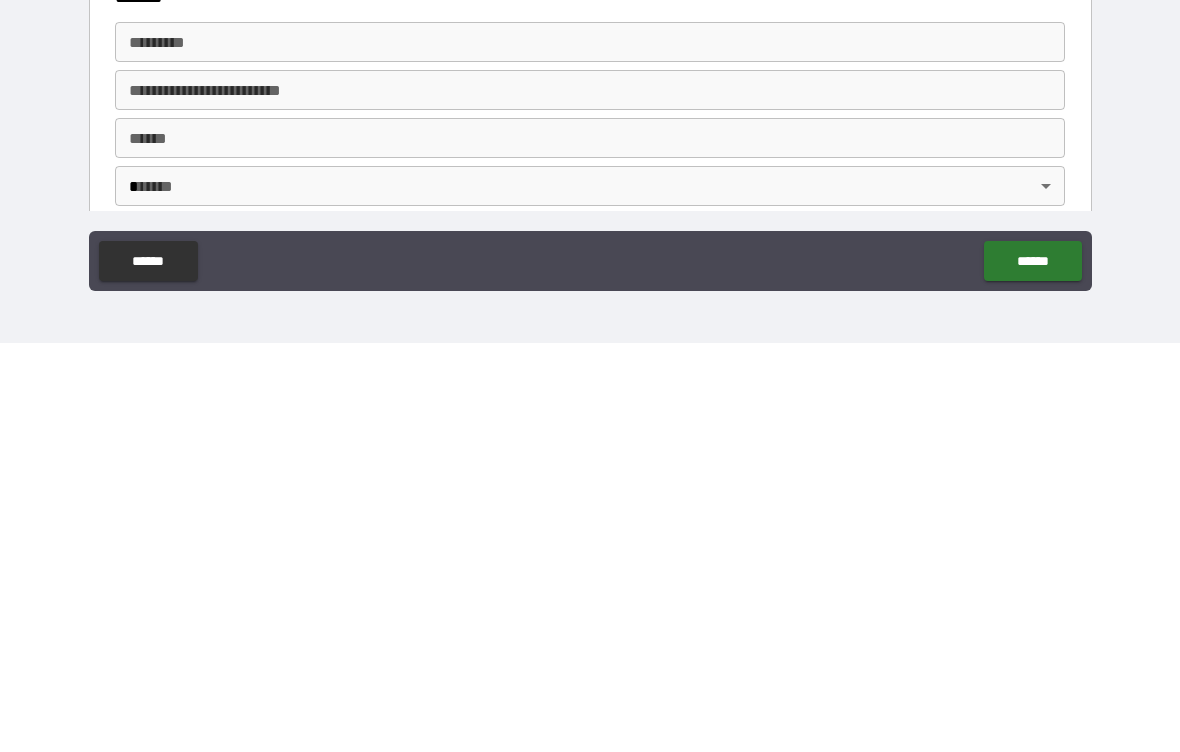 scroll, scrollTop: 1054, scrollLeft: 0, axis: vertical 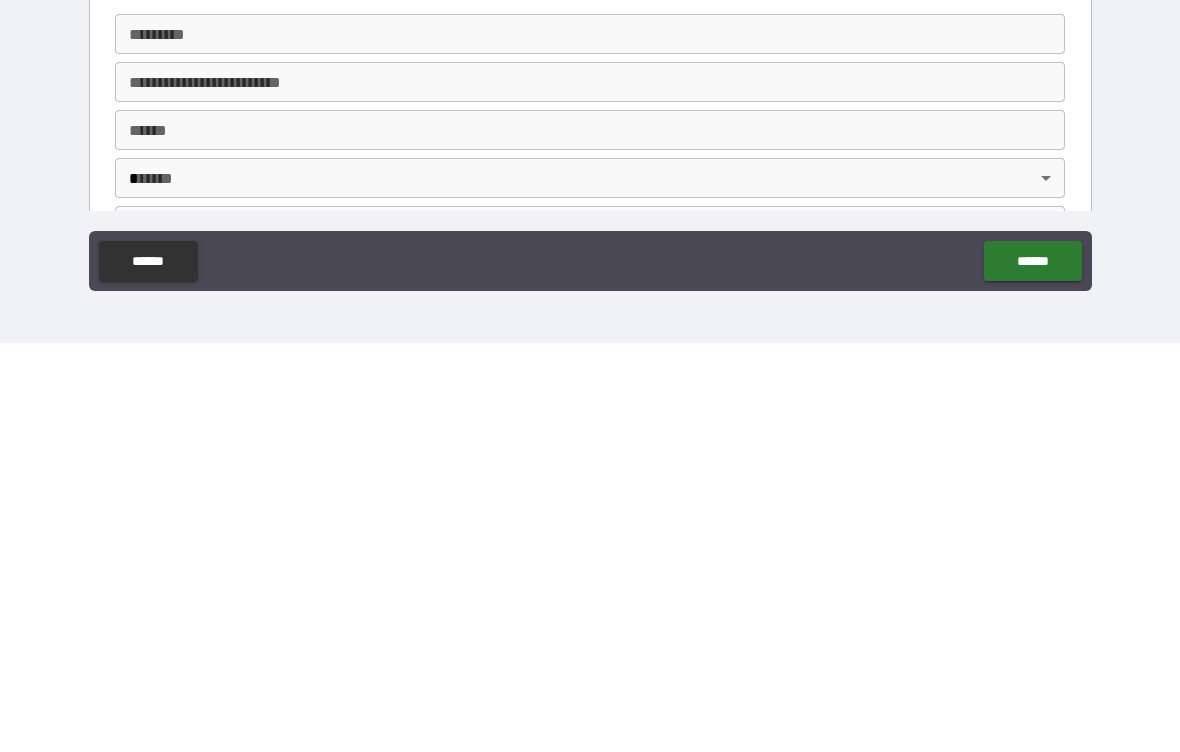 click on "*******   *" at bounding box center [590, 443] 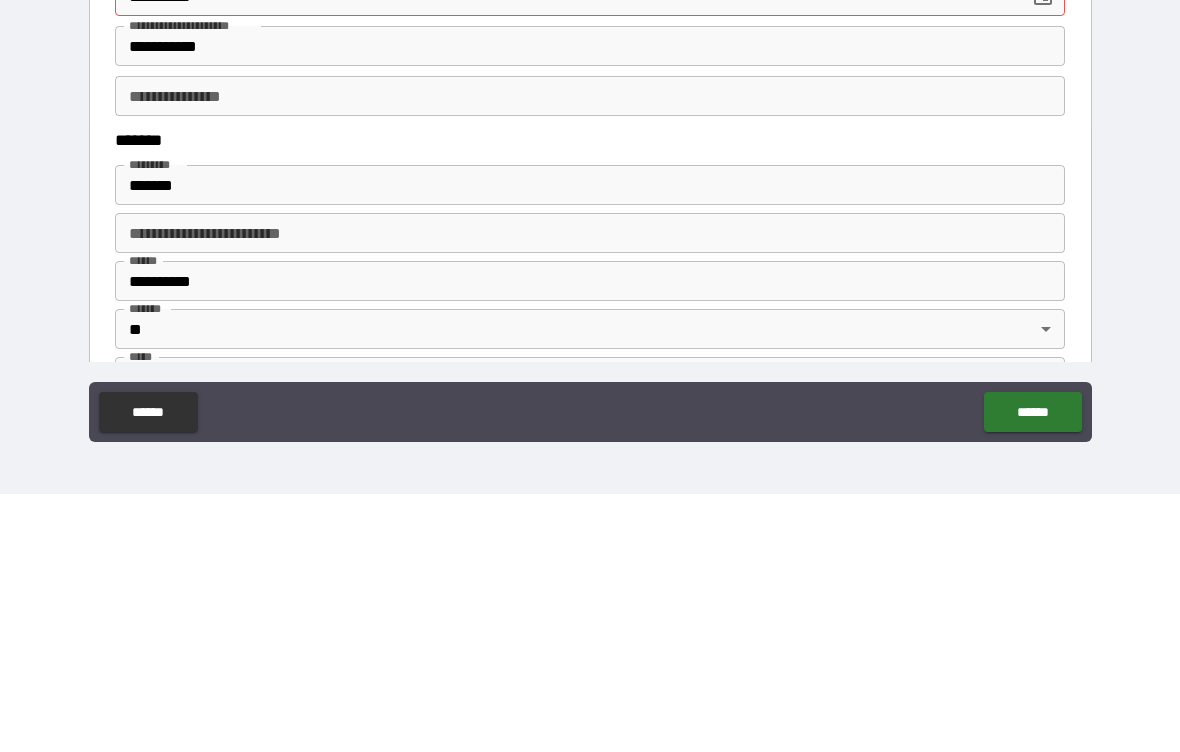 type on "**********" 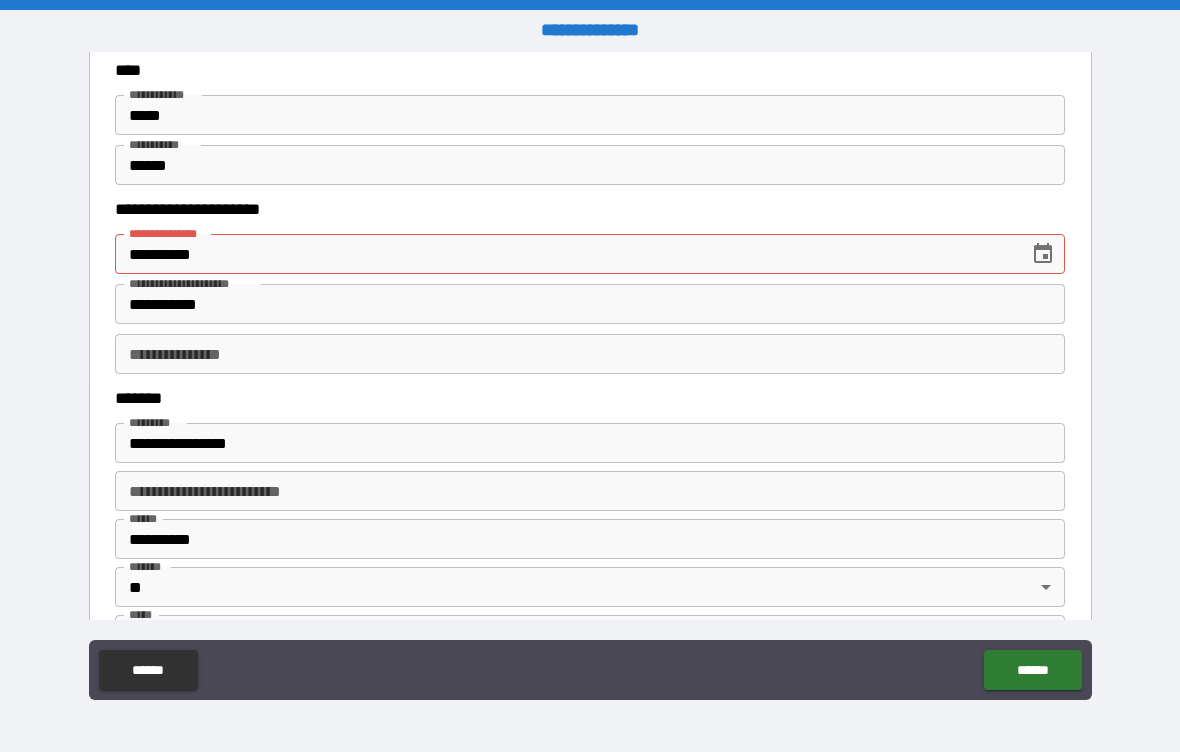 click on "**********" at bounding box center (565, 254) 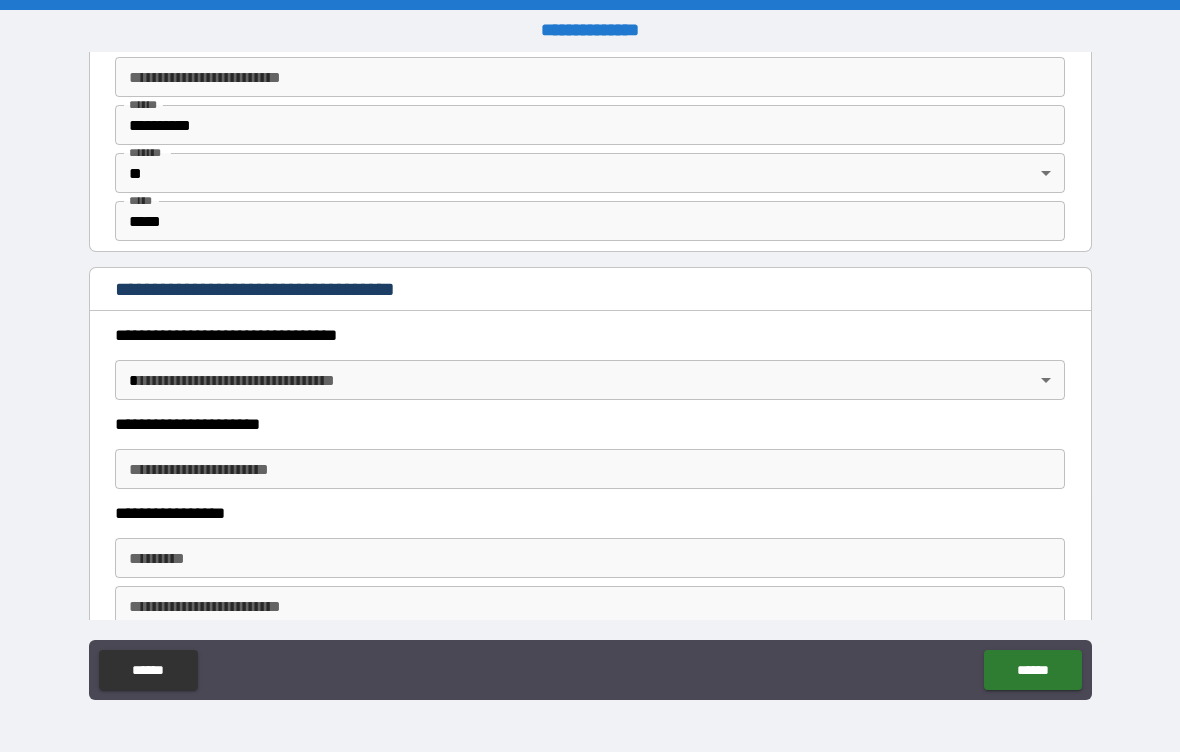 scroll, scrollTop: 1495, scrollLeft: 0, axis: vertical 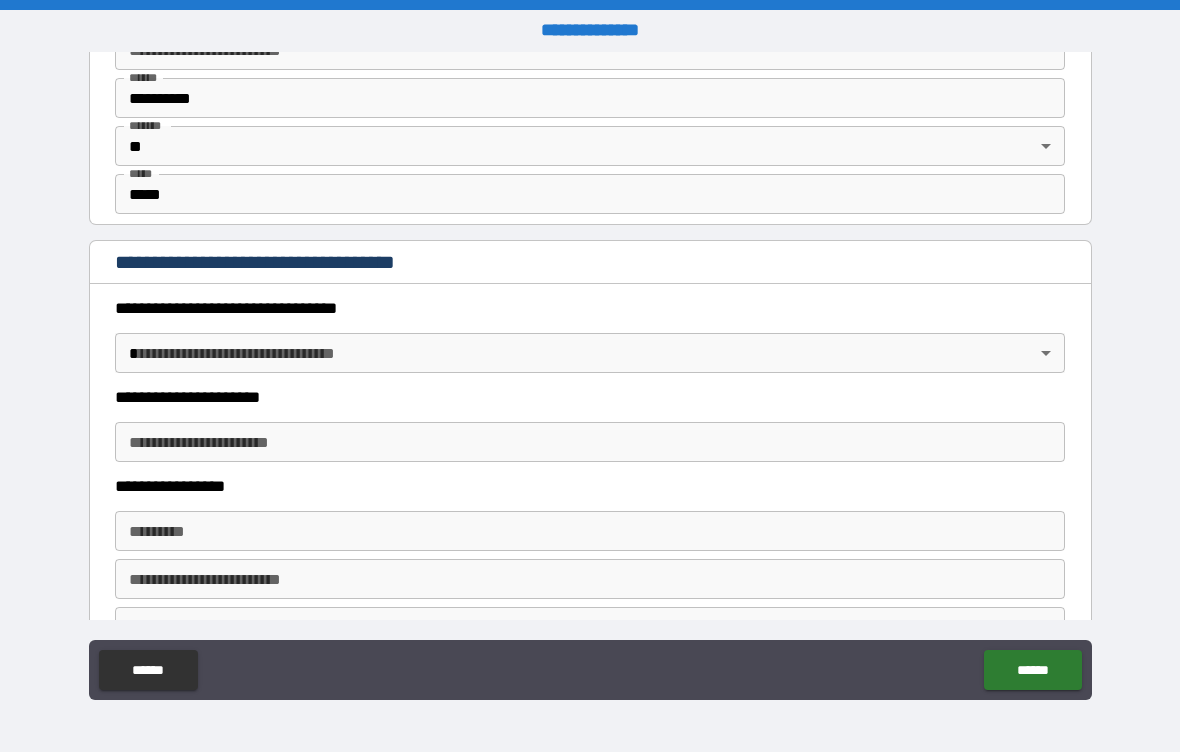 type on "**********" 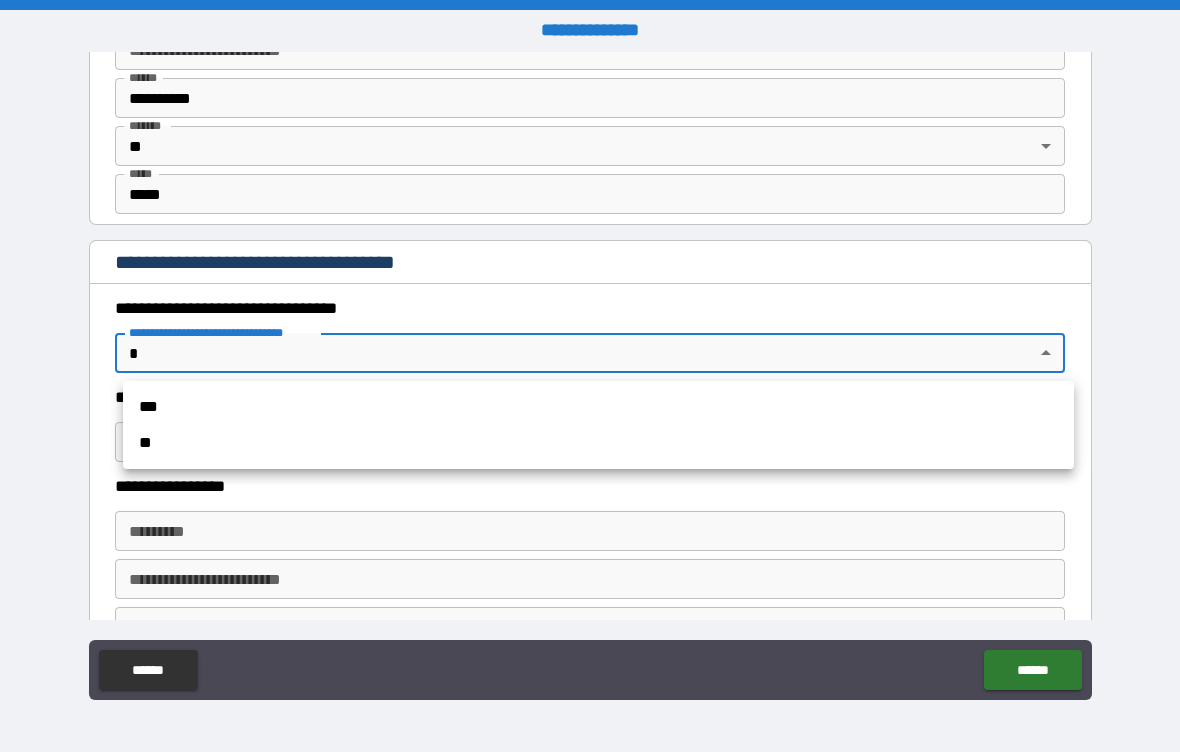 click on "***" at bounding box center [598, 407] 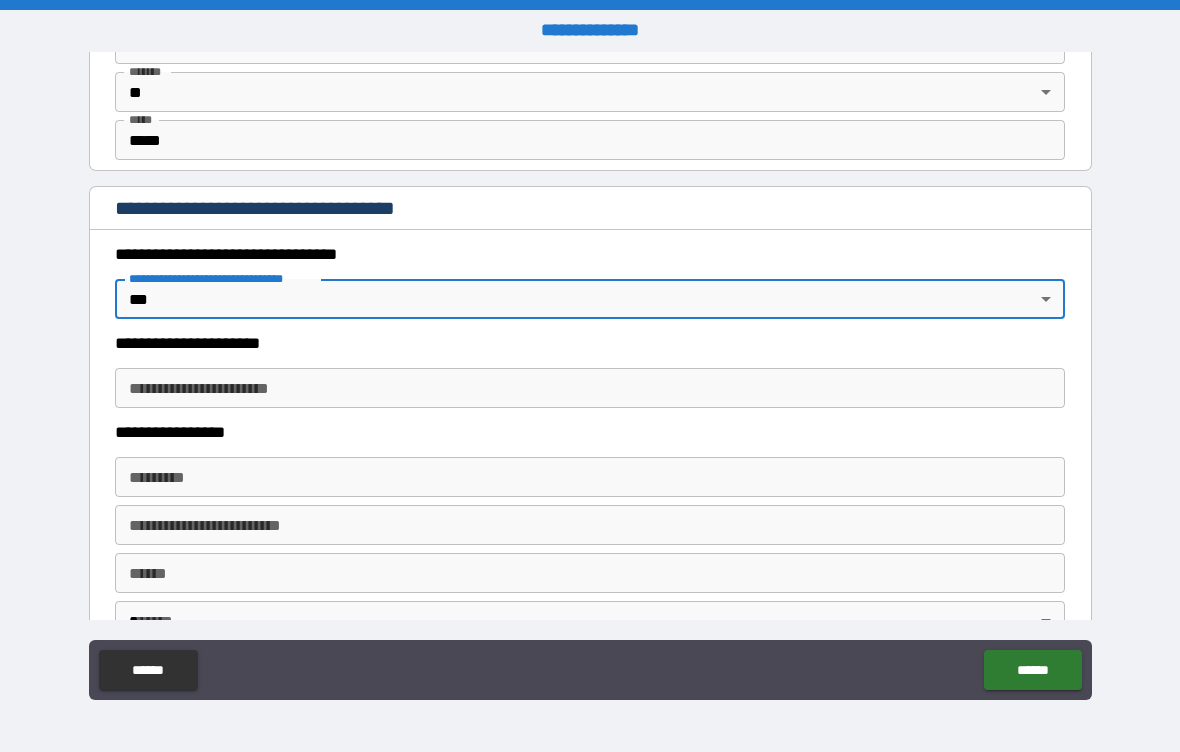 scroll, scrollTop: 1628, scrollLeft: 0, axis: vertical 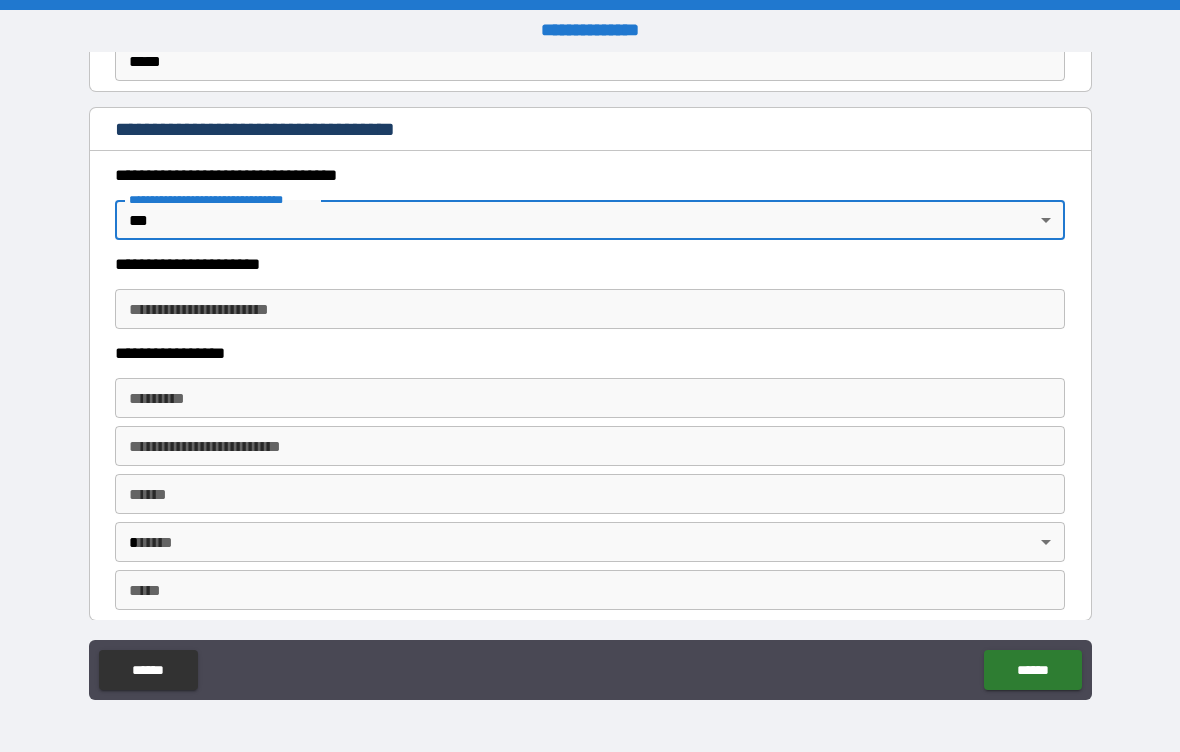 click on "**********" at bounding box center [590, 309] 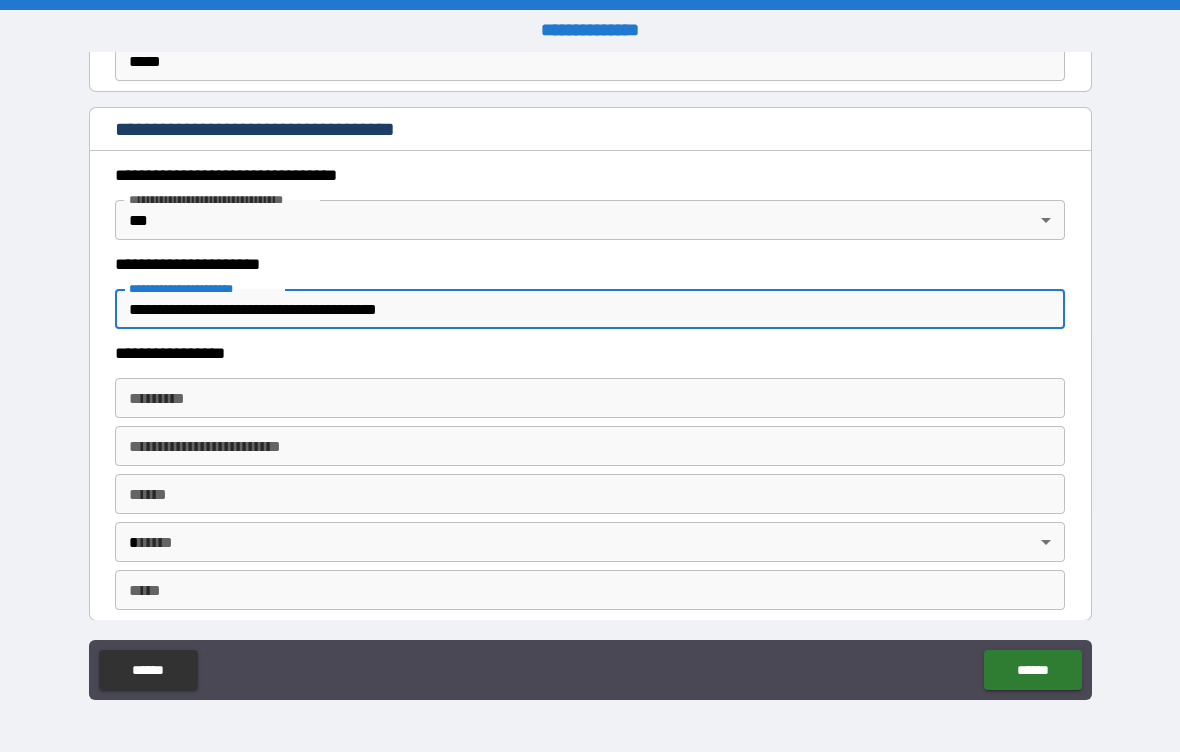 type on "**********" 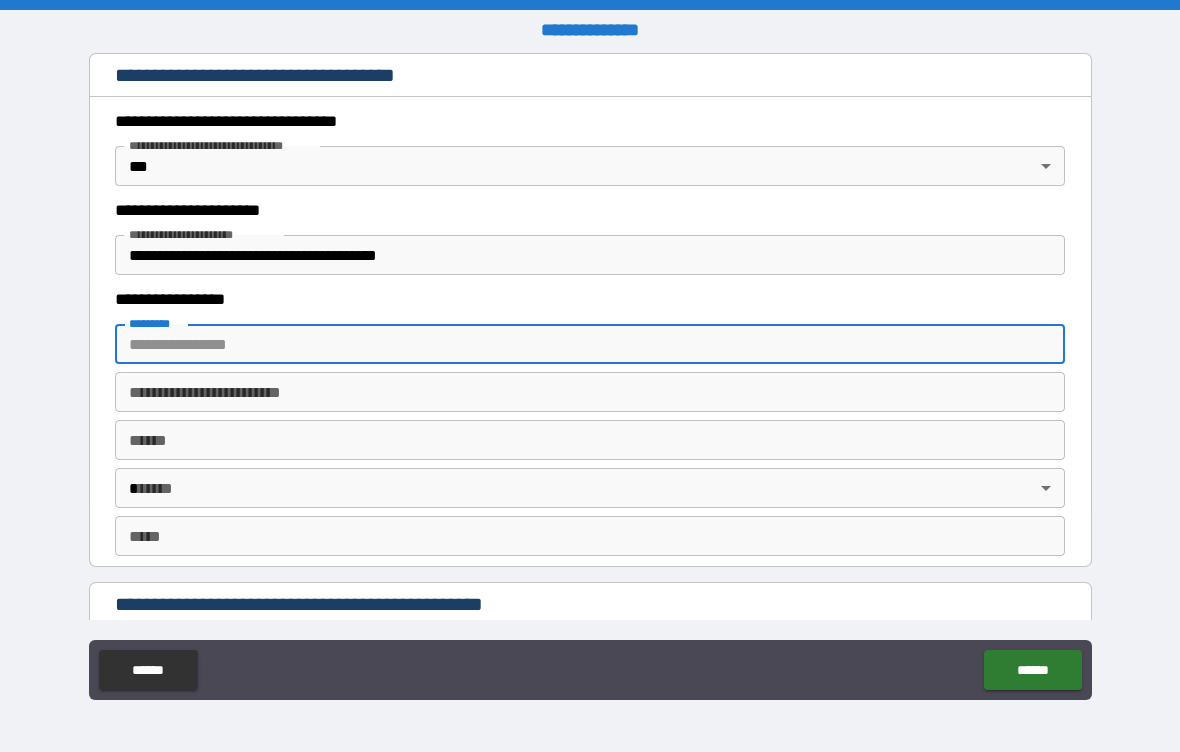 scroll, scrollTop: 1681, scrollLeft: 0, axis: vertical 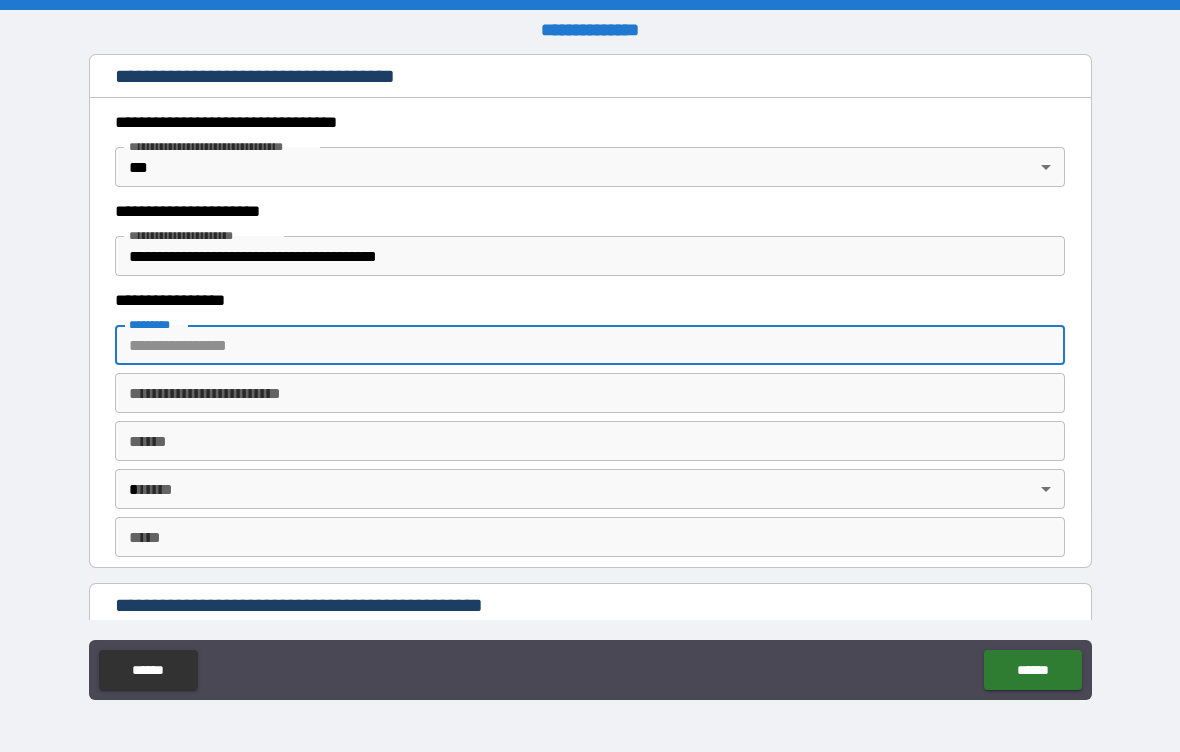 click on "*******   *" at bounding box center [590, 345] 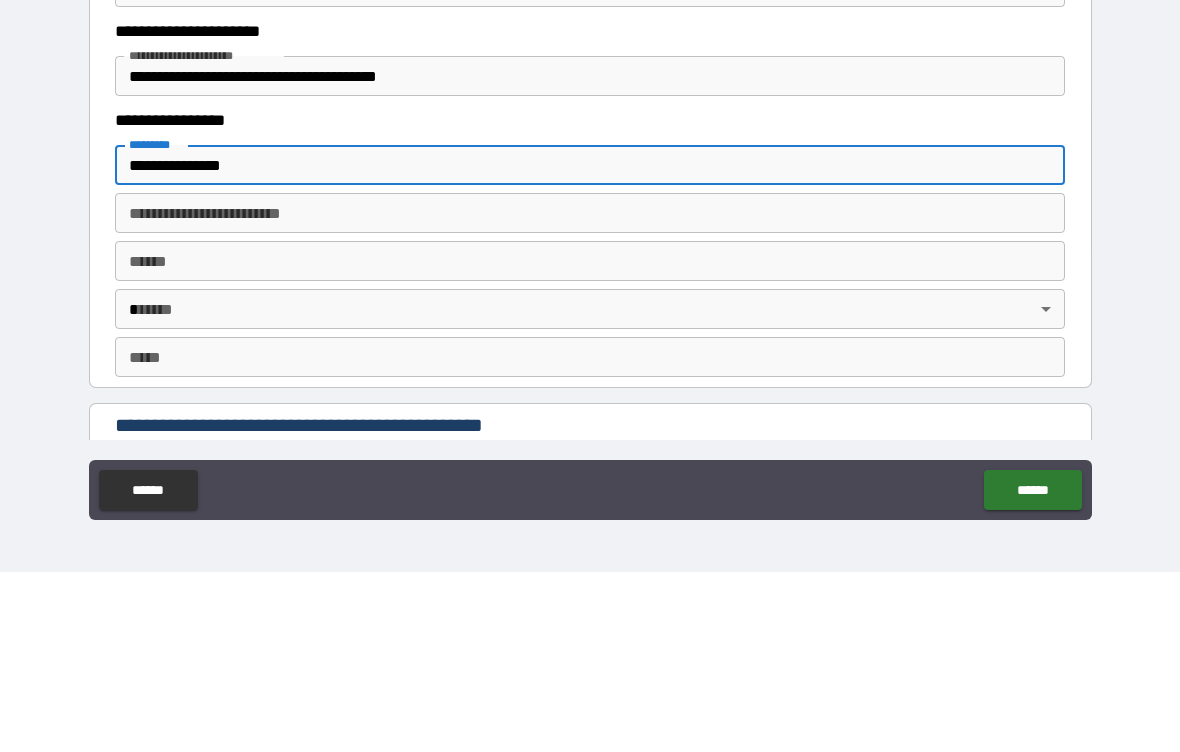 click on "**********" at bounding box center (590, 345) 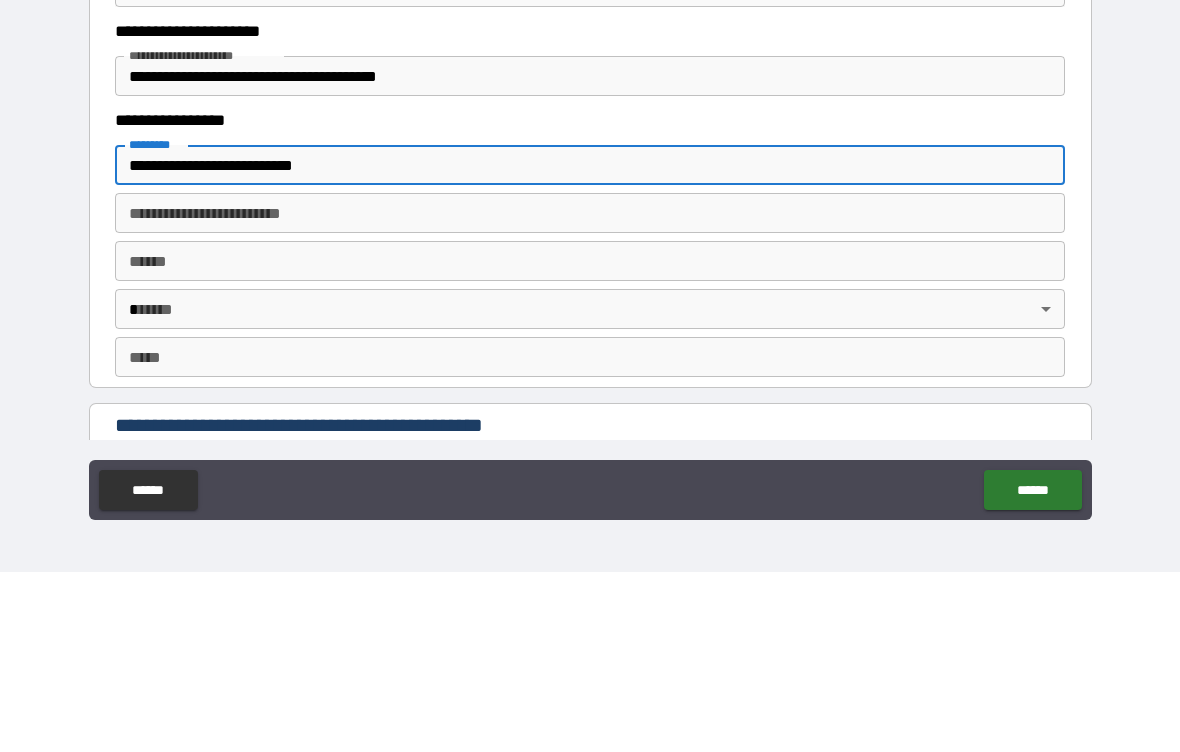 click on "**********" at bounding box center (590, 345) 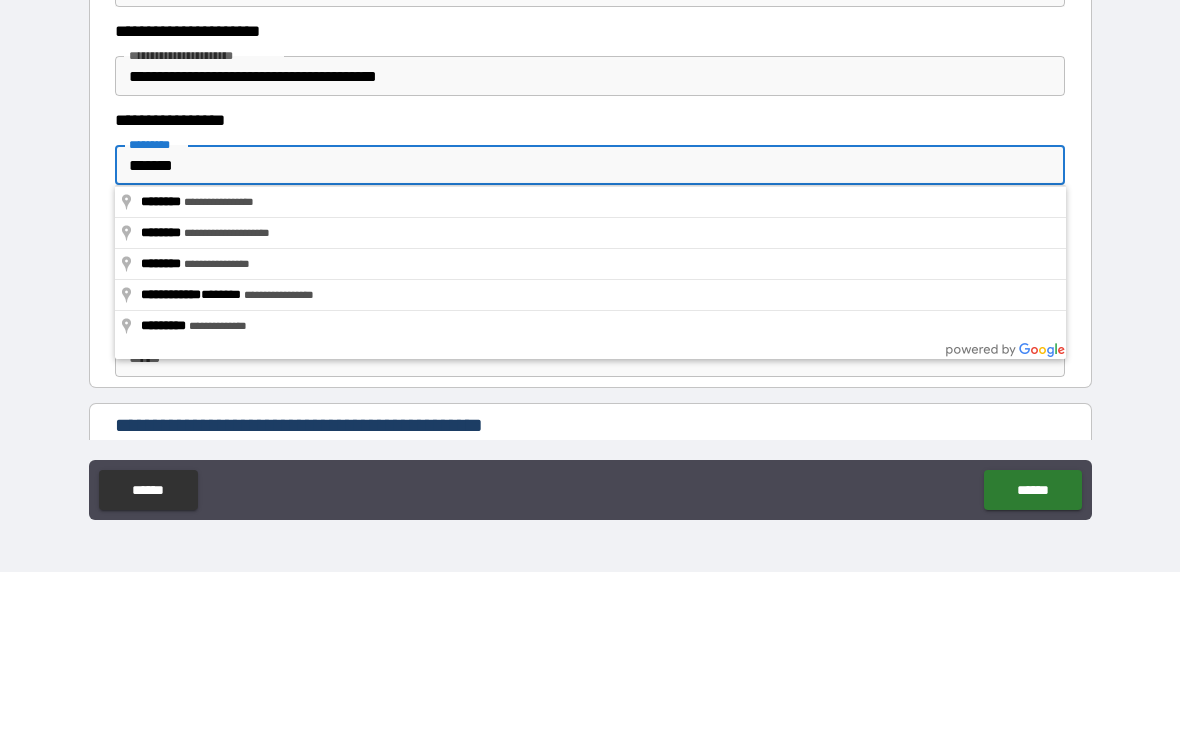 type on "******" 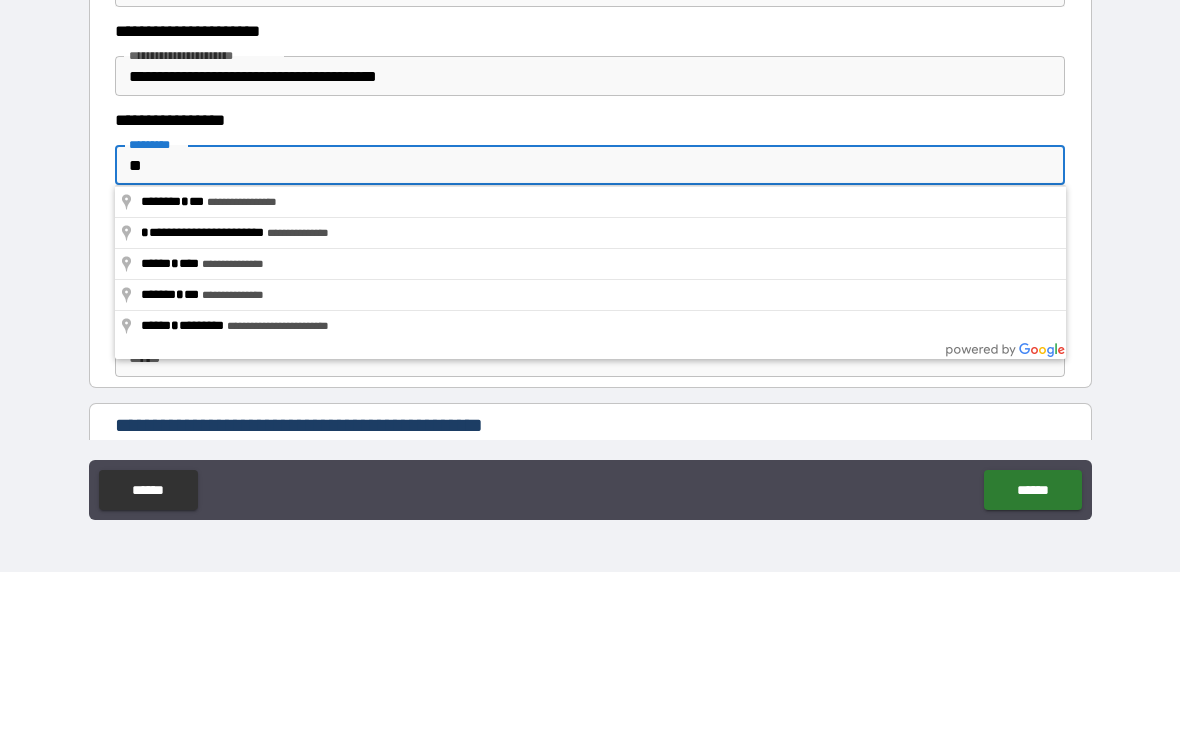 type on "*" 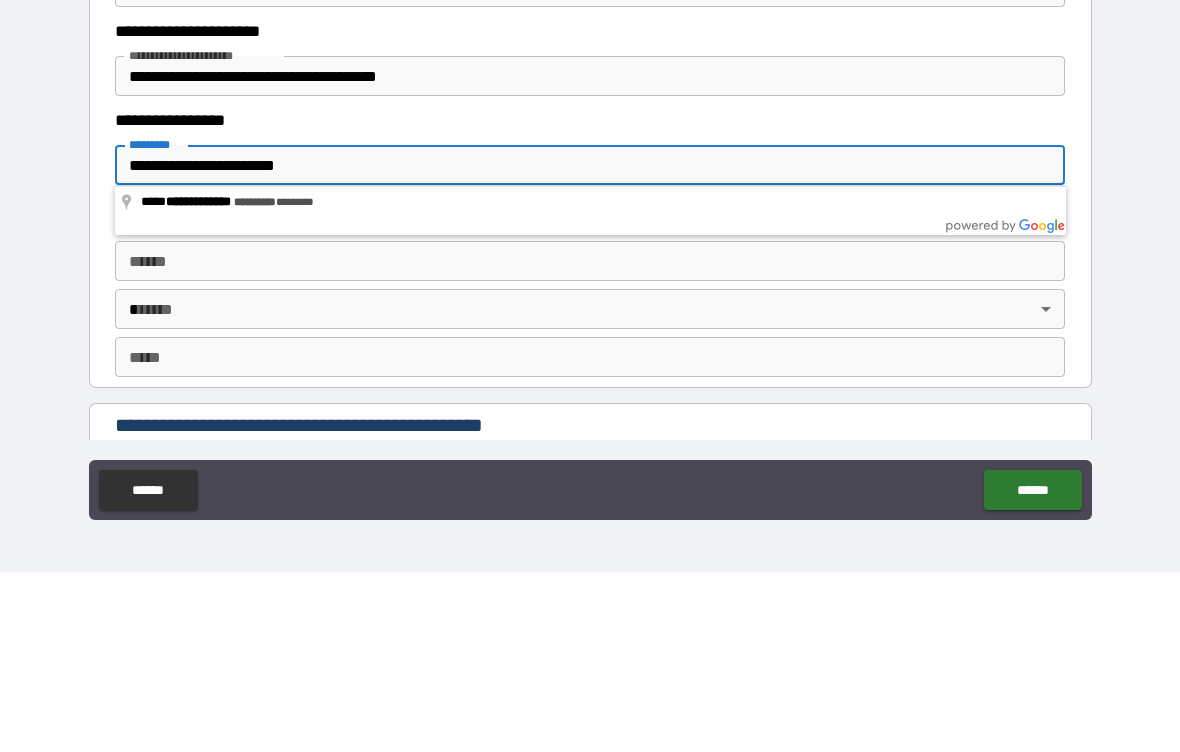 type on "**********" 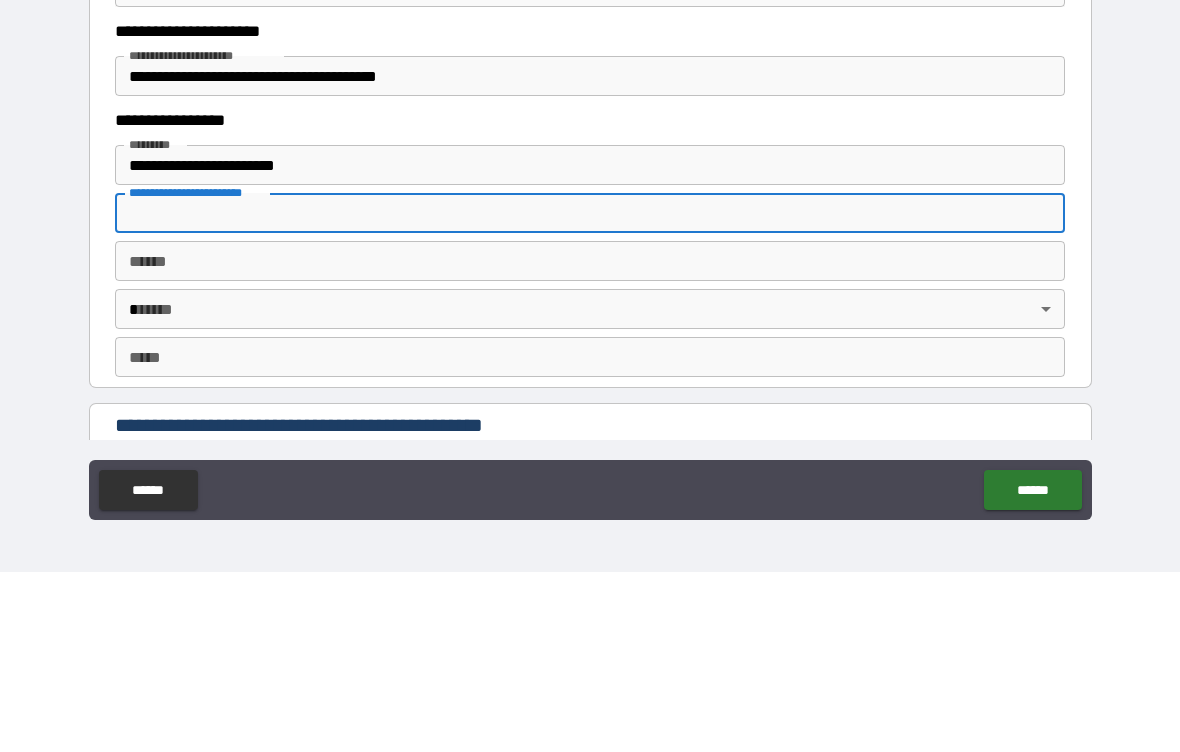 type on "**********" 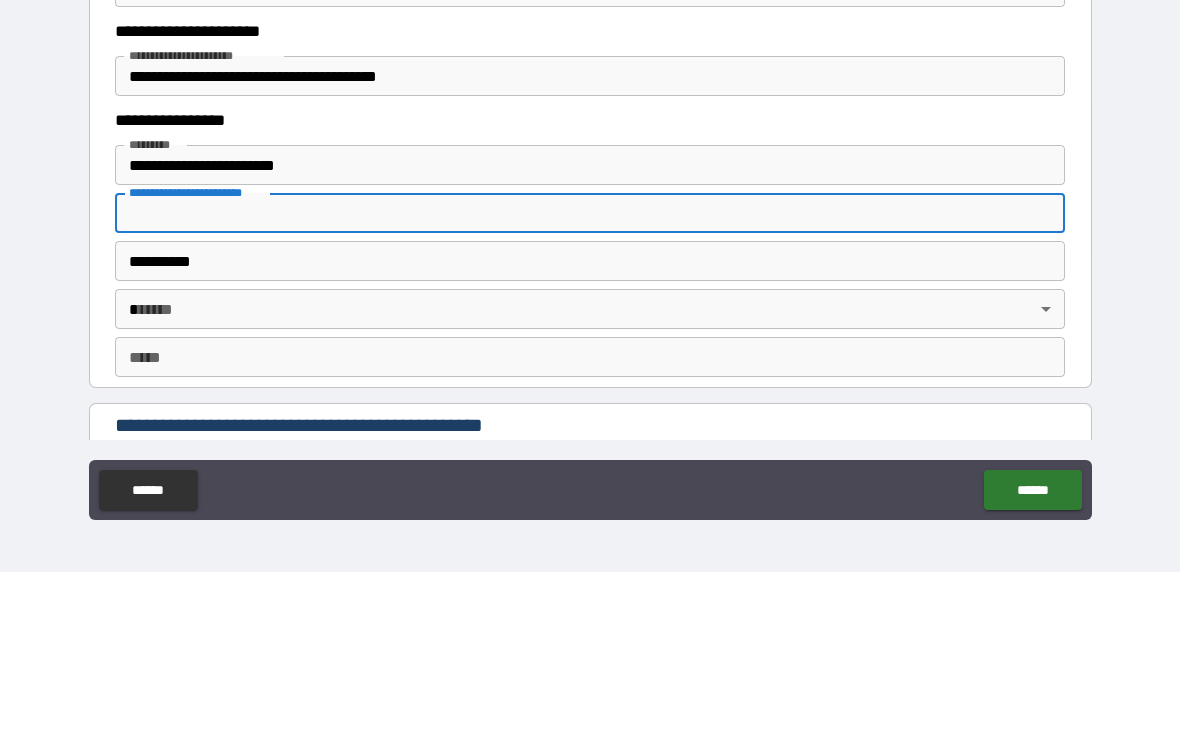 type on "*****" 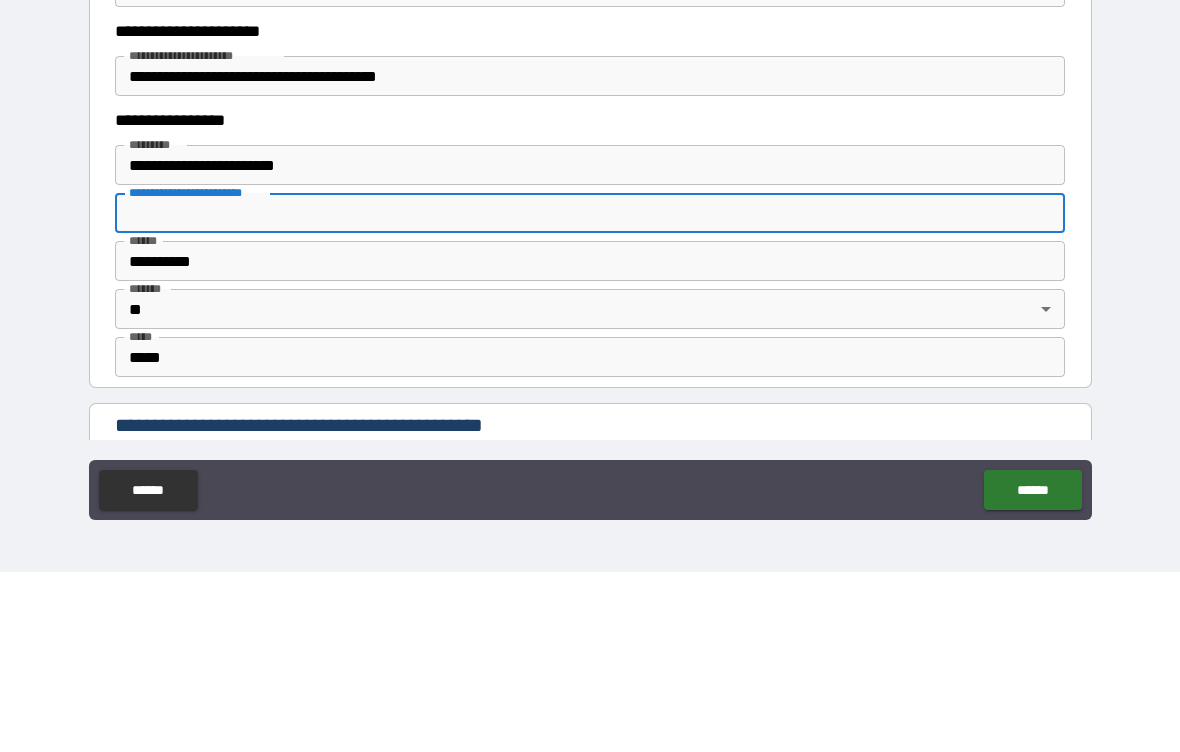 click on "**********" at bounding box center [590, 345] 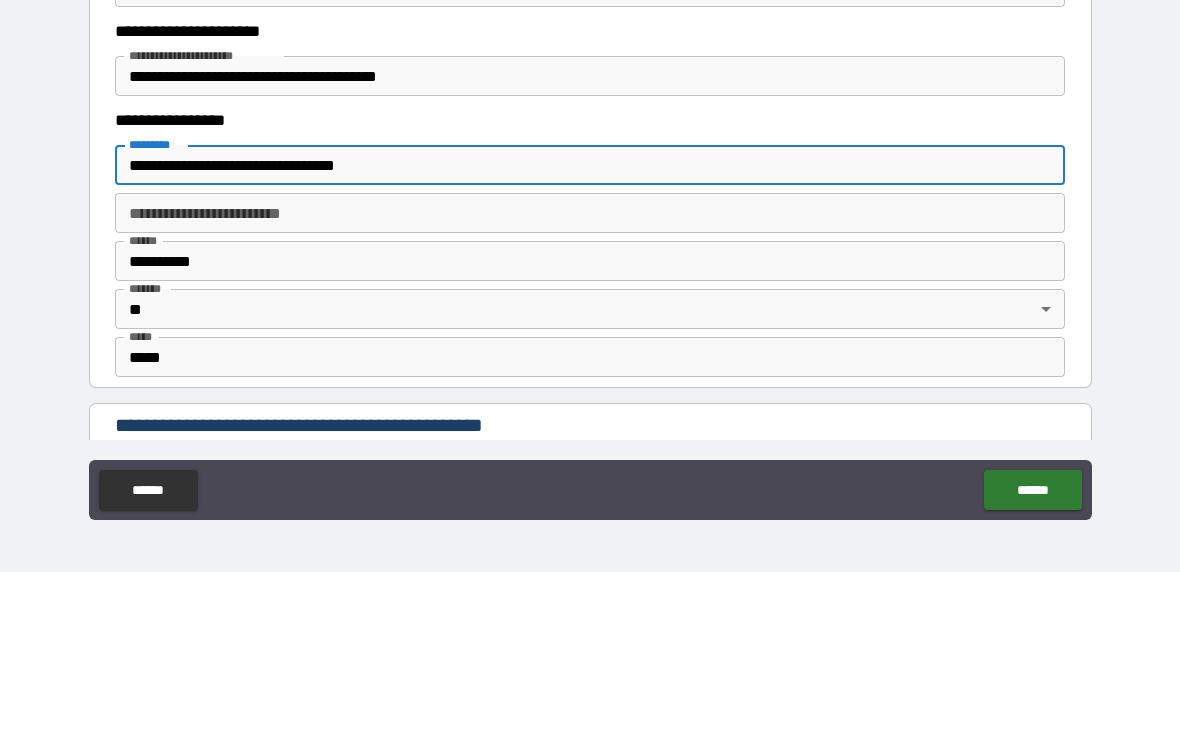 type on "**********" 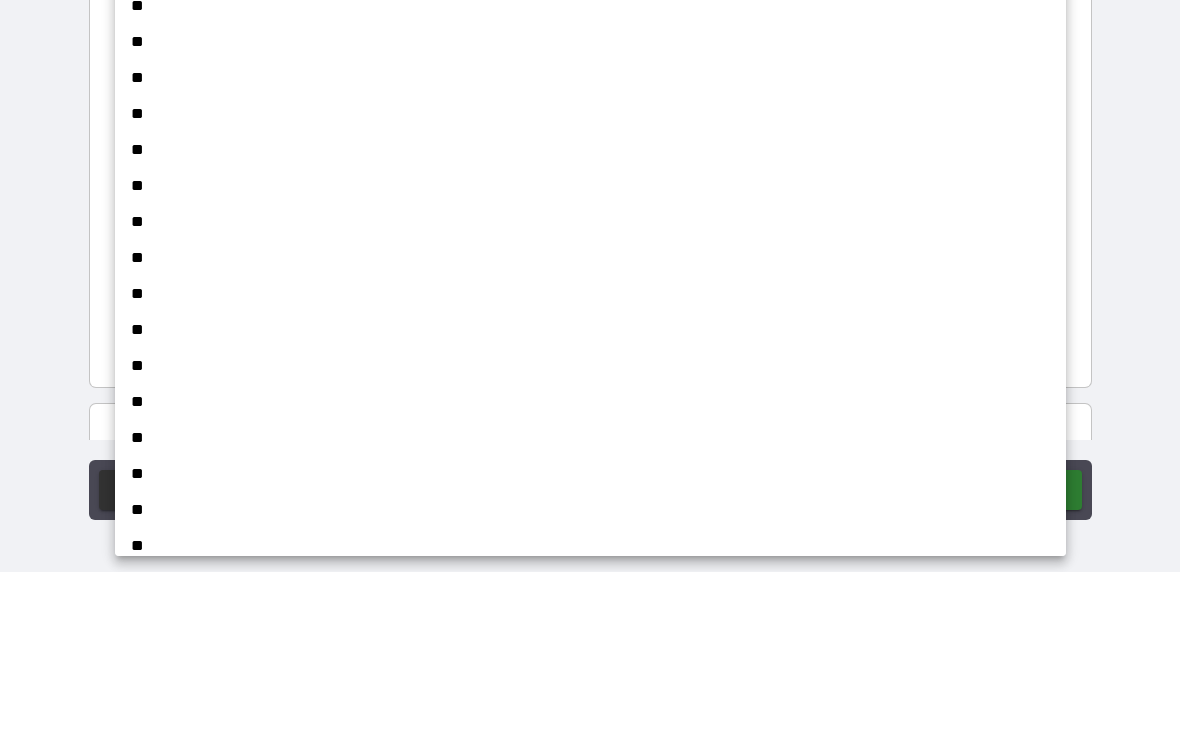 scroll, scrollTop: 458, scrollLeft: 0, axis: vertical 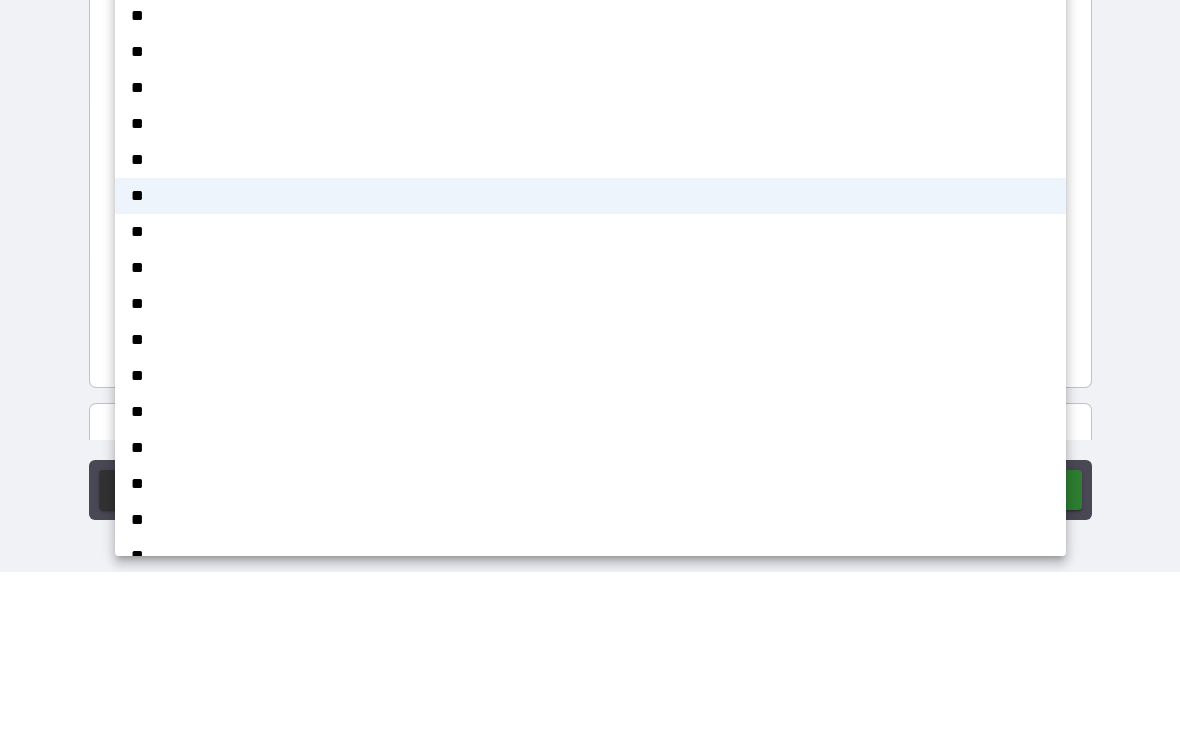 click on "**" at bounding box center [590, 556] 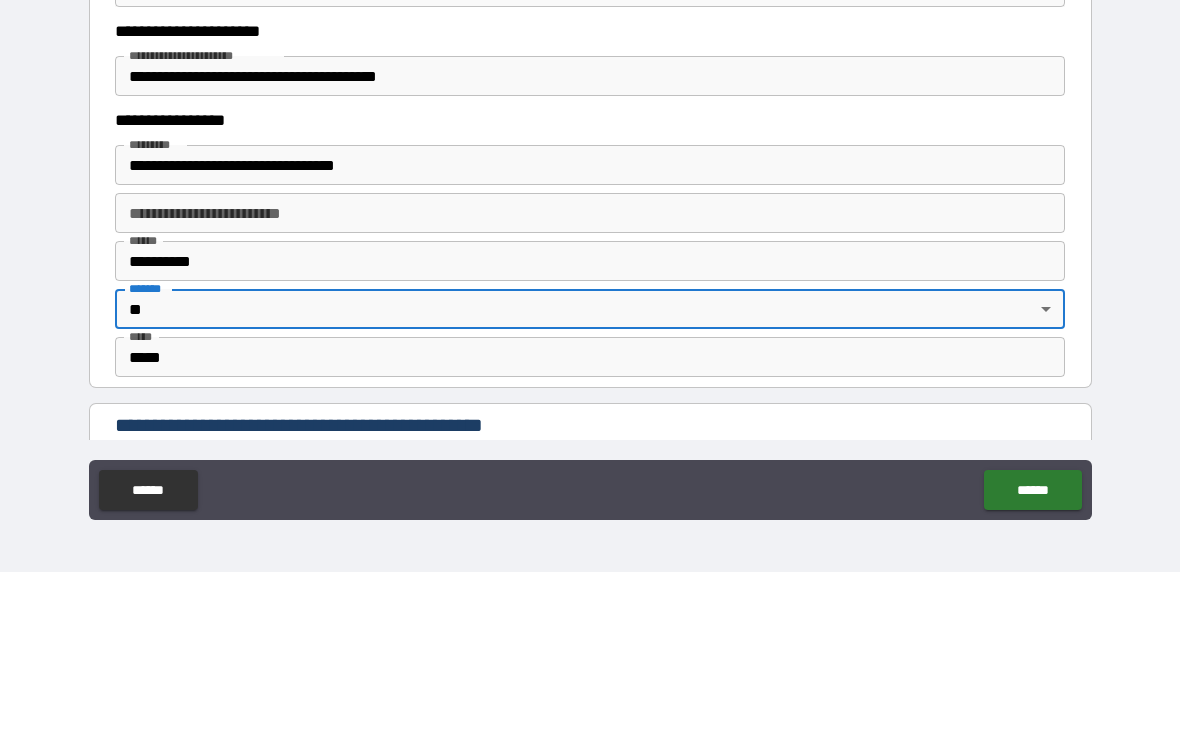click on "**********" at bounding box center (590, 376) 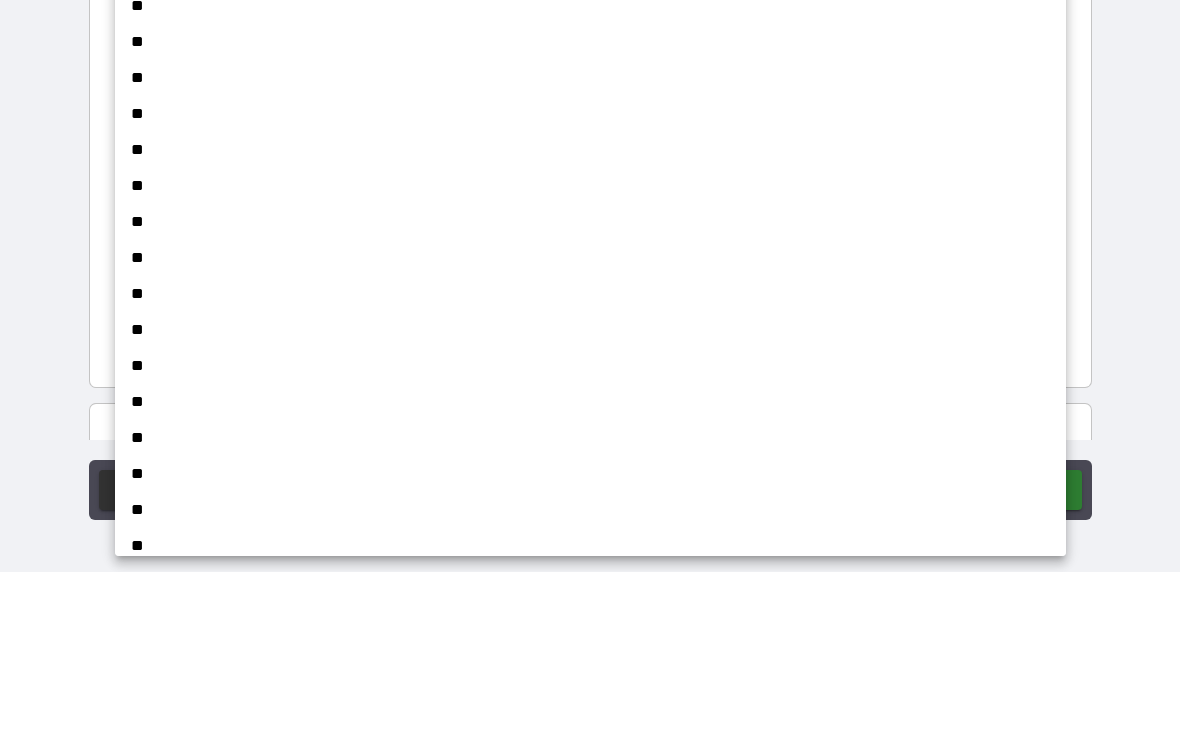 scroll, scrollTop: 638, scrollLeft: 0, axis: vertical 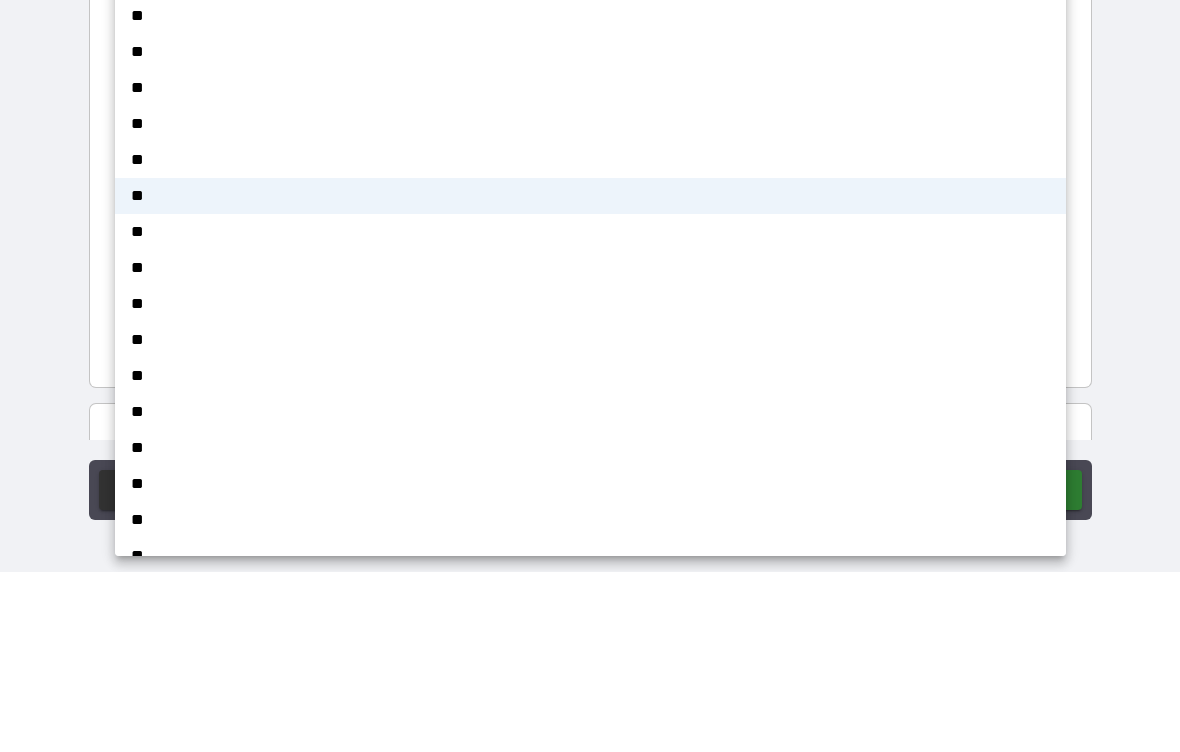 click on "**" at bounding box center [590, 376] 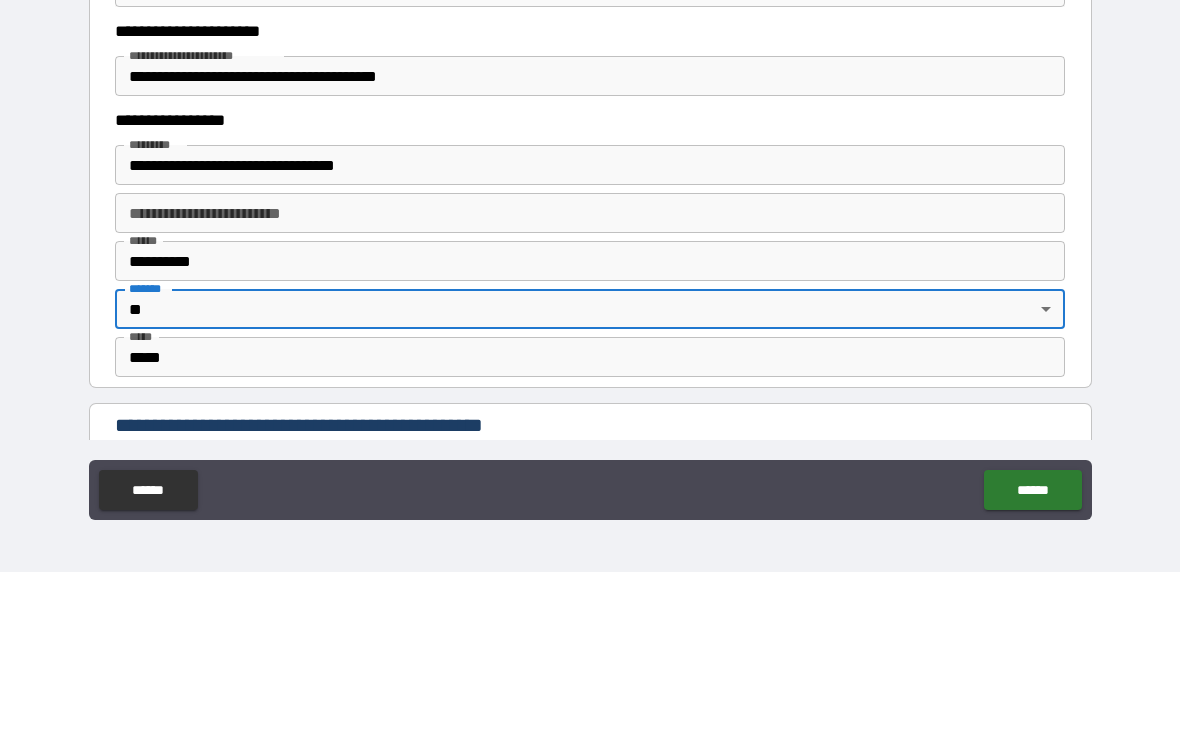 click on "*****" at bounding box center (590, 537) 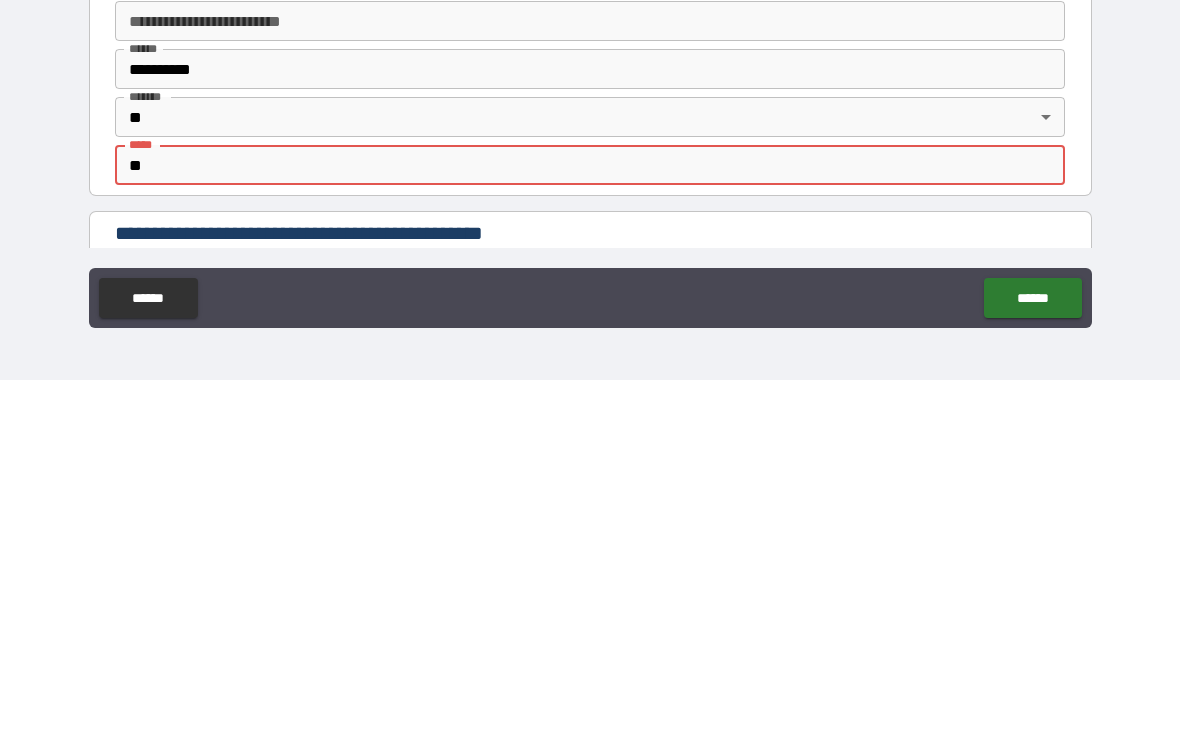type on "*" 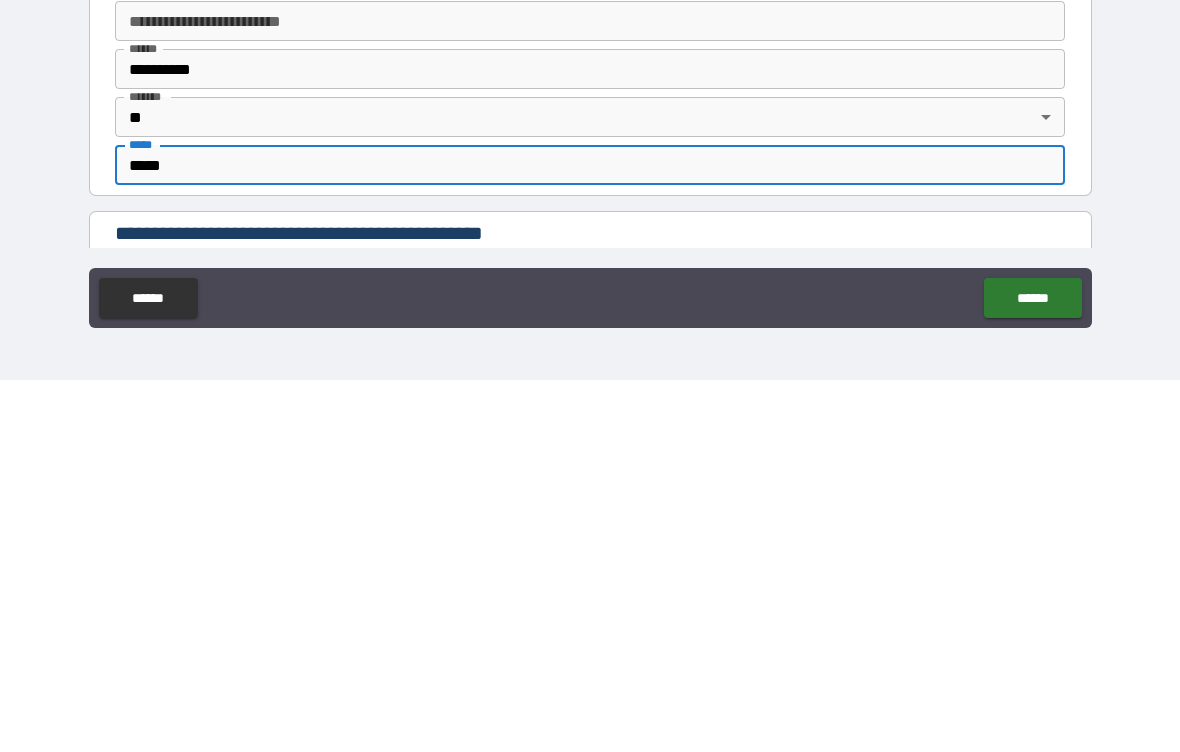 type on "*****" 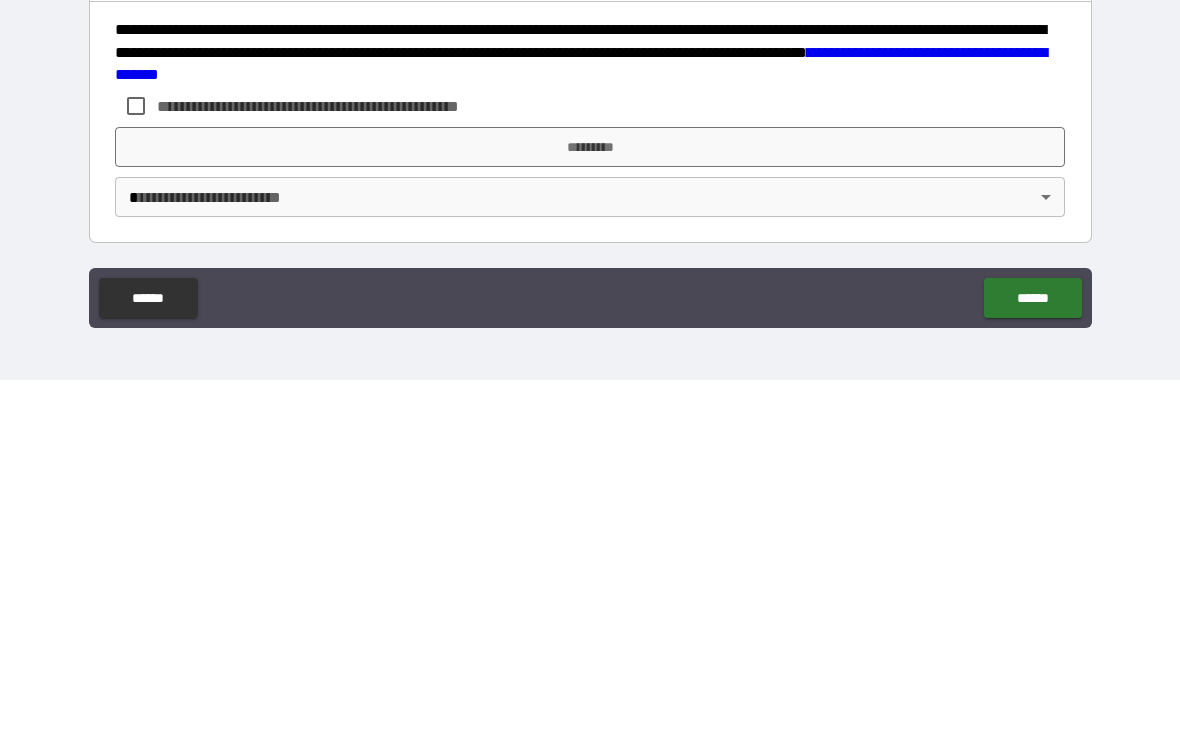 scroll, scrollTop: 3746, scrollLeft: 0, axis: vertical 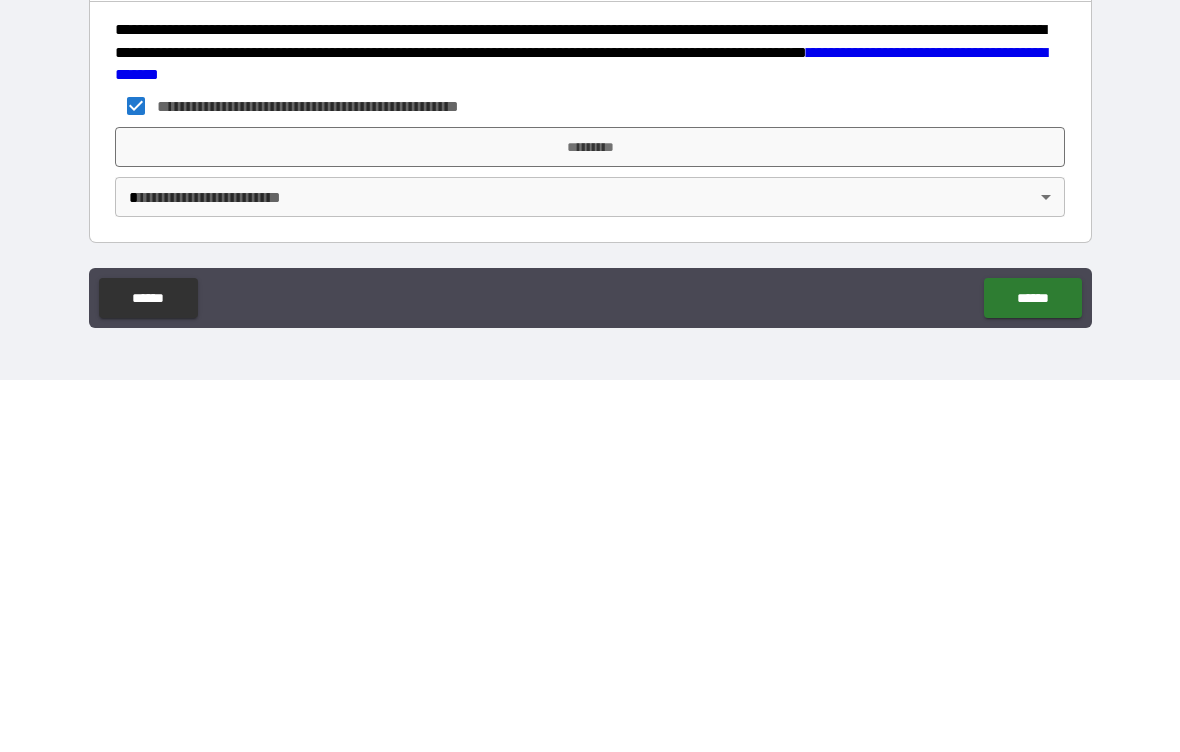 click on "**********" at bounding box center (590, 376) 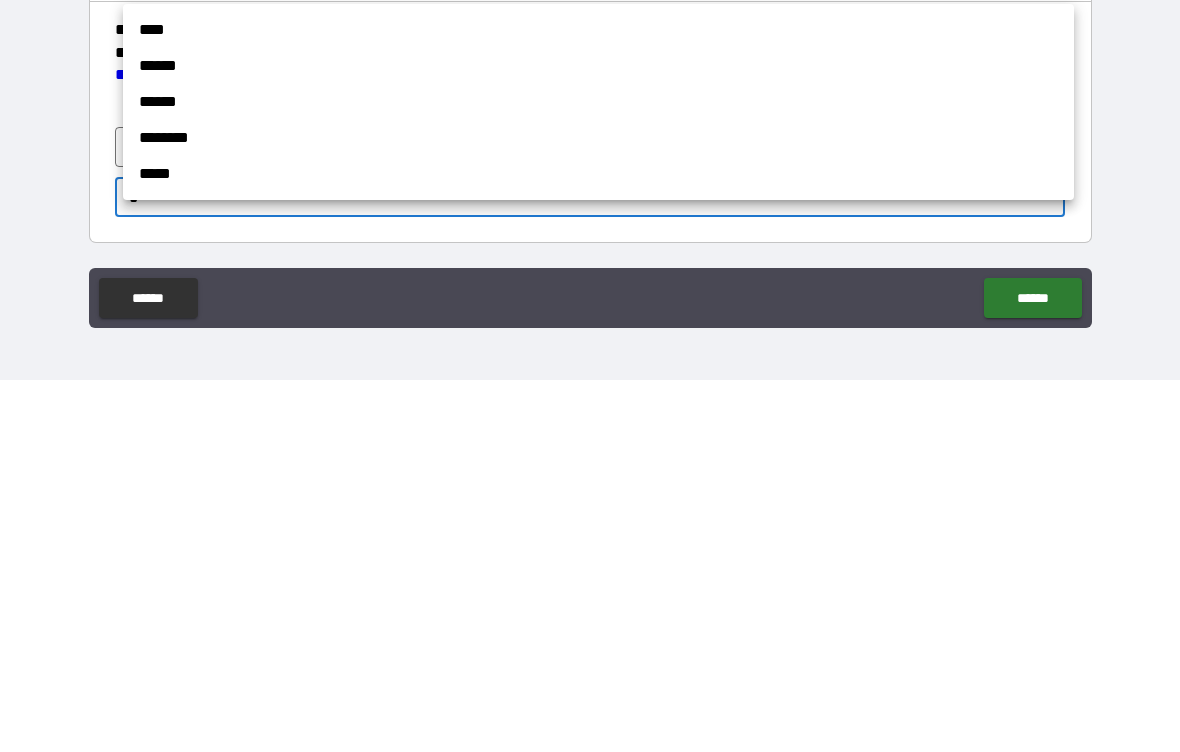 click at bounding box center [590, 376] 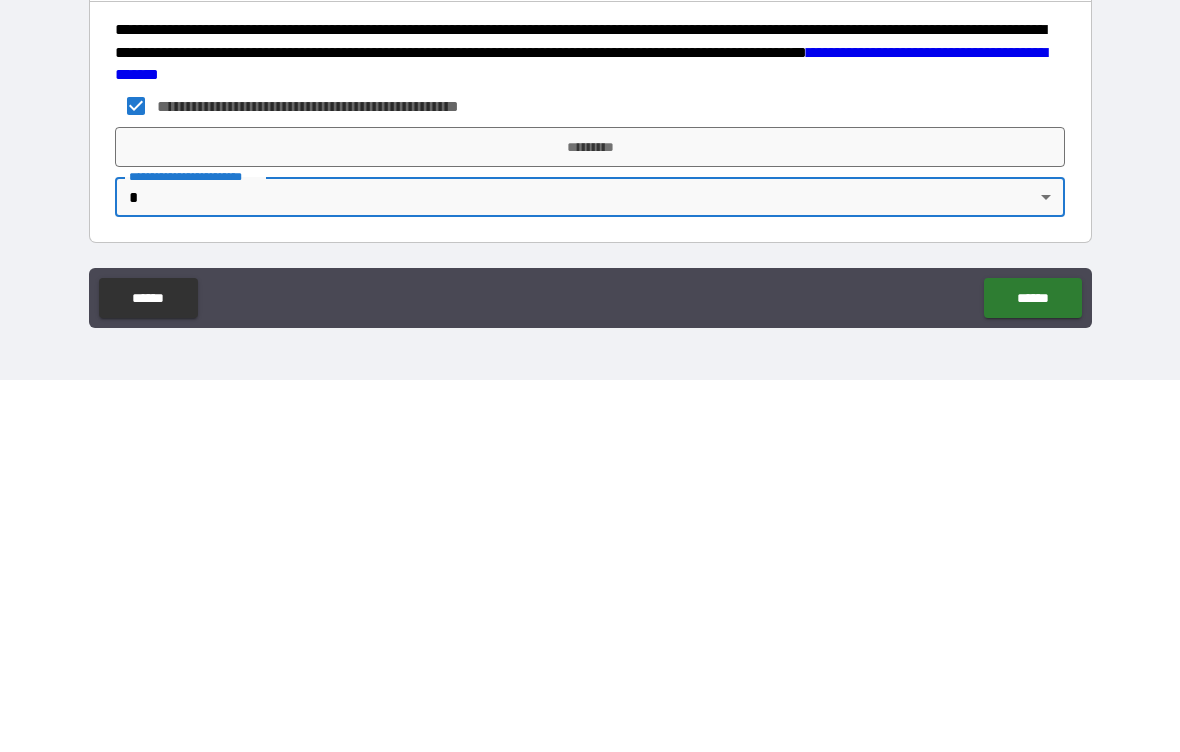 click on "******" at bounding box center [1032, 670] 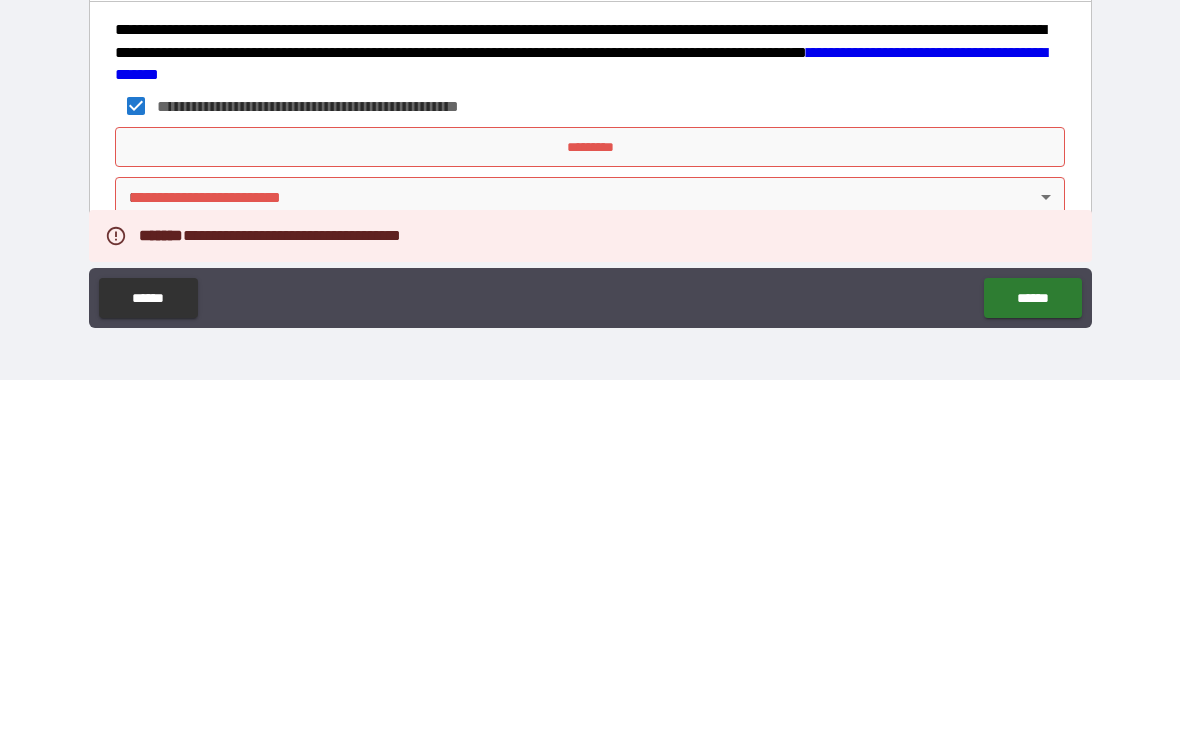 click on "**********" at bounding box center [590, 376] 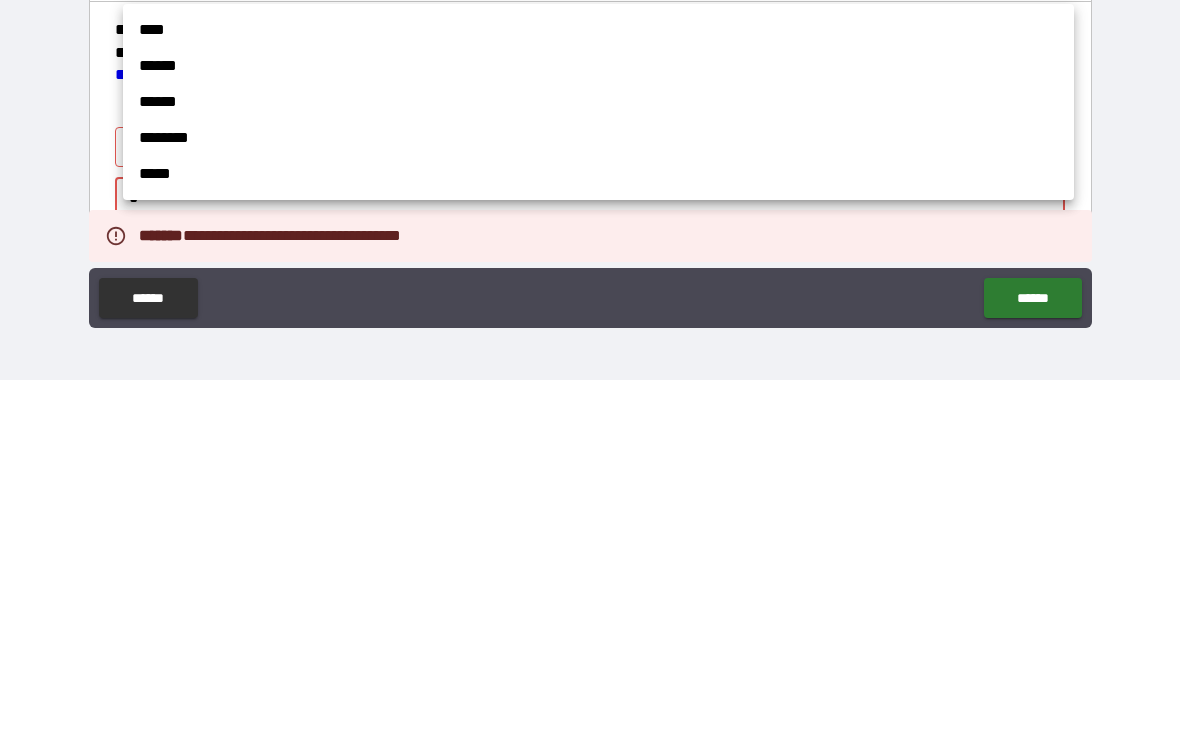 click at bounding box center [590, 376] 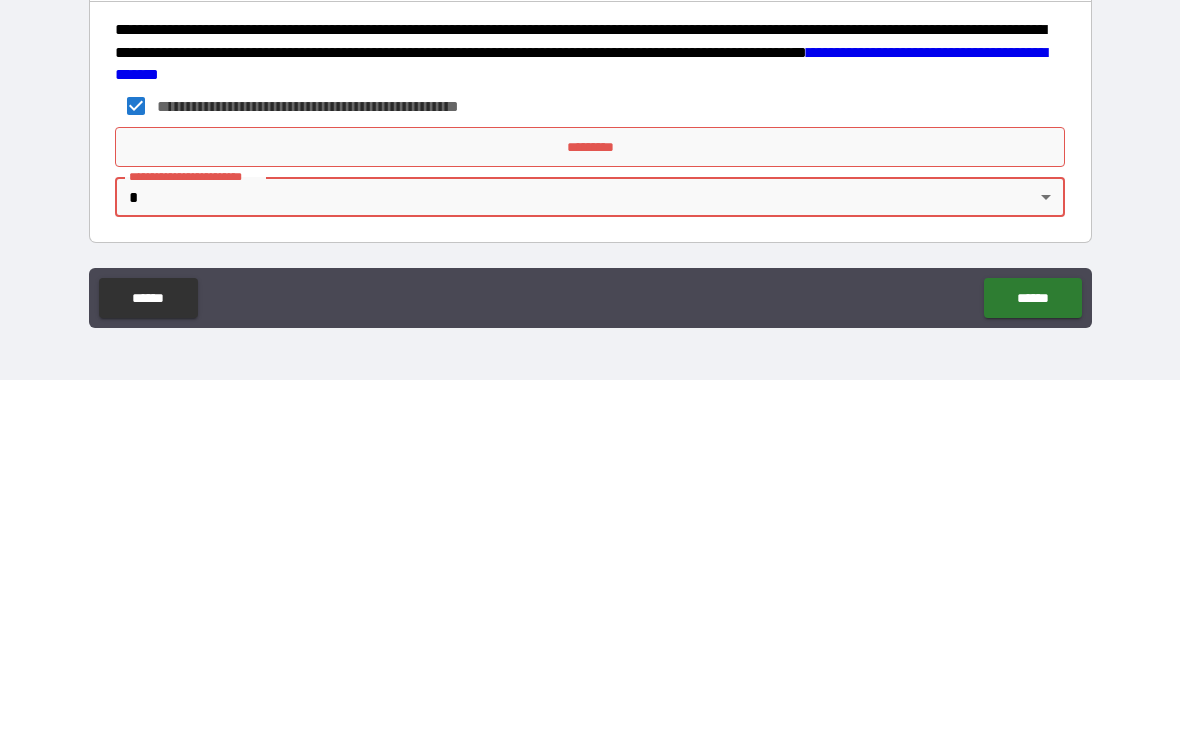 click on "*********" at bounding box center [590, 519] 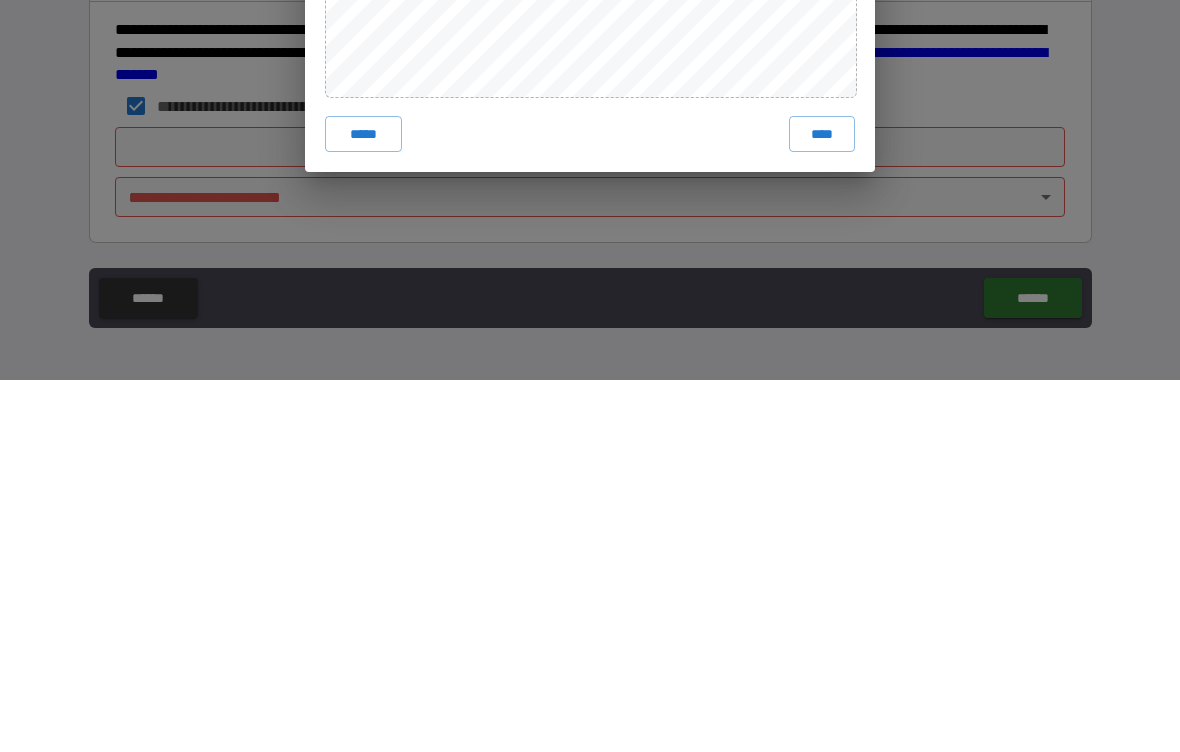 click on "**********" at bounding box center [590, 376] 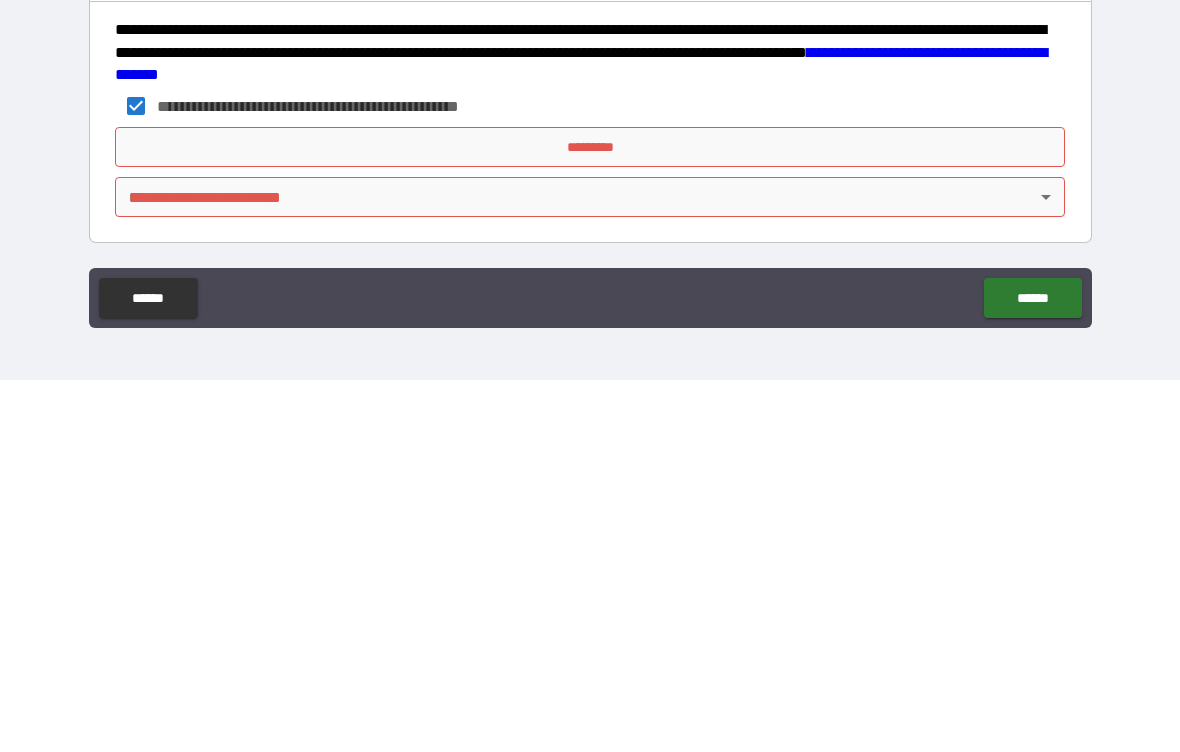 click on "**********" at bounding box center [590, 376] 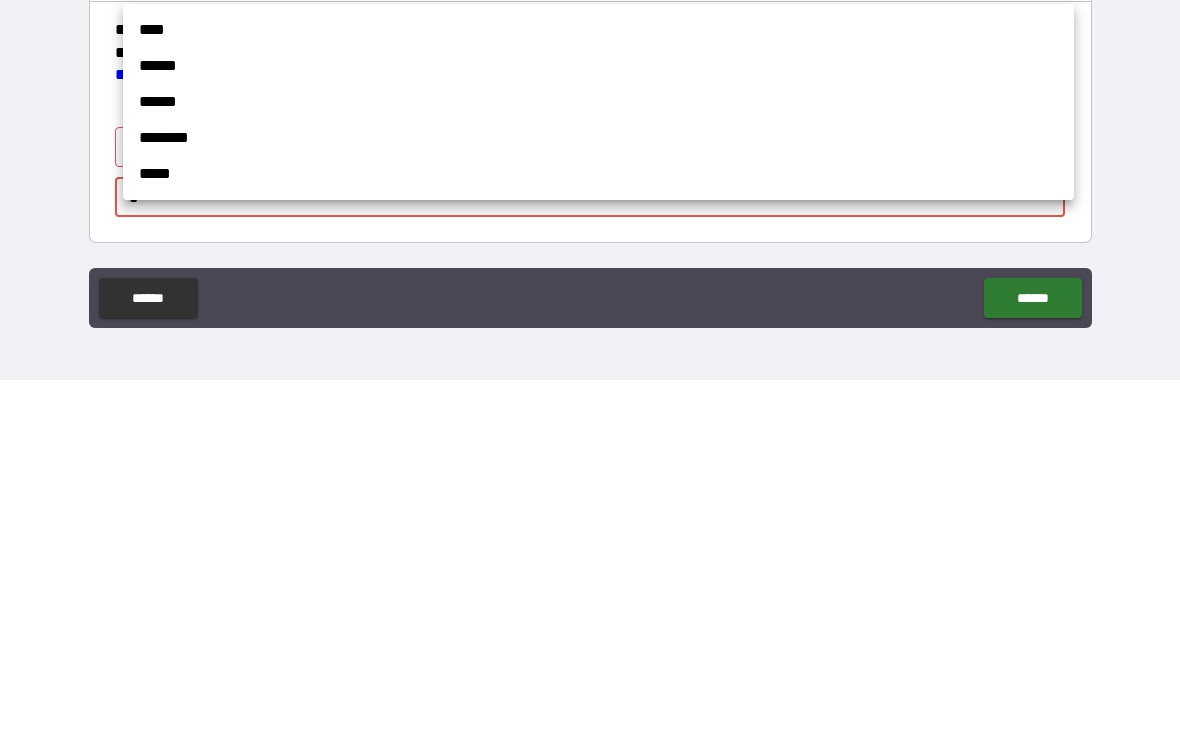 click at bounding box center [590, 376] 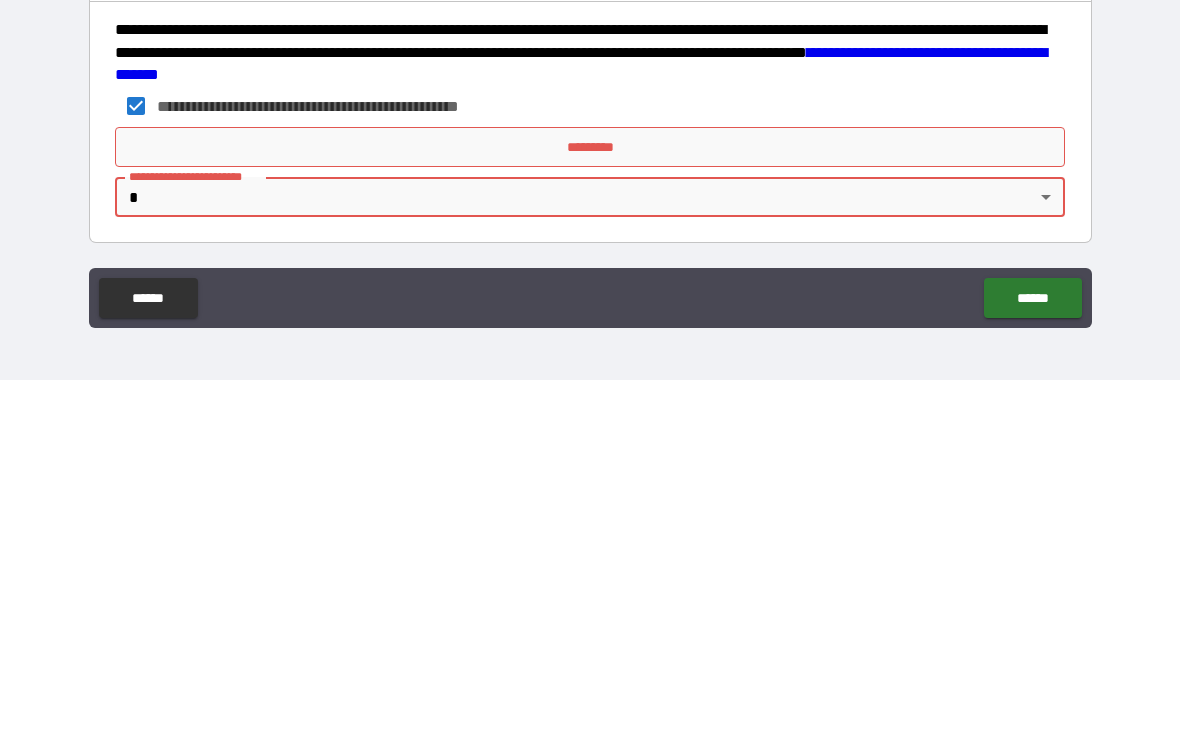 scroll, scrollTop: 3746, scrollLeft: 0, axis: vertical 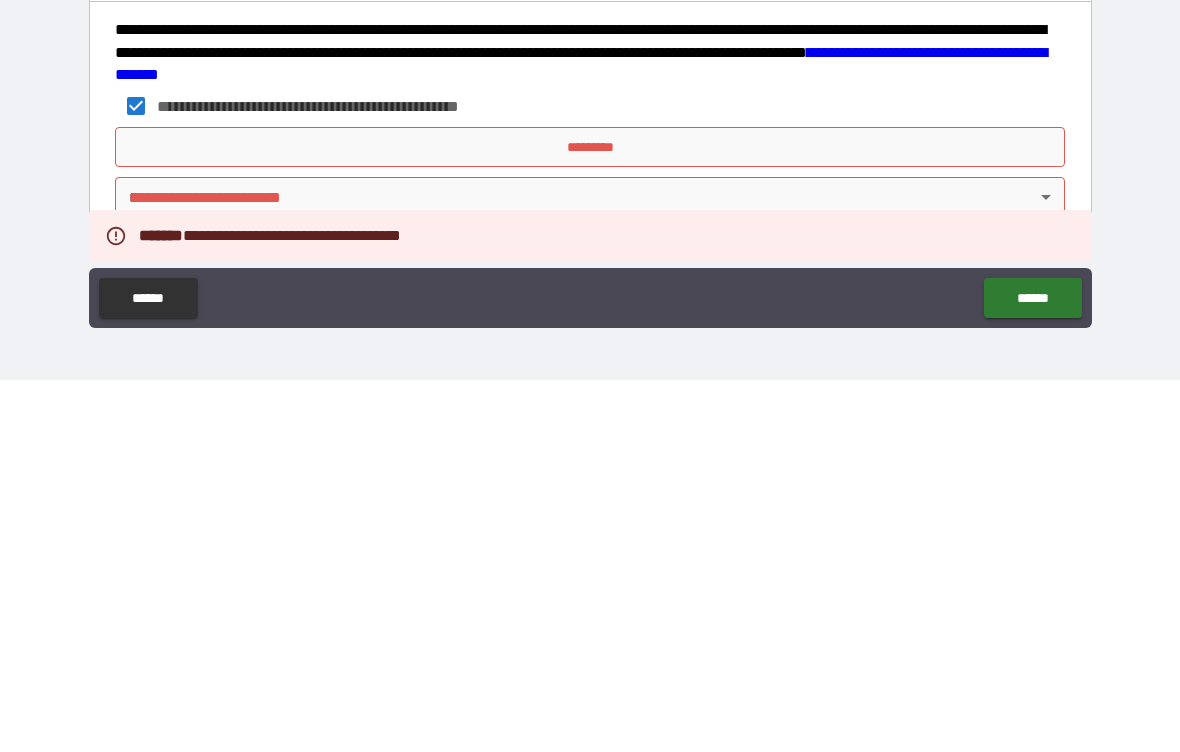 click on "**********" at bounding box center (590, 376) 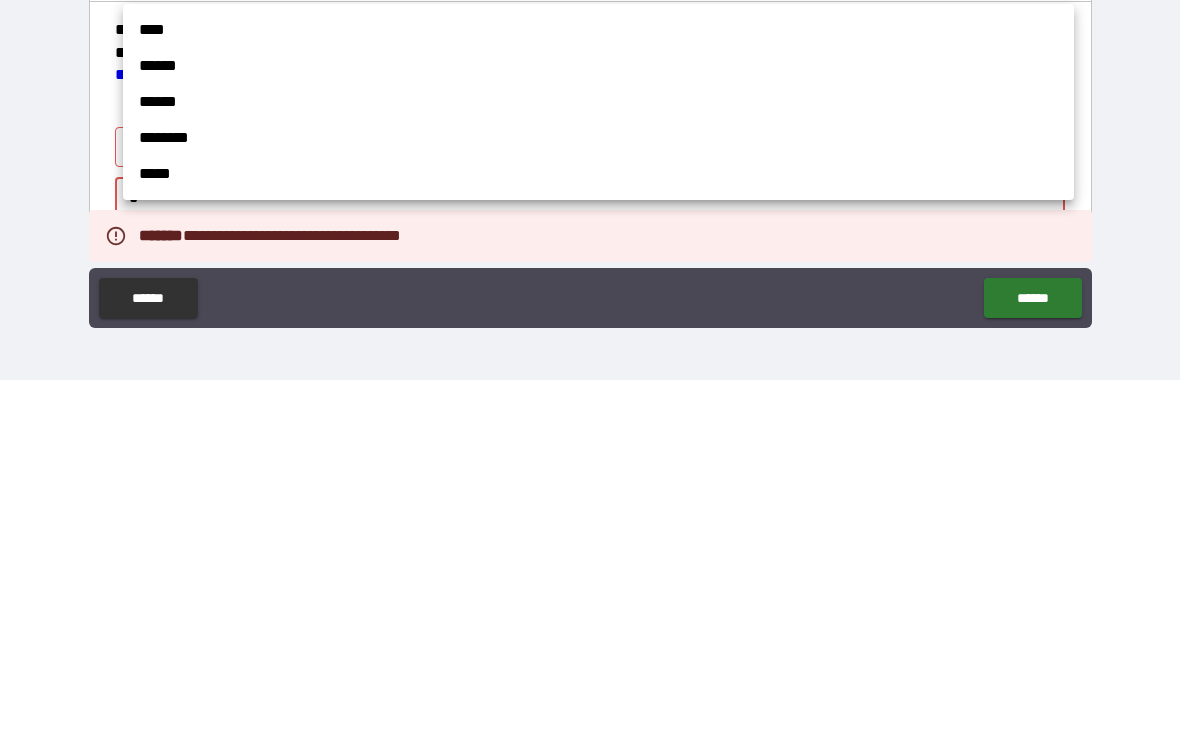 click at bounding box center (590, 376) 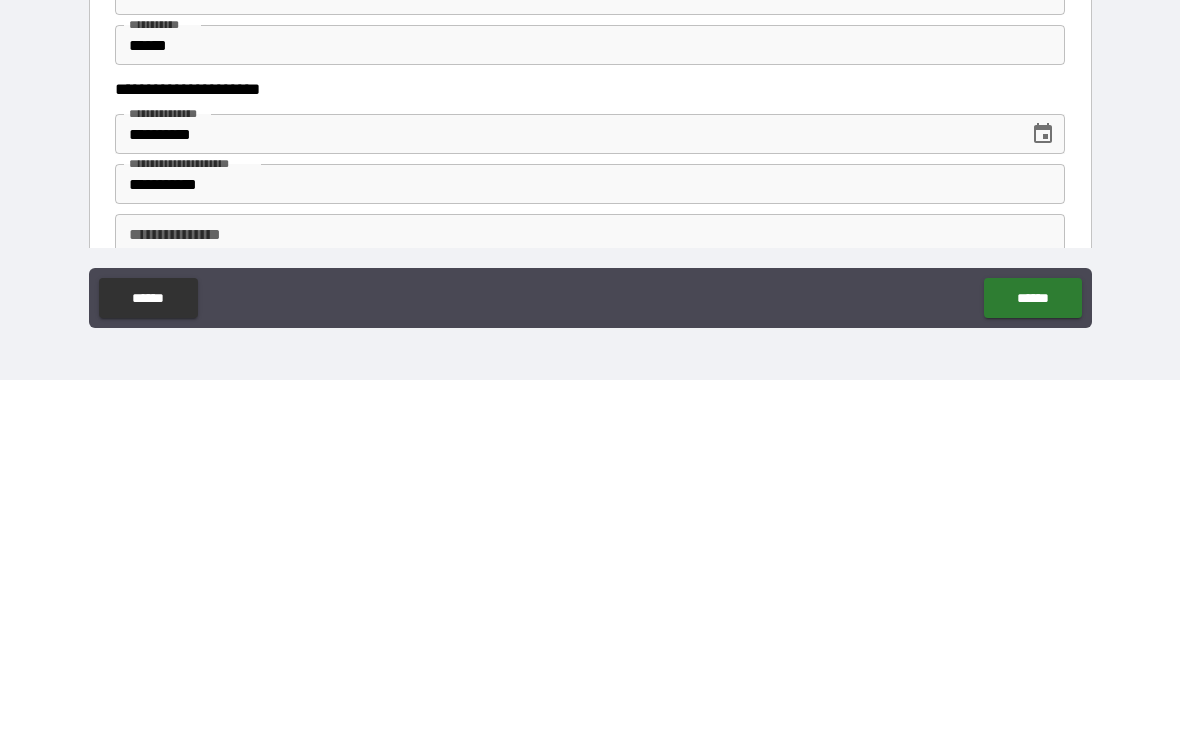 scroll, scrollTop: 797, scrollLeft: 0, axis: vertical 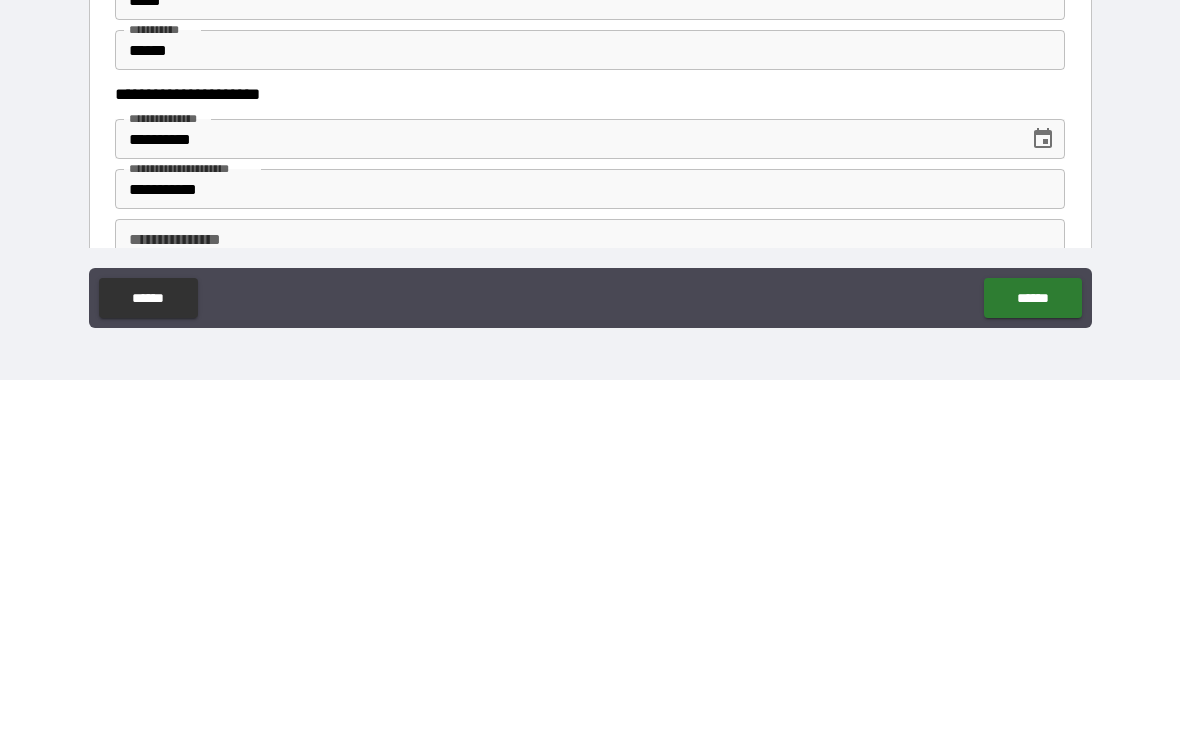 click on "*****" at bounding box center (590, 372) 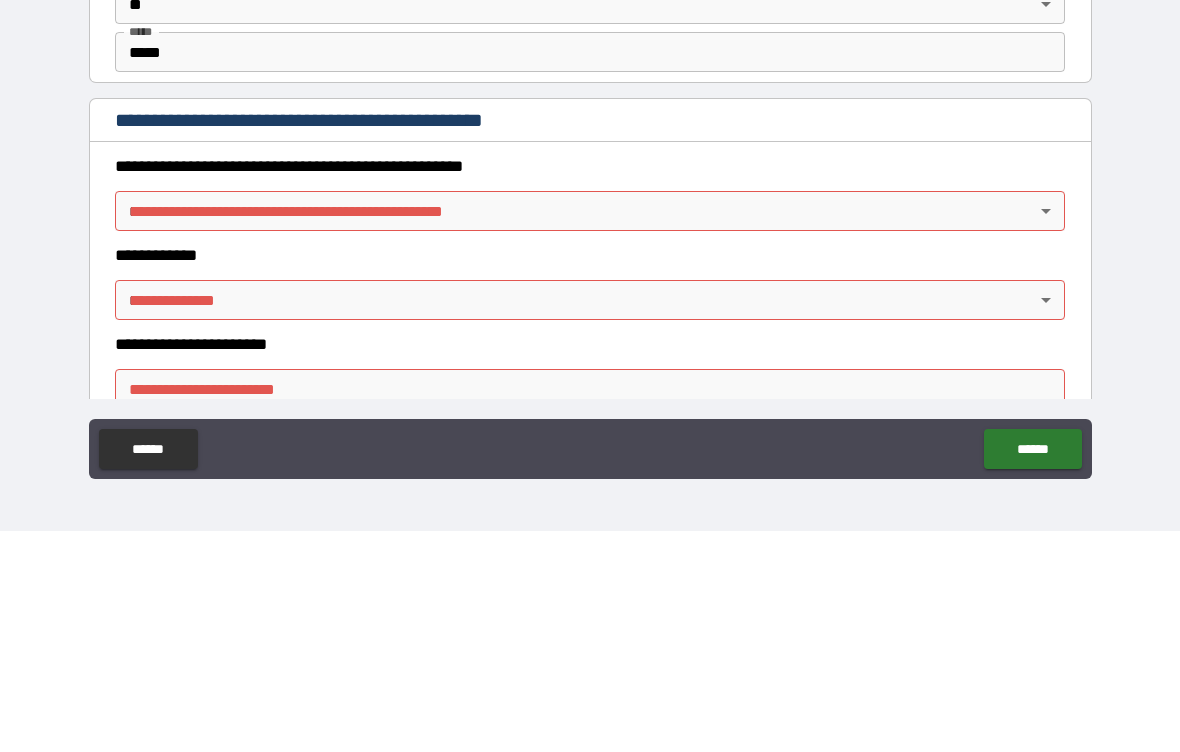 scroll, scrollTop: 1946, scrollLeft: 0, axis: vertical 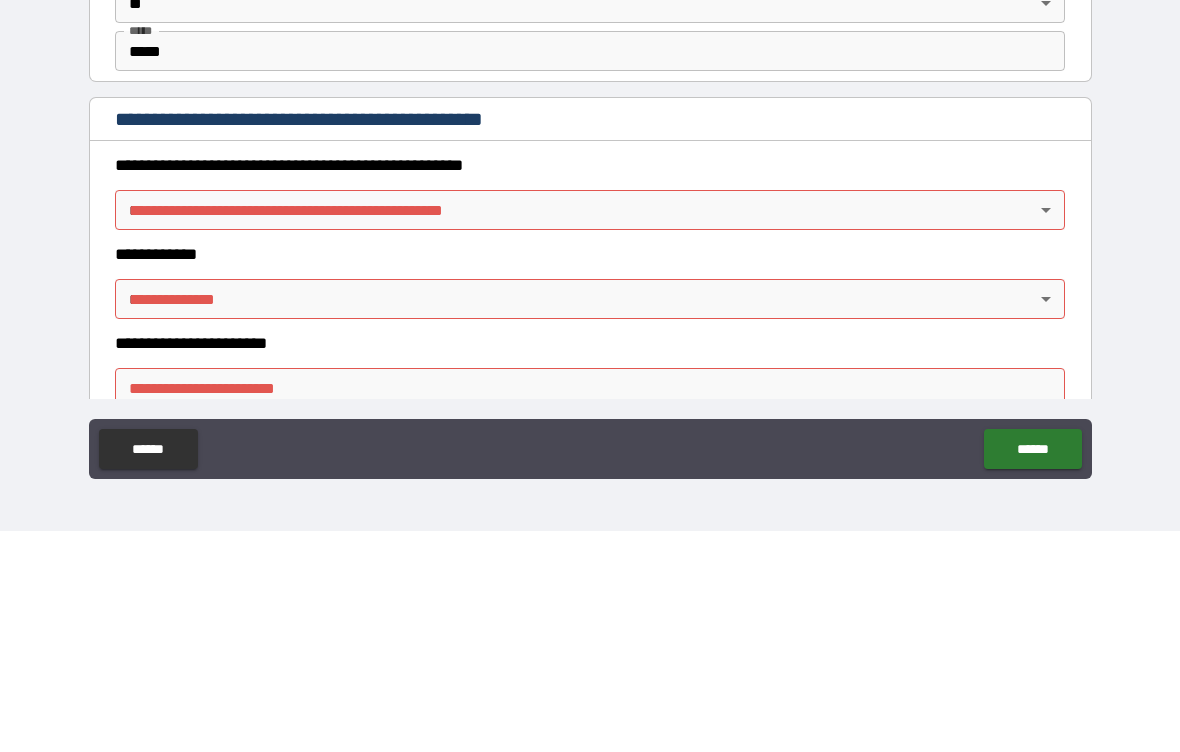 type on "******" 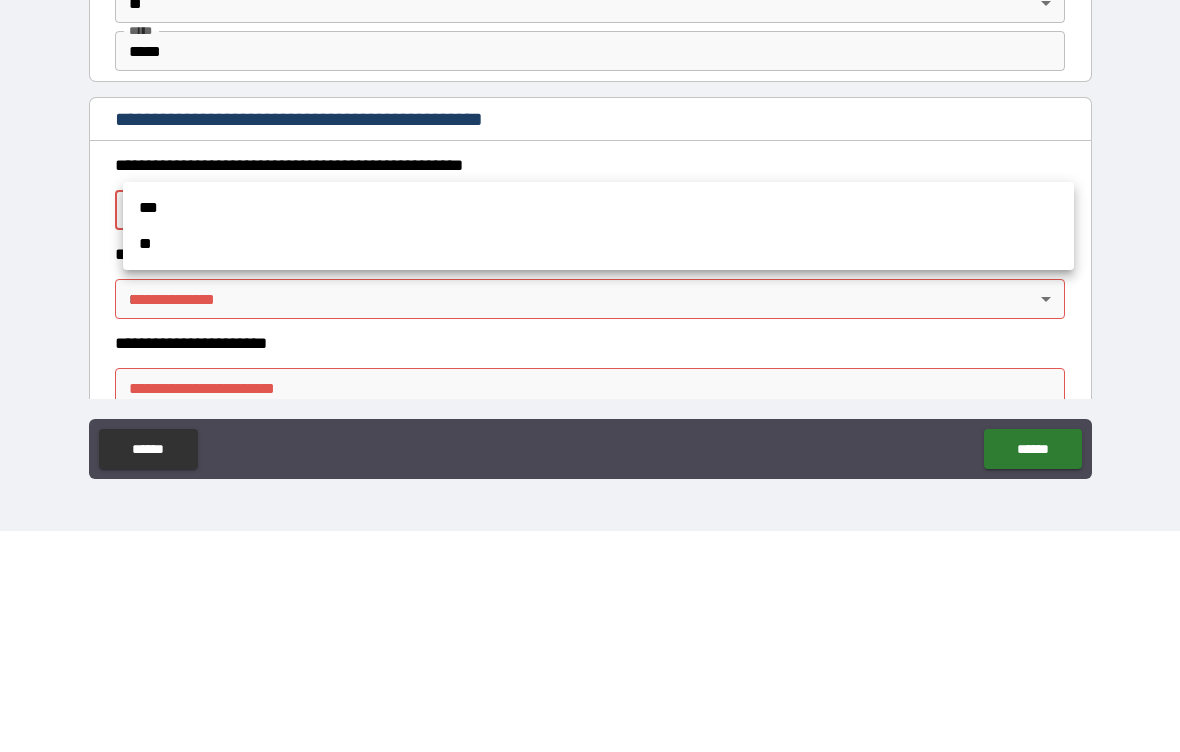 click at bounding box center (590, 376) 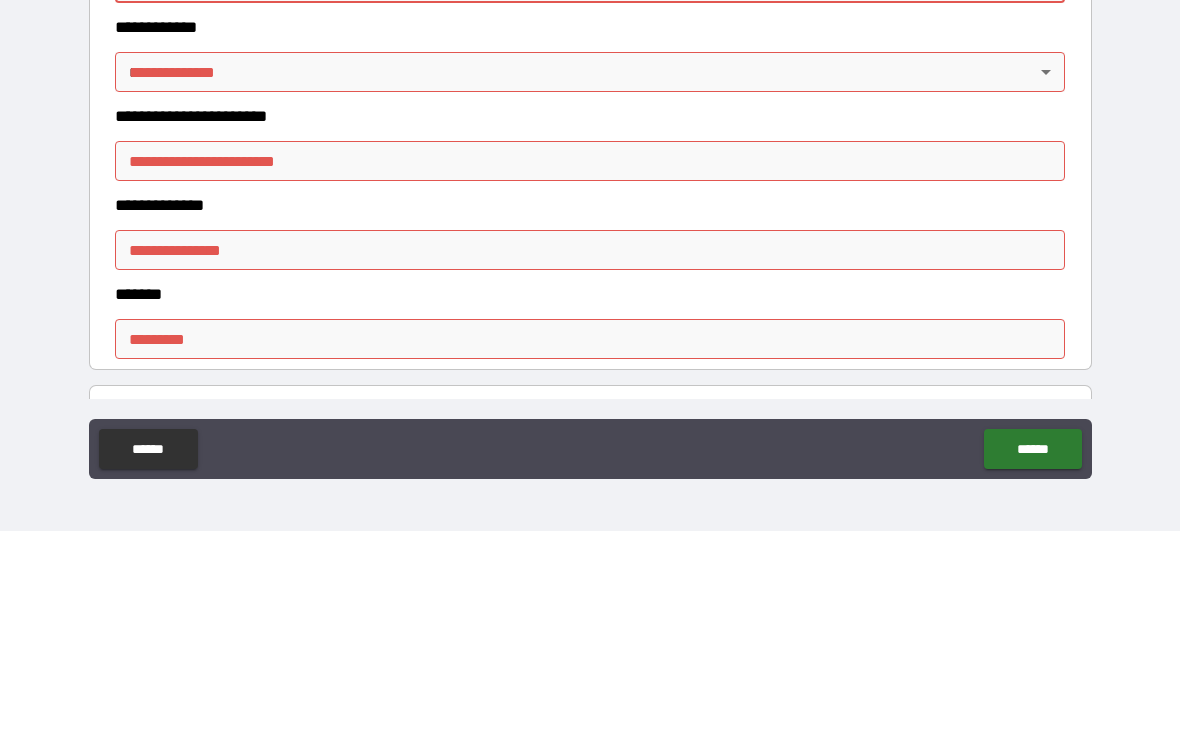 scroll, scrollTop: 2176, scrollLeft: 0, axis: vertical 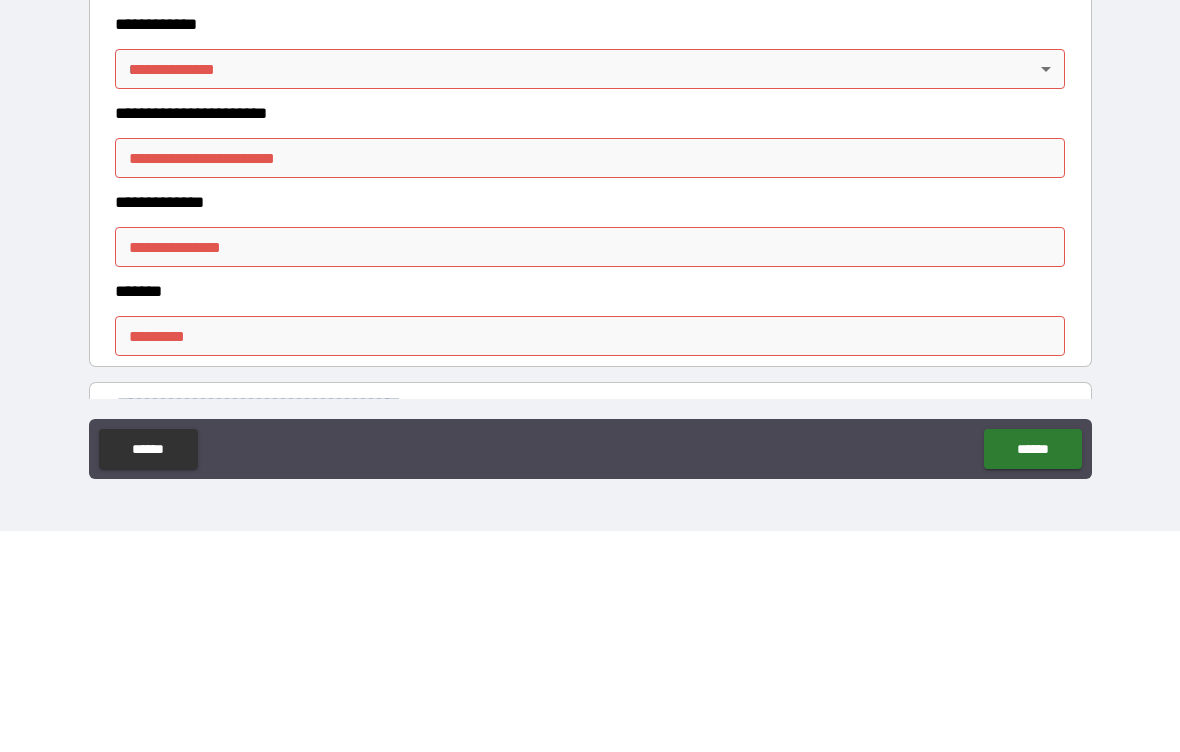 click on "**********" at bounding box center [590, 376] 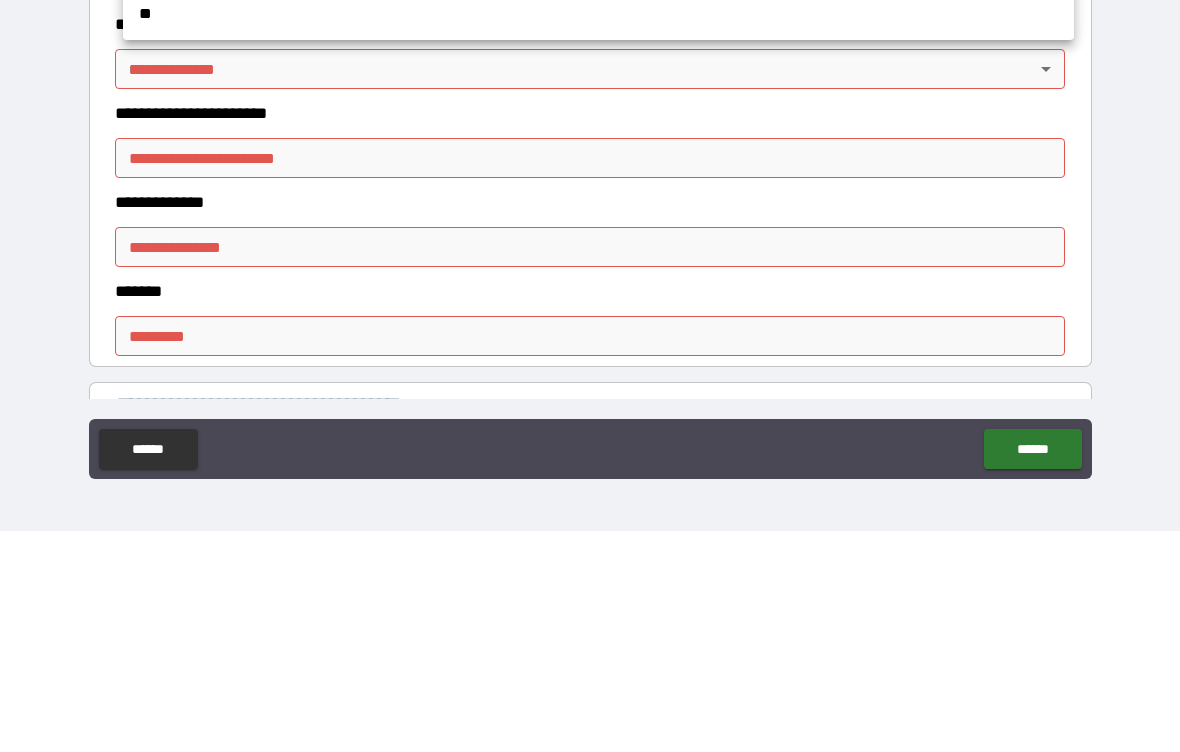 click at bounding box center (590, 376) 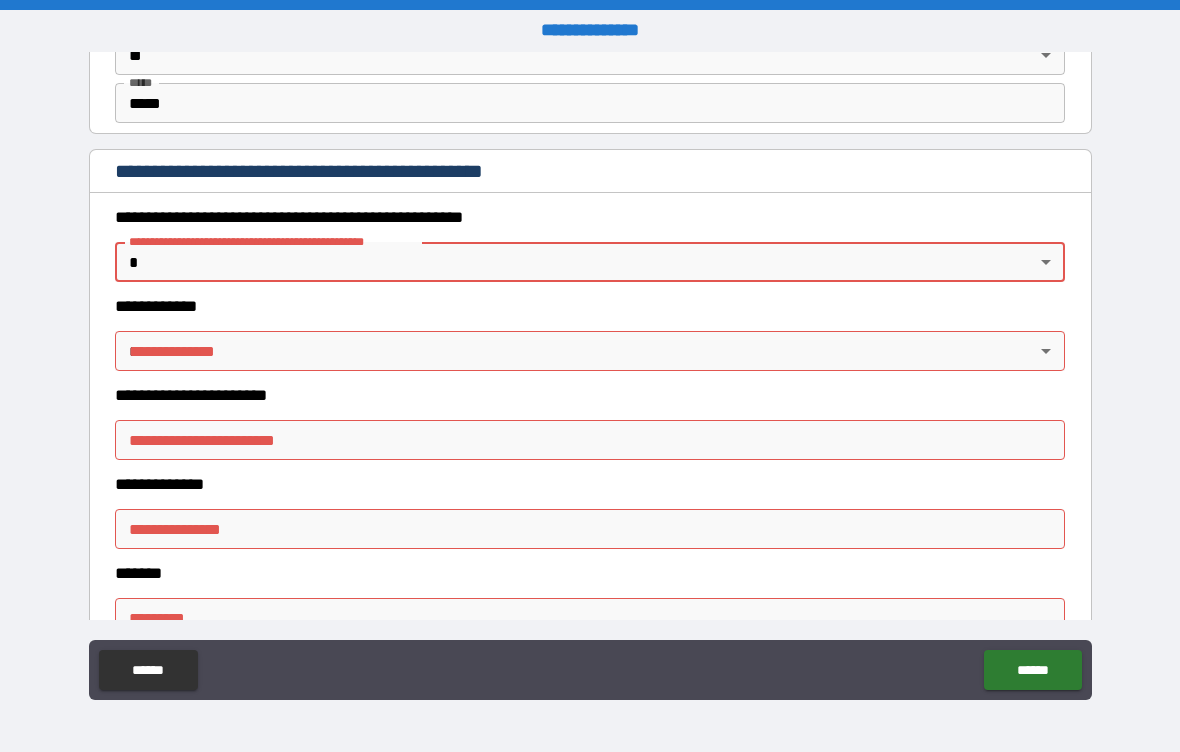scroll, scrollTop: 2122, scrollLeft: 0, axis: vertical 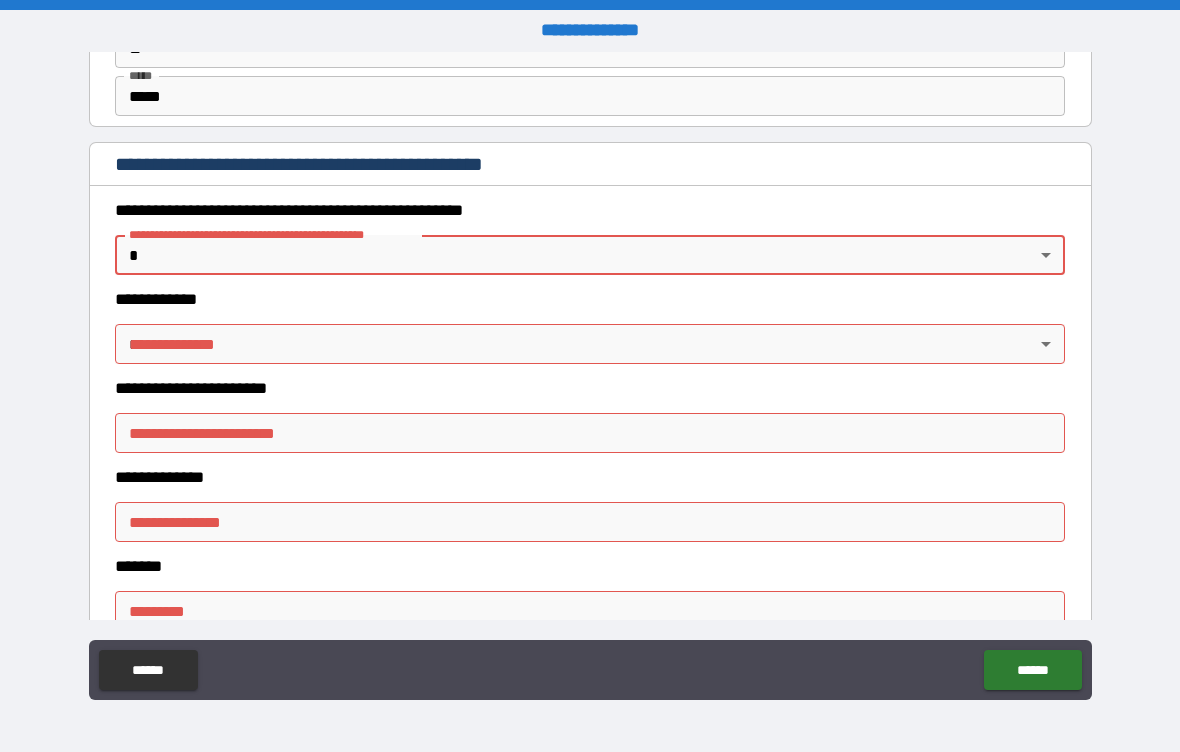 click on "**********" at bounding box center (590, 376) 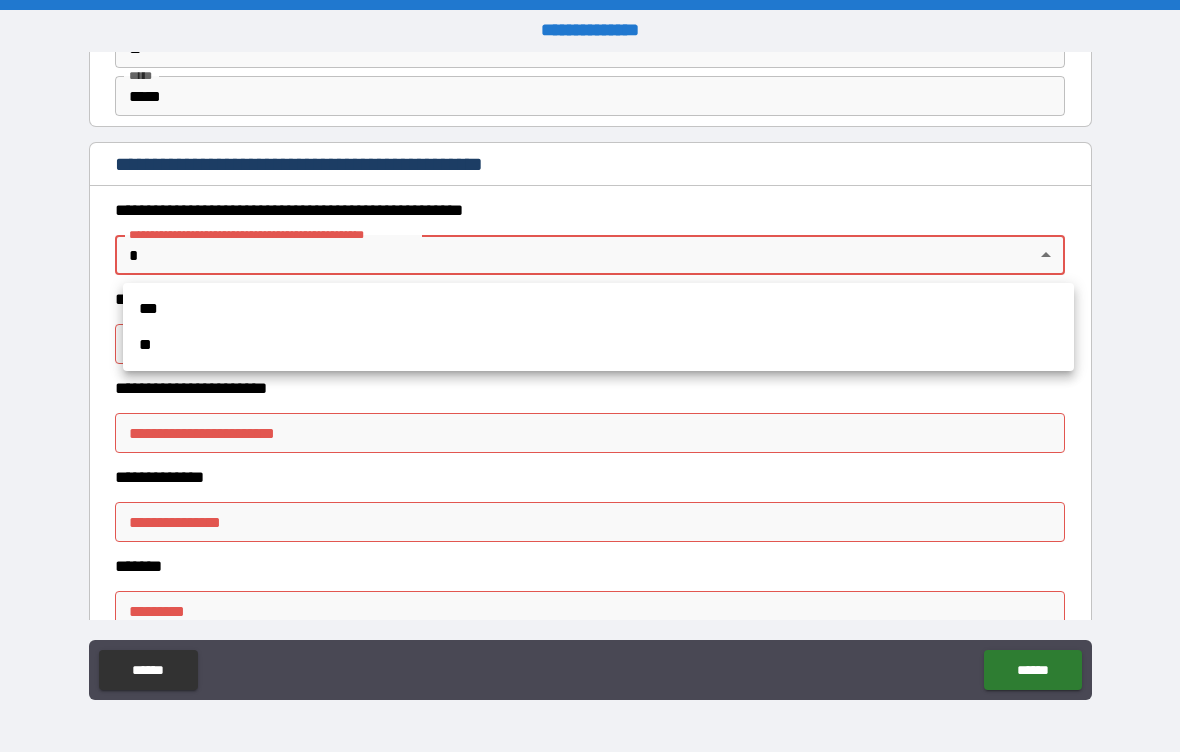click on "**" at bounding box center [598, 345] 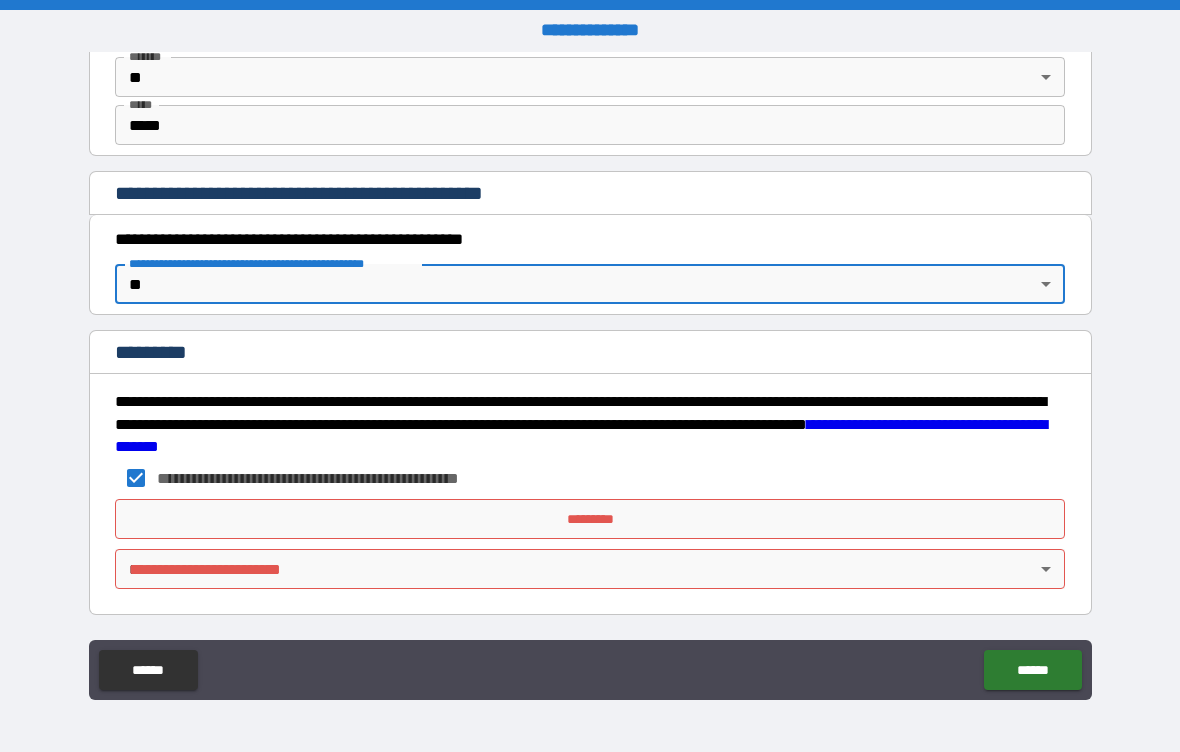 scroll, scrollTop: 2093, scrollLeft: 0, axis: vertical 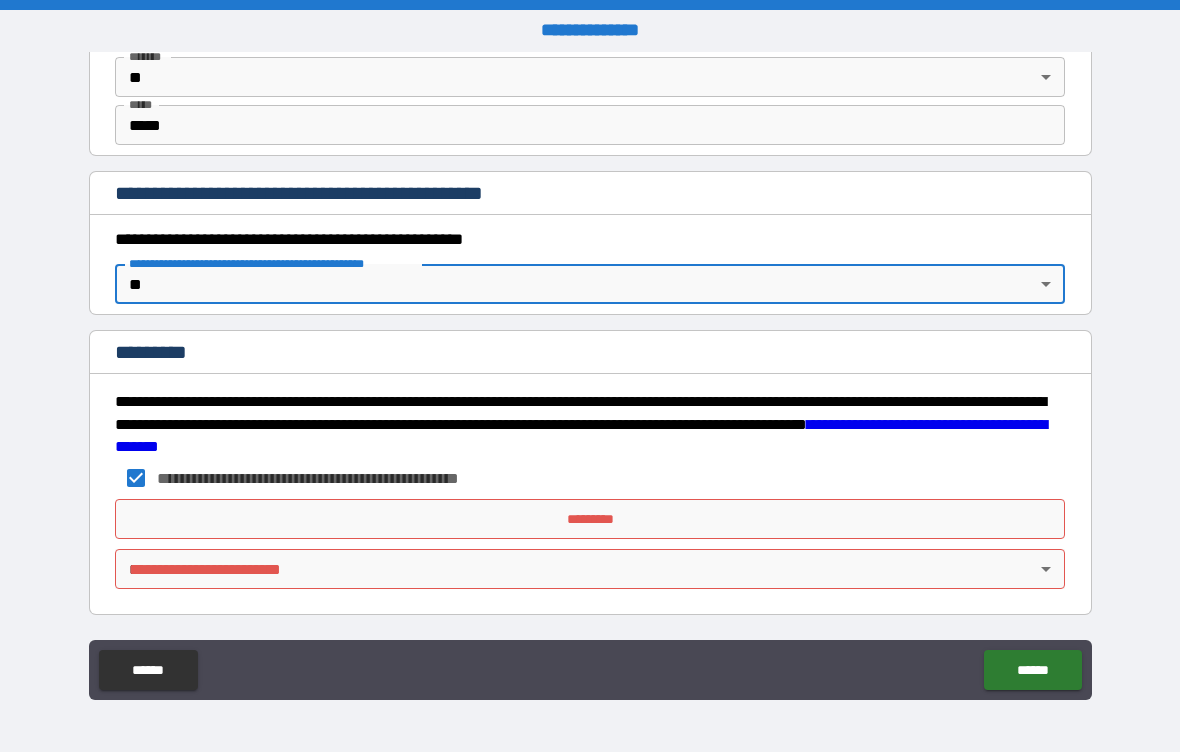 click on "**********" at bounding box center (590, 376) 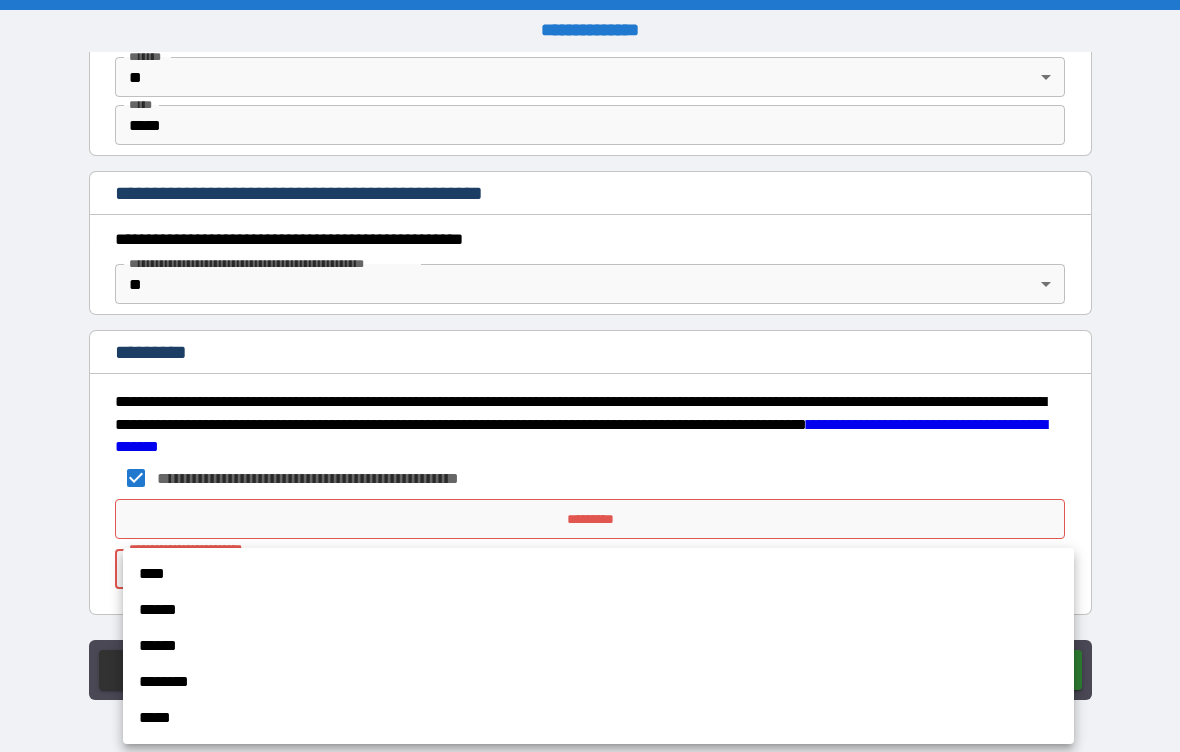 click on "****" at bounding box center (598, 574) 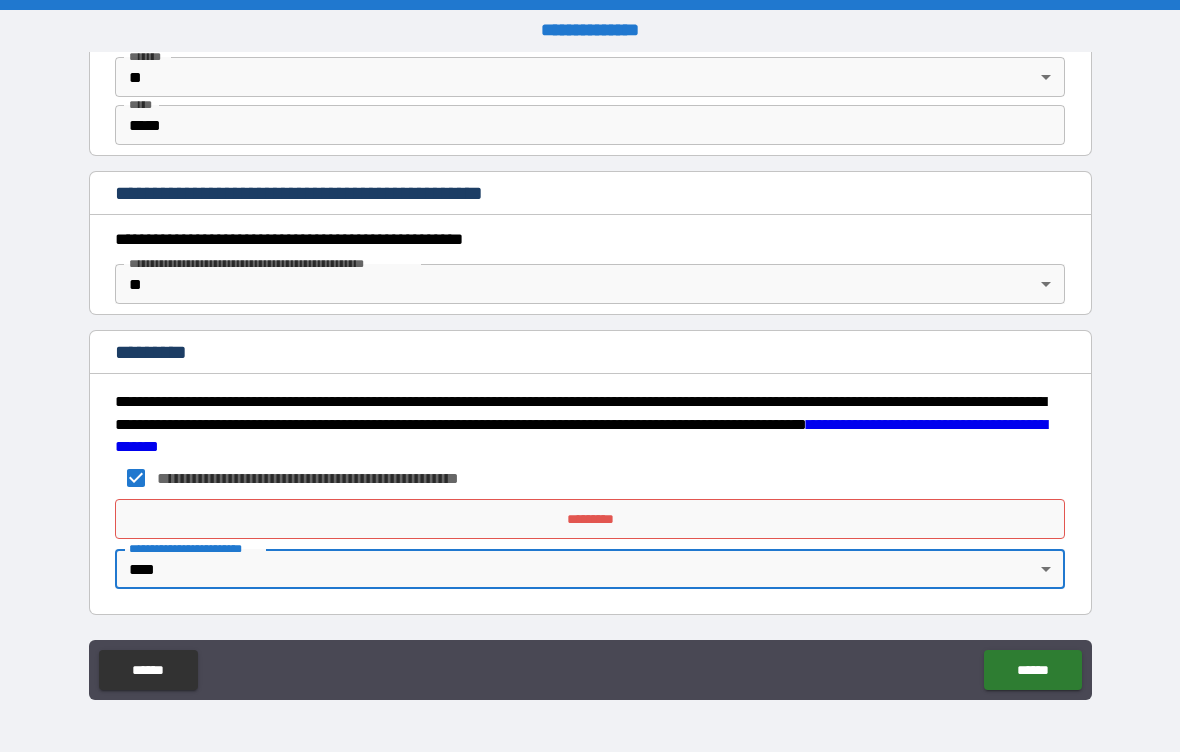 click on "******" at bounding box center [1032, 670] 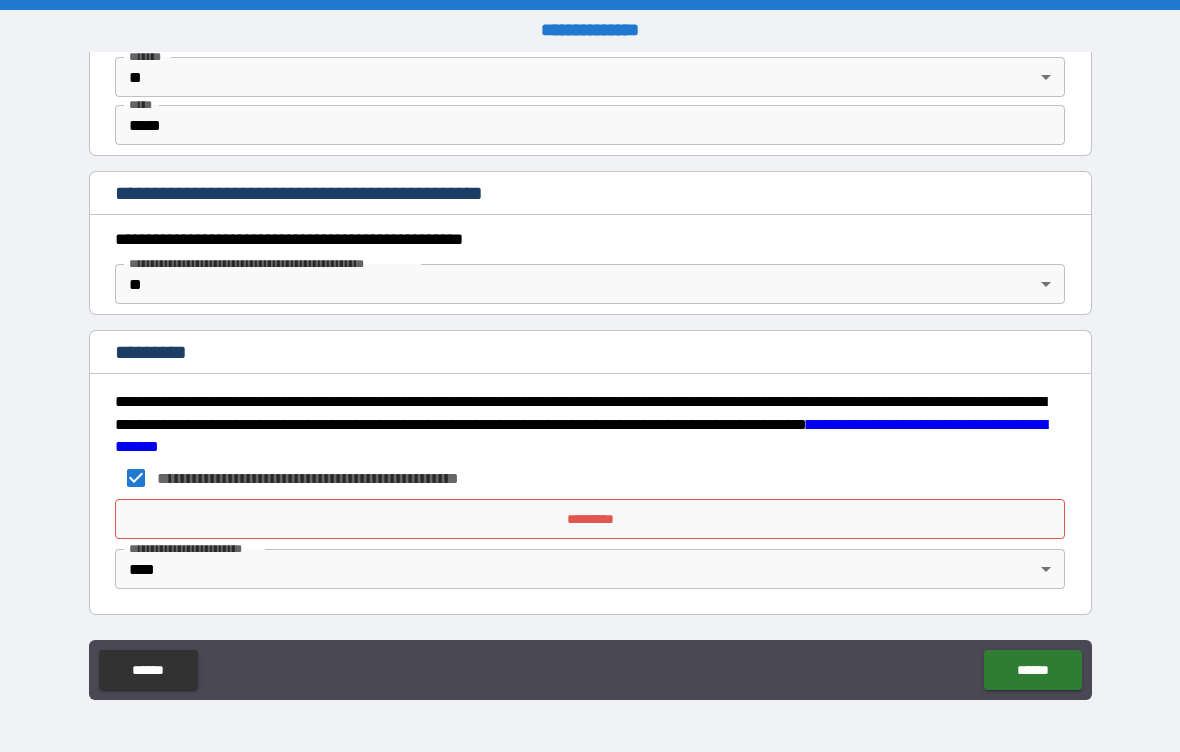 scroll, scrollTop: 2093, scrollLeft: 0, axis: vertical 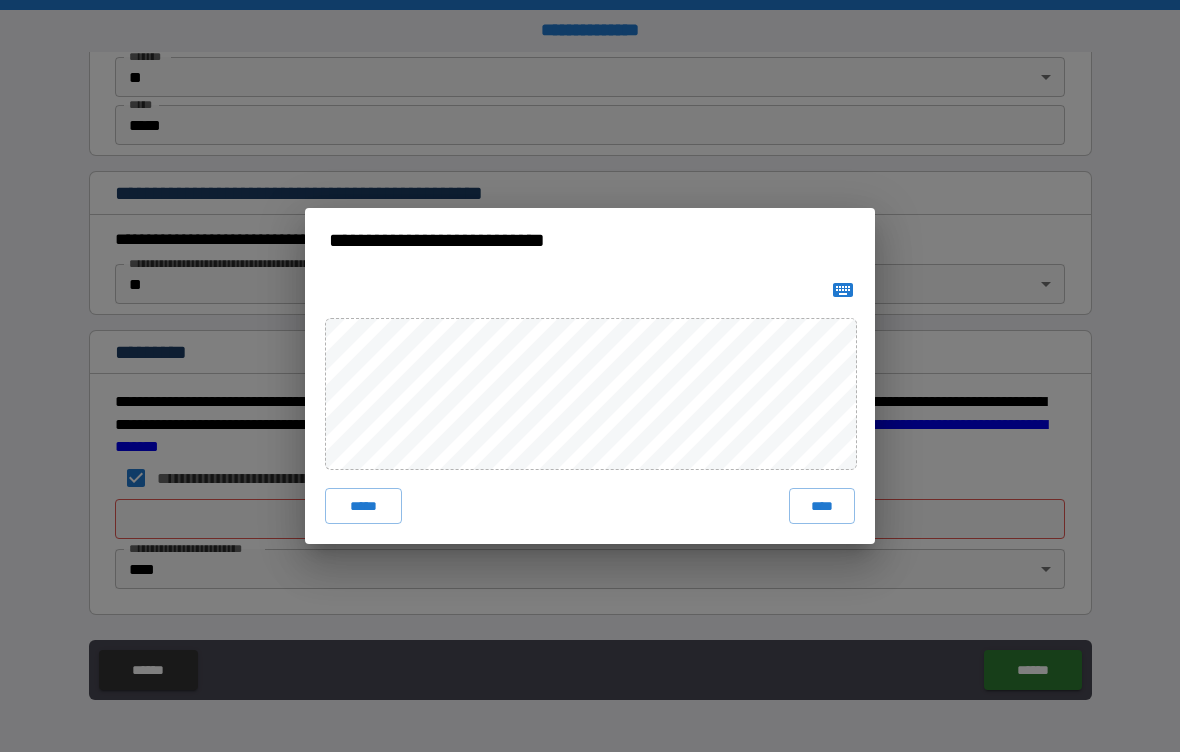 click on "****" at bounding box center (822, 506) 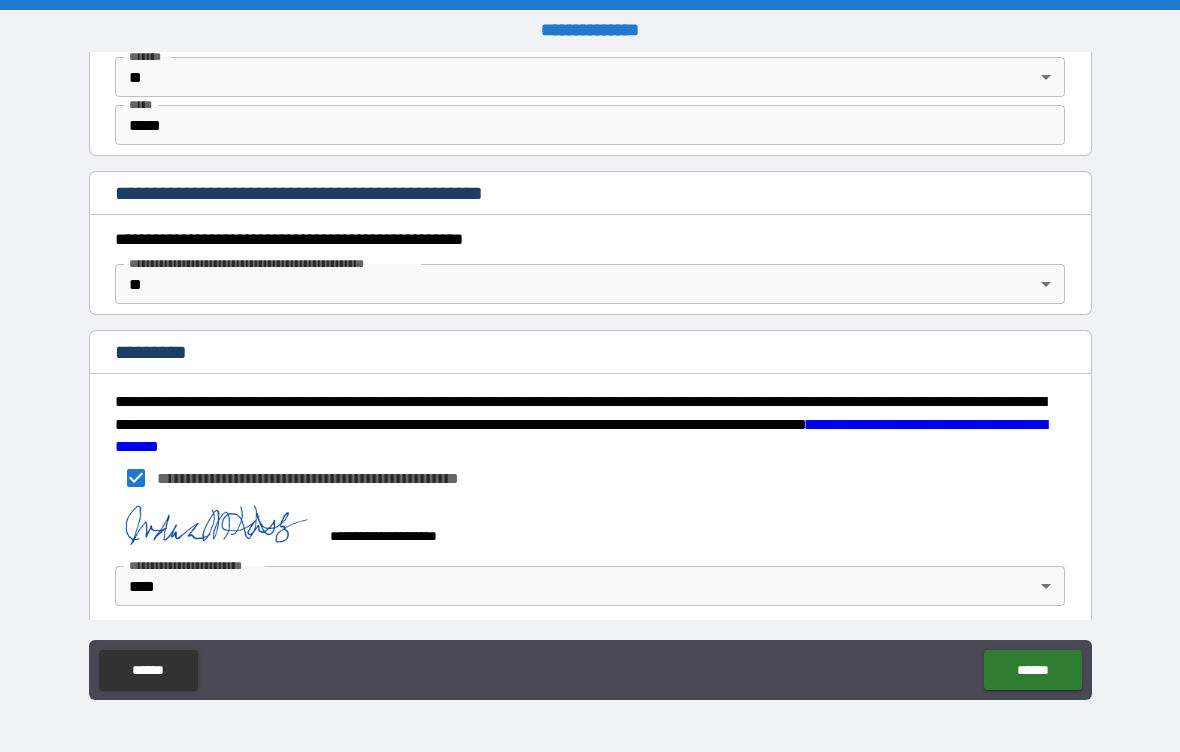 scroll, scrollTop: 2083, scrollLeft: 0, axis: vertical 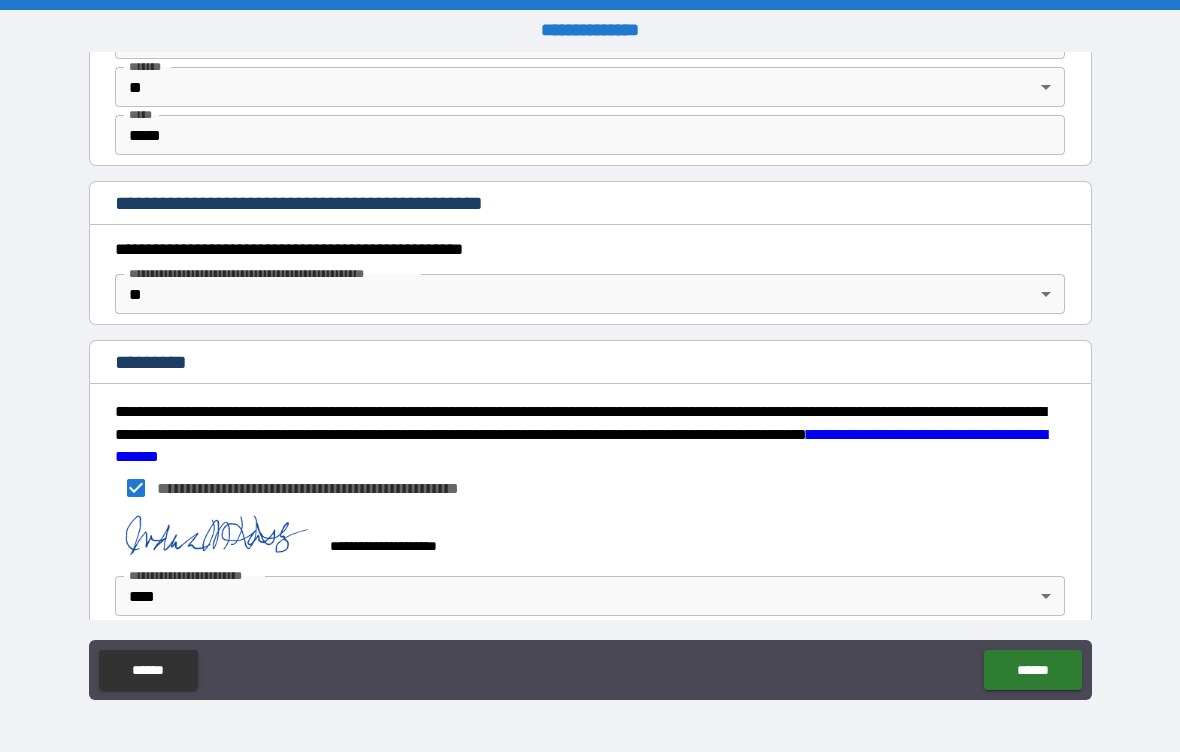 click on "******" at bounding box center (1032, 670) 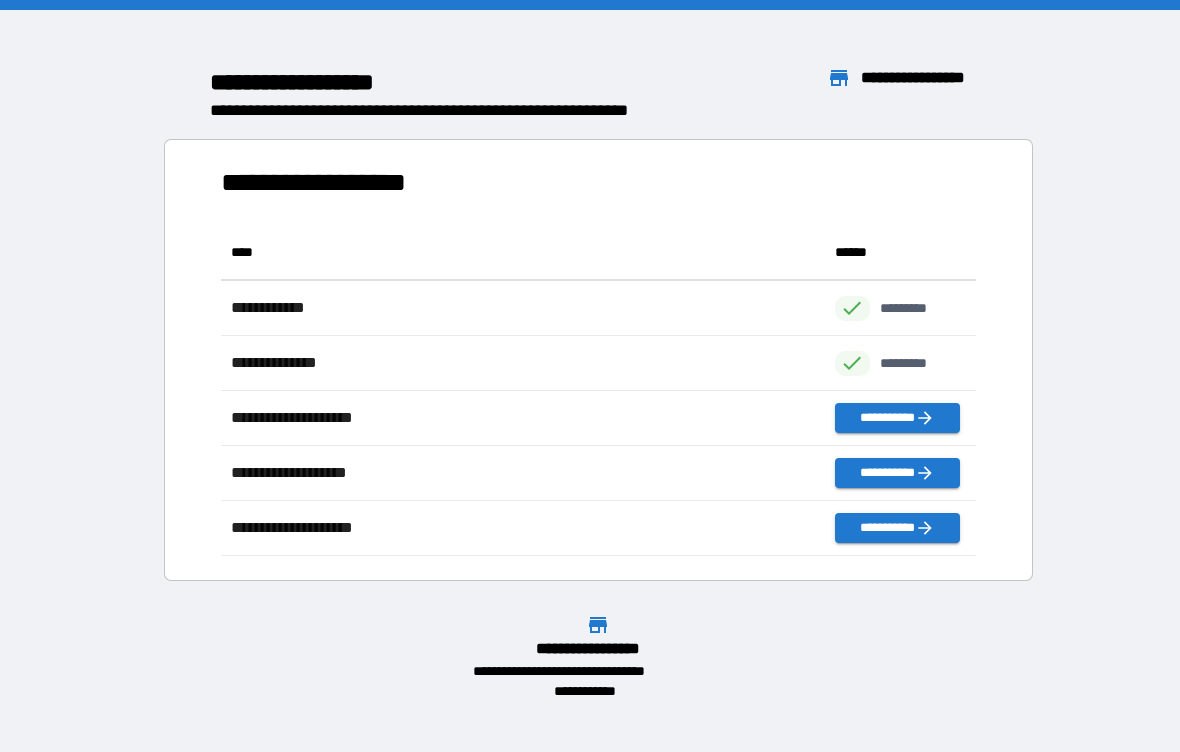 scroll, scrollTop: 1, scrollLeft: 1, axis: both 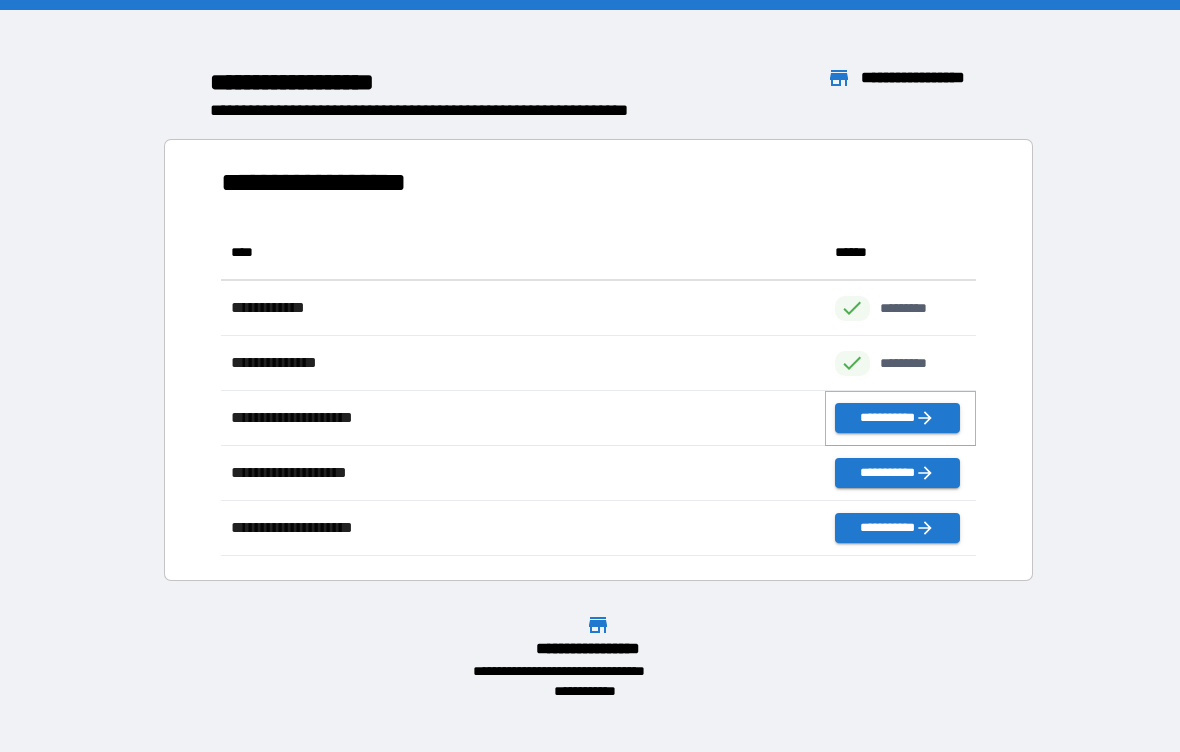 click on "**********" at bounding box center (897, 418) 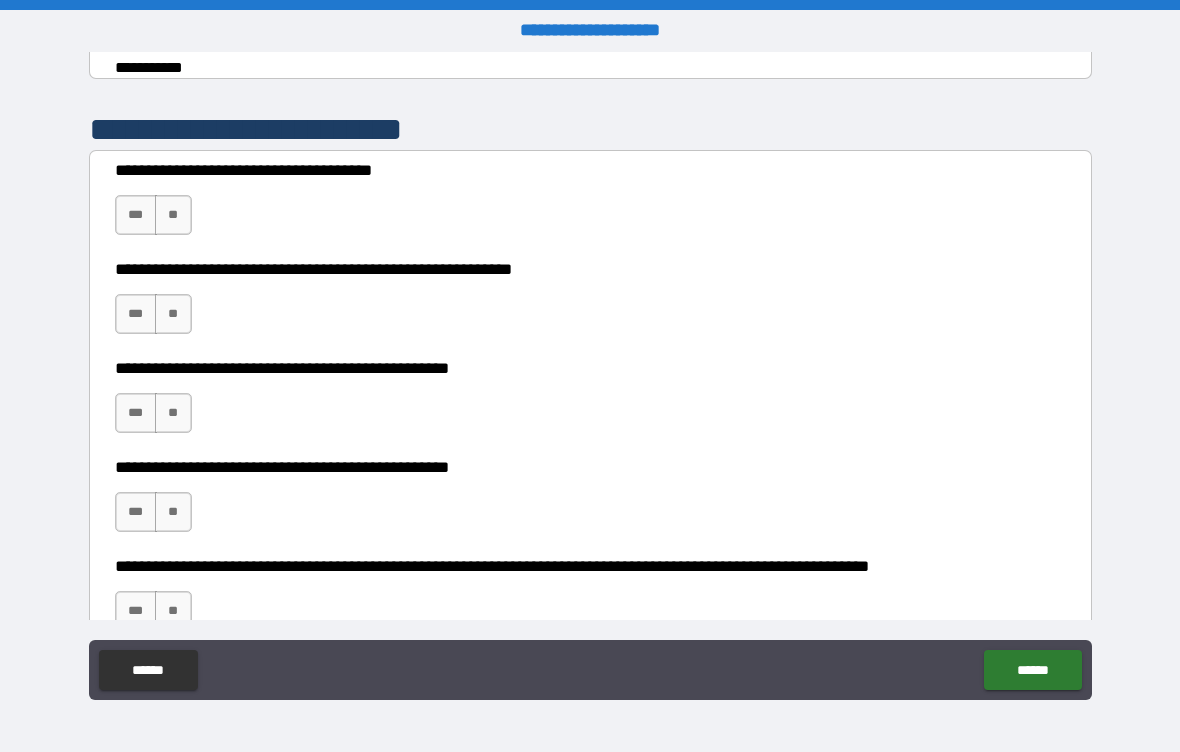scroll, scrollTop: 371, scrollLeft: 0, axis: vertical 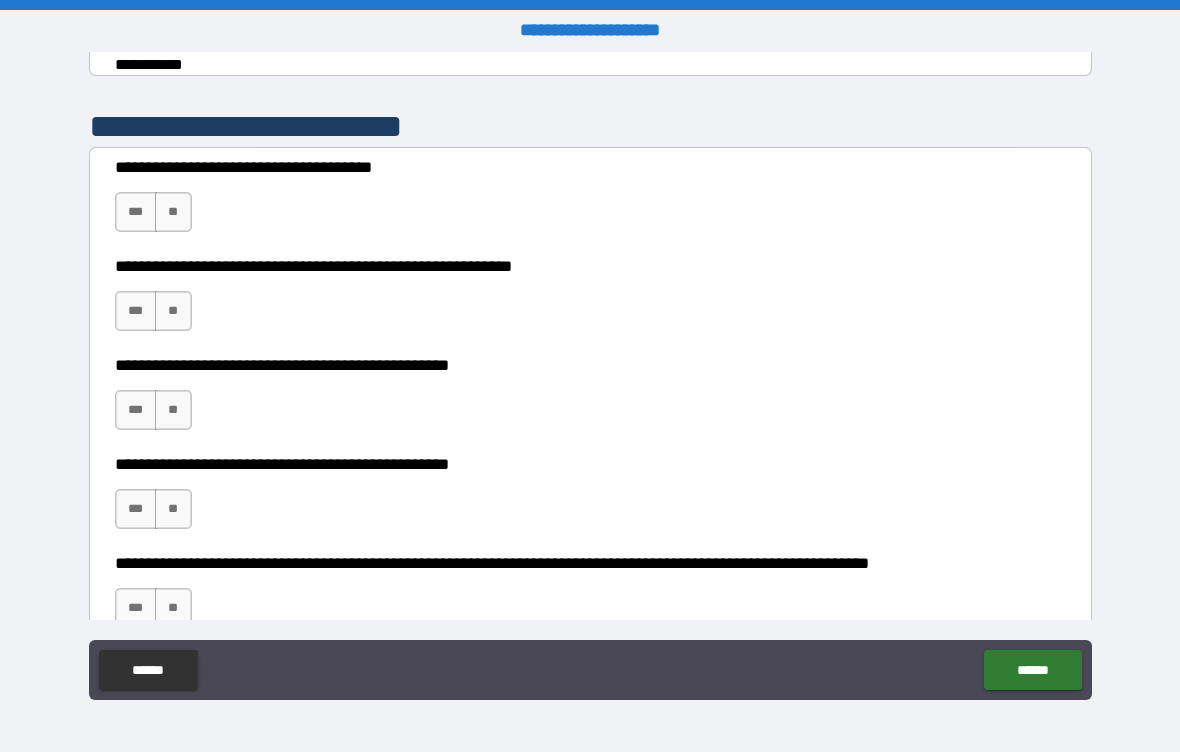 click on "**" at bounding box center (173, 212) 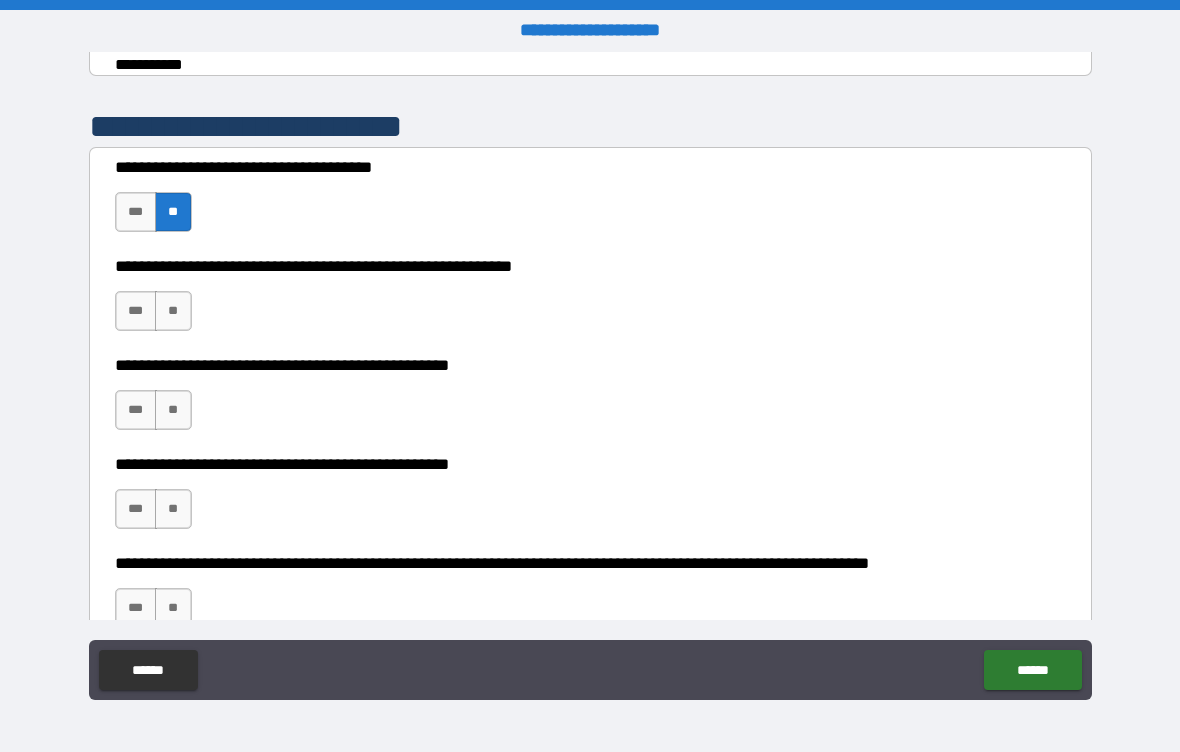click on "***" at bounding box center (136, 311) 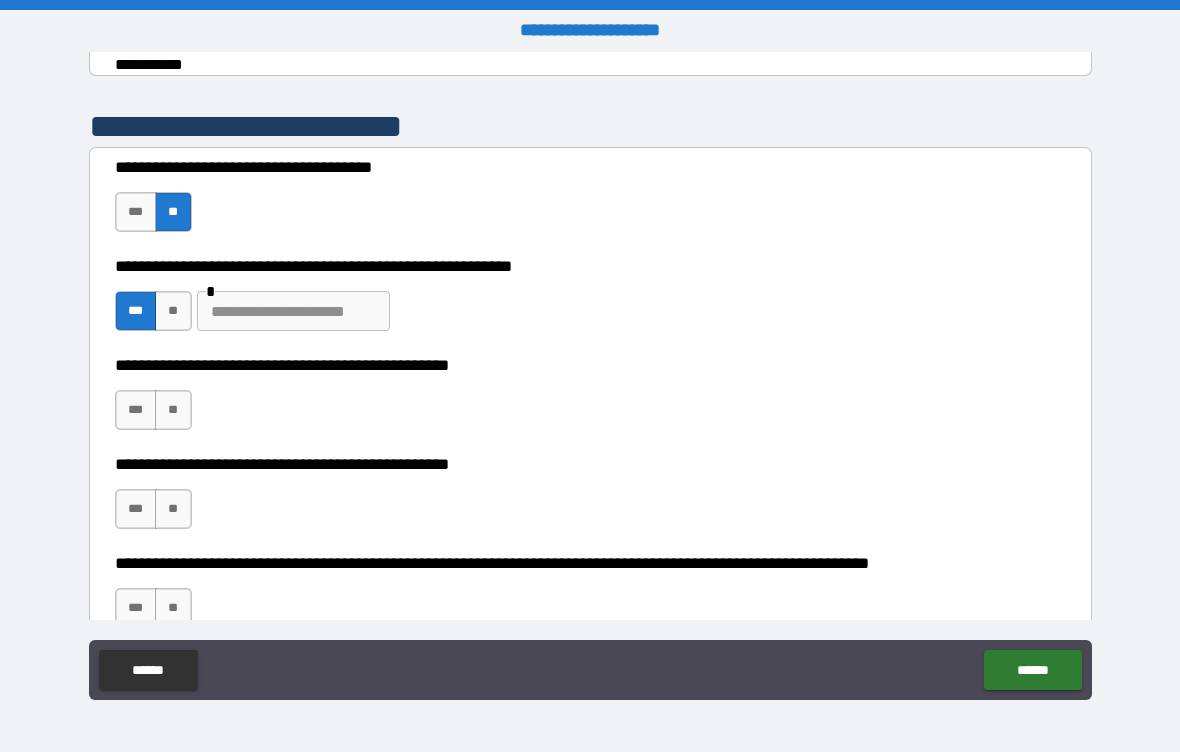click at bounding box center (293, 311) 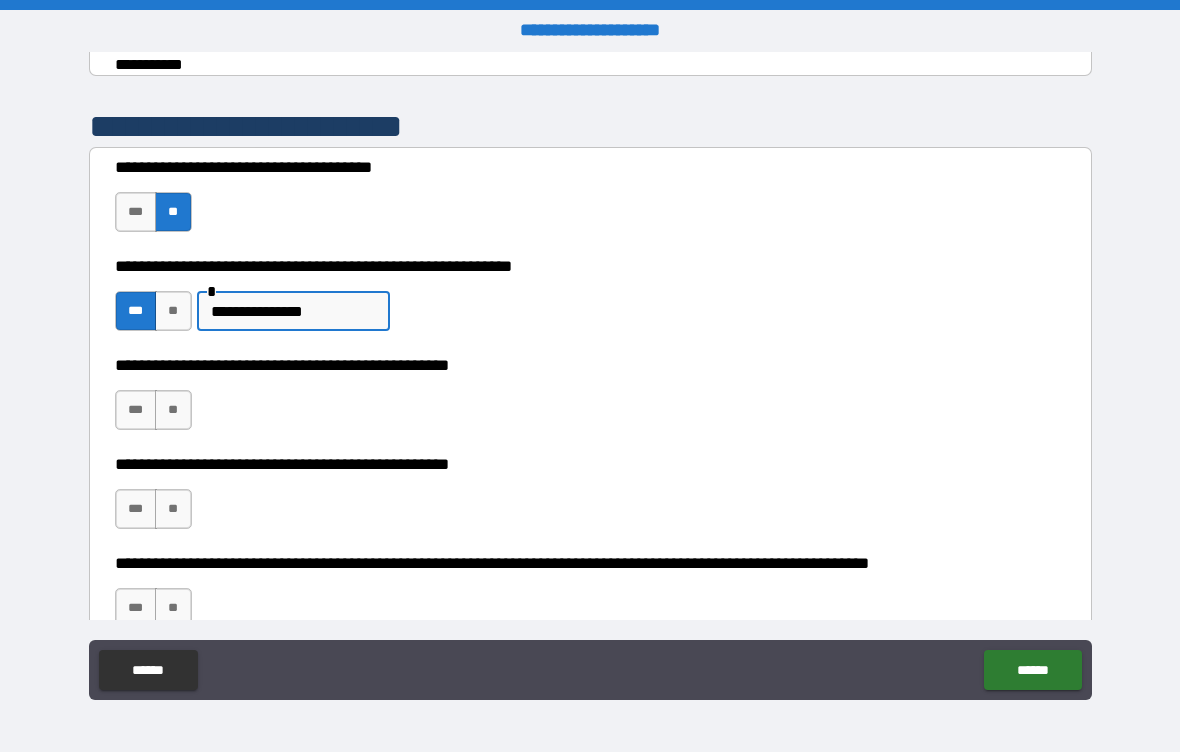 type on "**********" 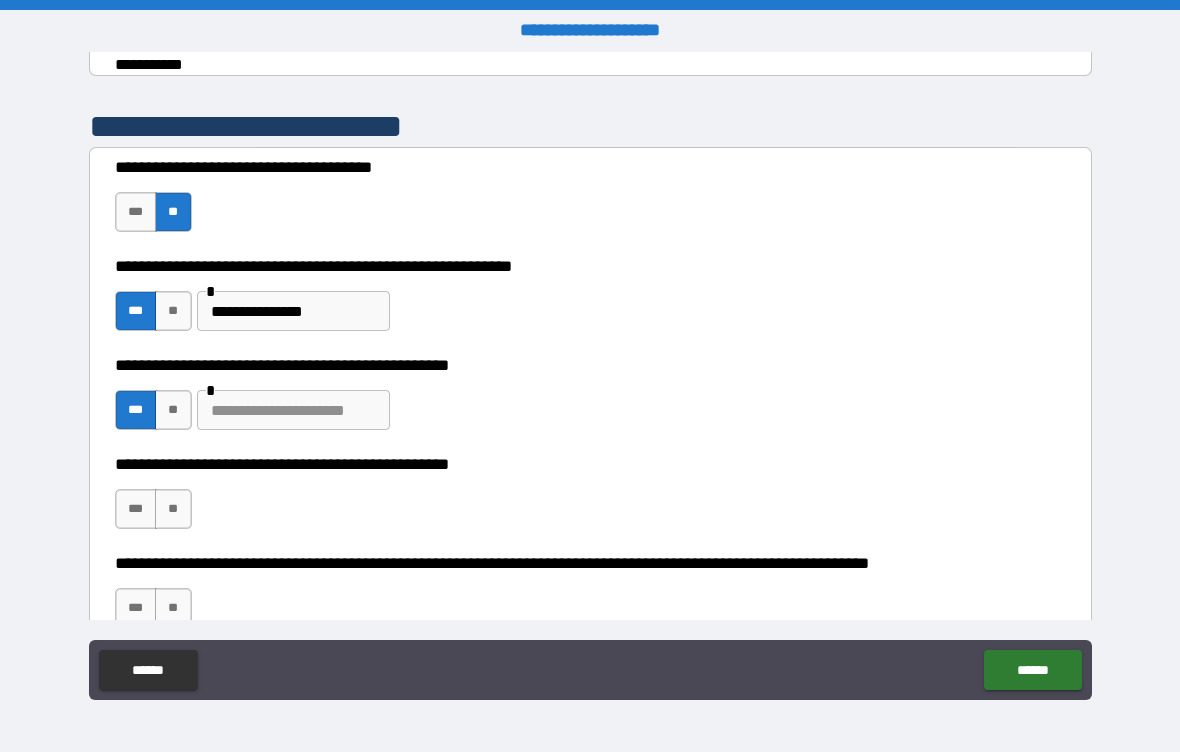click on "**" at bounding box center (173, 410) 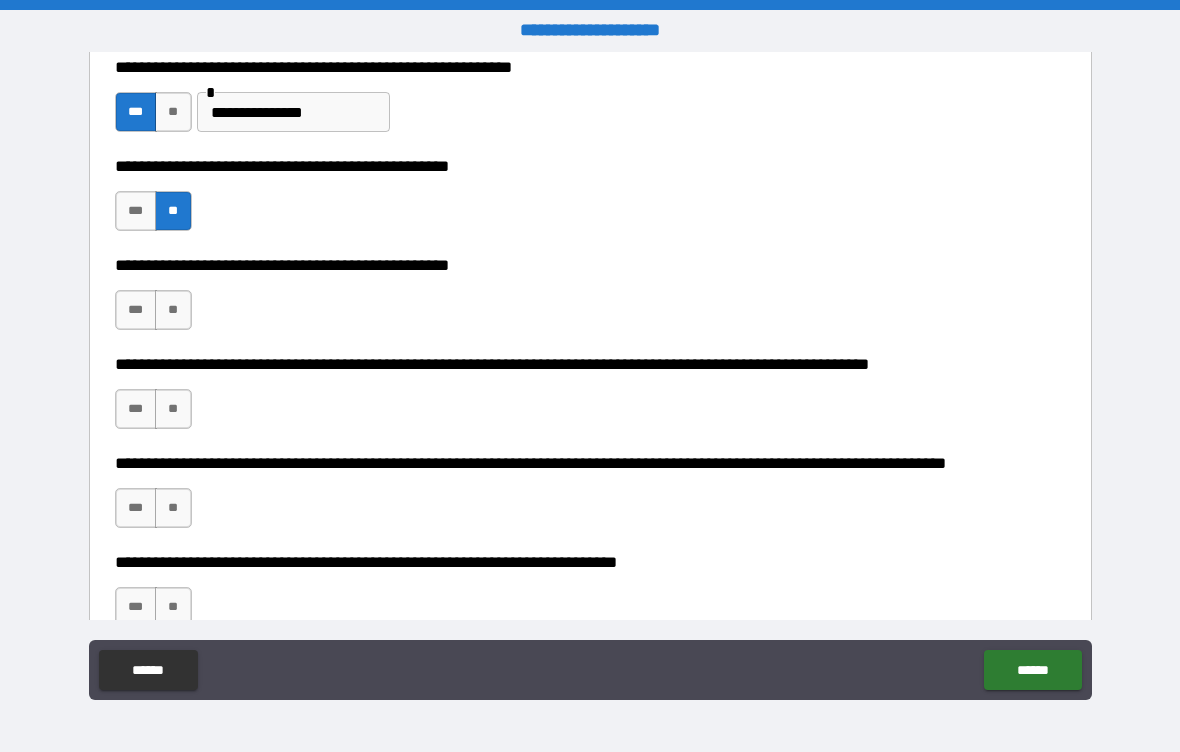 scroll, scrollTop: 571, scrollLeft: 0, axis: vertical 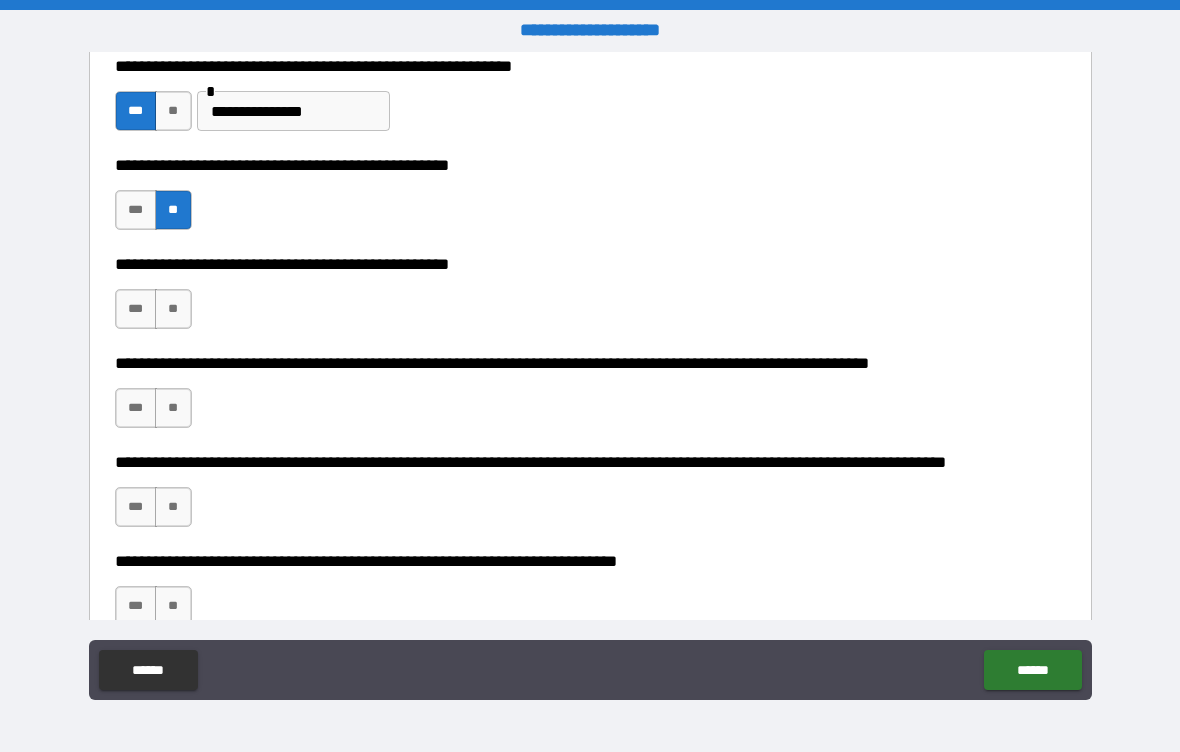 click on "***" at bounding box center (136, 309) 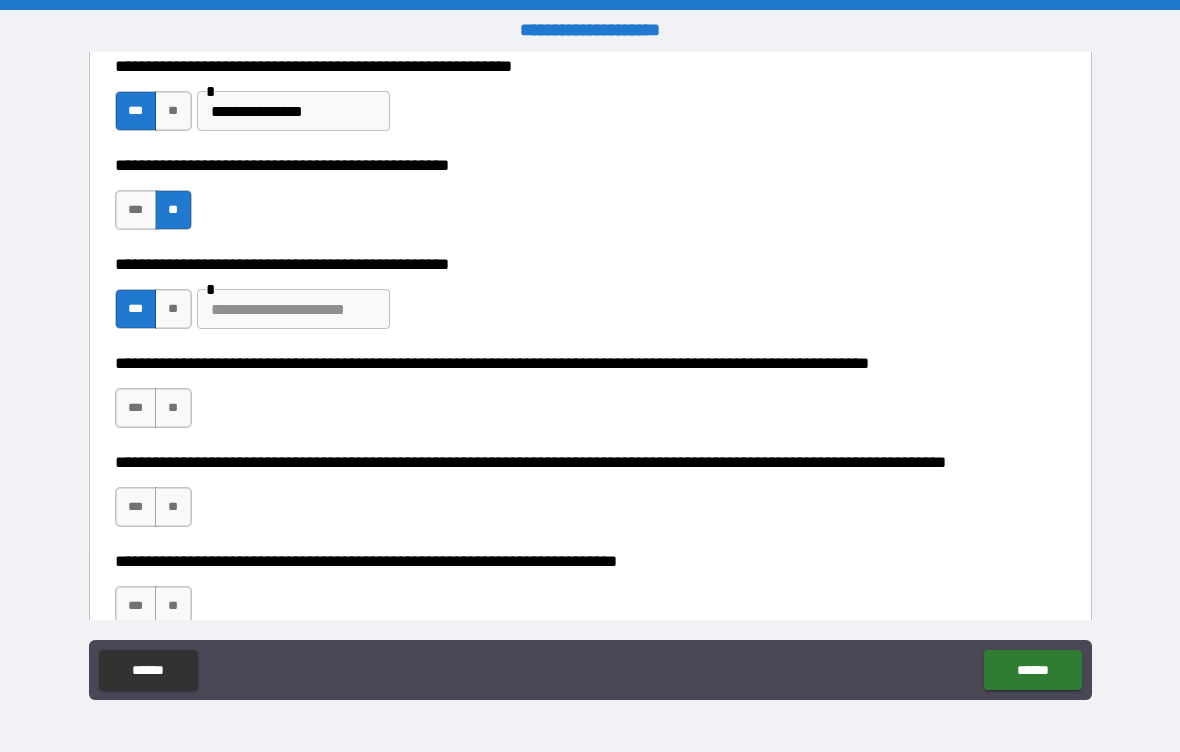 click on "**" at bounding box center [173, 408] 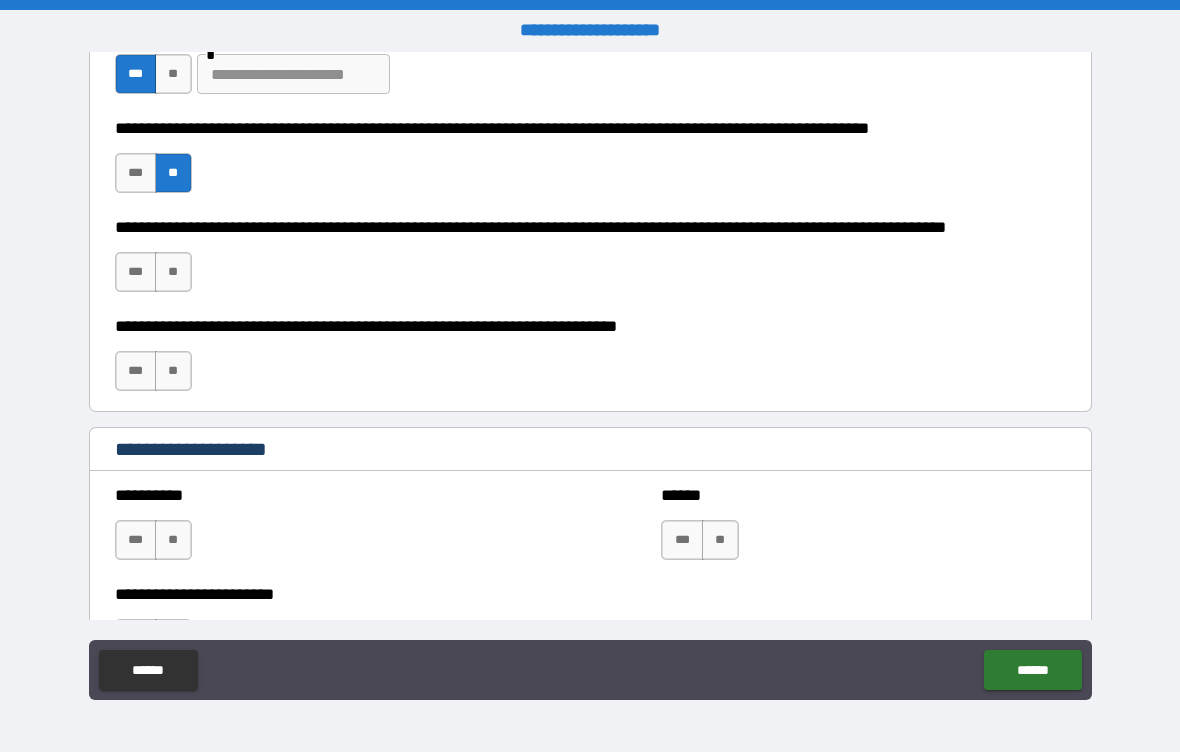scroll, scrollTop: 809, scrollLeft: 0, axis: vertical 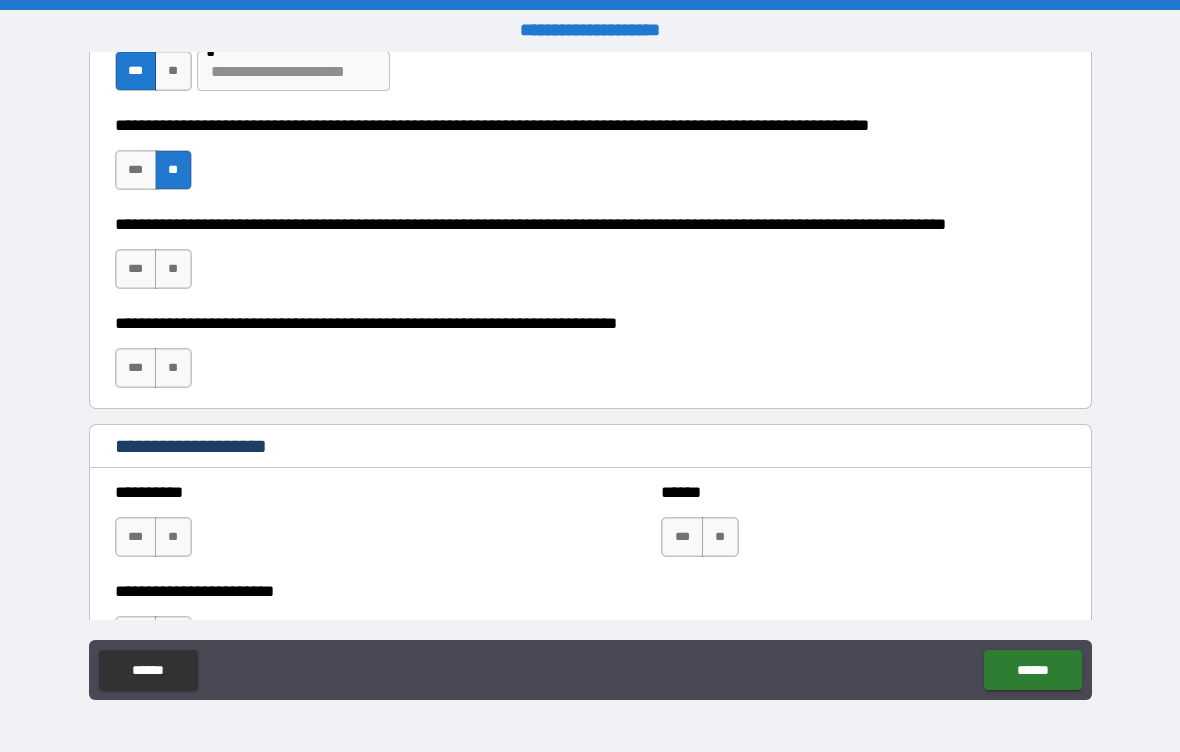 click on "***" at bounding box center [136, 269] 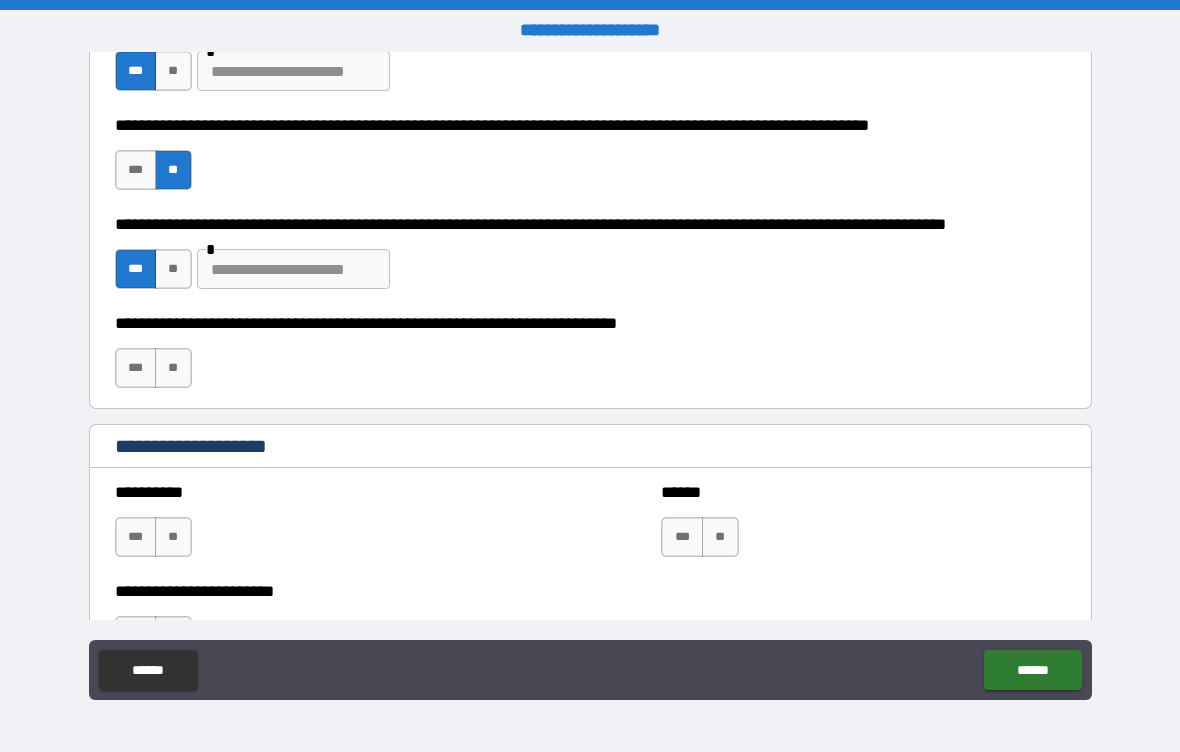 click at bounding box center (293, 269) 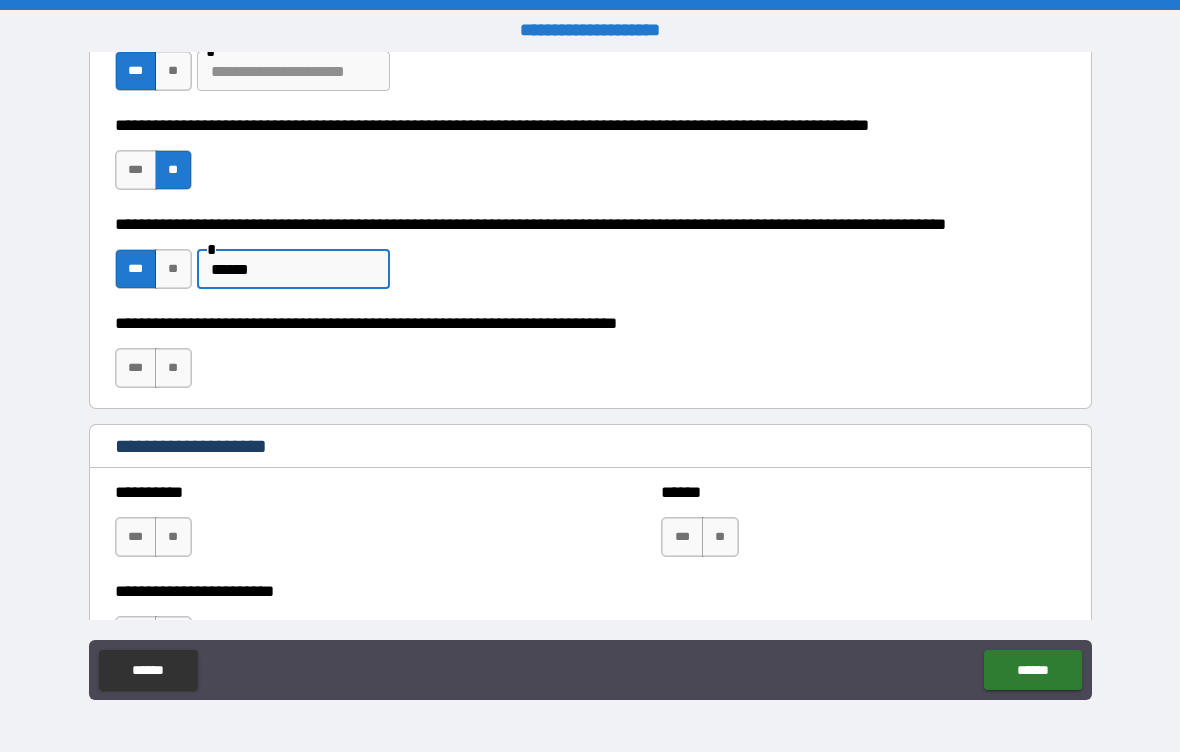 type on "******" 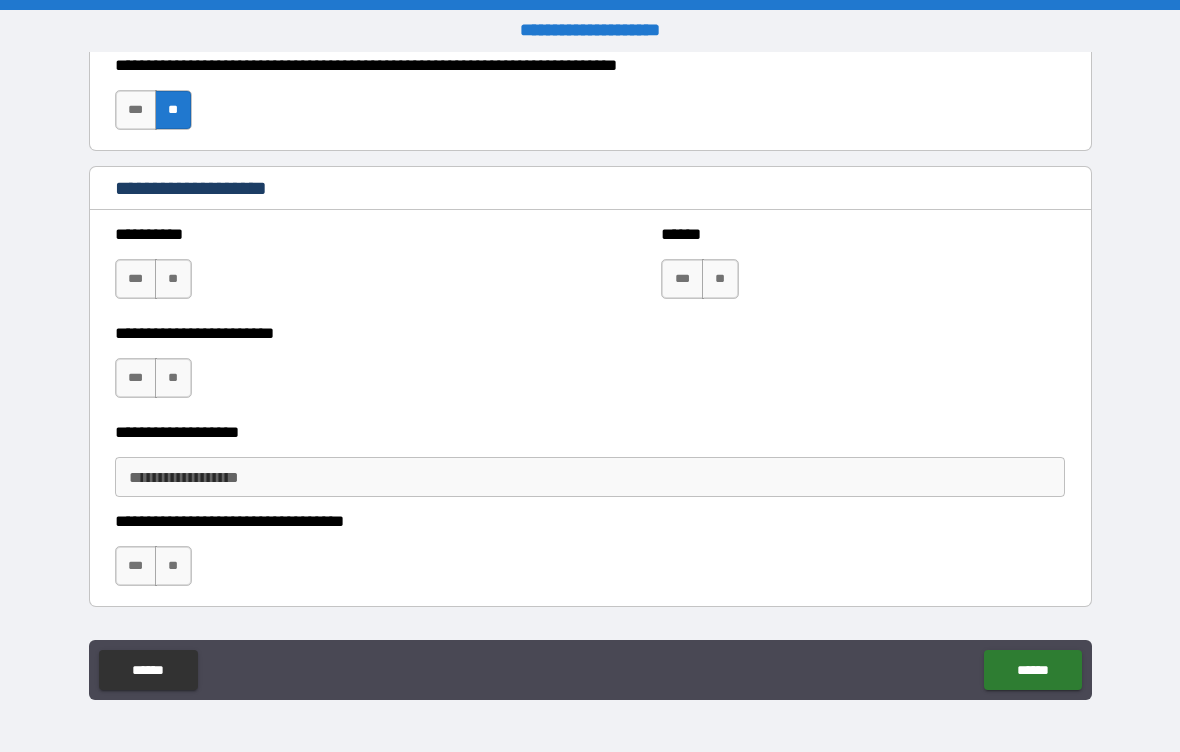 scroll, scrollTop: 1074, scrollLeft: 0, axis: vertical 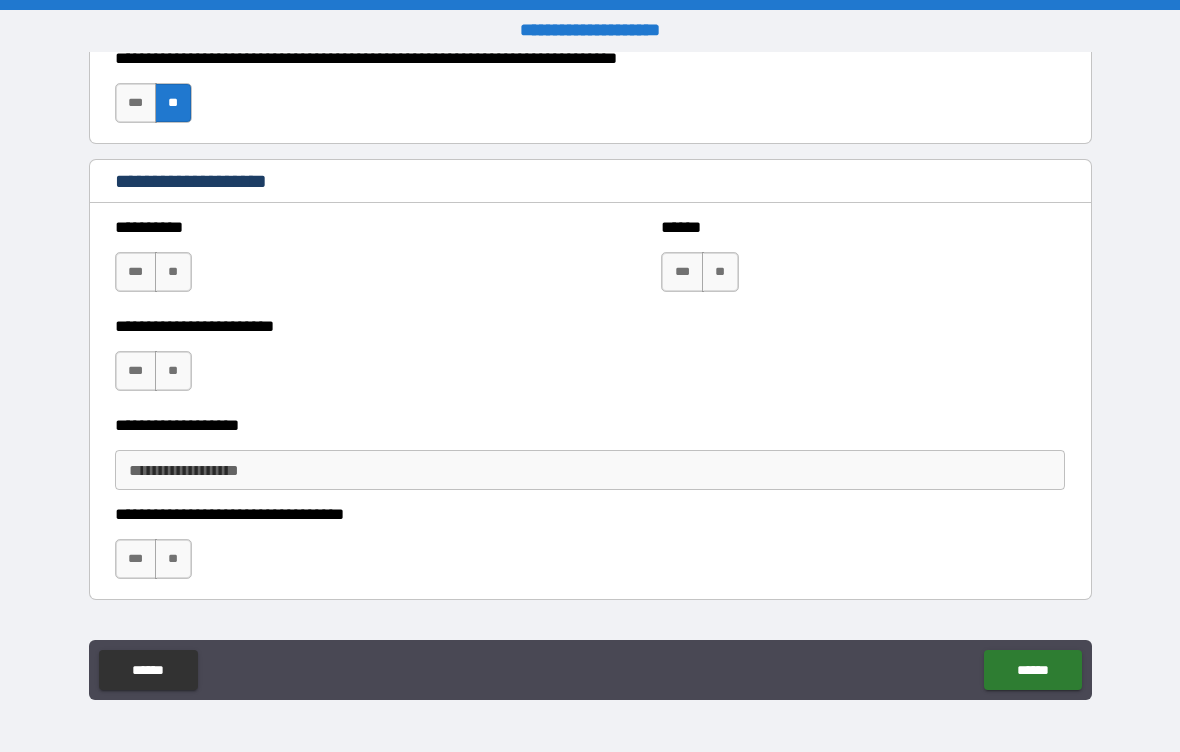 click on "**" at bounding box center [173, 272] 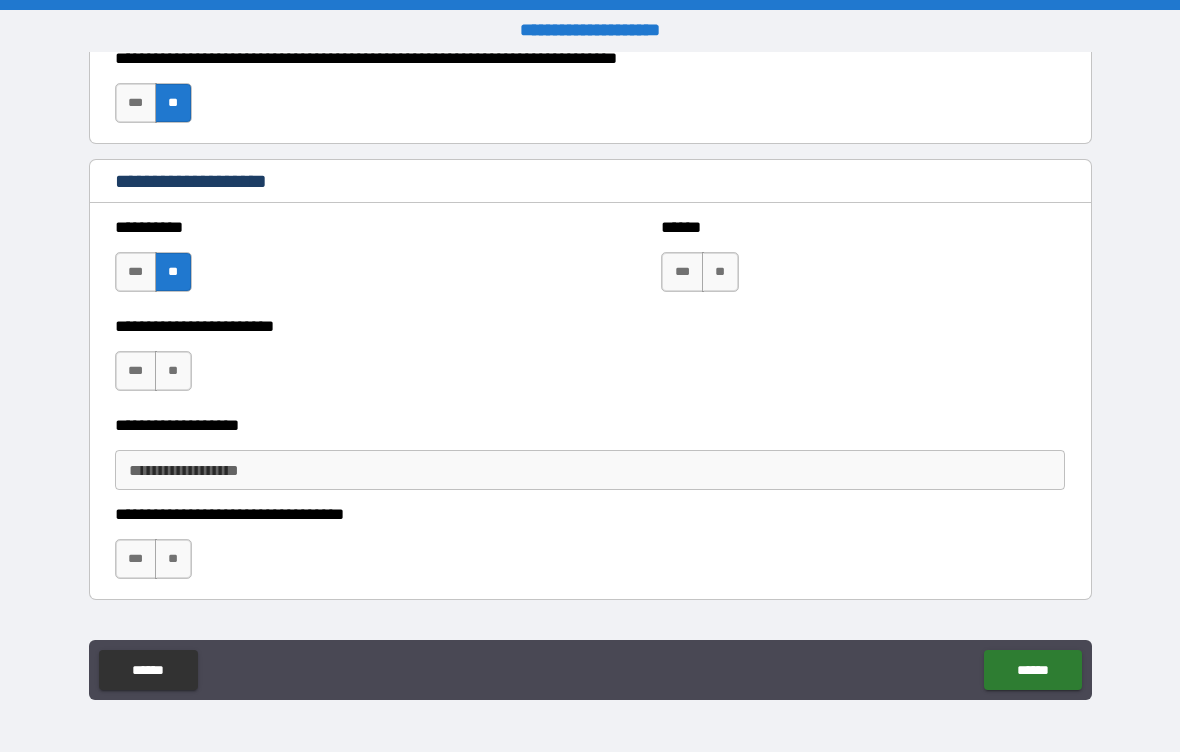 click on "**" at bounding box center [720, 272] 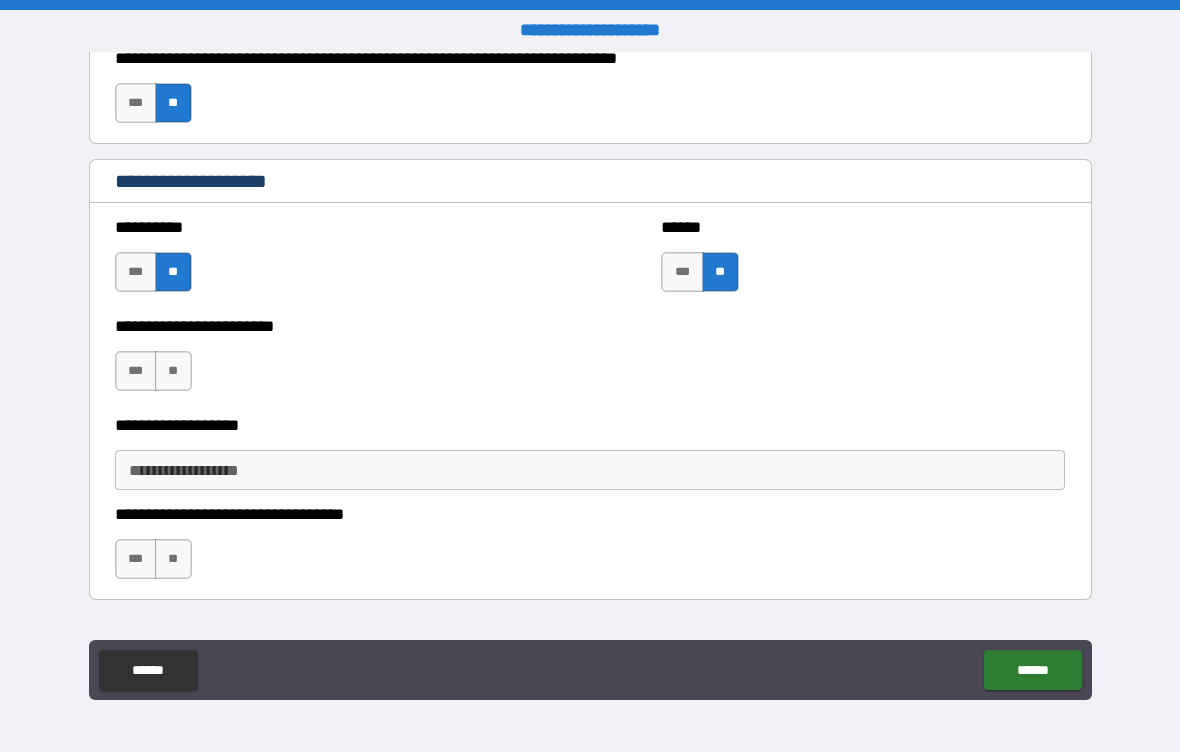 click on "**" at bounding box center (173, 371) 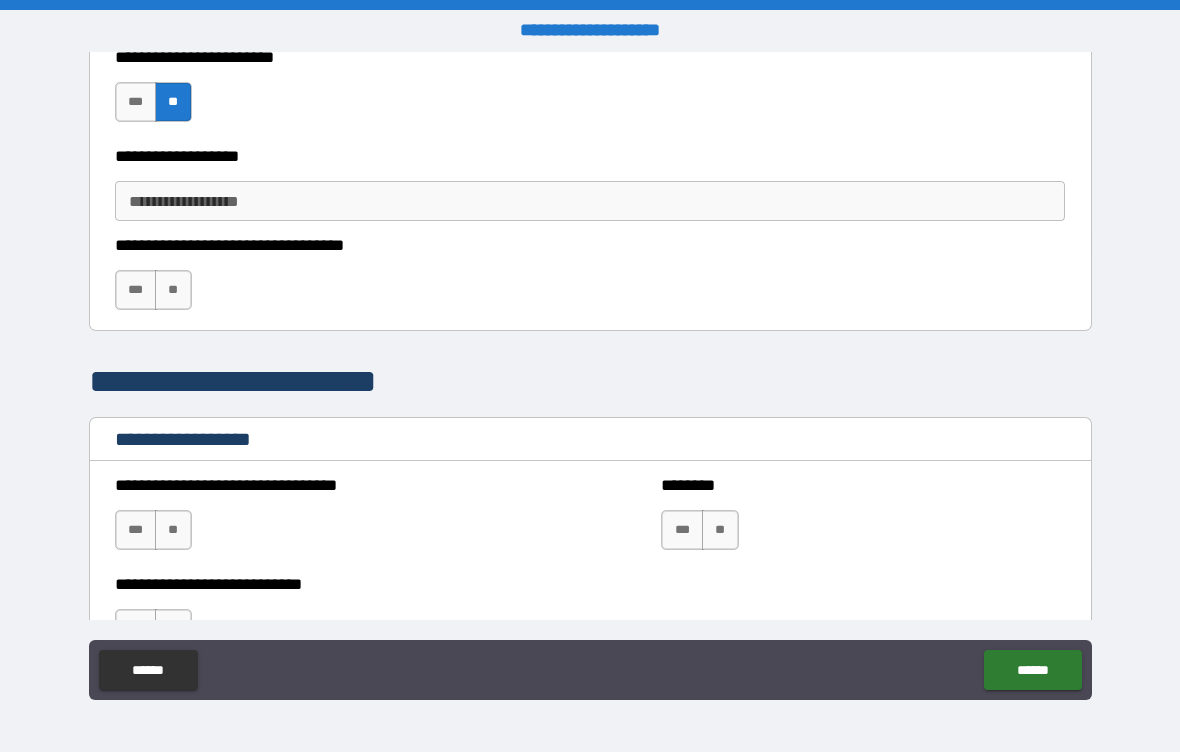 scroll, scrollTop: 1345, scrollLeft: 0, axis: vertical 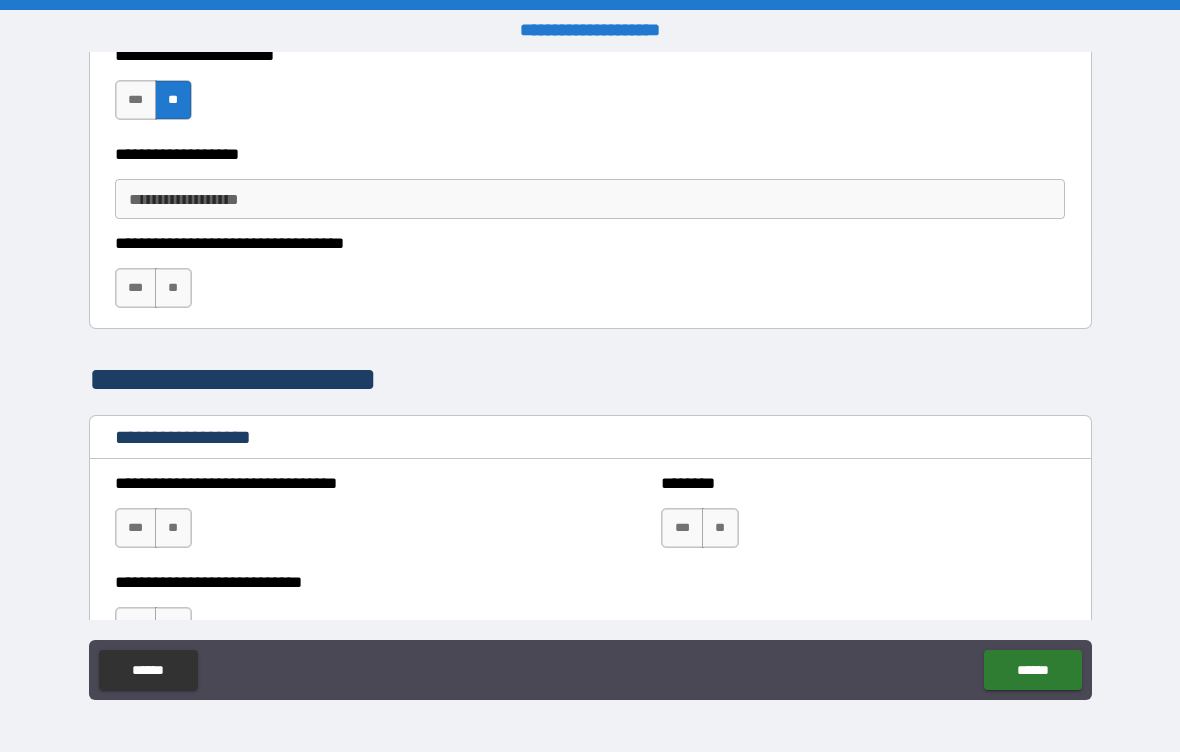 click on "**********" at bounding box center (590, 199) 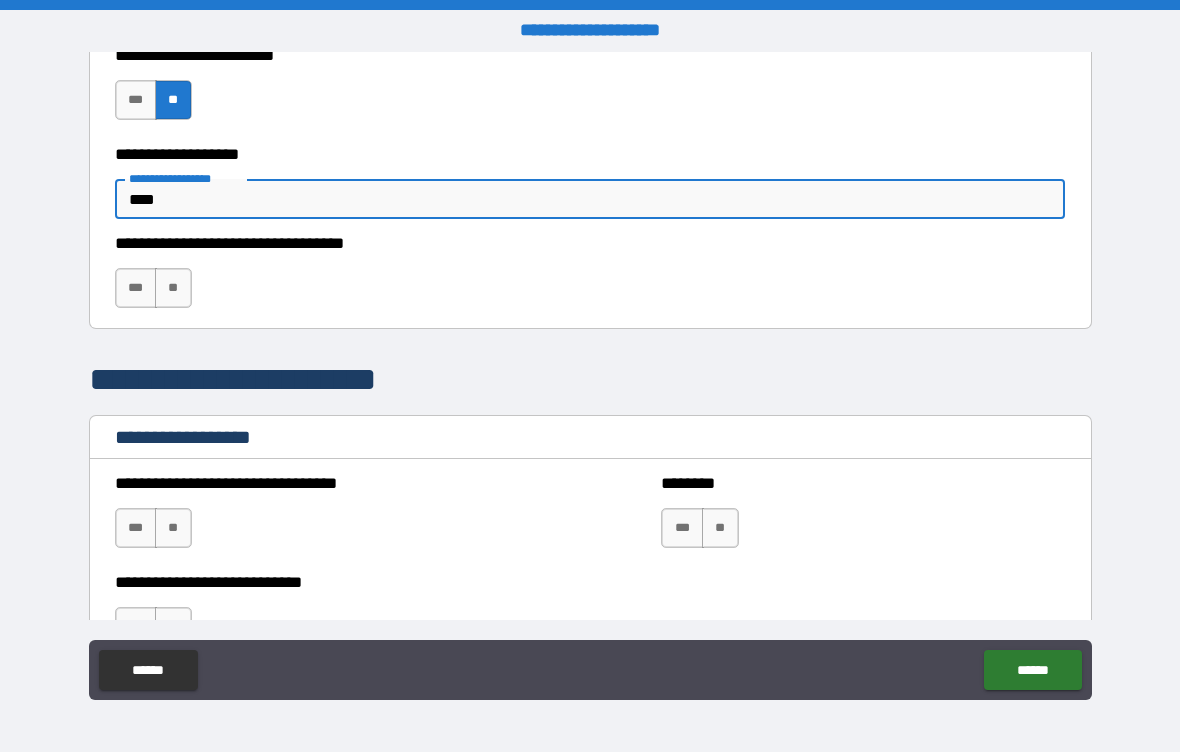 type on "****" 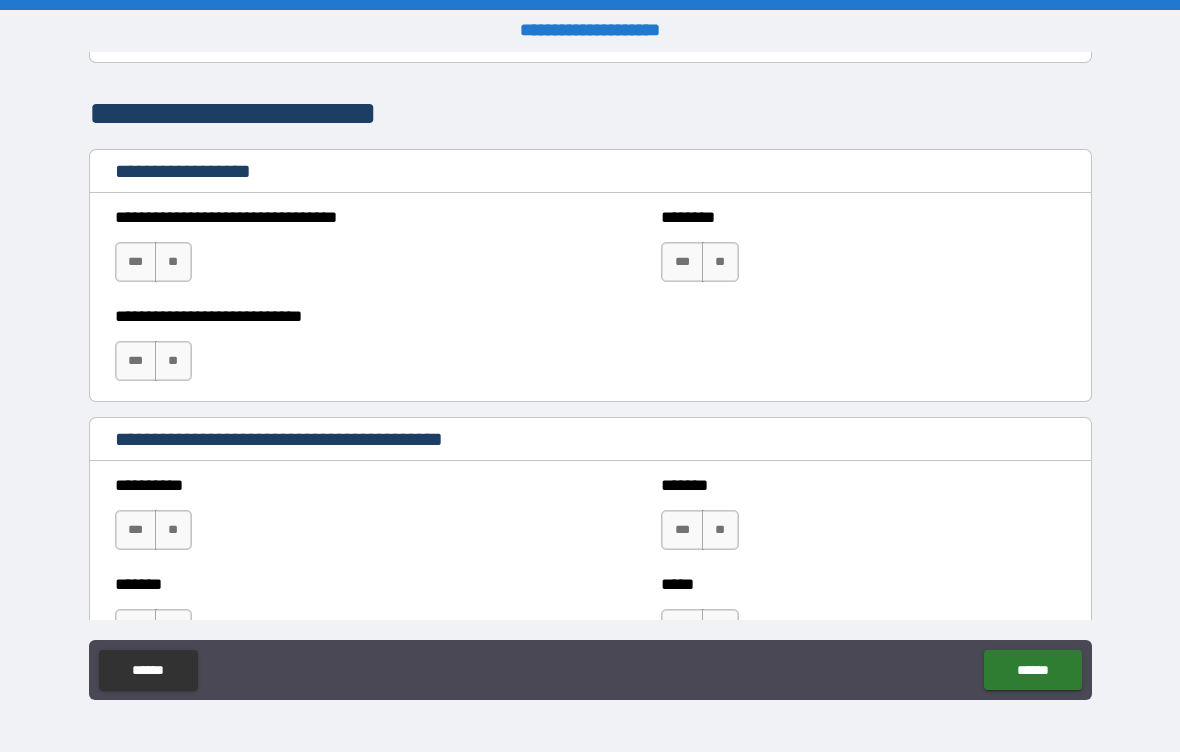 scroll, scrollTop: 1621, scrollLeft: 0, axis: vertical 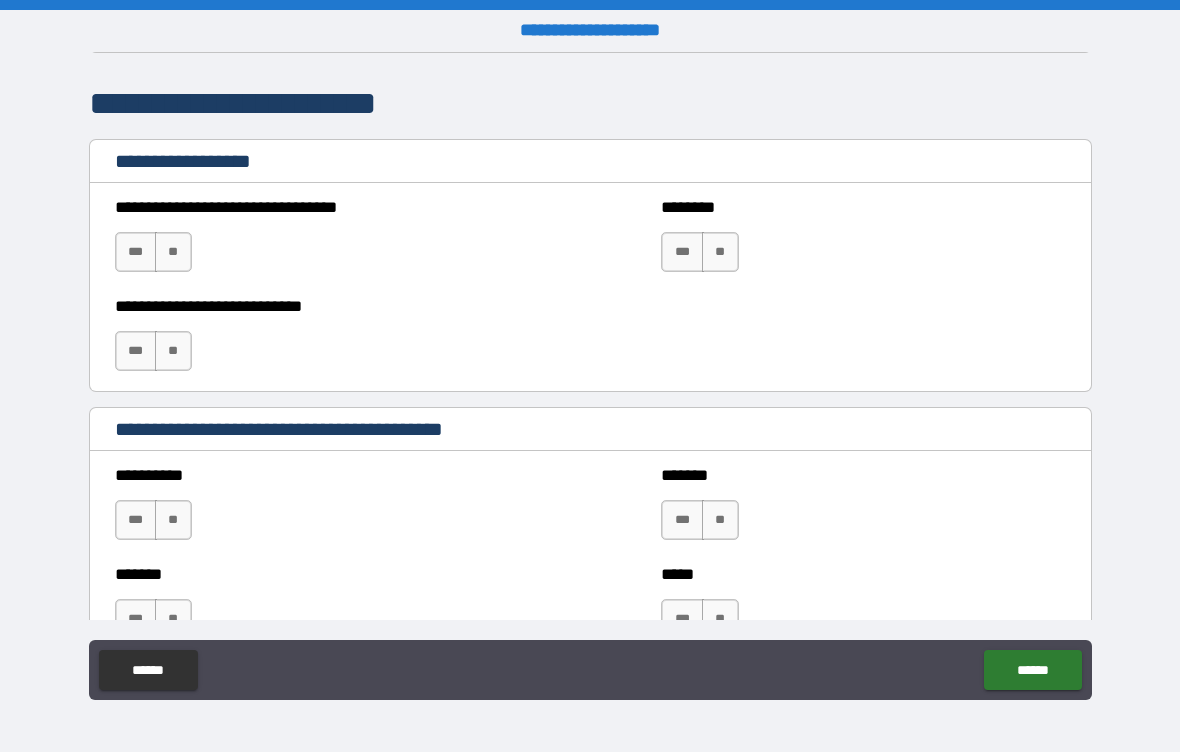 click on "**" at bounding box center [173, 252] 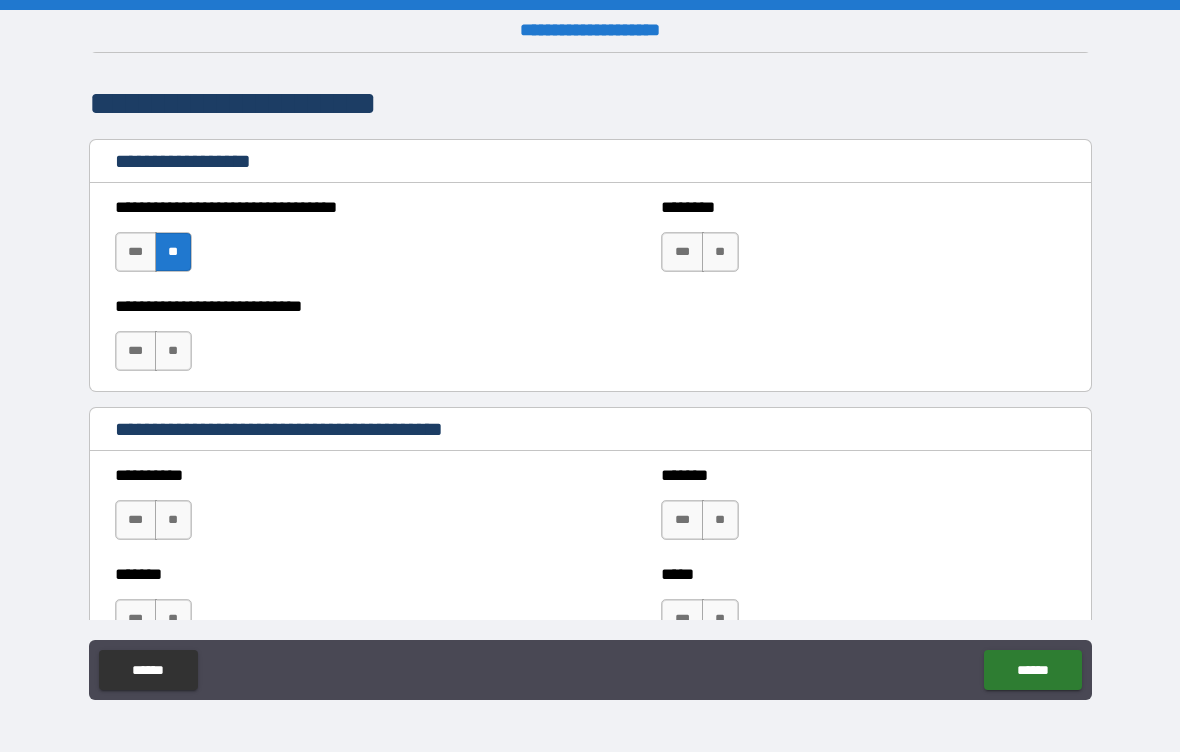 click on "**" at bounding box center [720, 252] 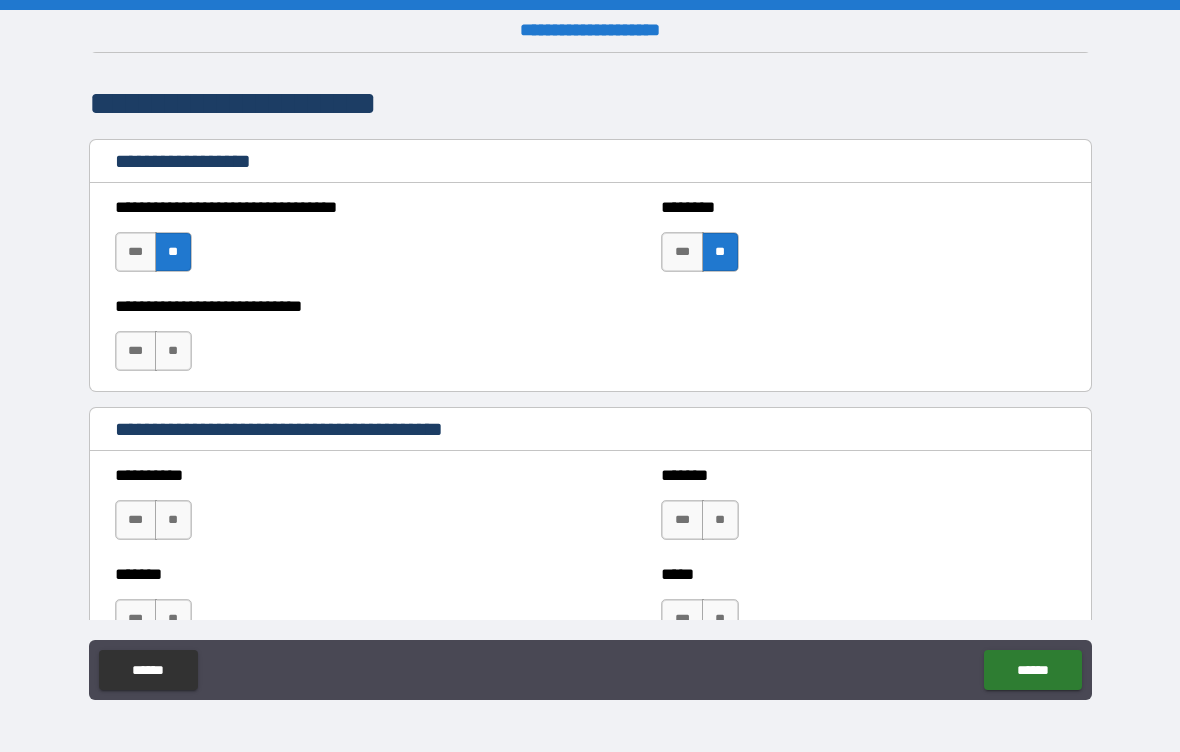 click on "**" at bounding box center (173, 351) 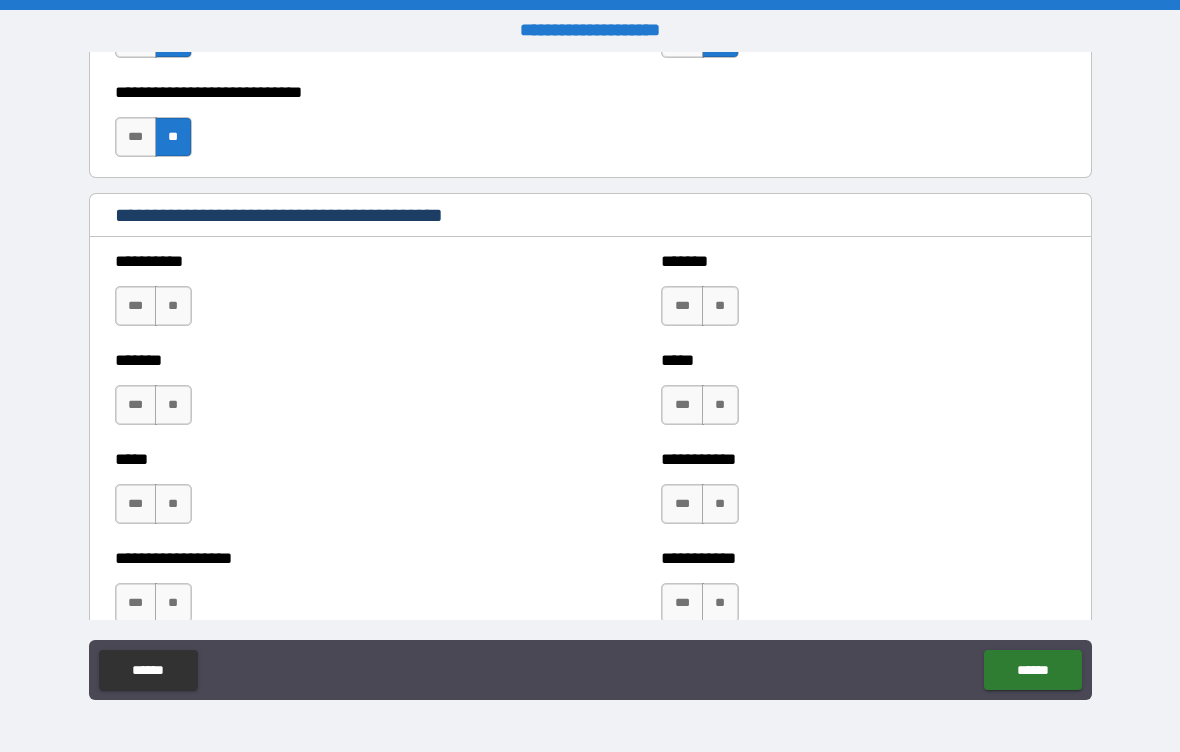 scroll, scrollTop: 1918, scrollLeft: 0, axis: vertical 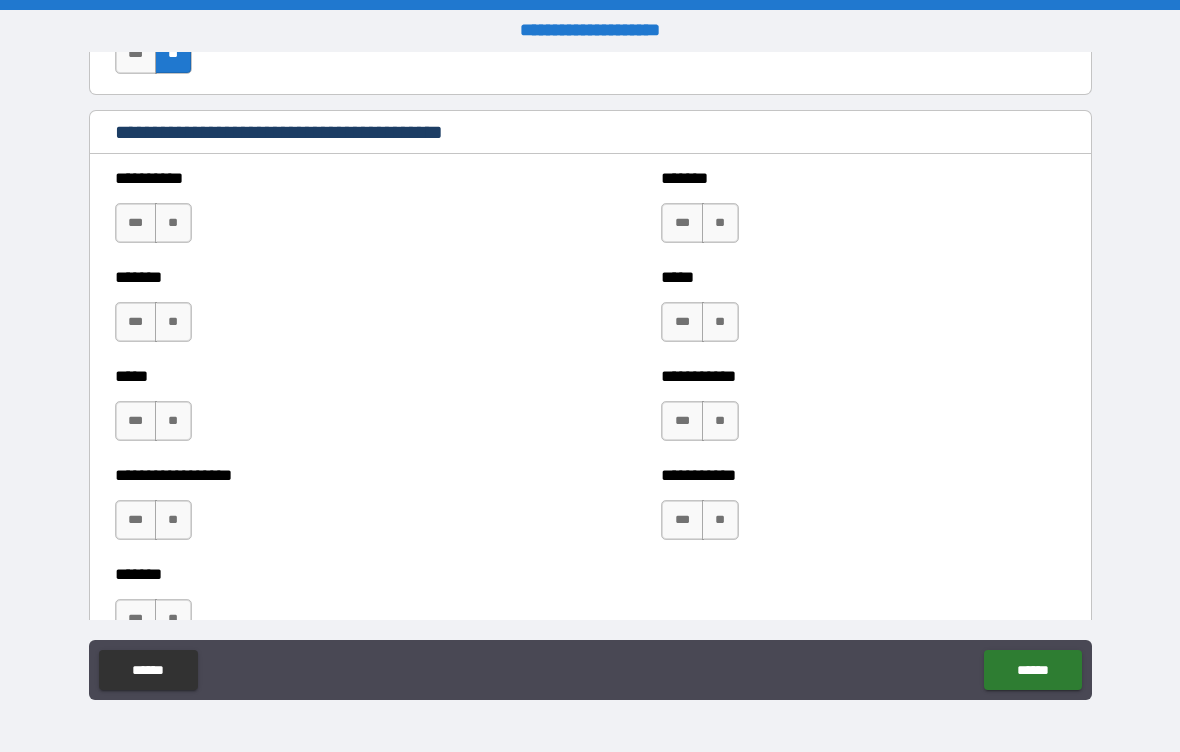 click on "***" at bounding box center [136, 223] 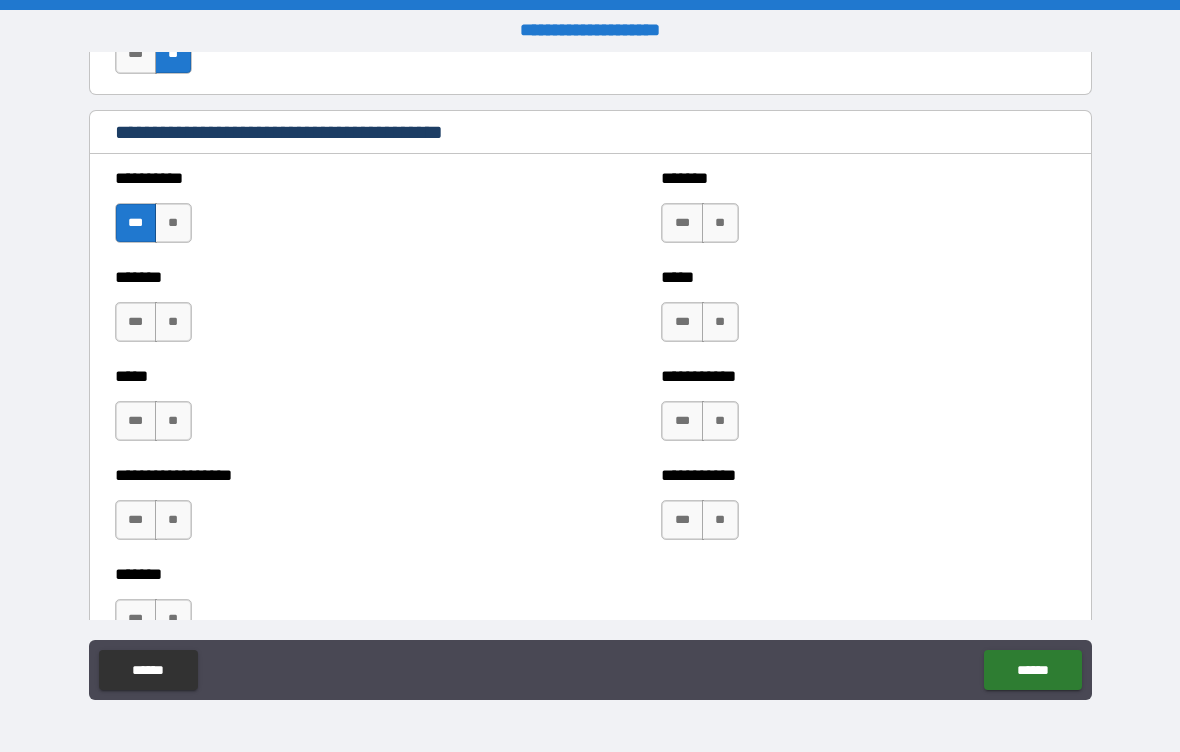 click on "**" at bounding box center (720, 223) 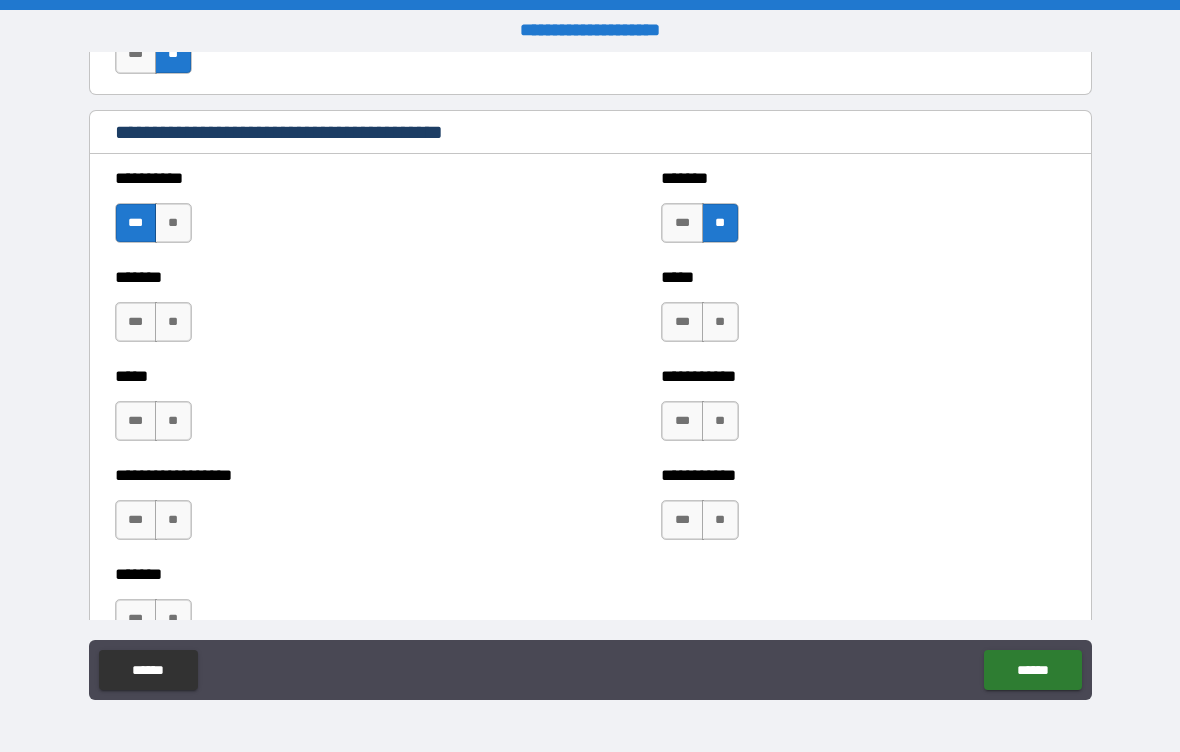 click on "**" at bounding box center [720, 322] 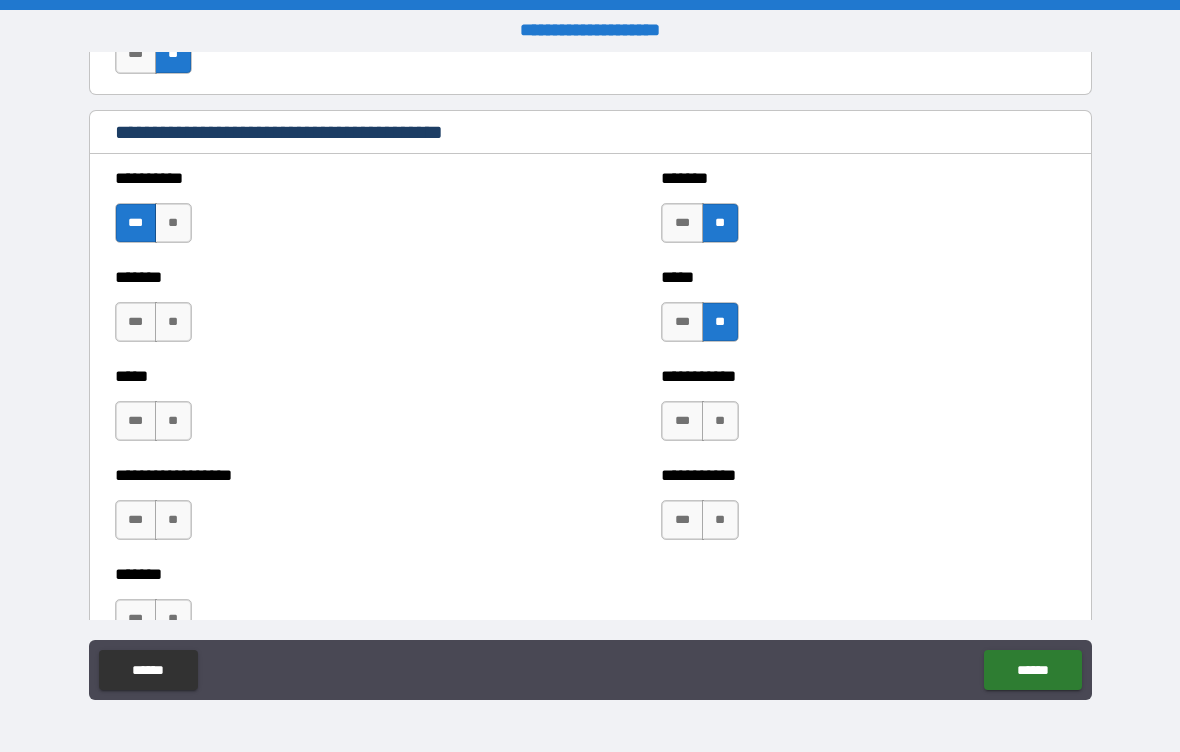 click on "**" at bounding box center (173, 322) 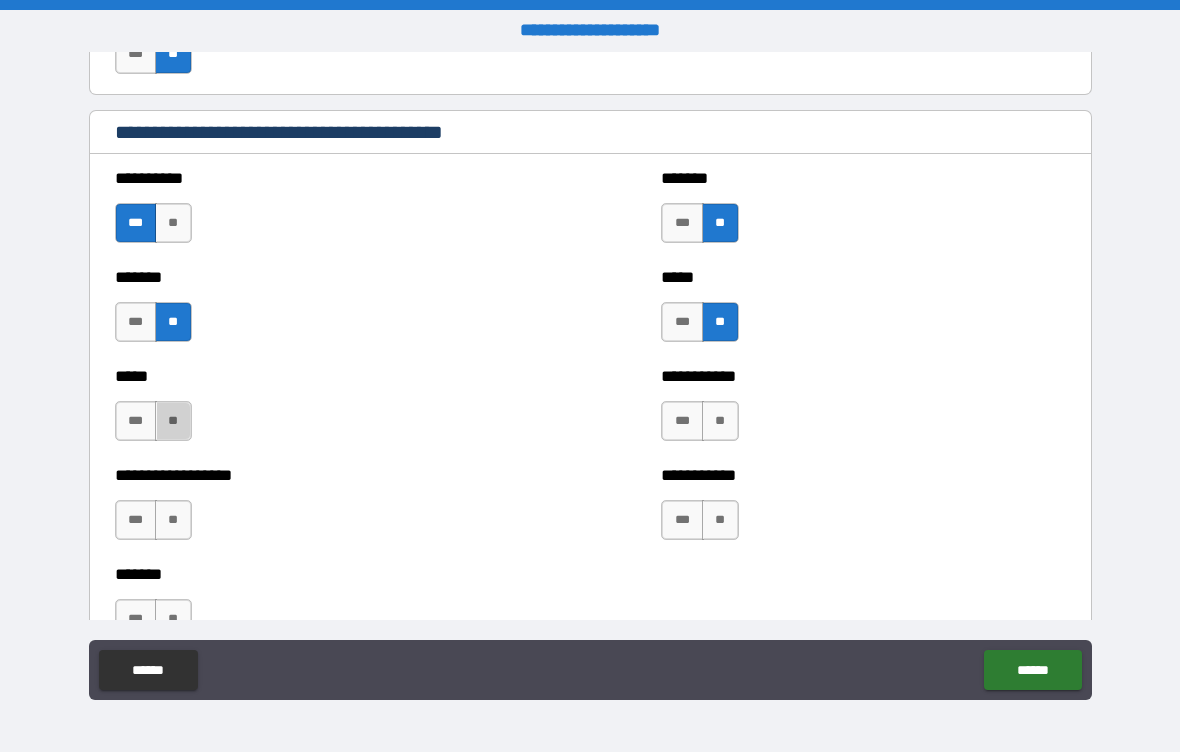 click on "**" at bounding box center [173, 421] 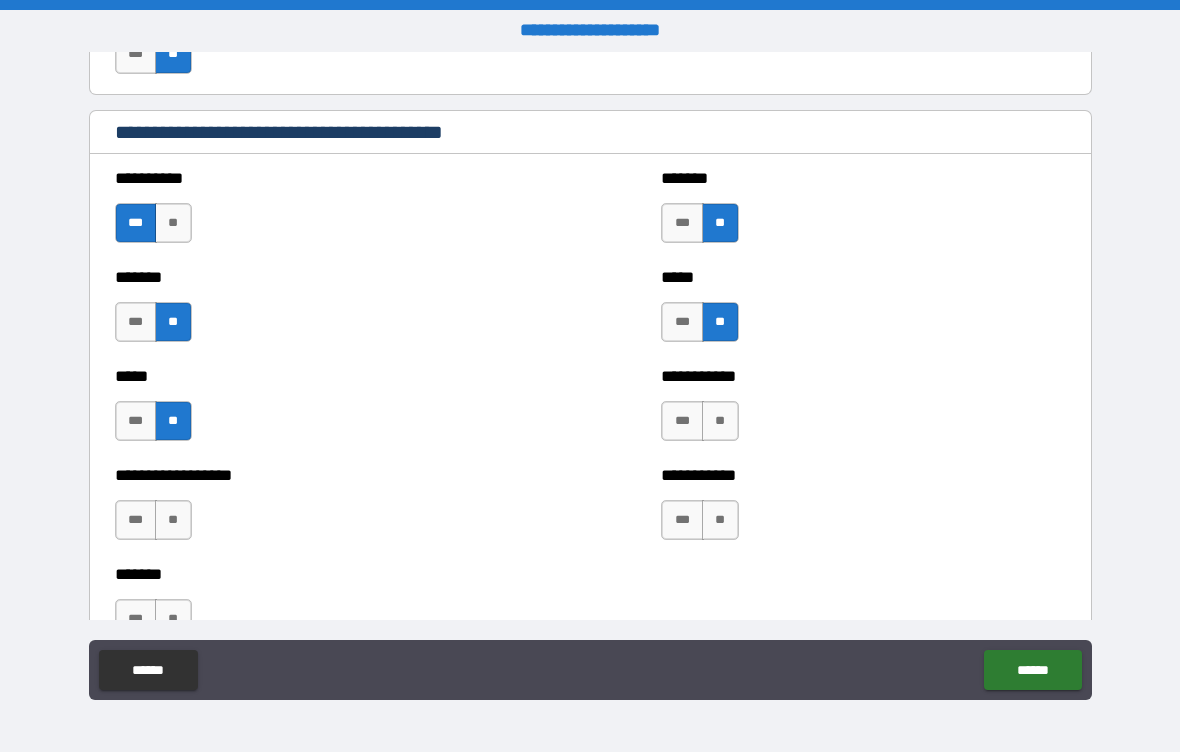click on "**" at bounding box center (173, 520) 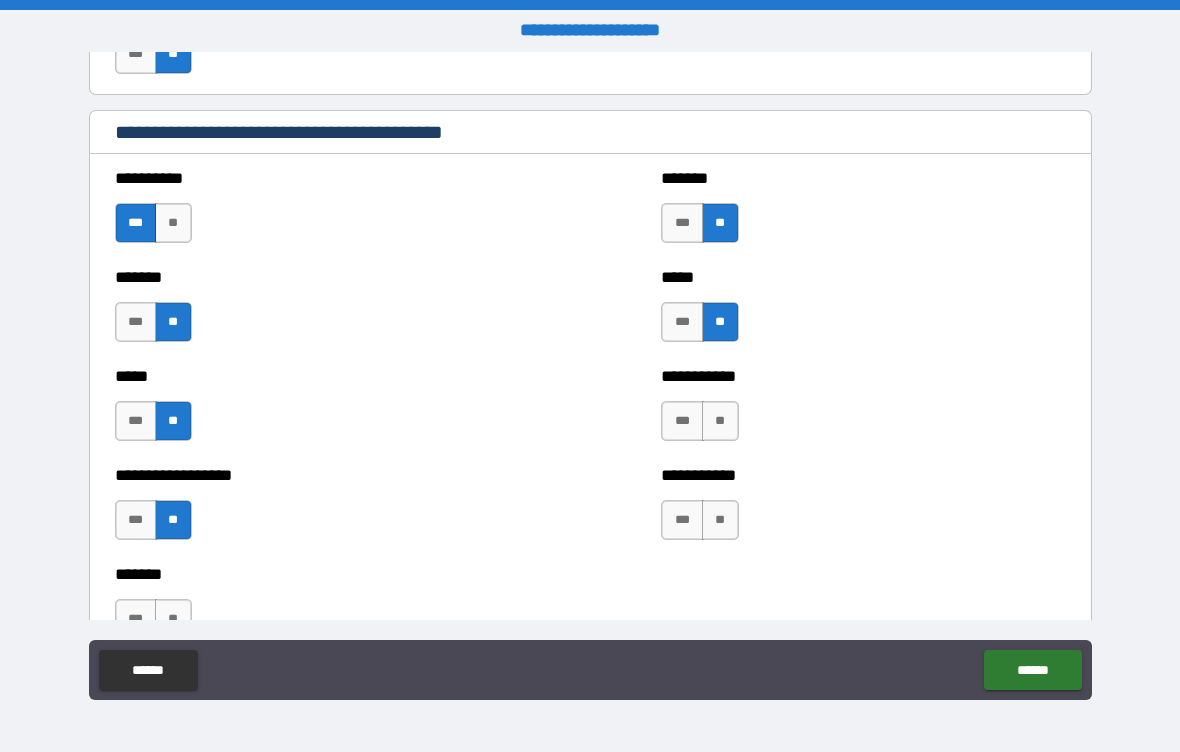 click on "**" at bounding box center (720, 520) 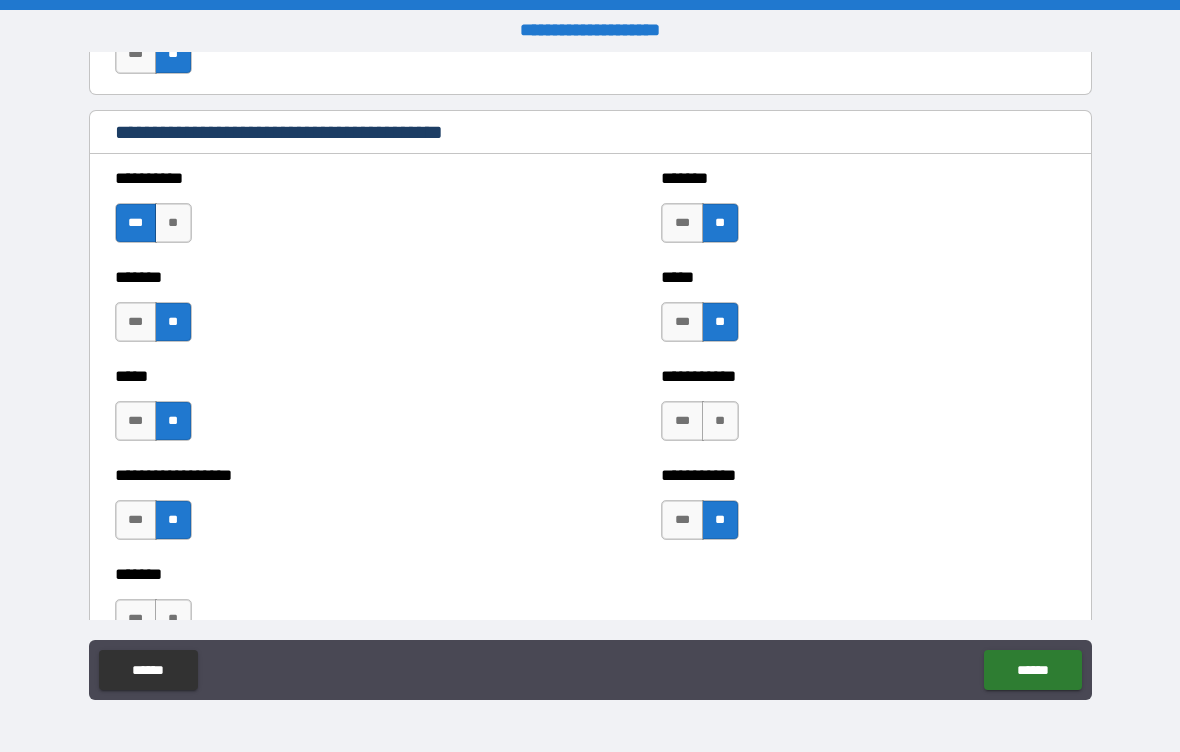 click on "**" at bounding box center (720, 421) 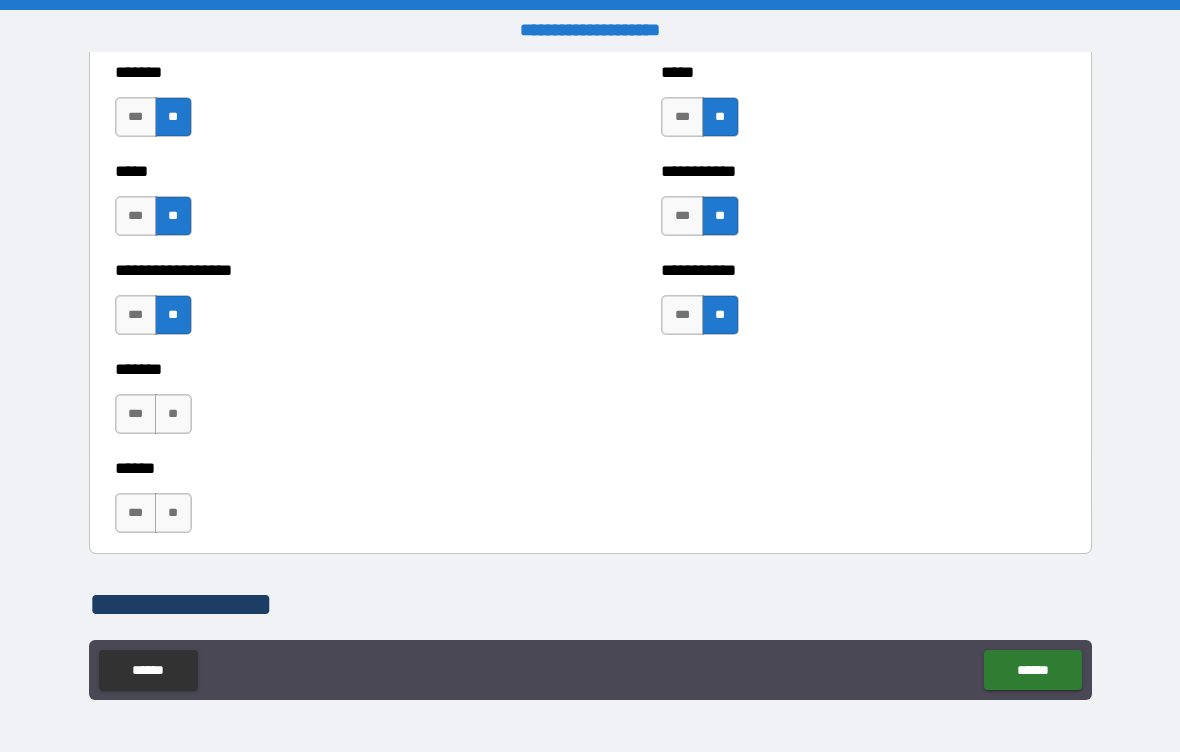 scroll, scrollTop: 2212, scrollLeft: 0, axis: vertical 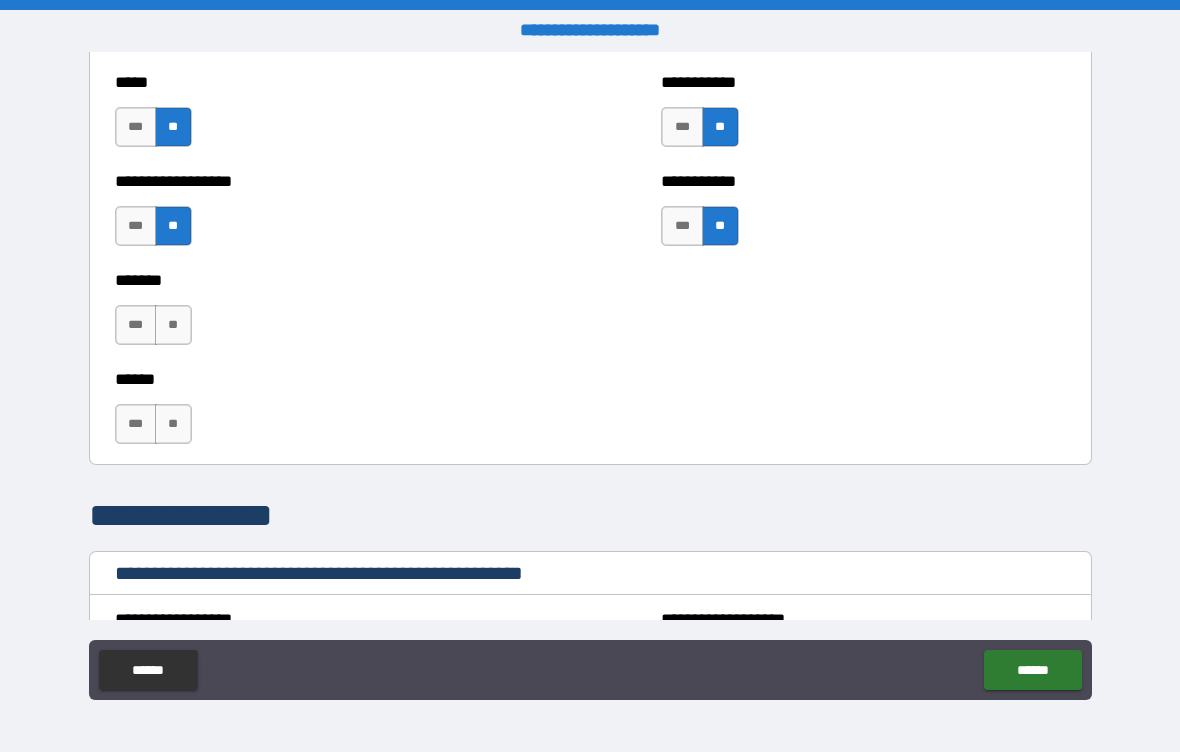 click on "**" at bounding box center (173, 325) 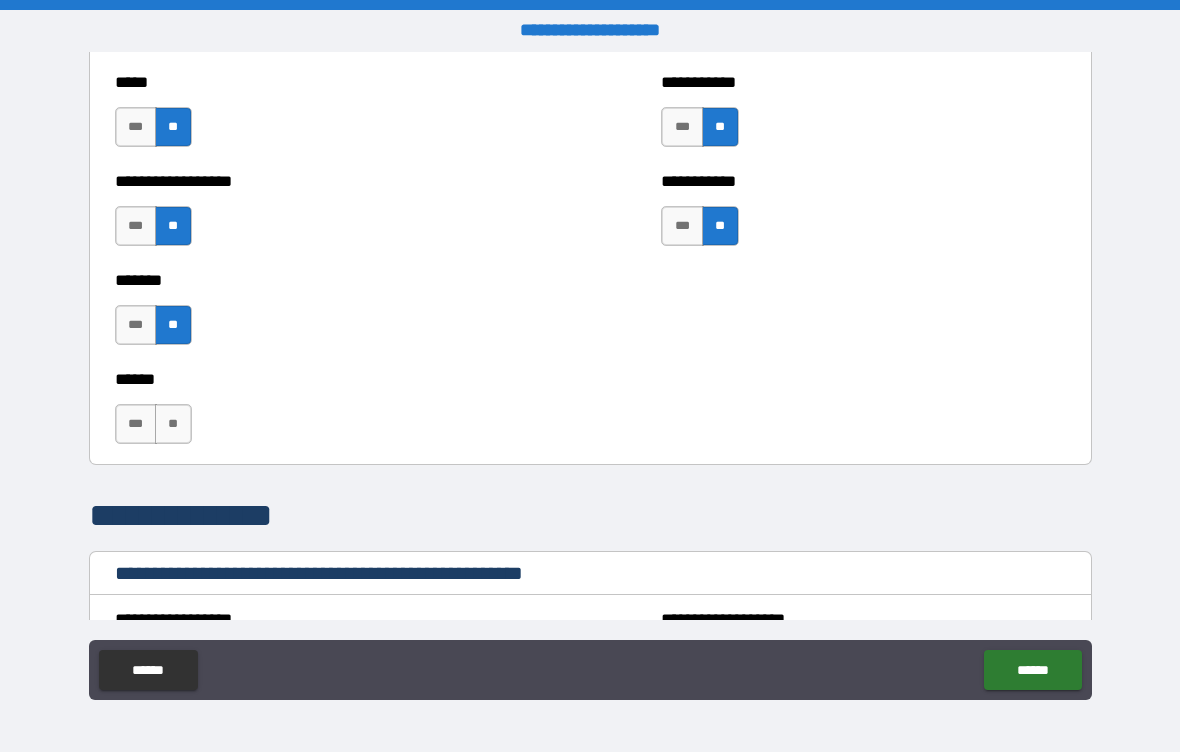 click on "**" at bounding box center [173, 424] 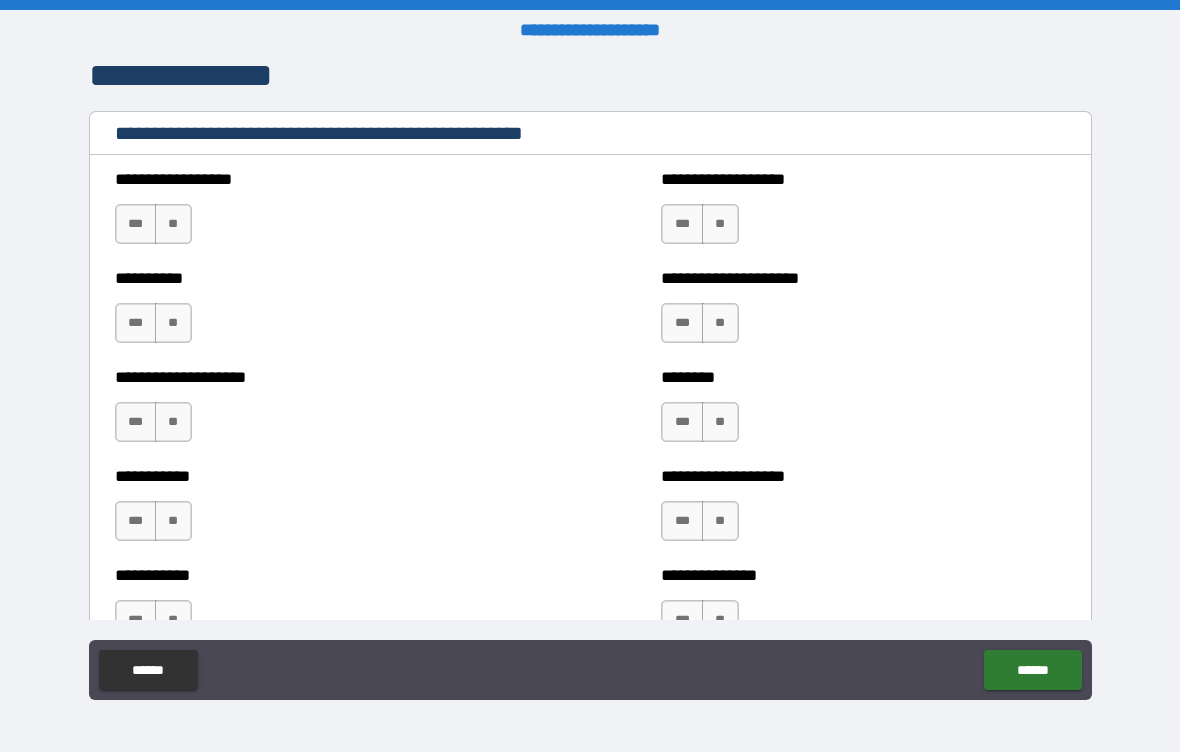 scroll, scrollTop: 2660, scrollLeft: 0, axis: vertical 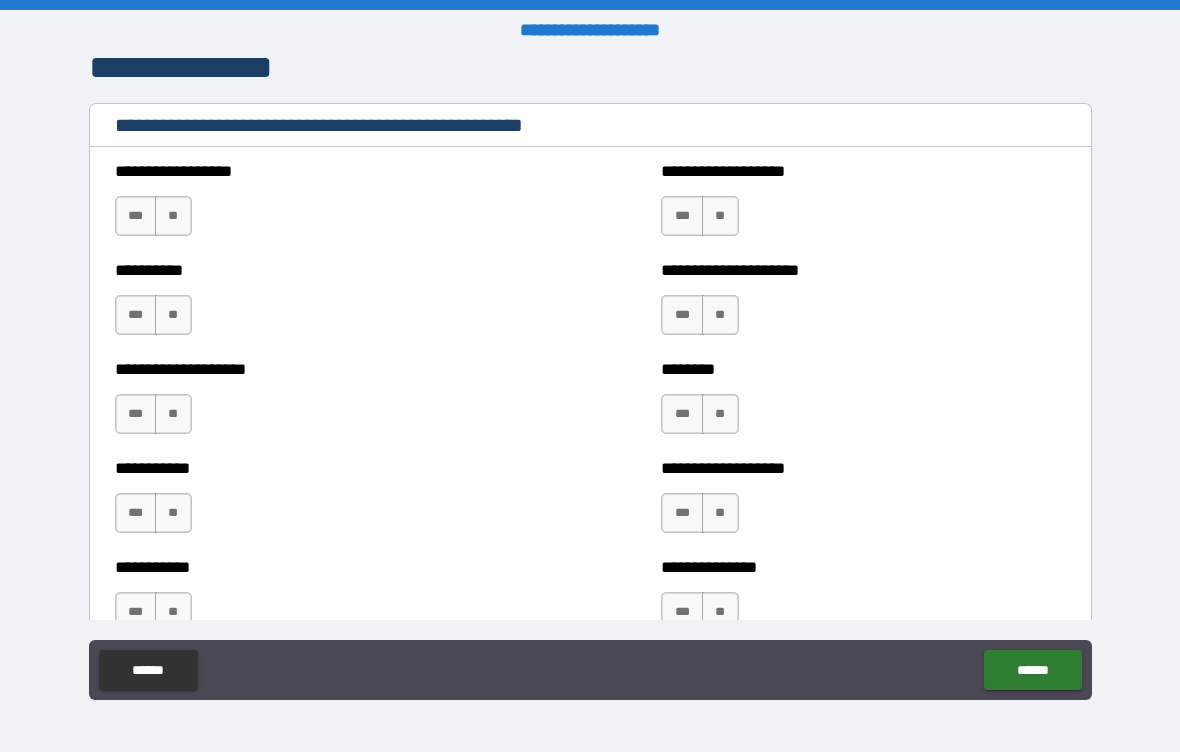 click on "**" at bounding box center [173, 216] 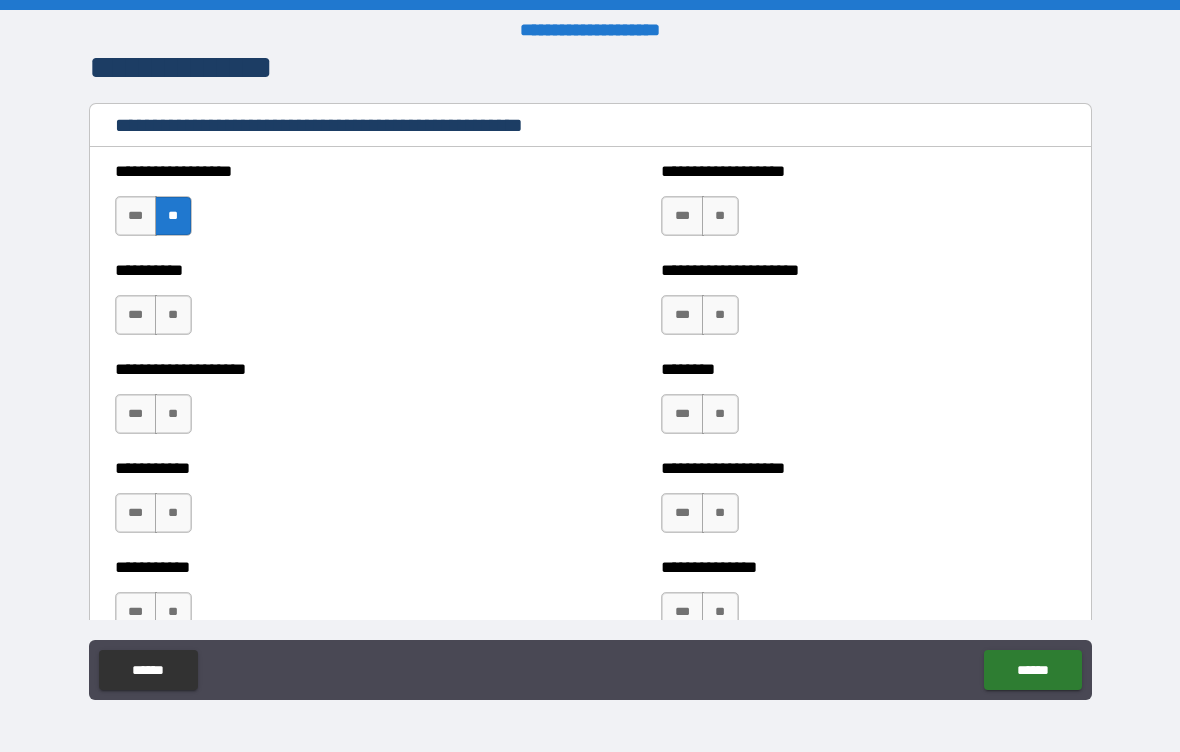 click on "**" at bounding box center (173, 315) 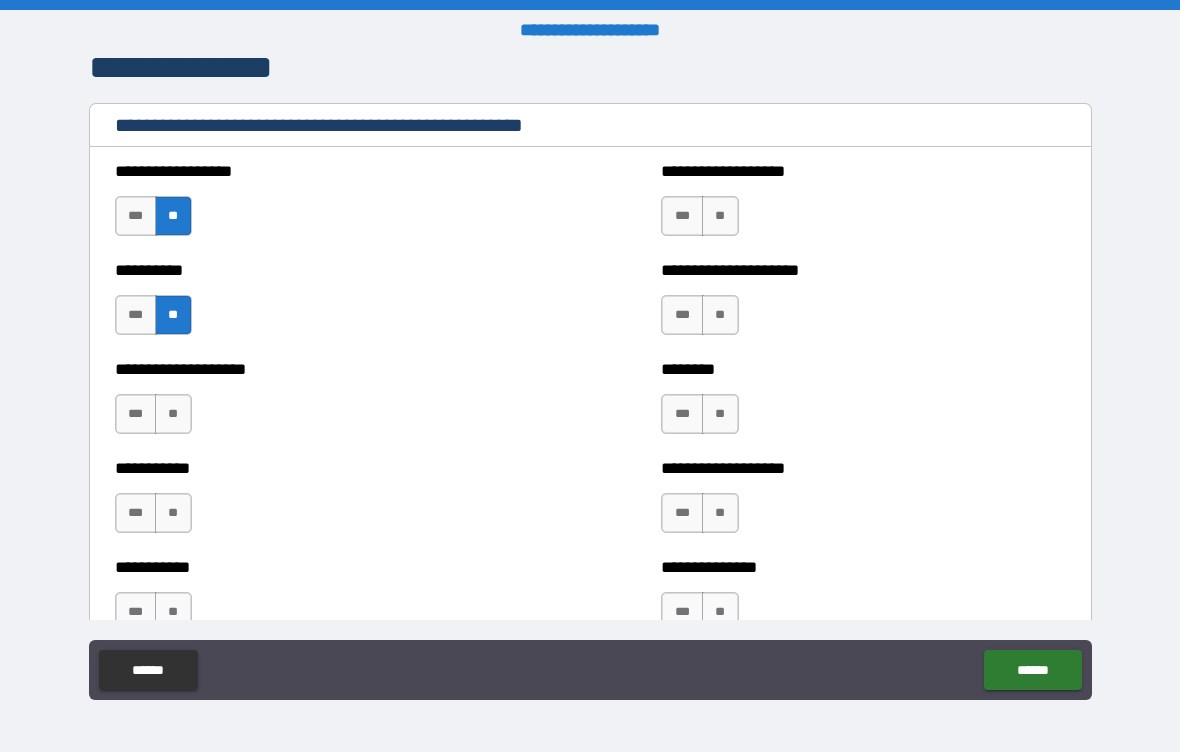 click on "**" at bounding box center [173, 414] 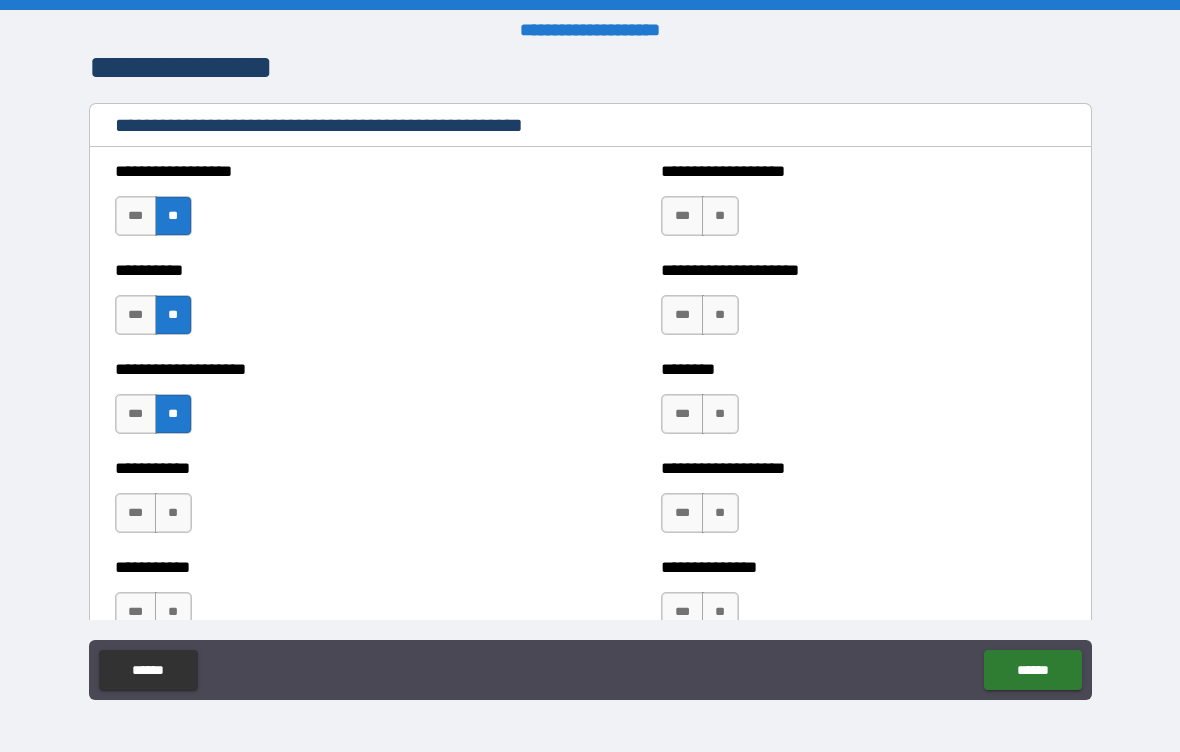 click on "**" at bounding box center [173, 513] 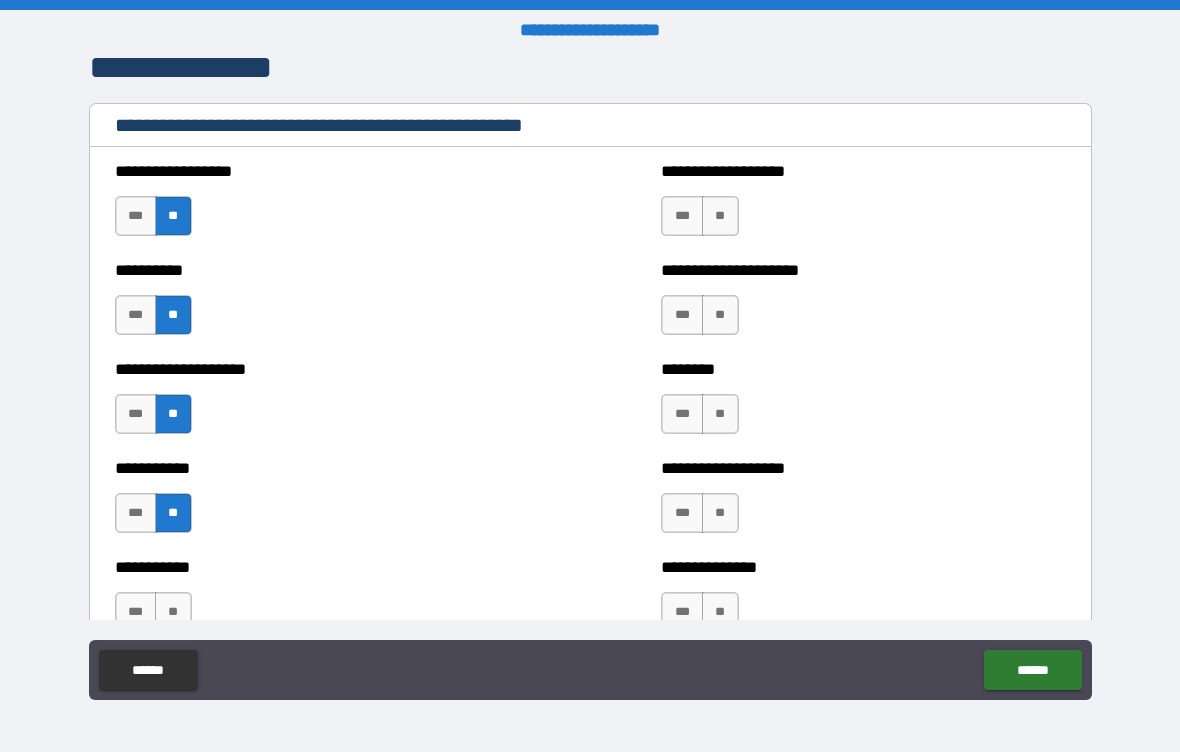 click on "**" at bounding box center [173, 612] 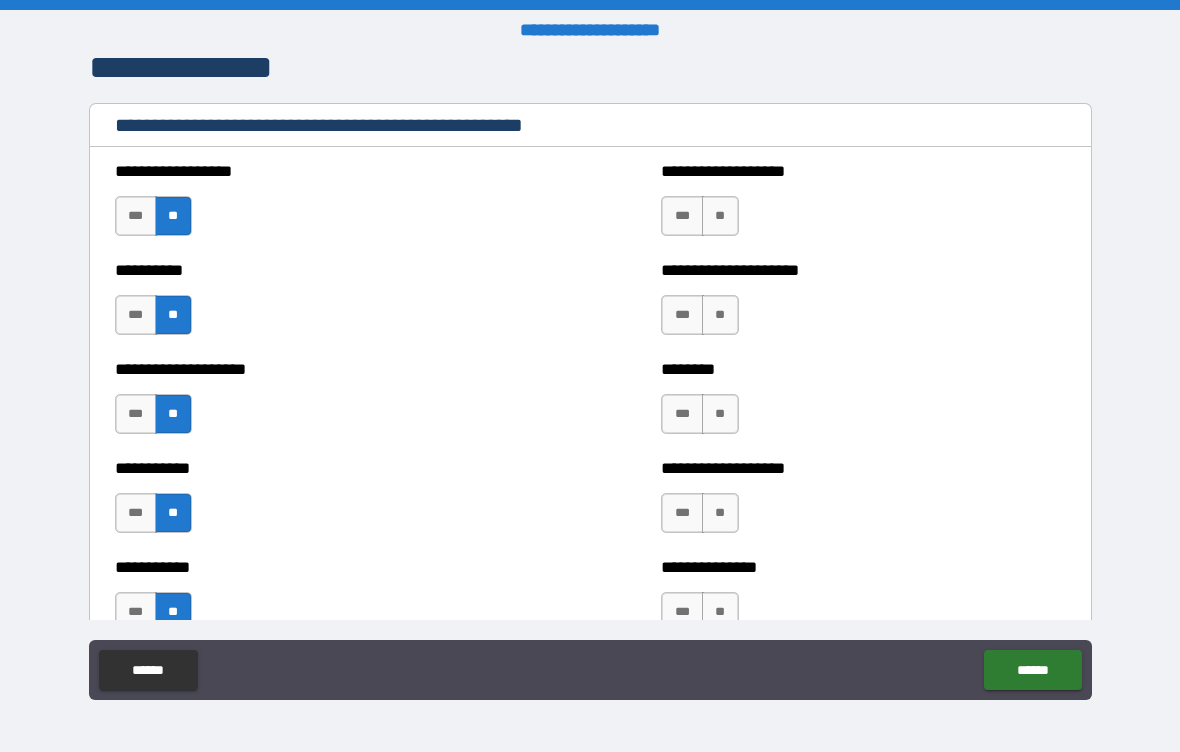 click on "**" at bounding box center [720, 216] 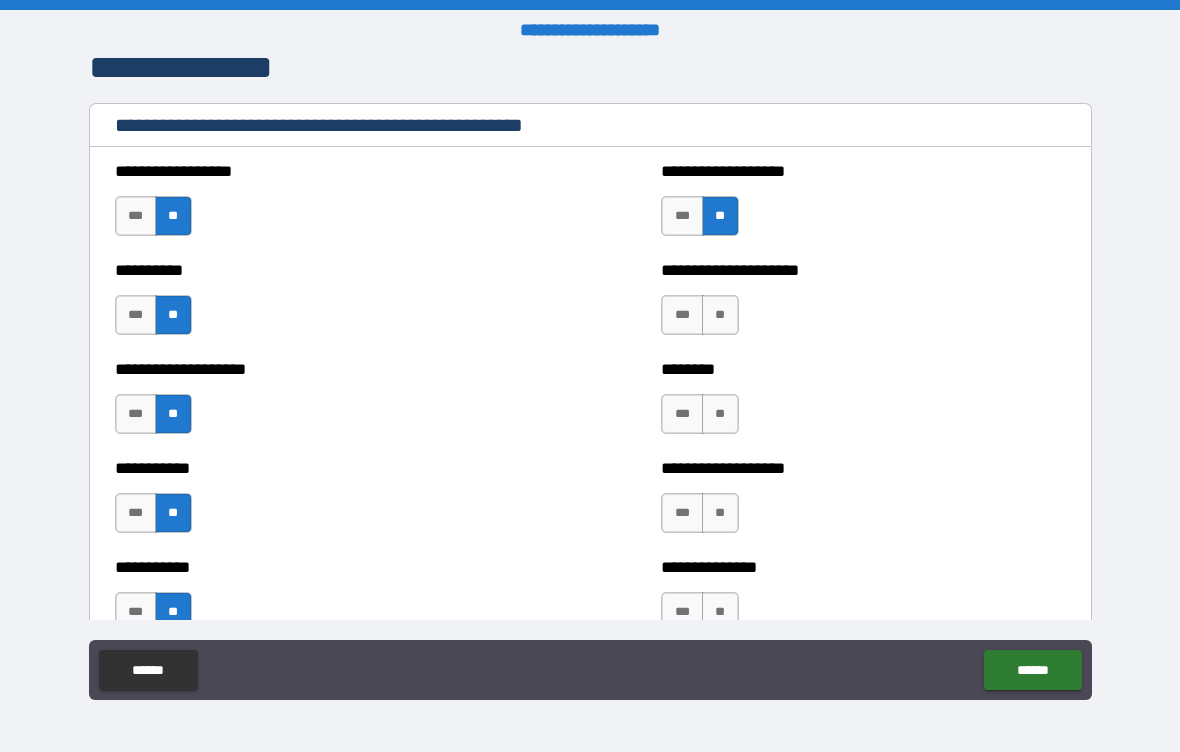 click on "***" at bounding box center [682, 315] 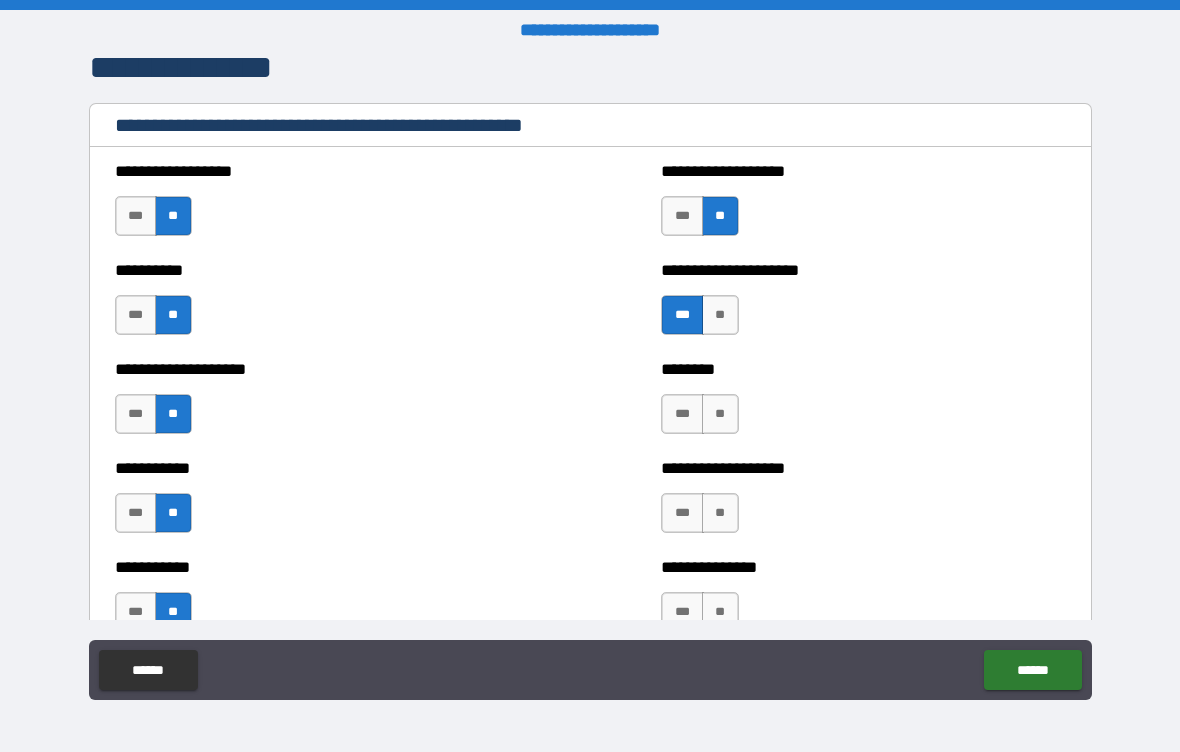 click on "**" at bounding box center [720, 414] 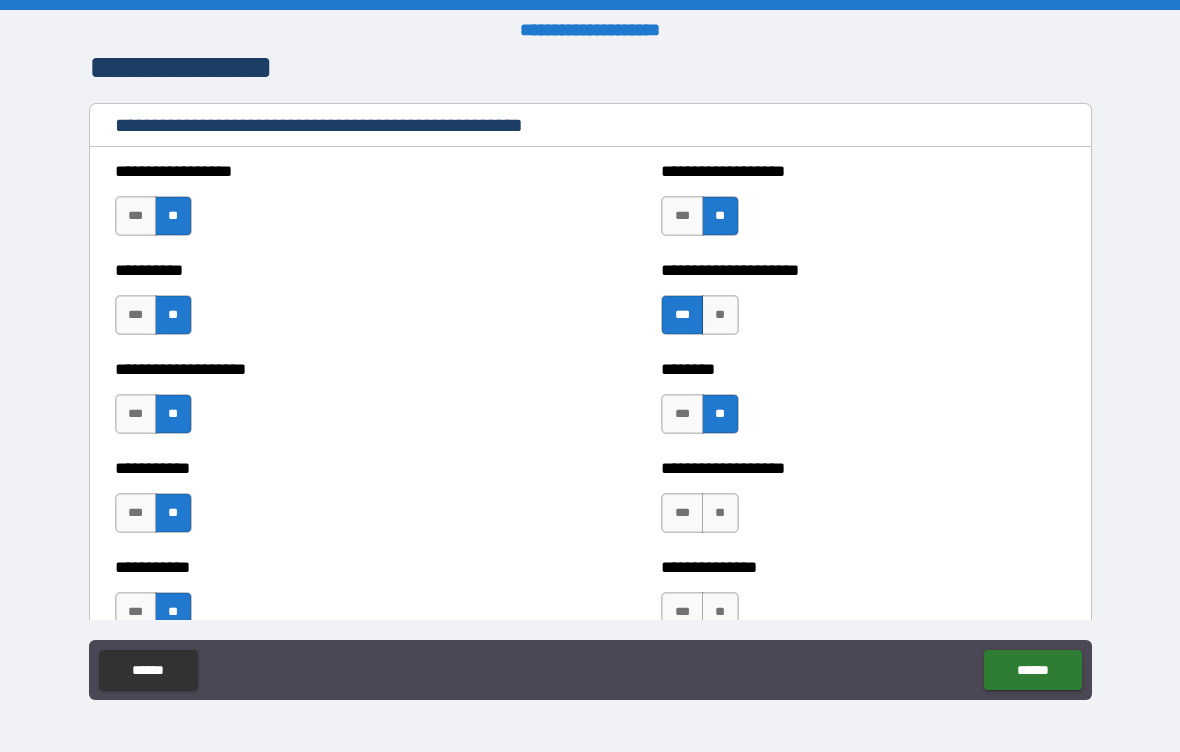 click on "**" at bounding box center [720, 513] 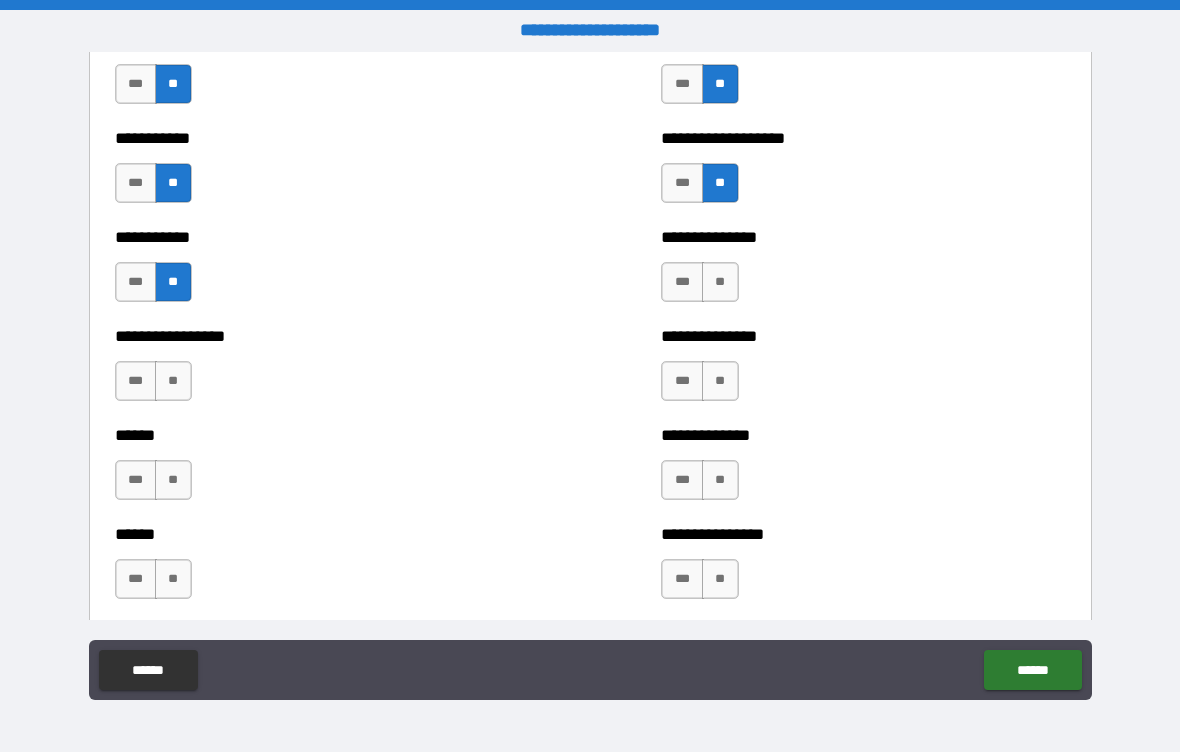 scroll, scrollTop: 2998, scrollLeft: 0, axis: vertical 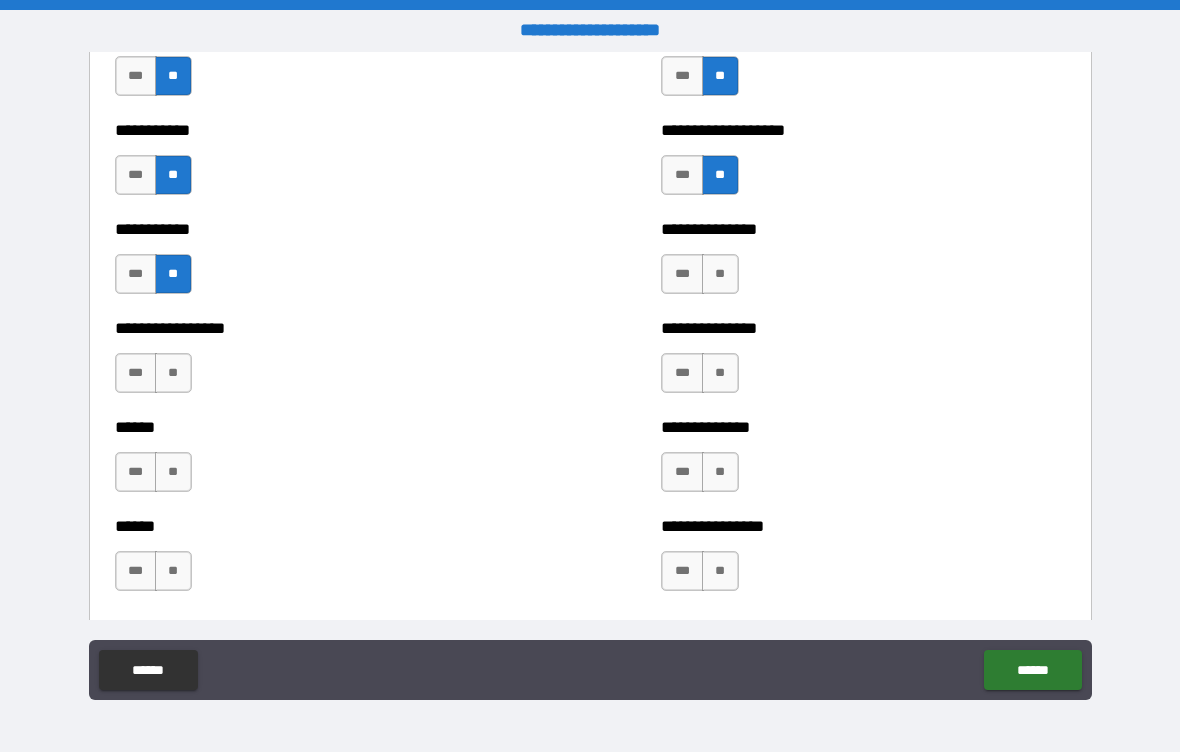 click on "**" at bounding box center [720, 274] 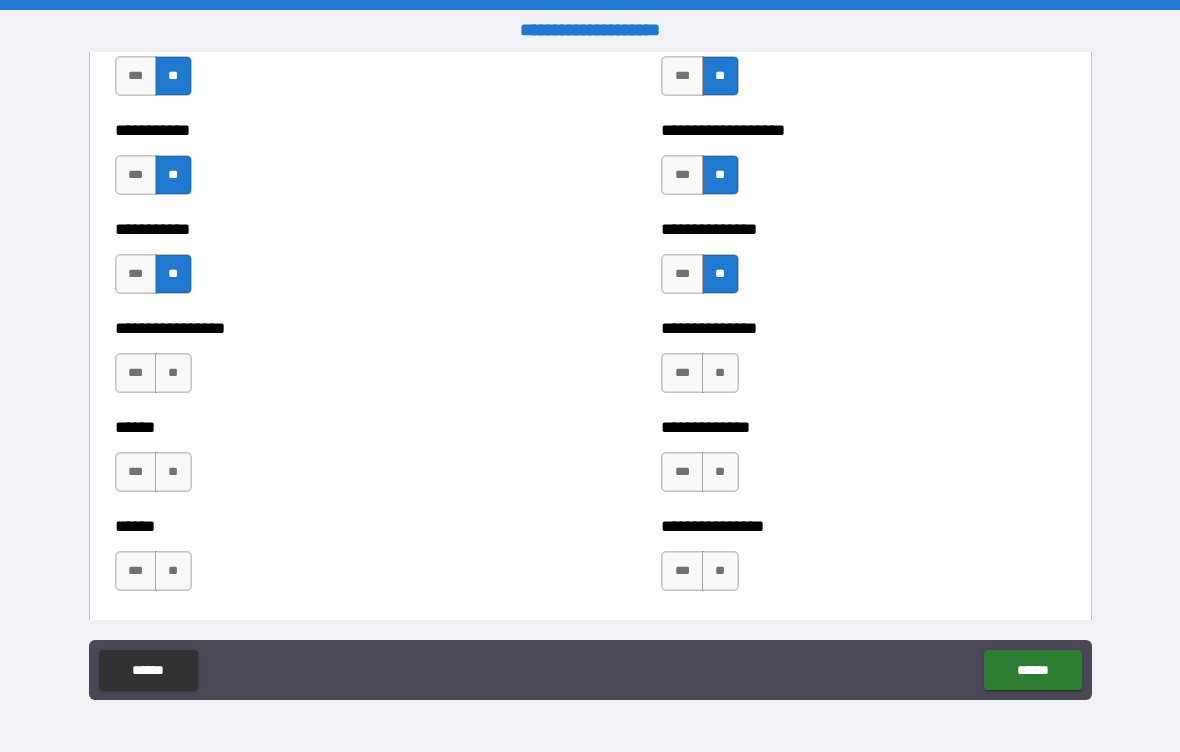 click on "**" at bounding box center [720, 373] 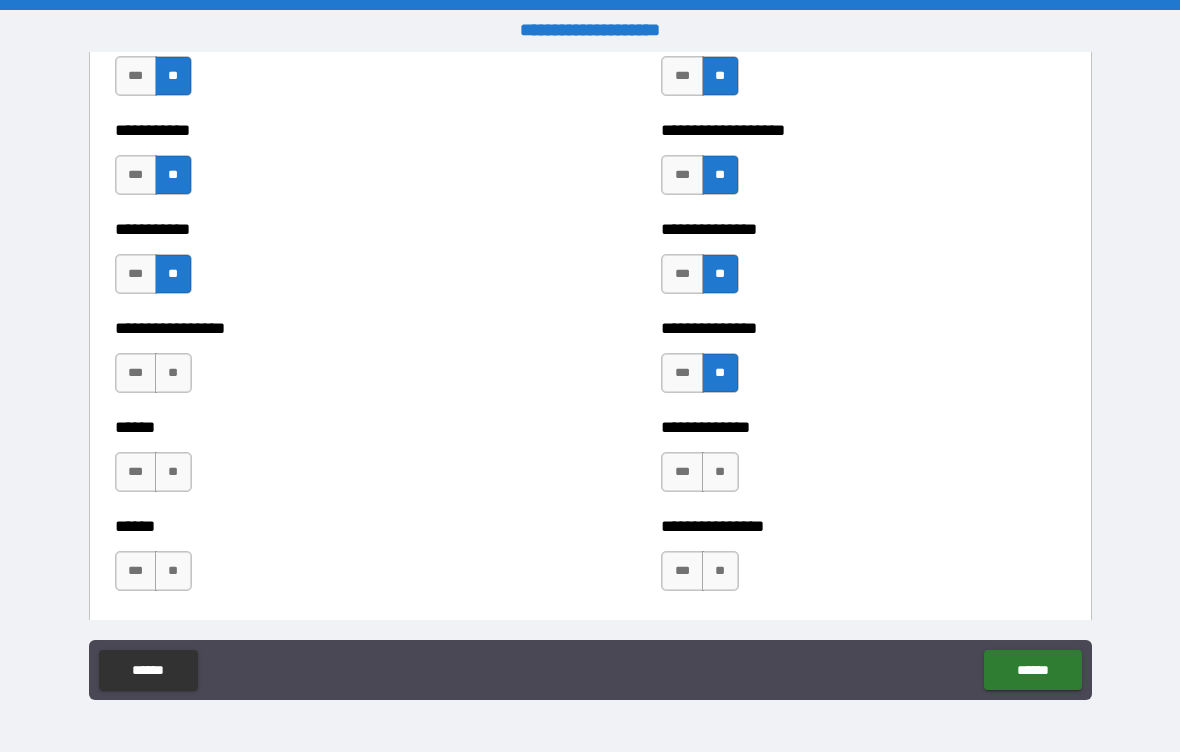 click on "**" at bounding box center [173, 373] 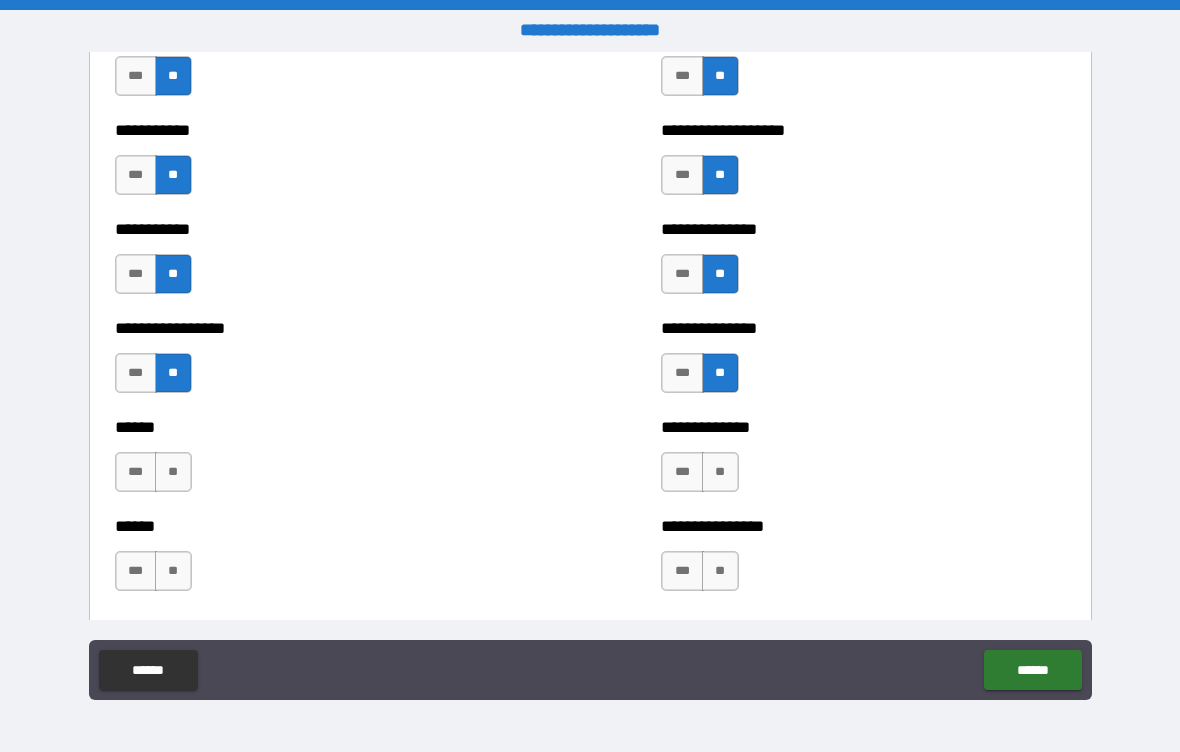 click on "**" at bounding box center [173, 472] 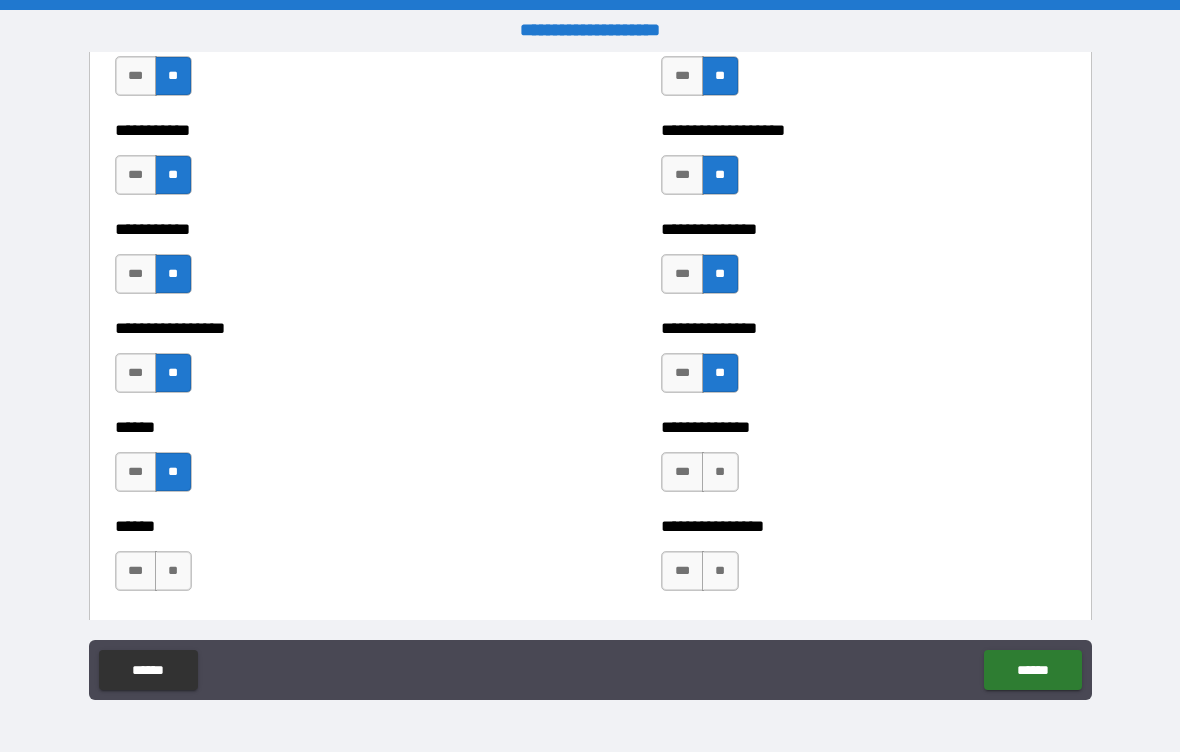click on "**" at bounding box center [720, 472] 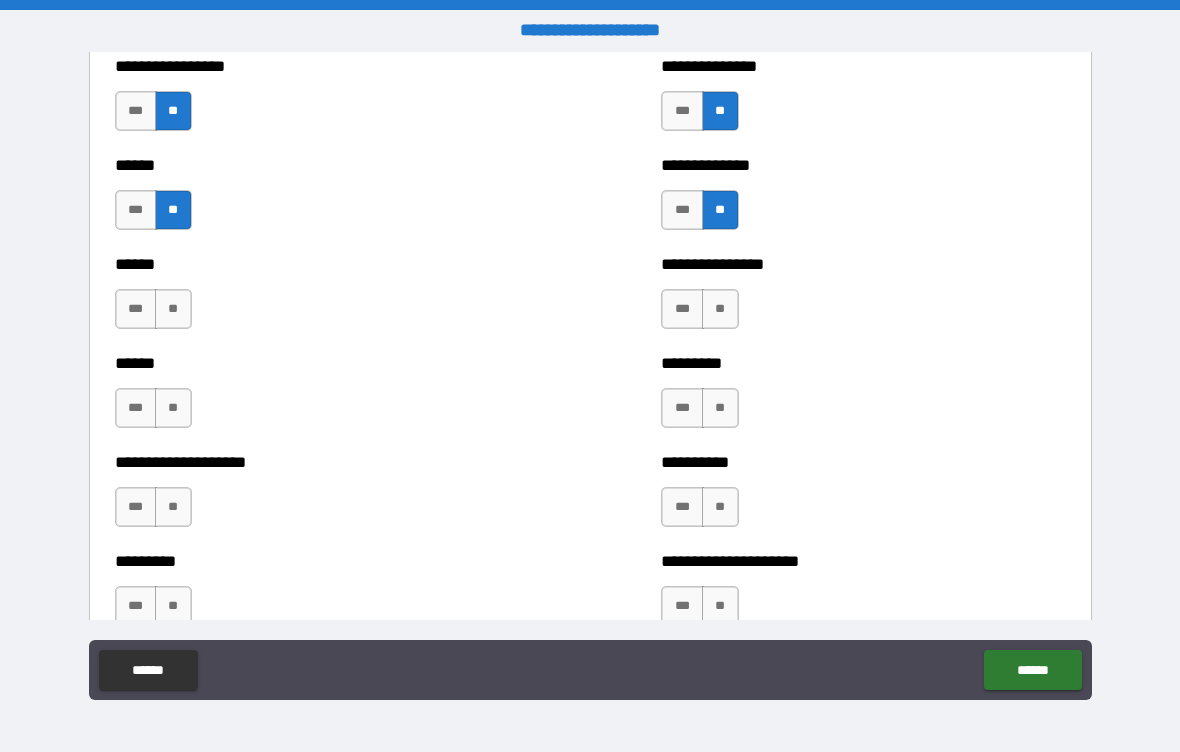 scroll, scrollTop: 3262, scrollLeft: 0, axis: vertical 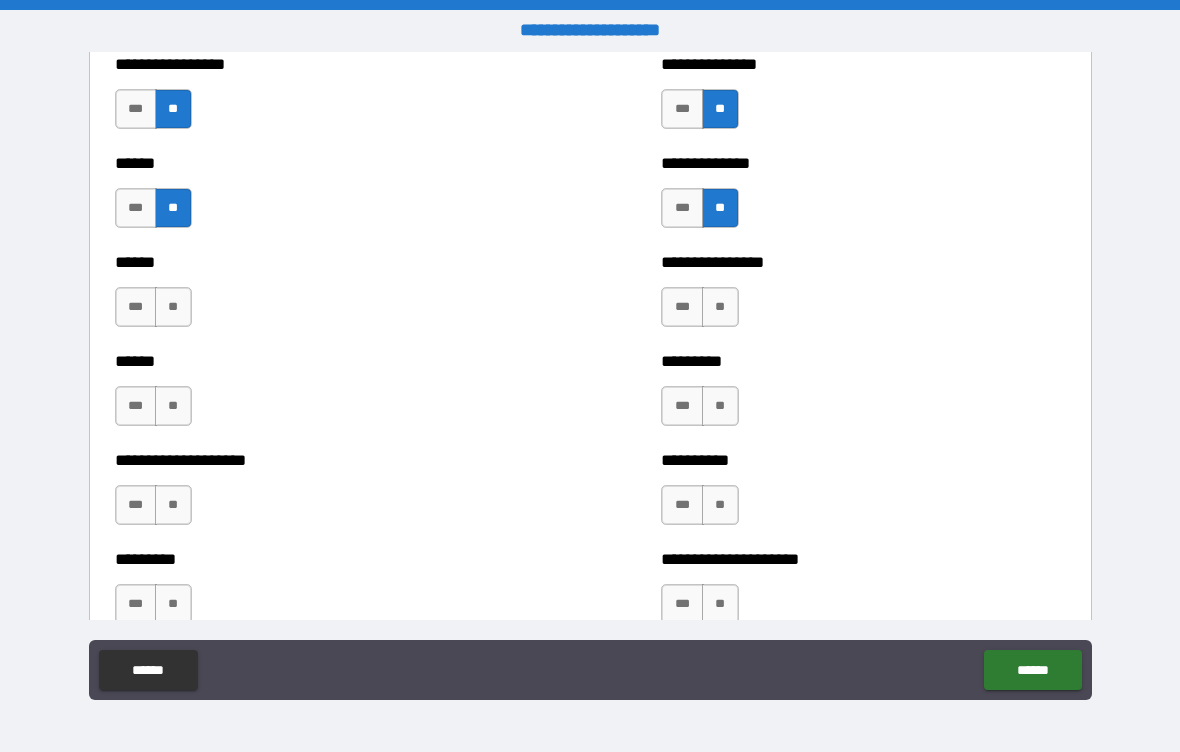 click on "**" at bounding box center (720, 307) 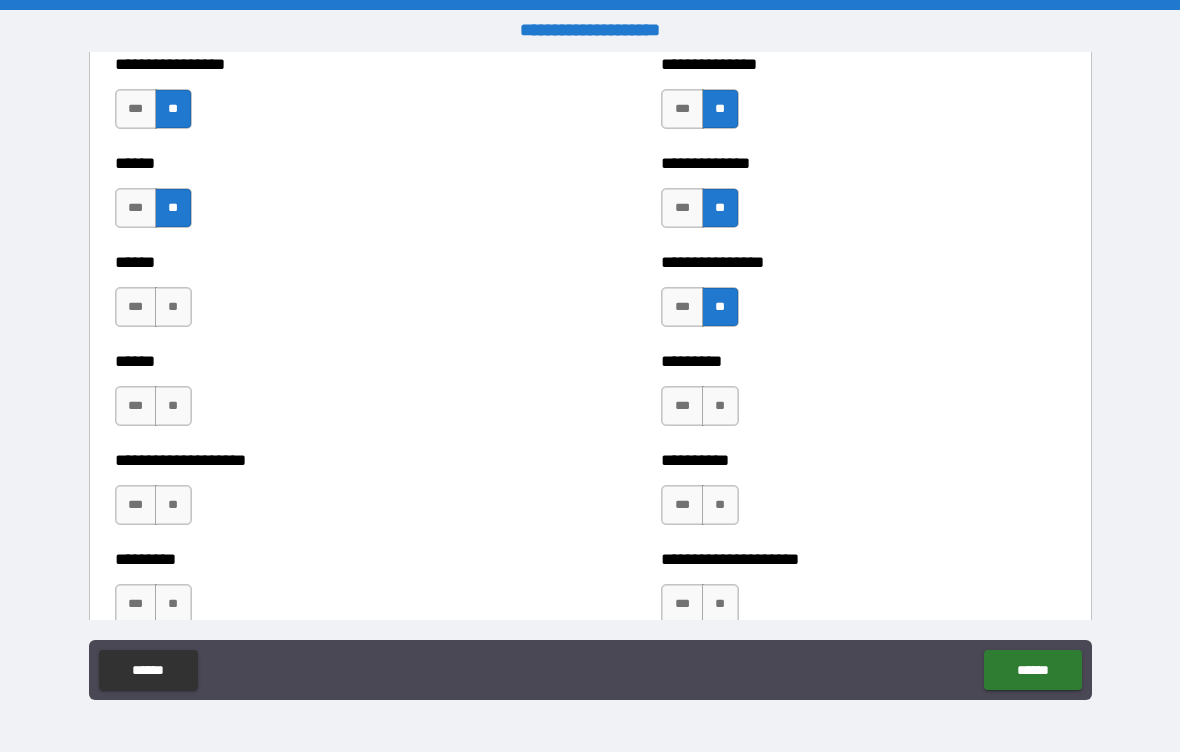 click on "**" at bounding box center [173, 307] 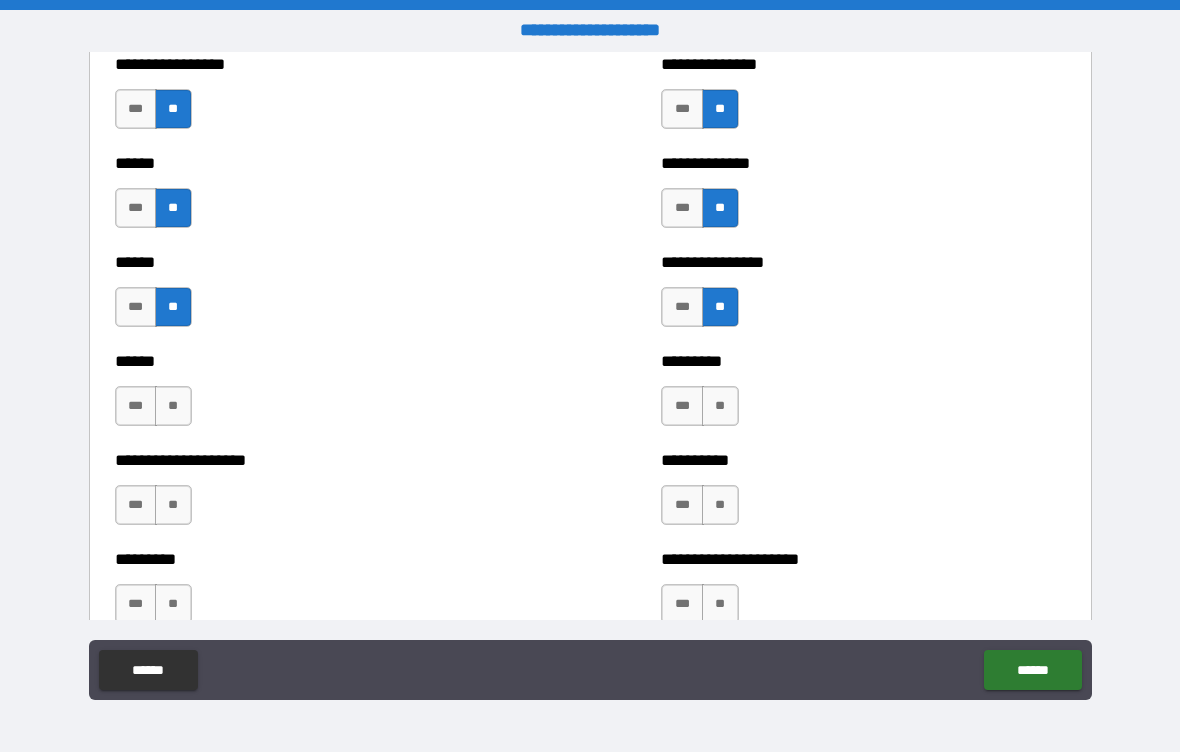 click on "**" at bounding box center [173, 406] 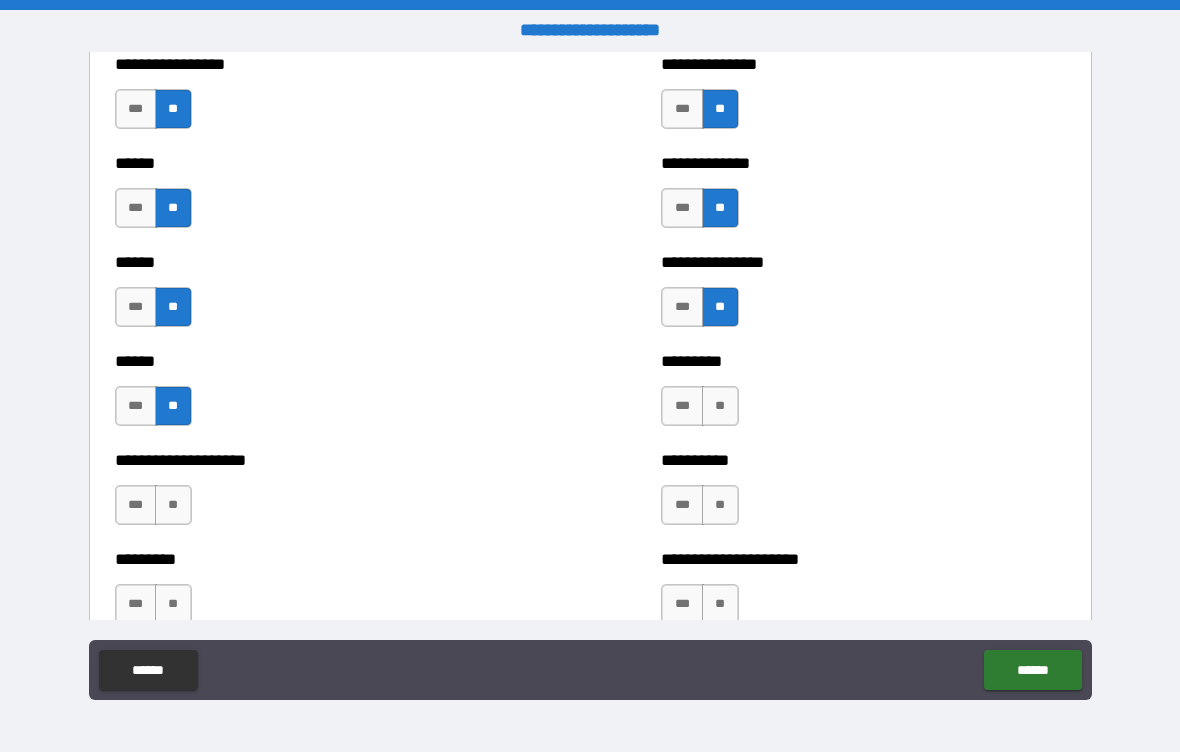 click on "**" at bounding box center [720, 406] 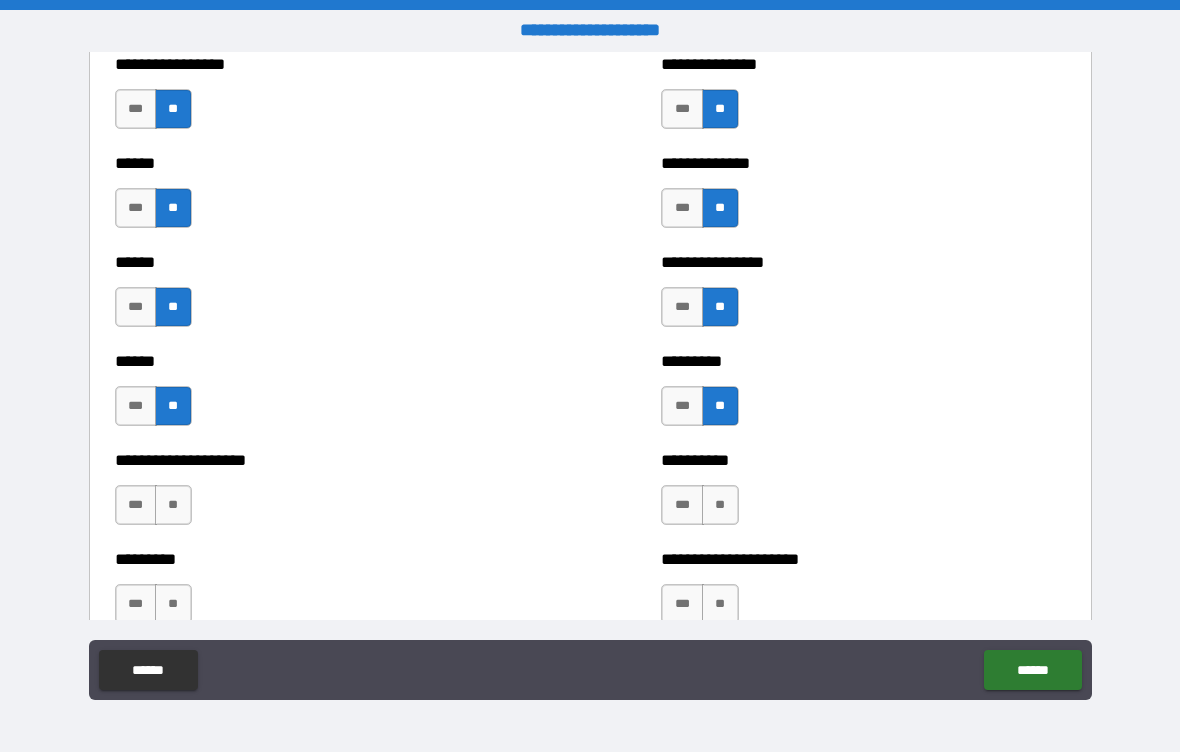click on "**" at bounding box center (720, 505) 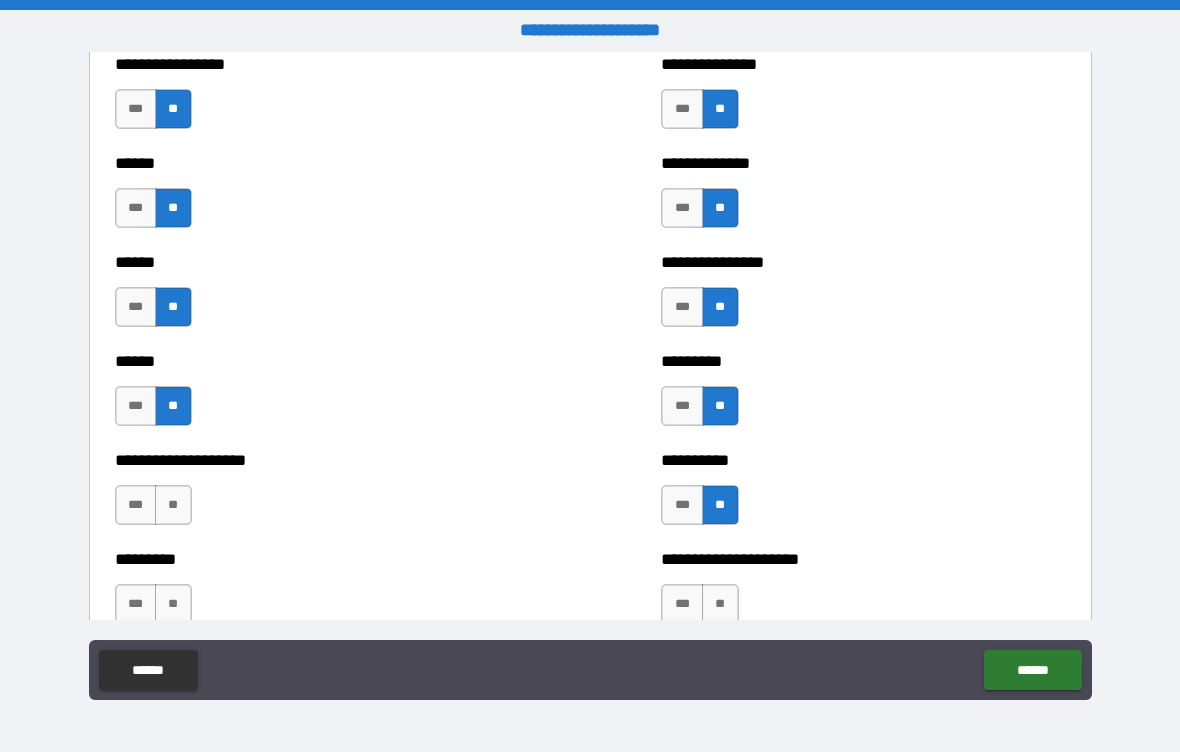 click on "**" at bounding box center [173, 505] 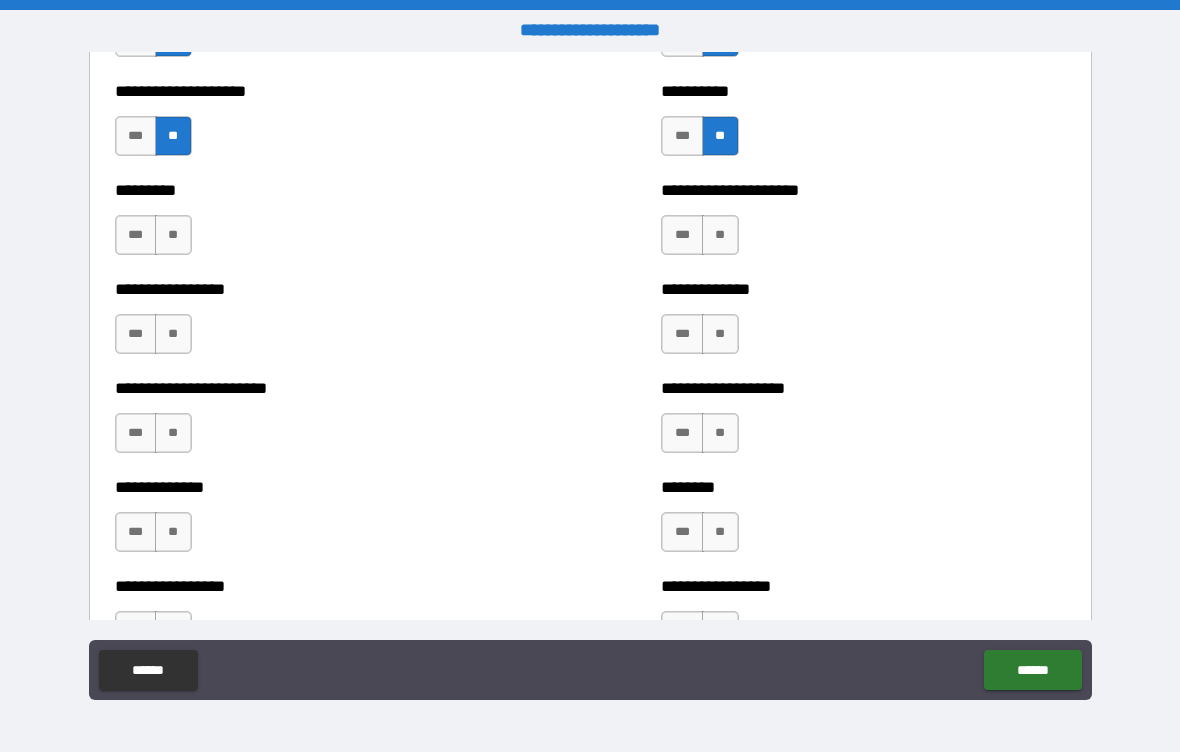 scroll, scrollTop: 3638, scrollLeft: 0, axis: vertical 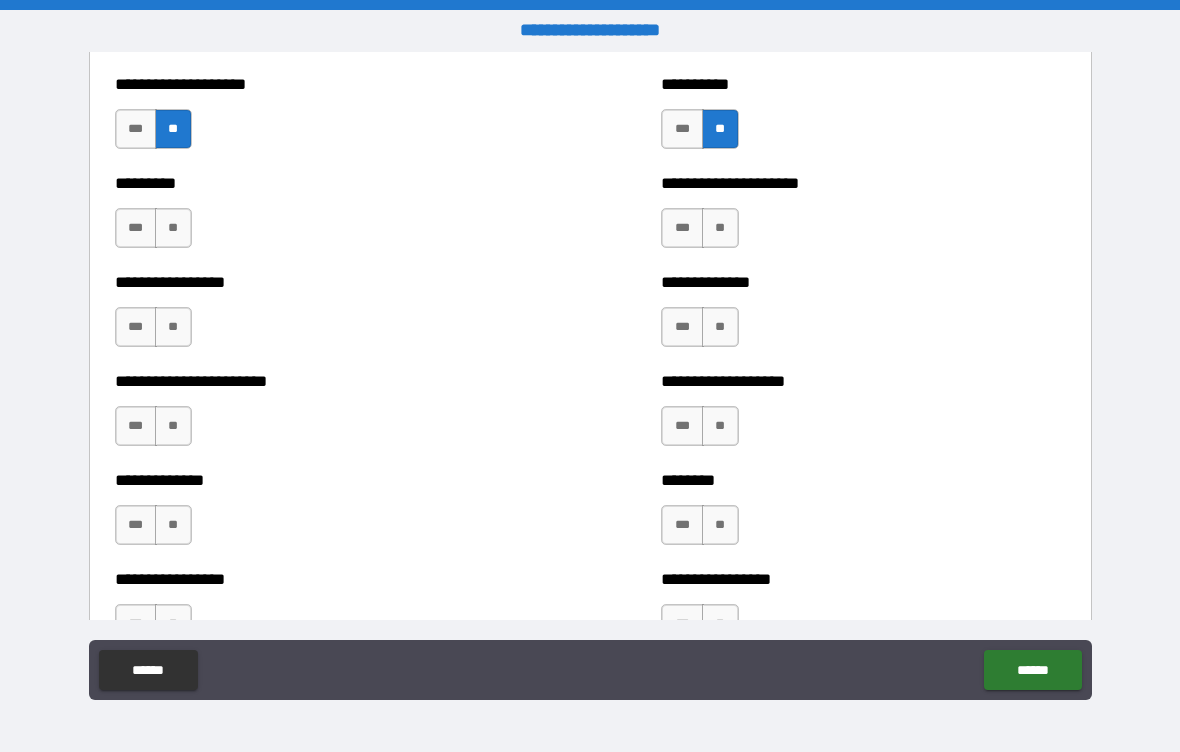click on "**" at bounding box center (173, 228) 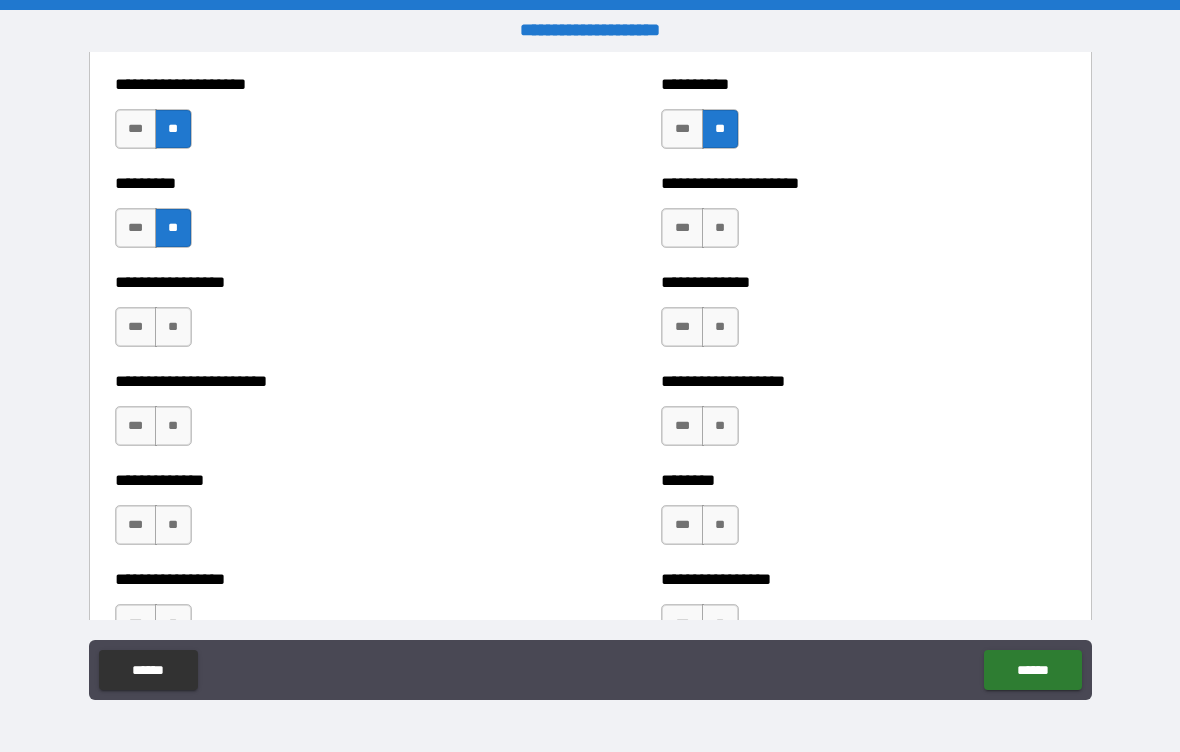 click on "***" at bounding box center (136, 228) 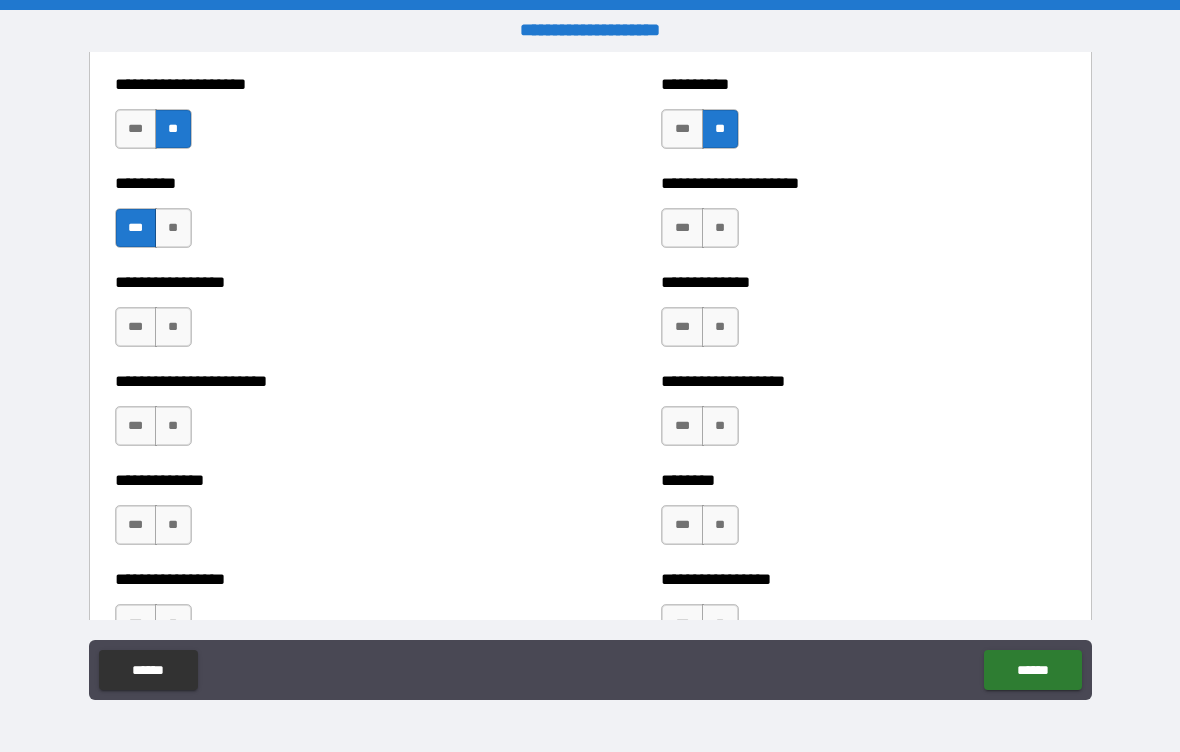 click on "**" at bounding box center [720, 228] 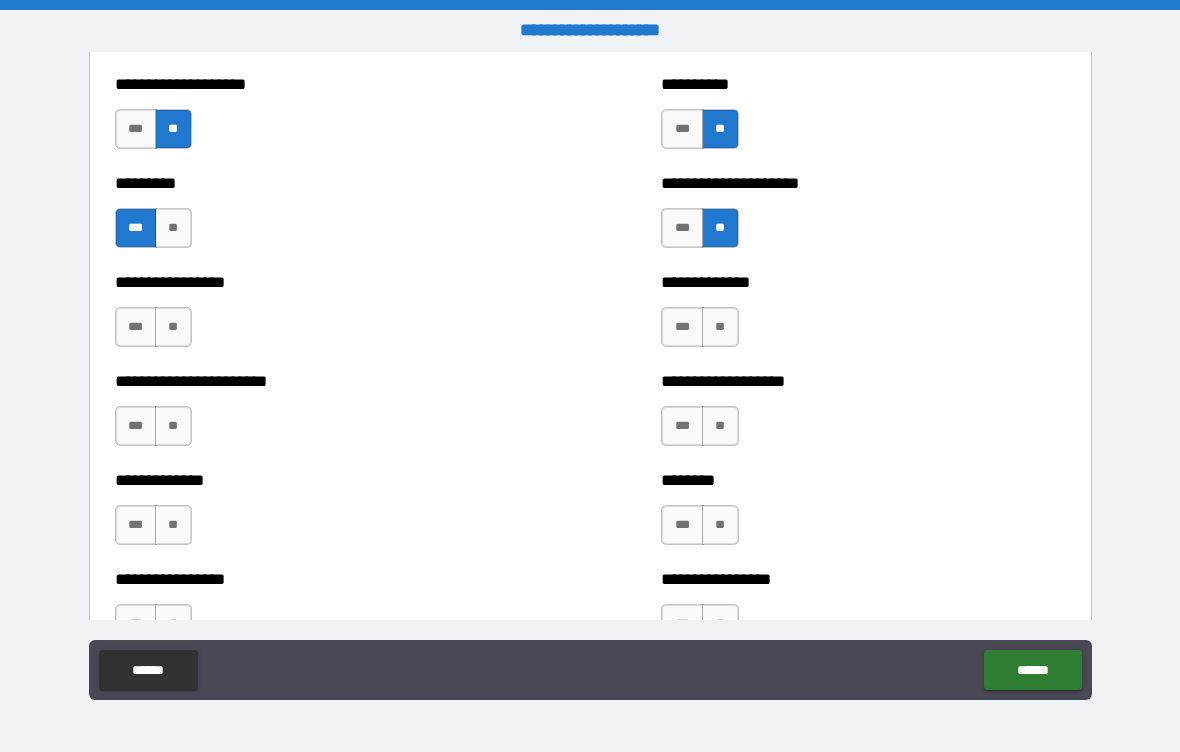 click on "**" at bounding box center (720, 327) 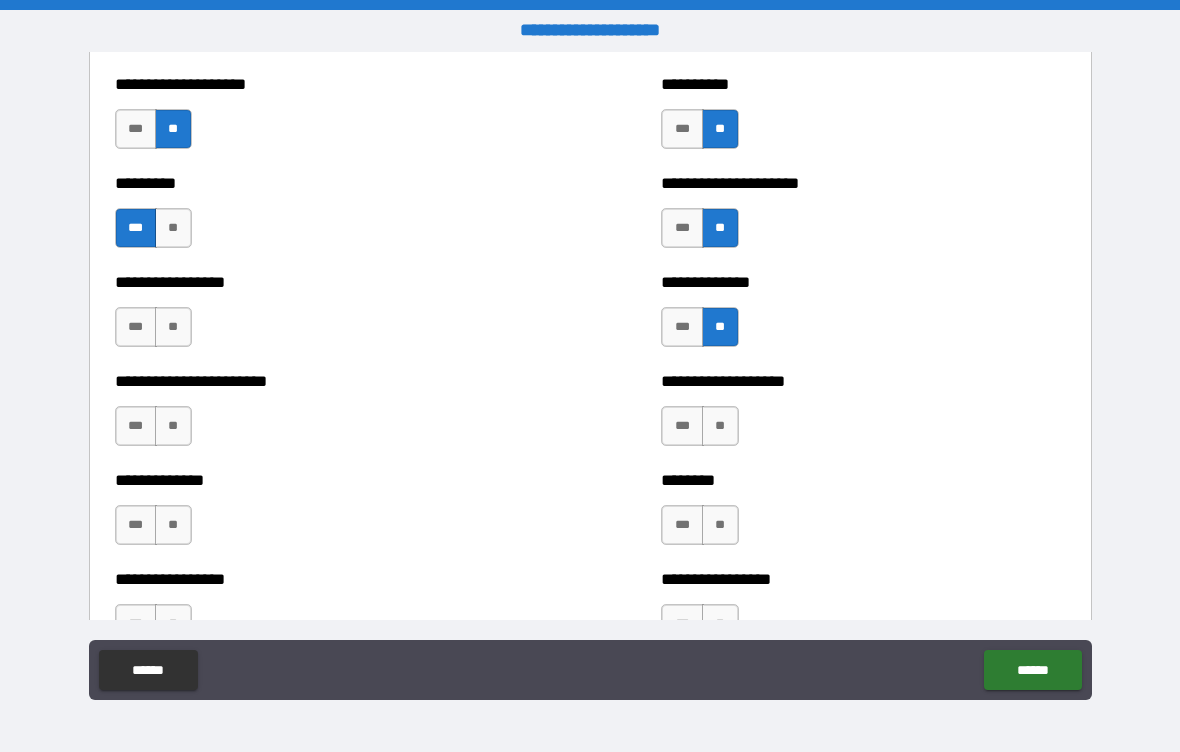 click on "**" at bounding box center [173, 327] 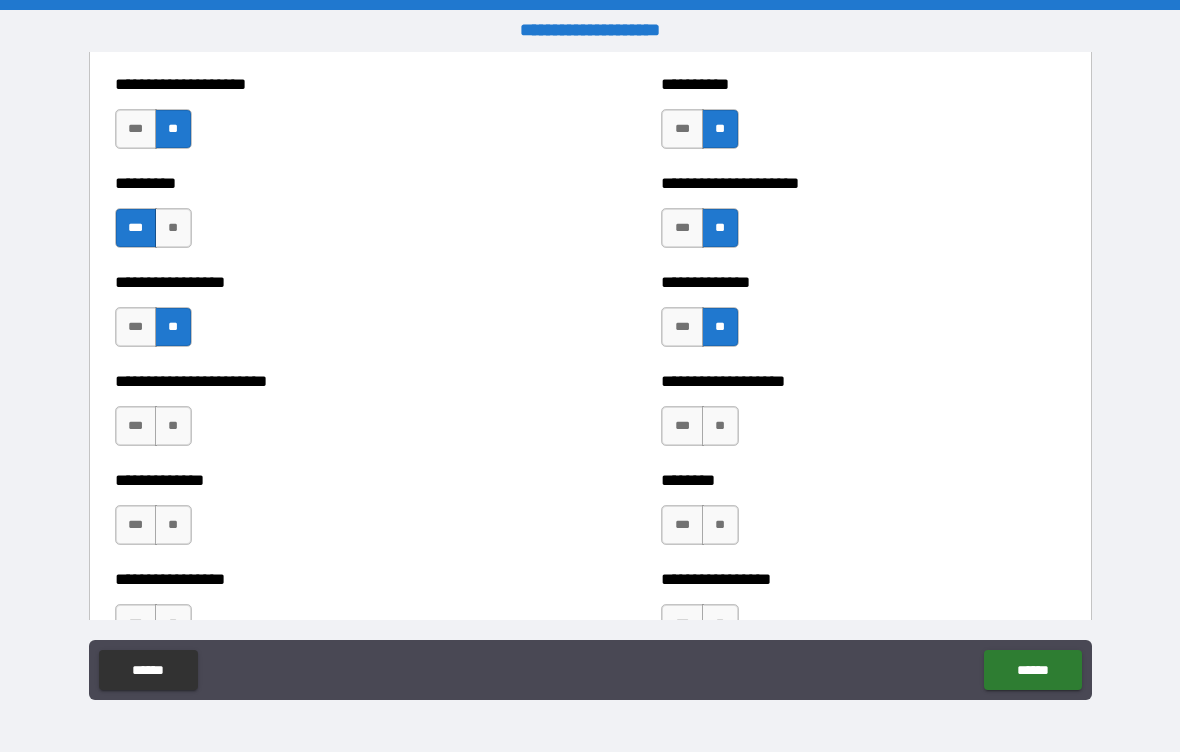 click on "**" at bounding box center [173, 426] 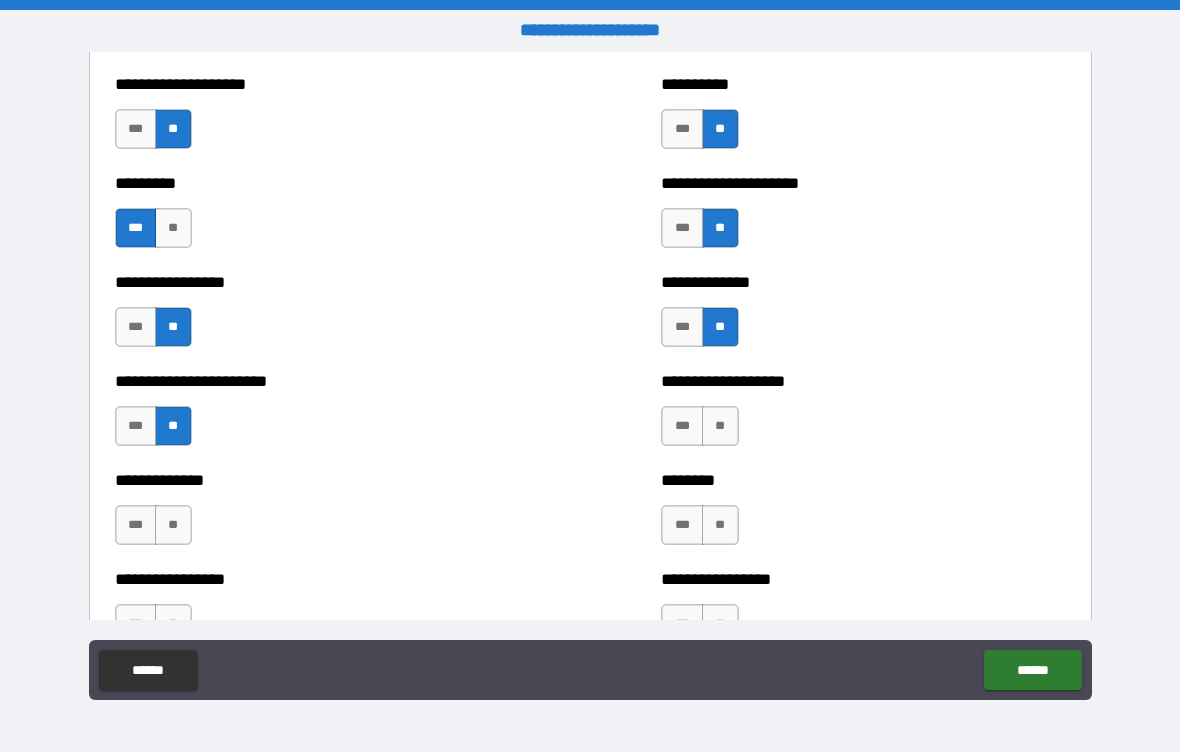 click on "**" at bounding box center [720, 426] 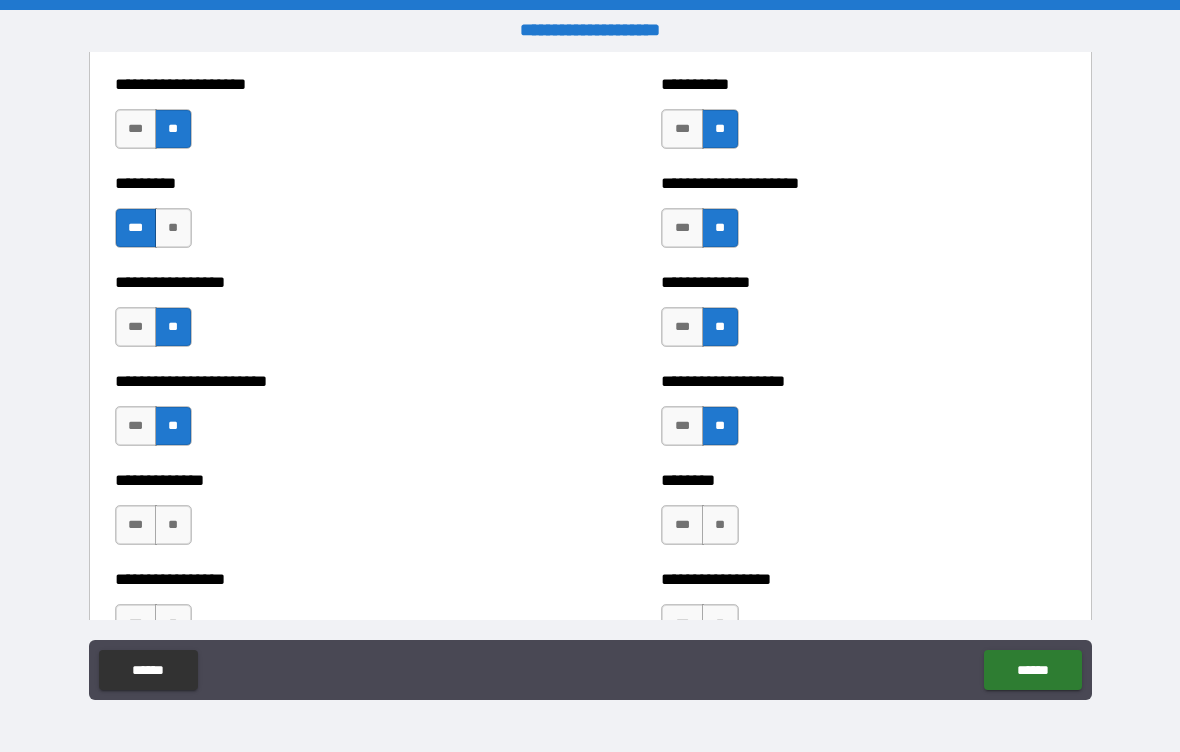 click on "**" at bounding box center [720, 525] 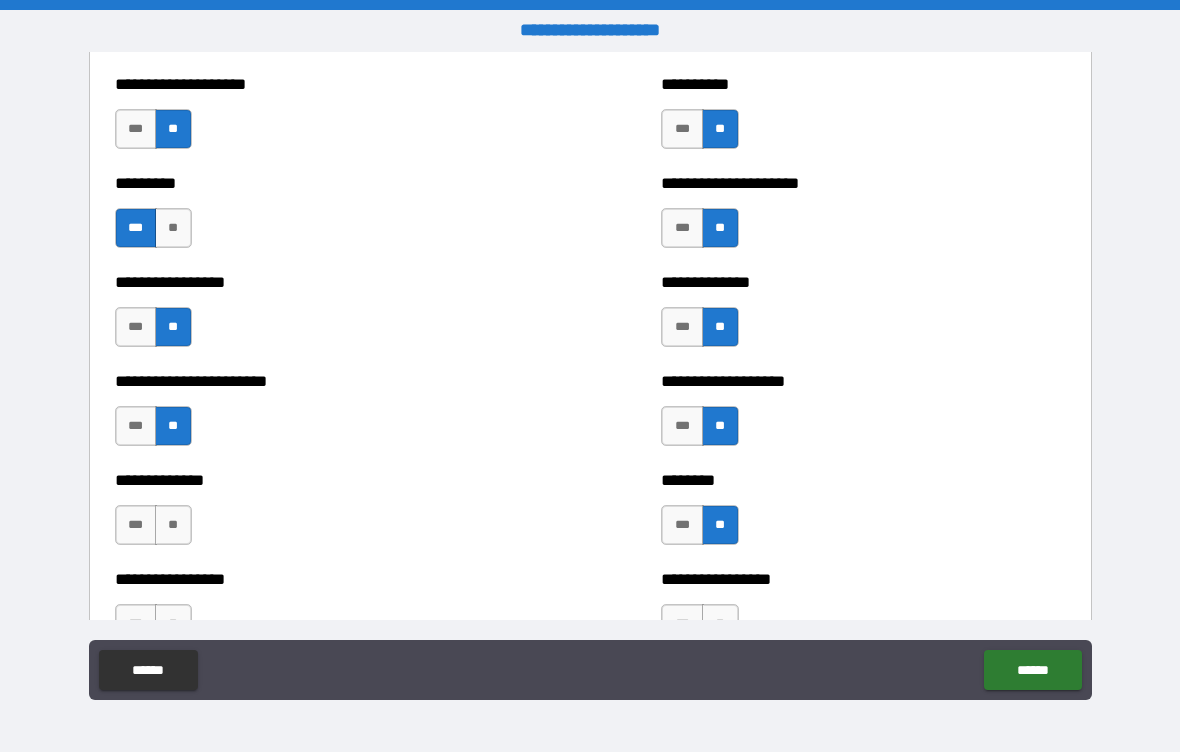 click on "**" at bounding box center [173, 525] 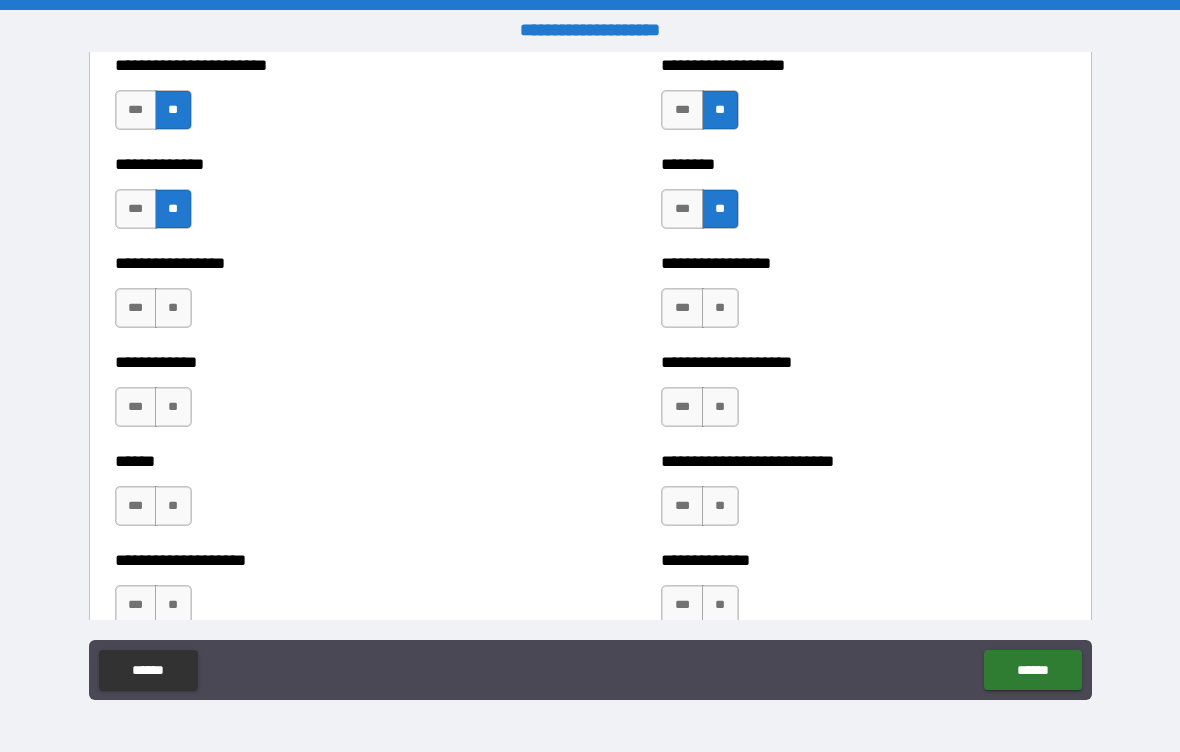 scroll, scrollTop: 3965, scrollLeft: 0, axis: vertical 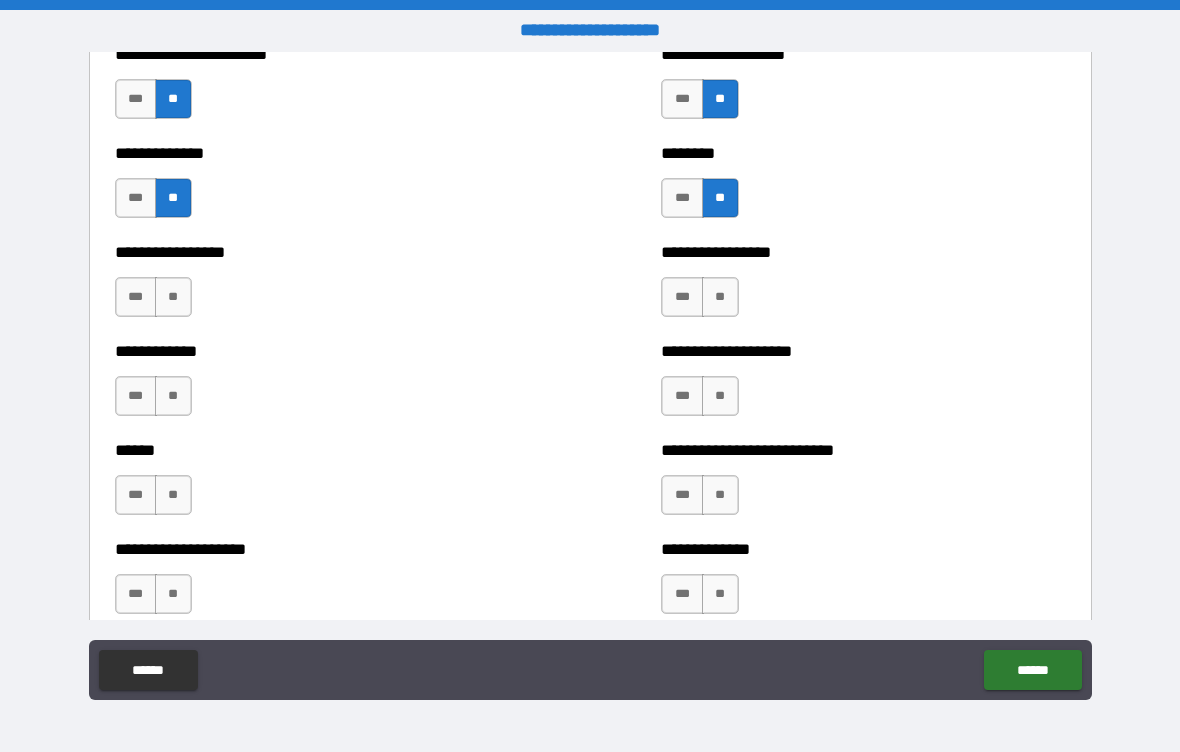 click on "**" at bounding box center (173, 297) 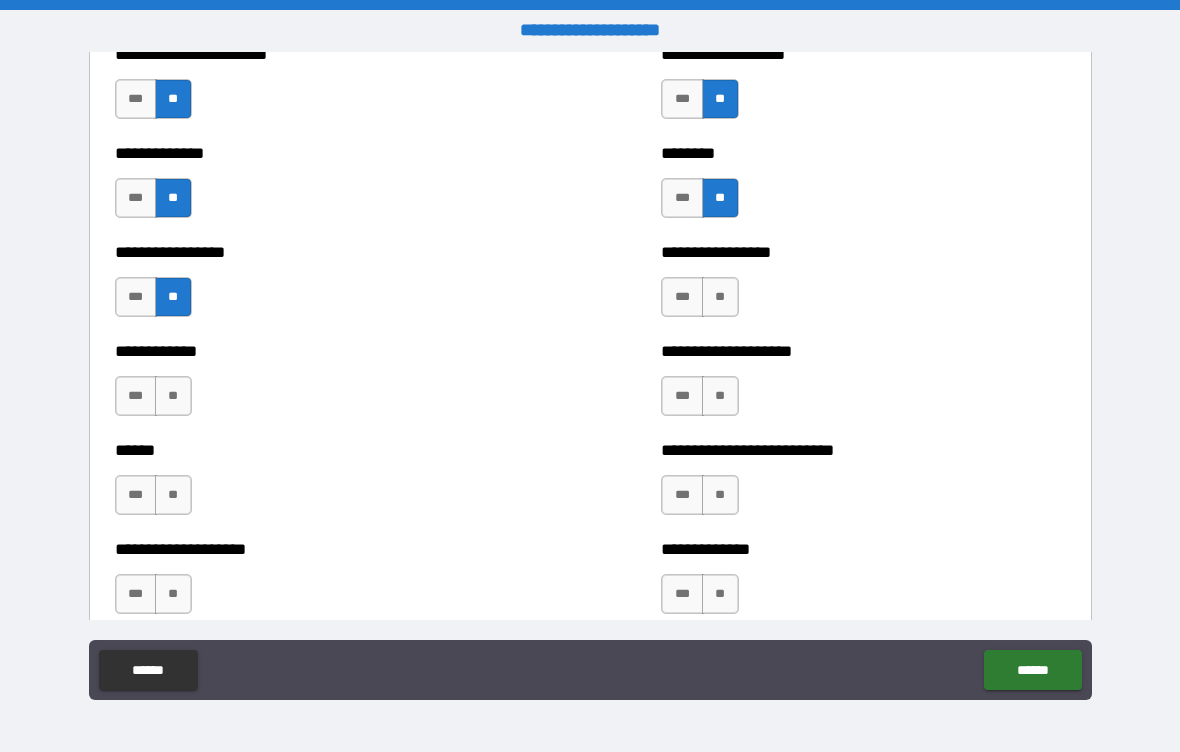 click on "**" at bounding box center [720, 297] 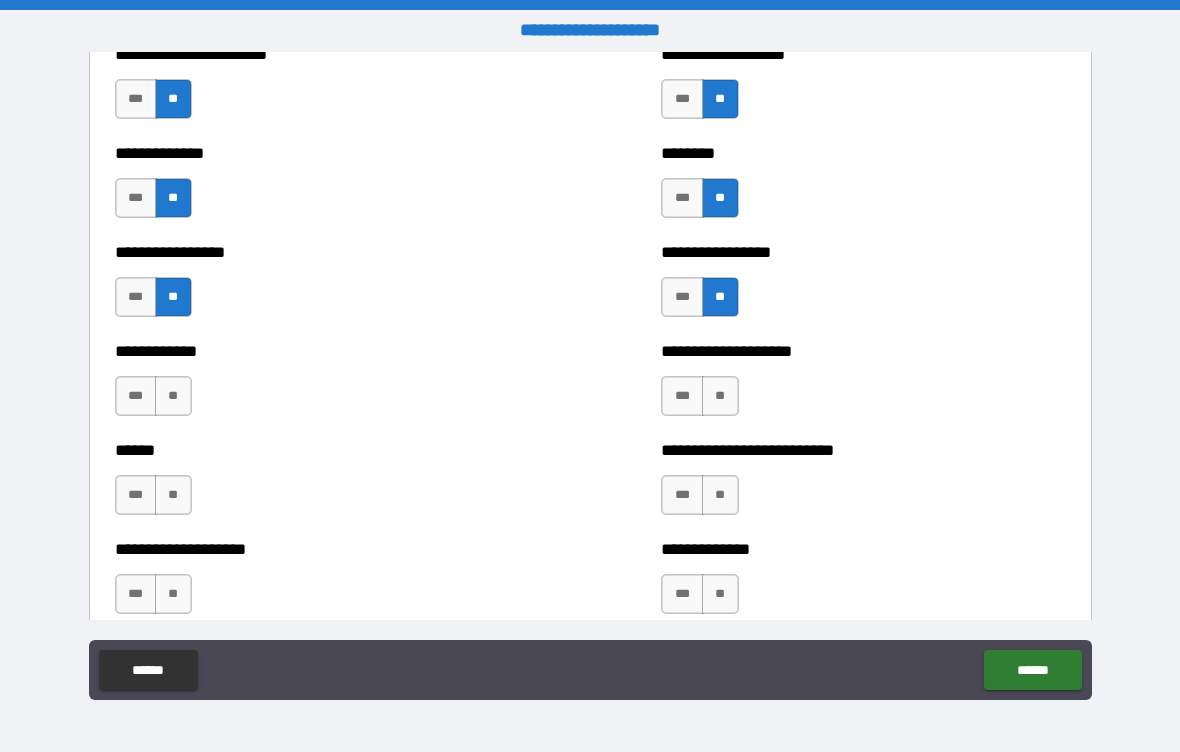 click on "**" at bounding box center (720, 396) 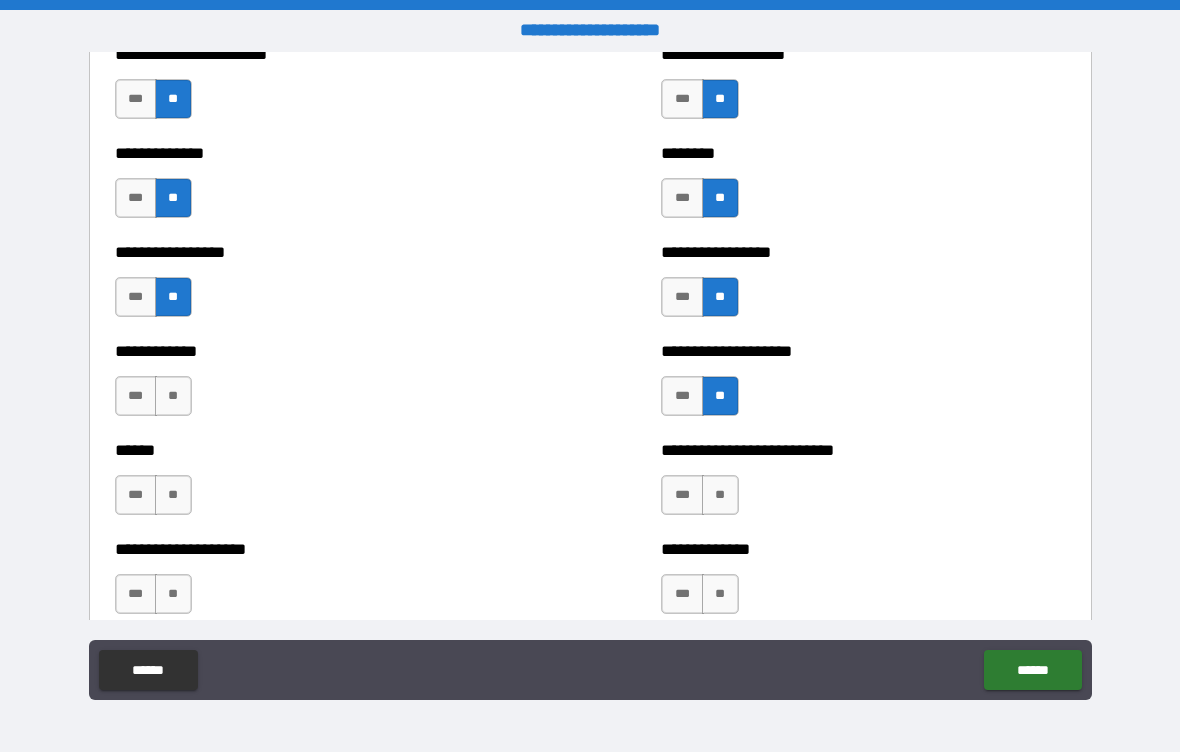 click on "**" at bounding box center [173, 396] 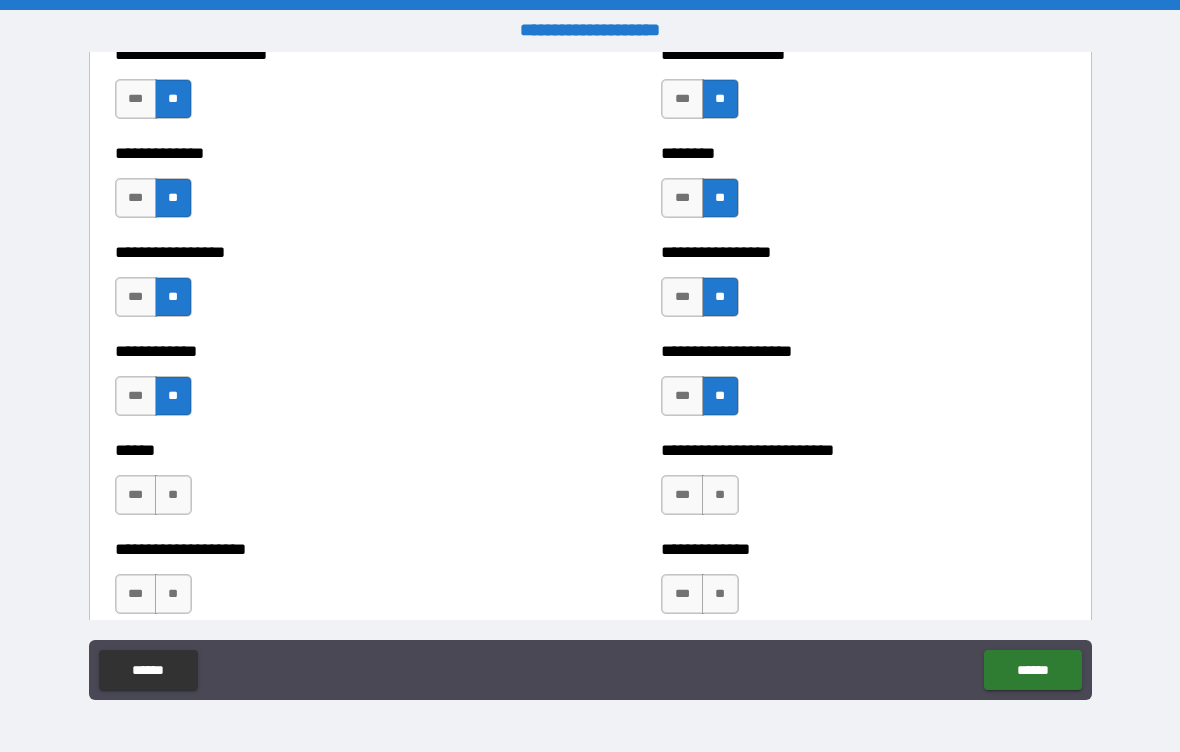 click on "**" at bounding box center (173, 495) 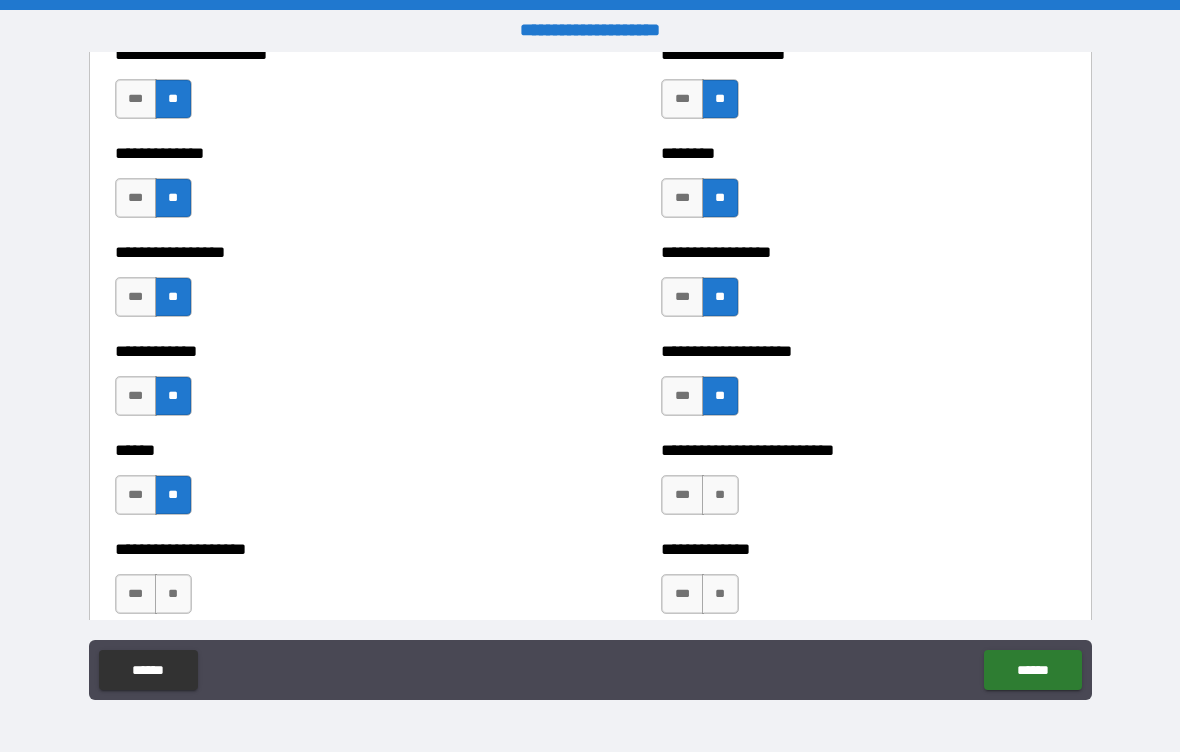 click on "**" at bounding box center (720, 495) 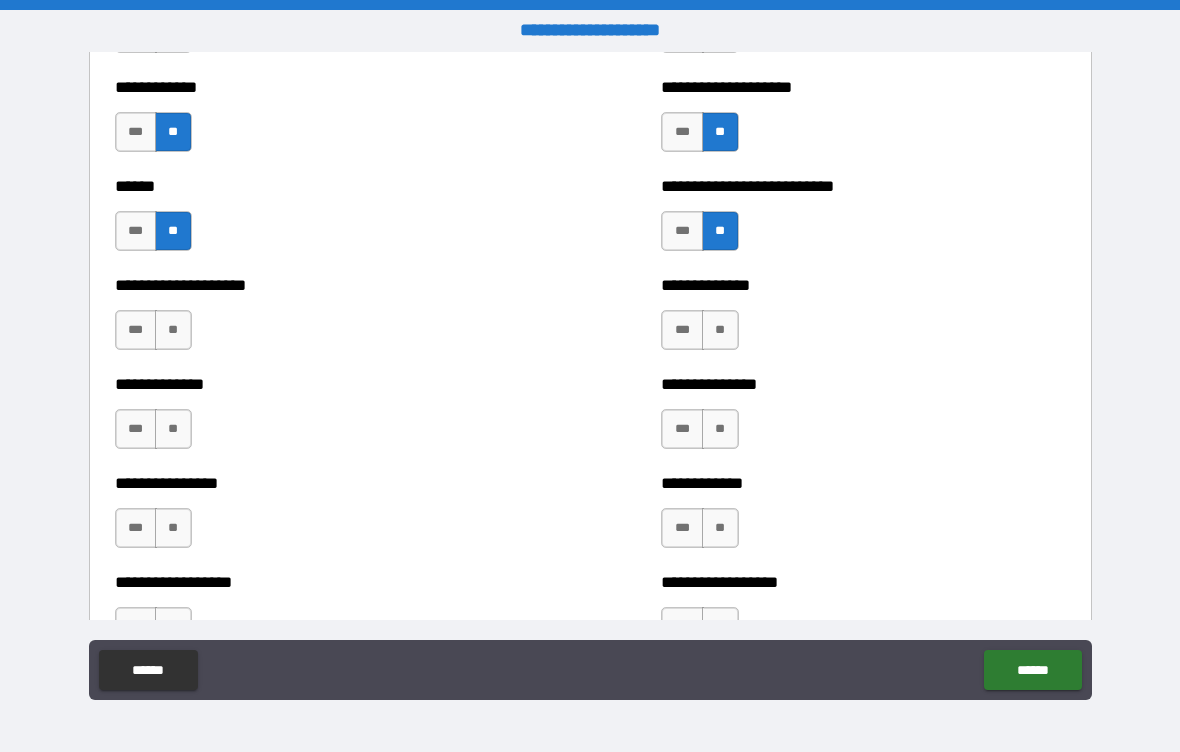 scroll, scrollTop: 4251, scrollLeft: 0, axis: vertical 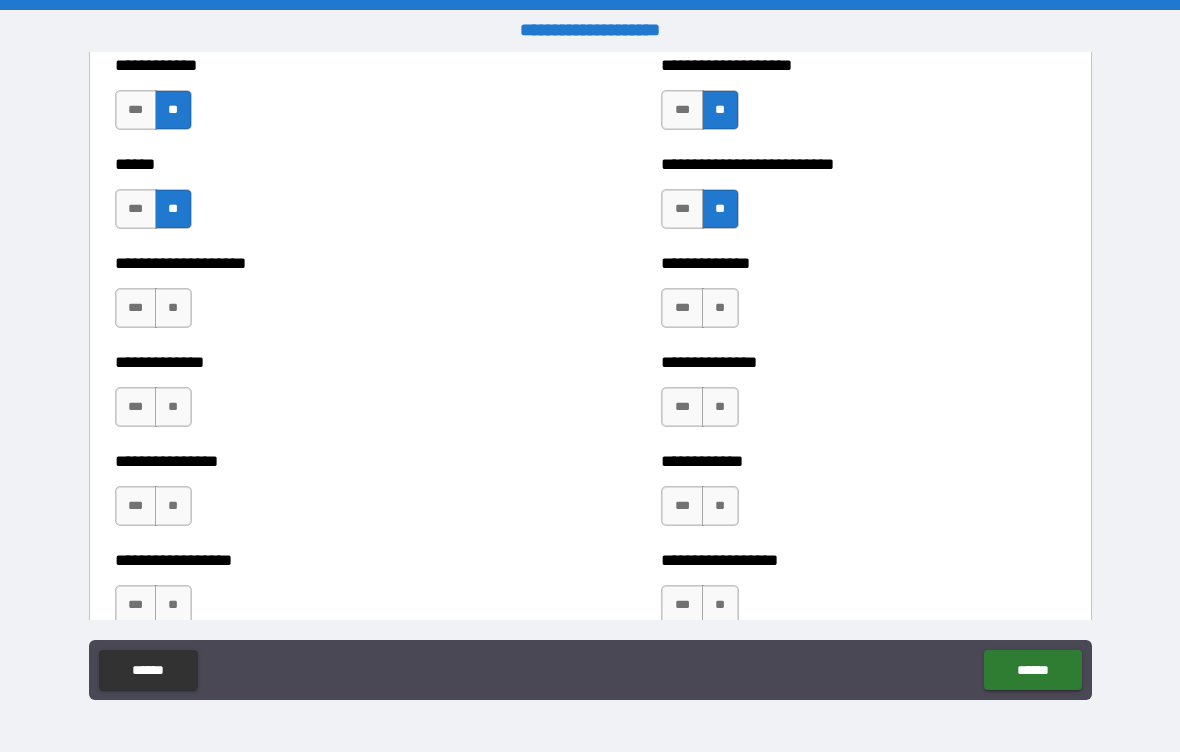 click on "**" at bounding box center [173, 308] 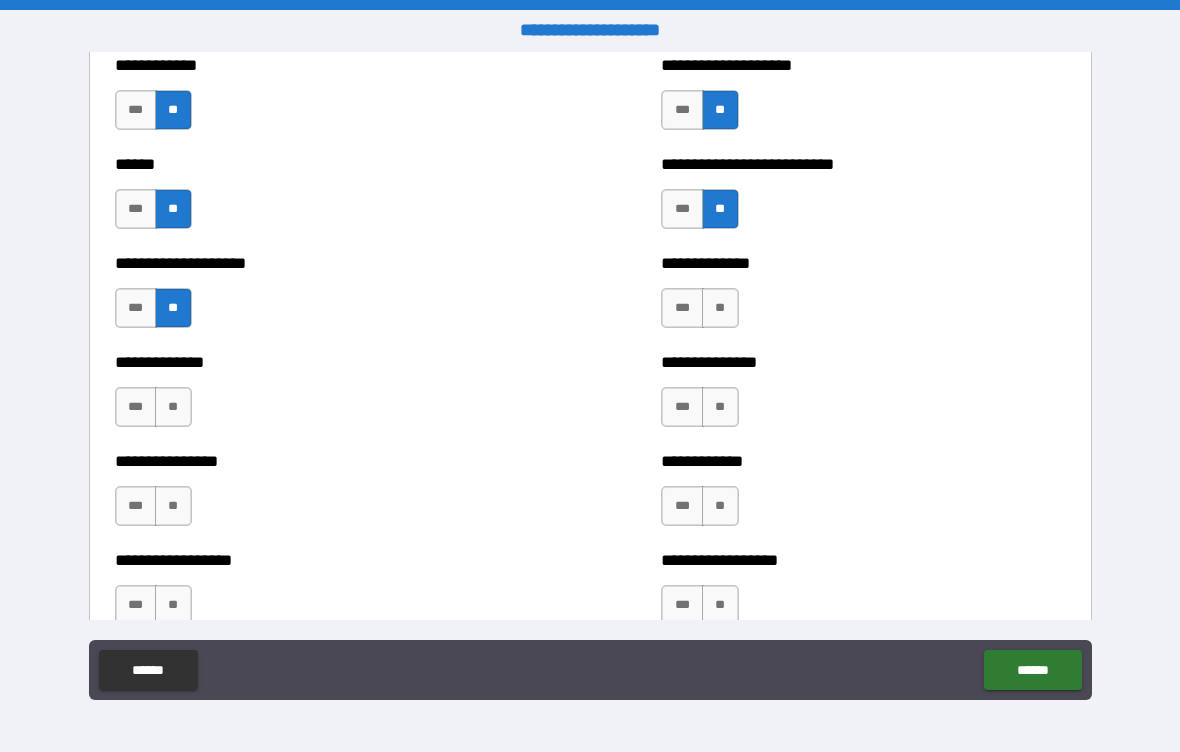 click on "**" at bounding box center [720, 308] 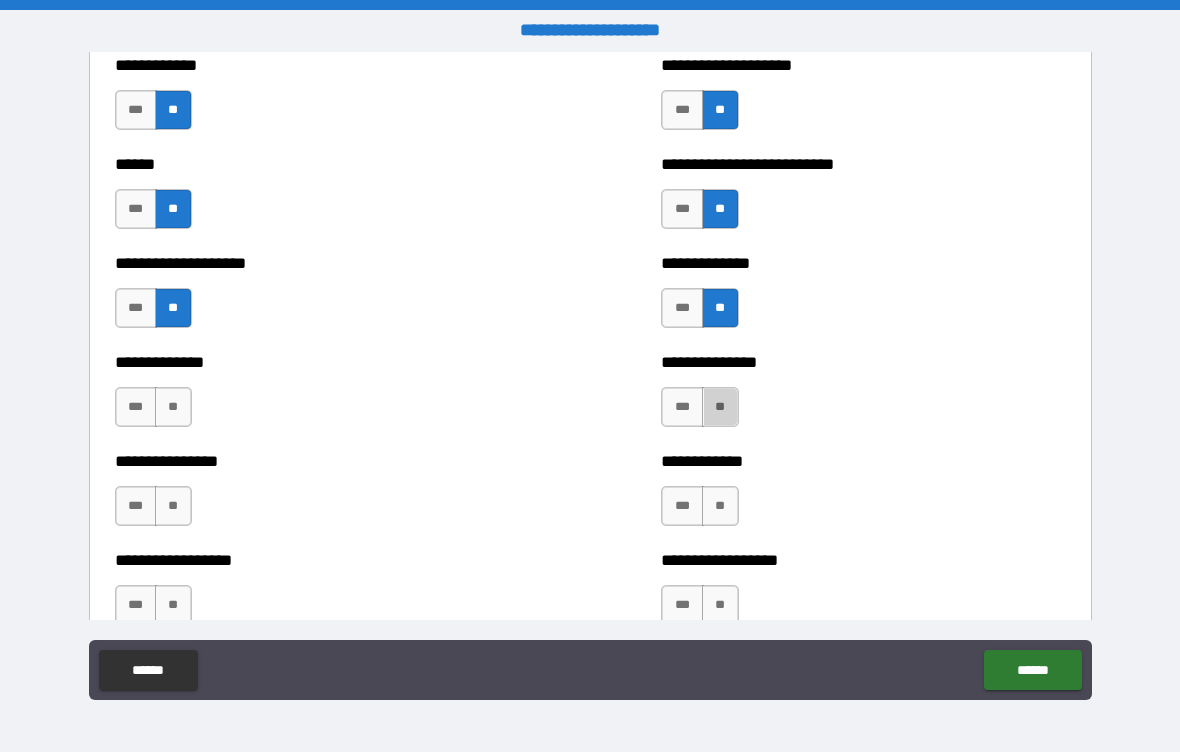 click on "**" at bounding box center (720, 407) 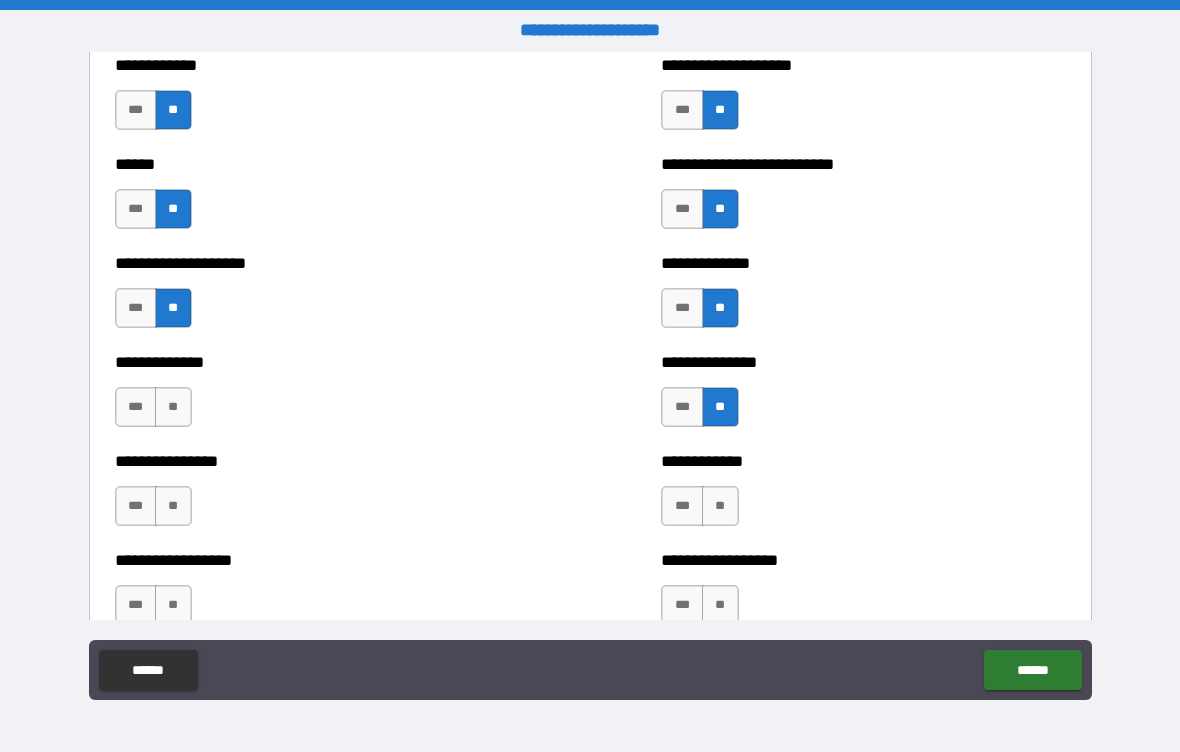 click on "**" at bounding box center [173, 407] 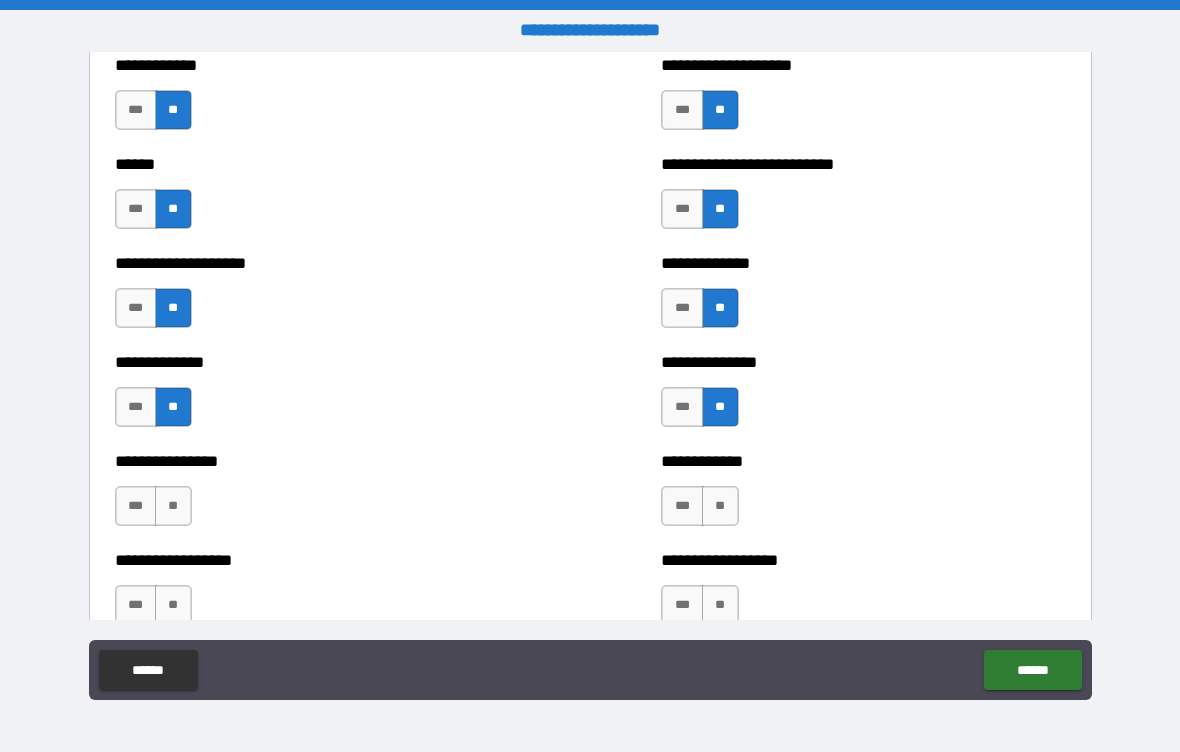 click on "**" at bounding box center [173, 506] 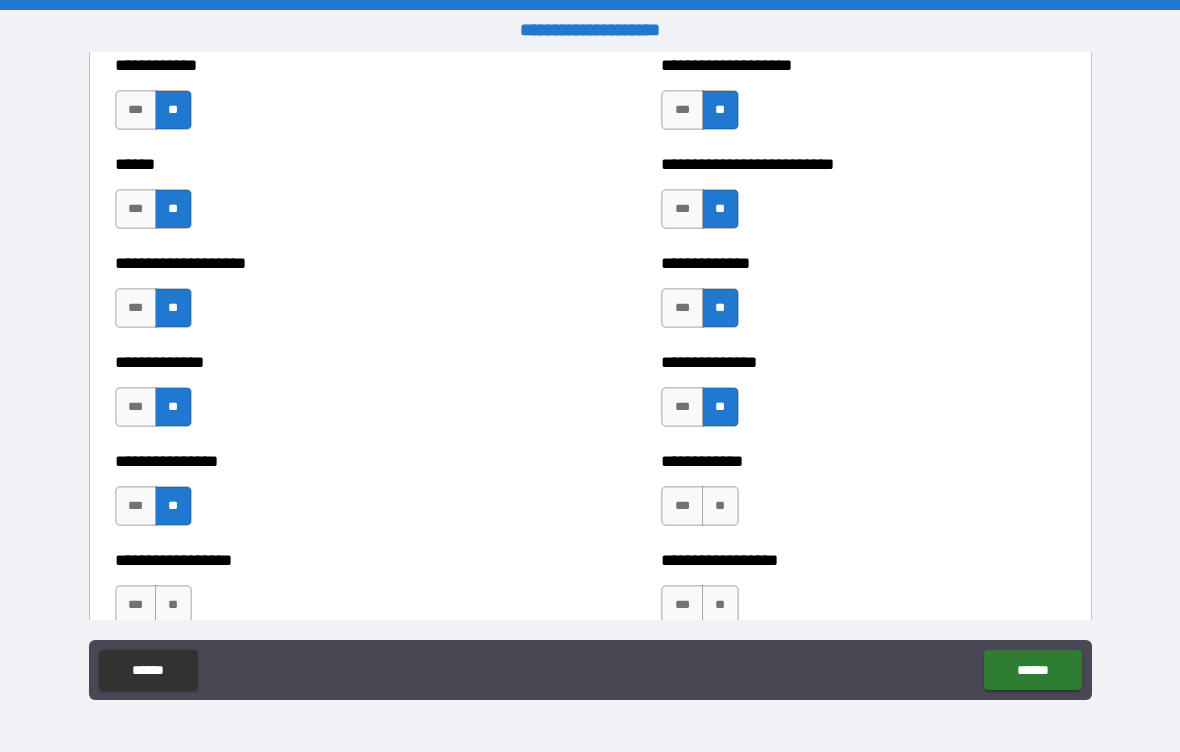 click on "**" at bounding box center (720, 506) 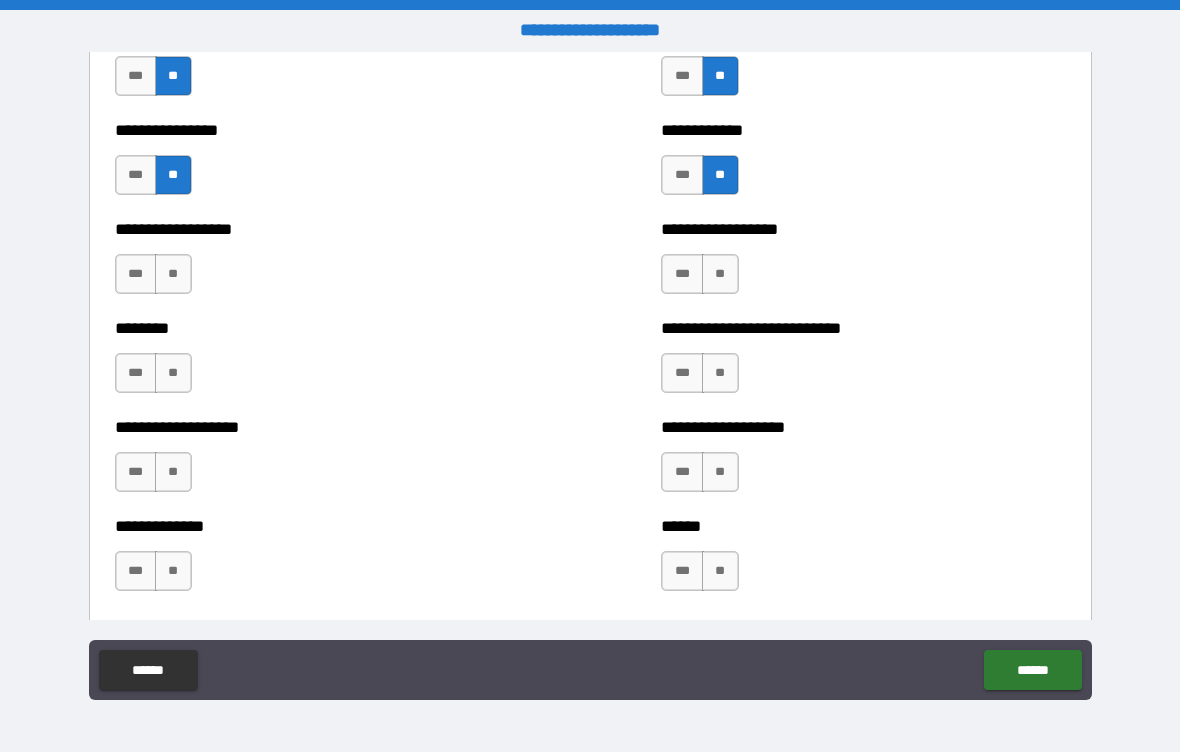 scroll, scrollTop: 4583, scrollLeft: 0, axis: vertical 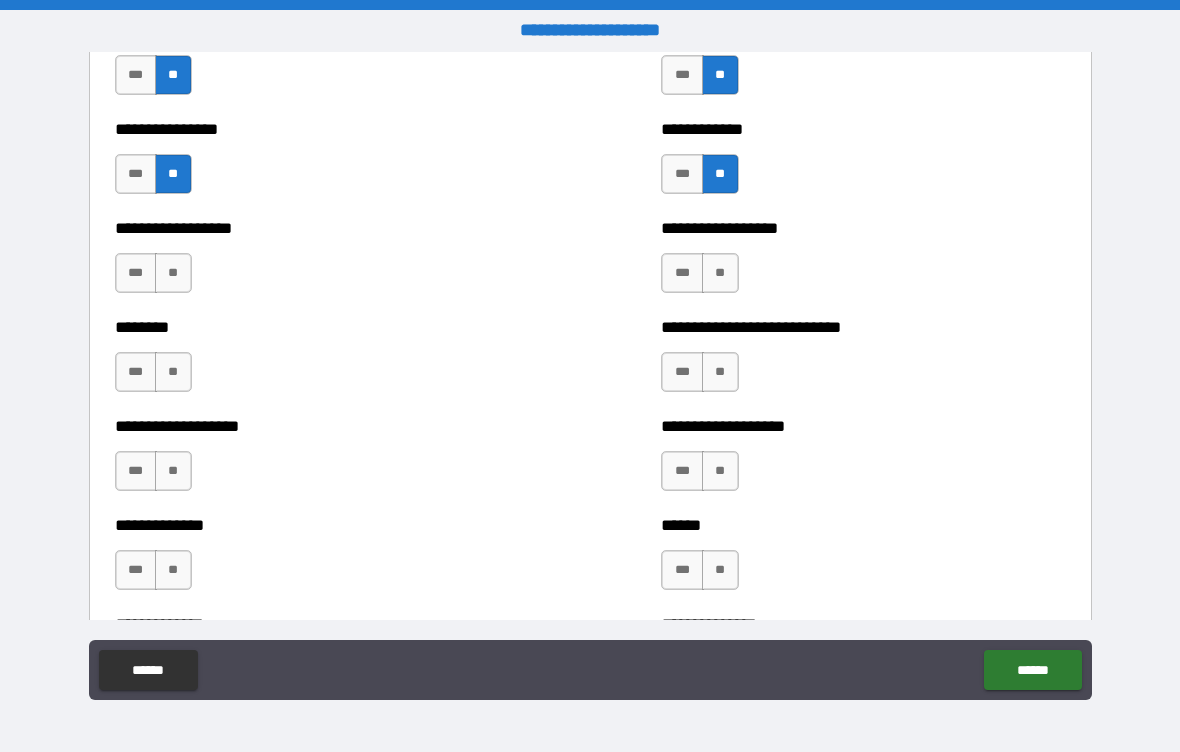 click on "**" at bounding box center [173, 273] 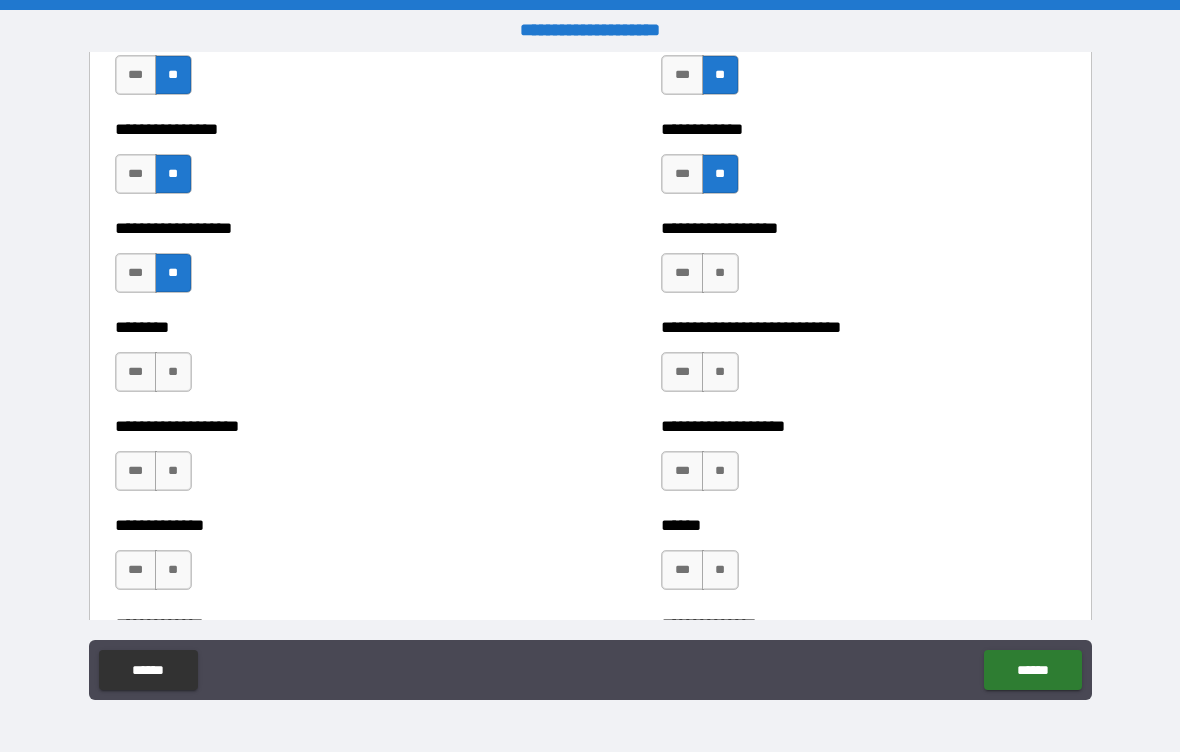 click on "**" at bounding box center (720, 273) 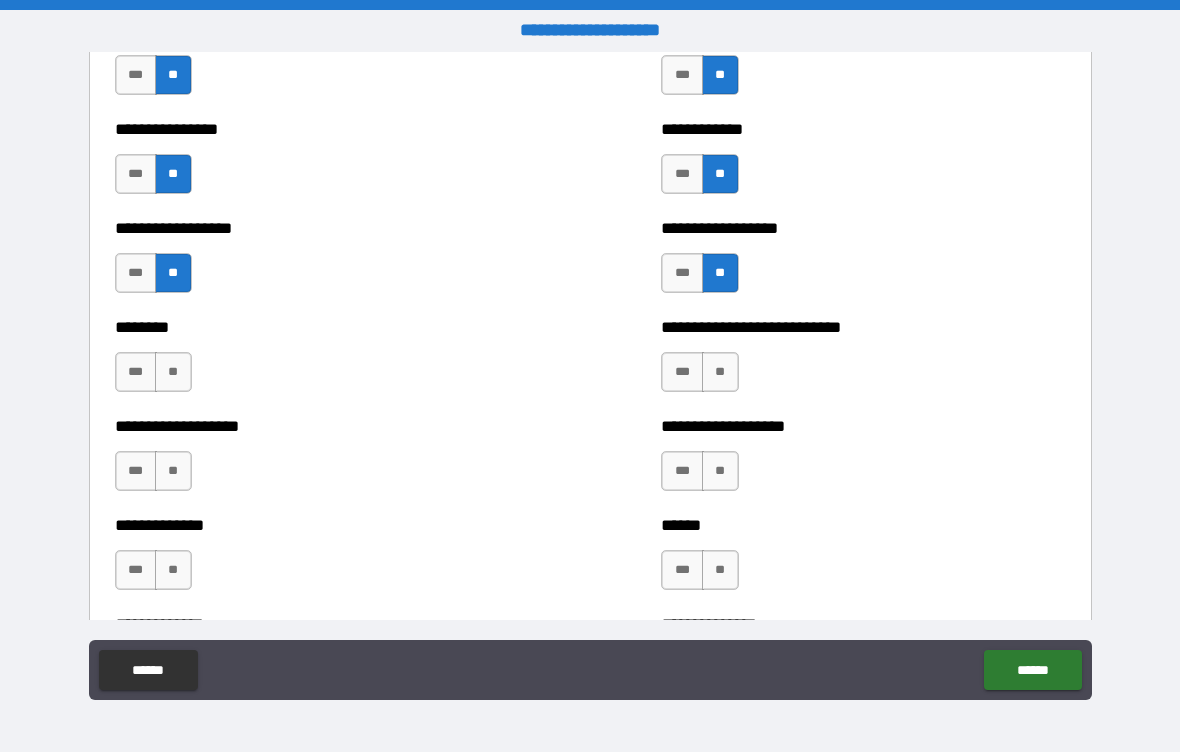 click on "**" at bounding box center (720, 372) 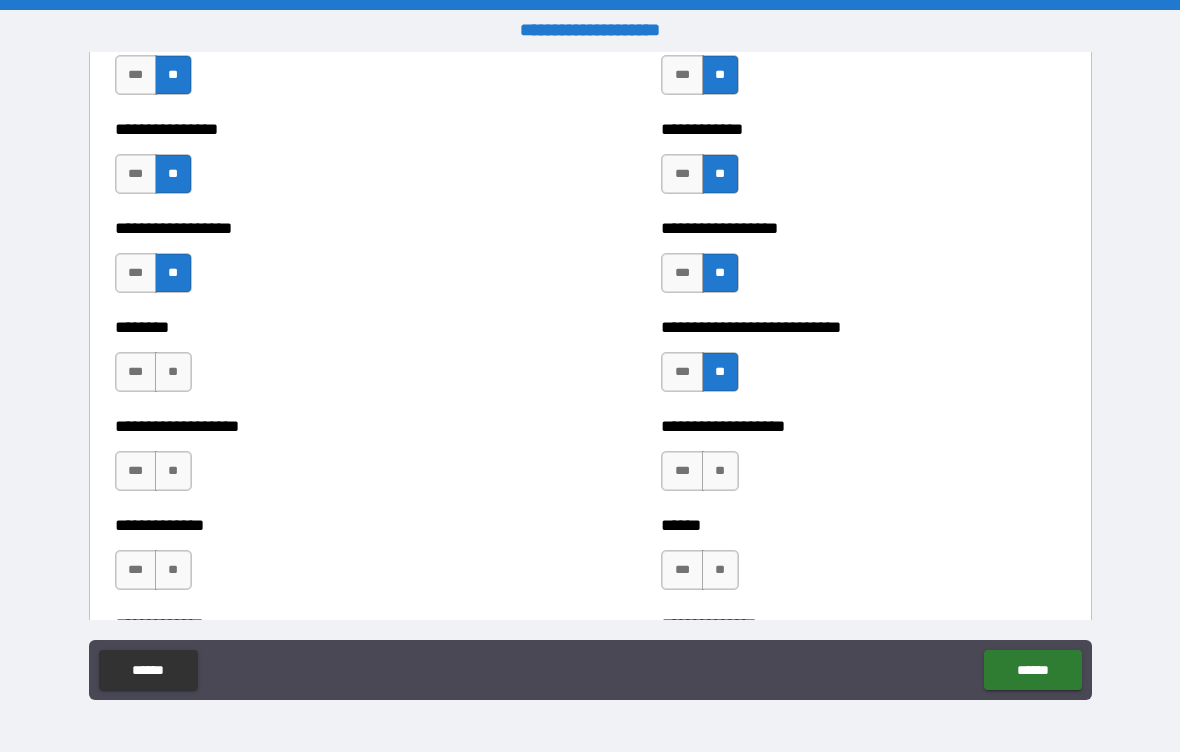 click on "**" at bounding box center (173, 372) 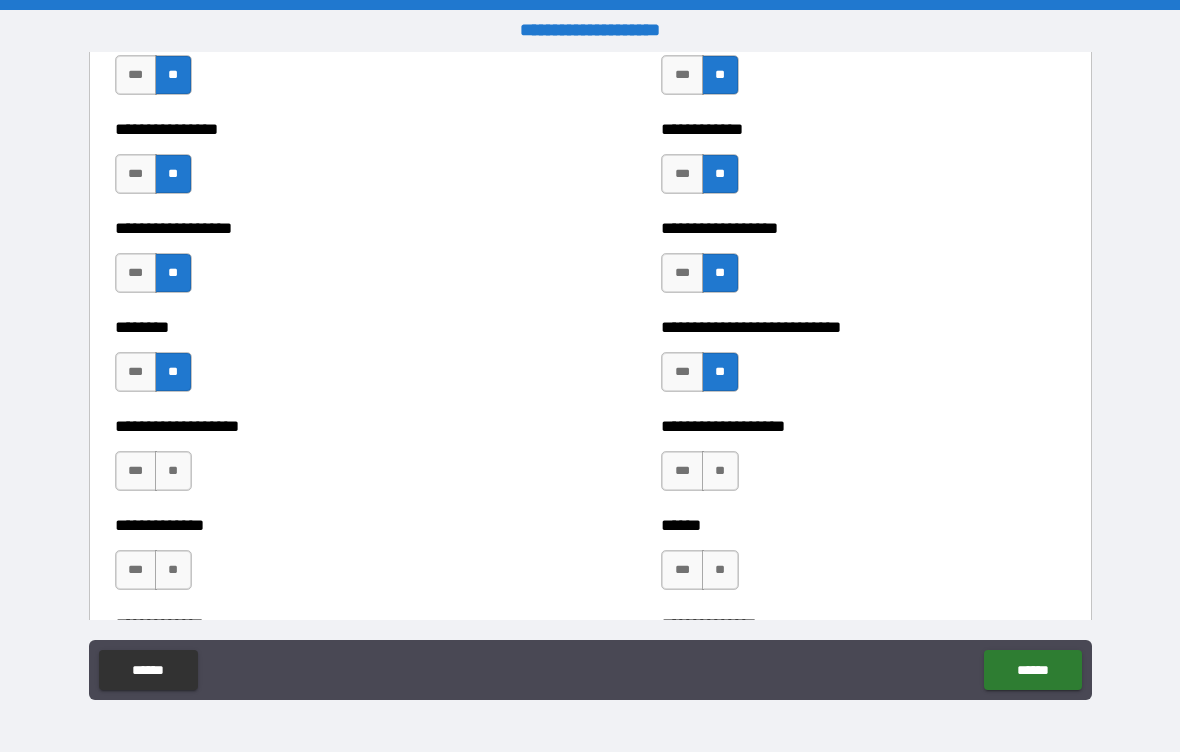click on "**" at bounding box center [173, 471] 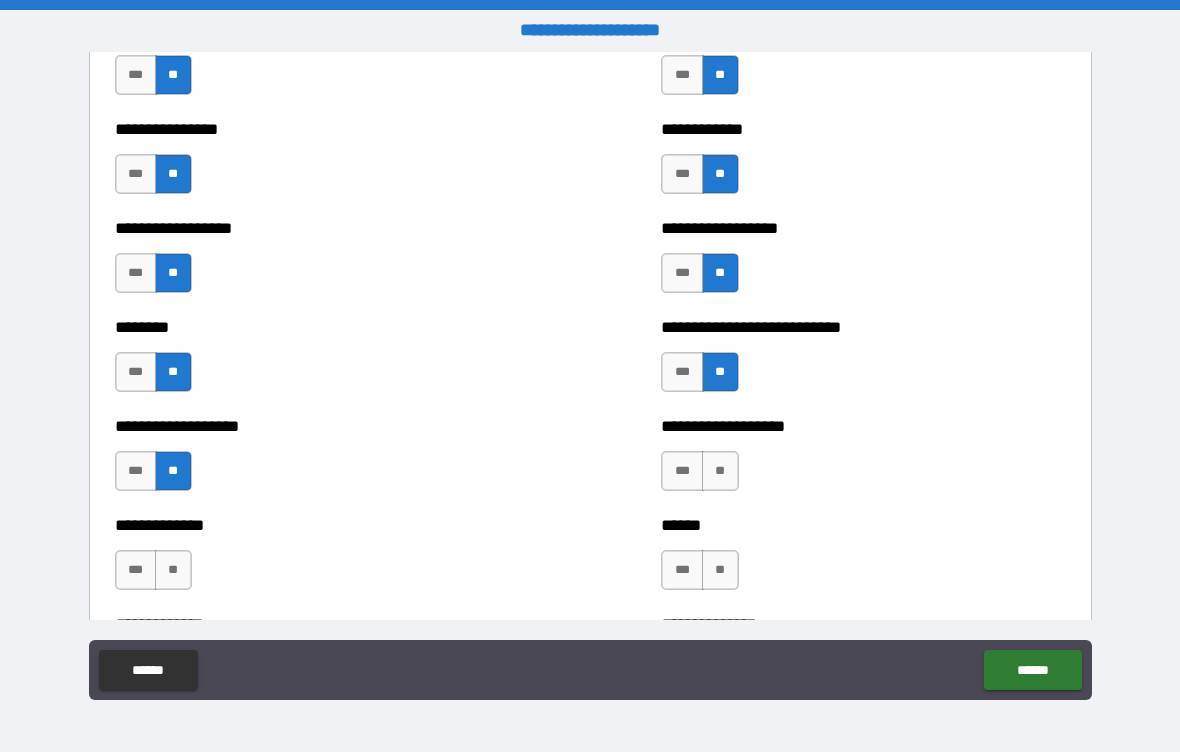 click on "**" at bounding box center [720, 471] 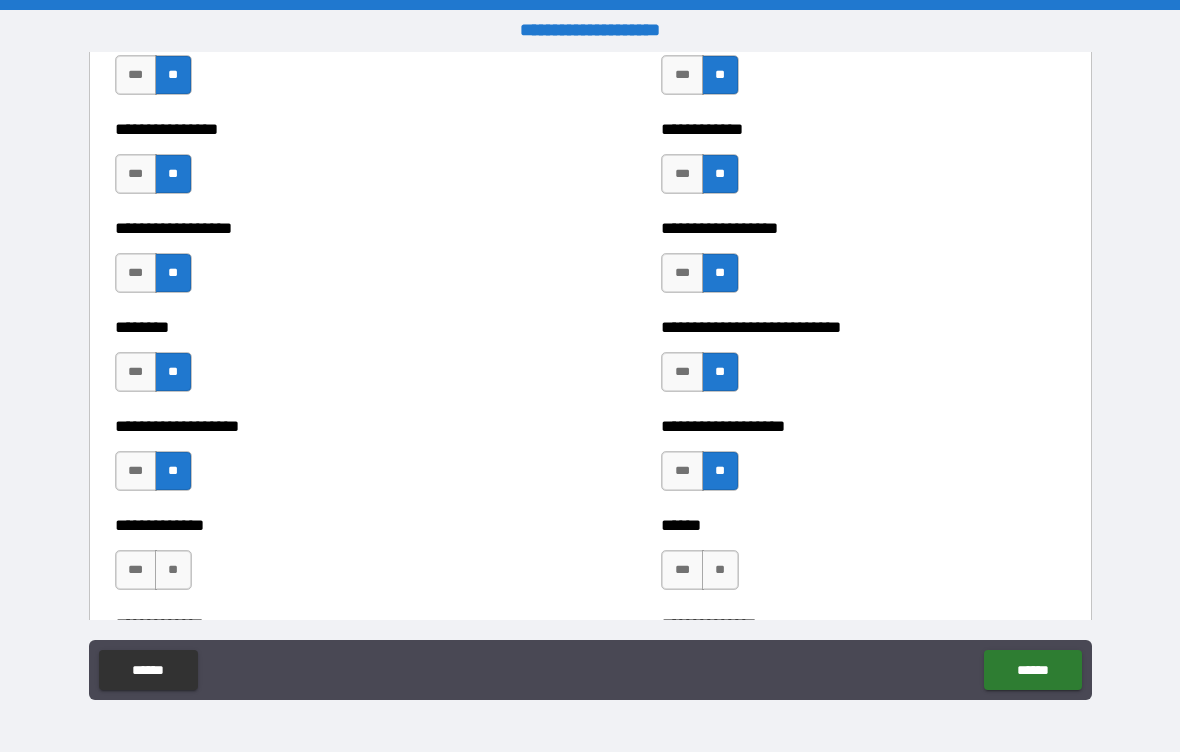 click on "**" at bounding box center (720, 570) 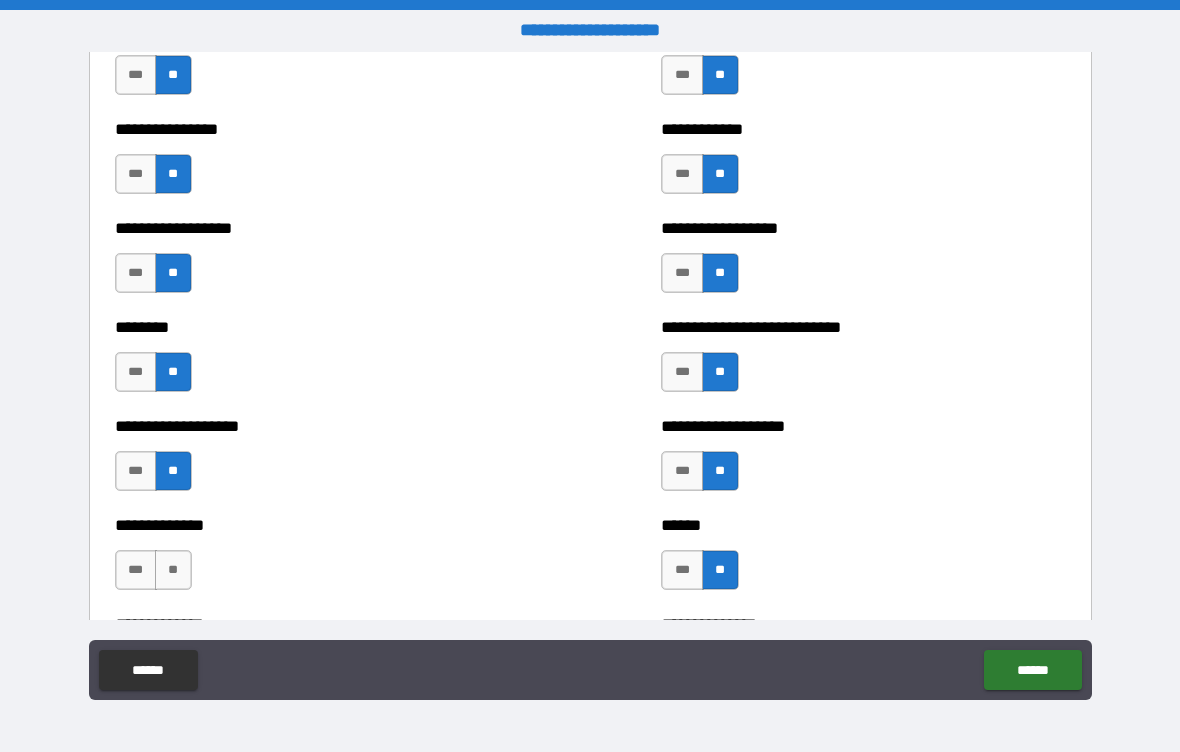 click on "**" at bounding box center (173, 570) 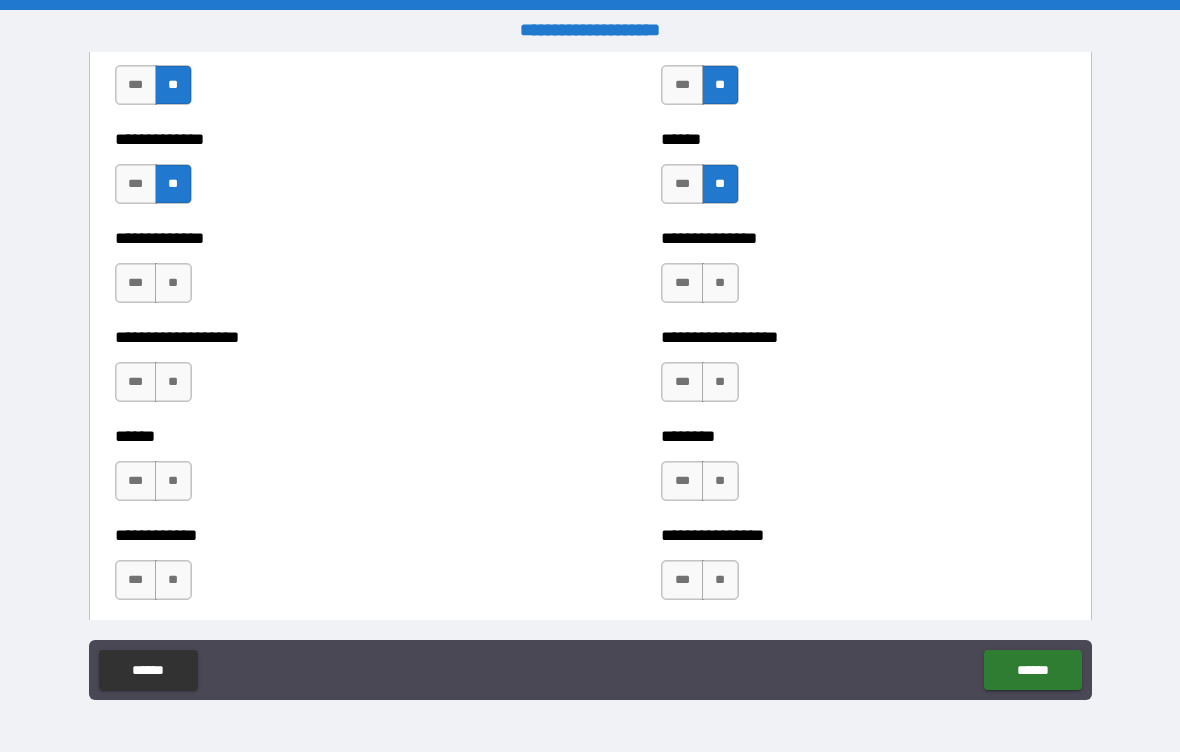 scroll, scrollTop: 4970, scrollLeft: 0, axis: vertical 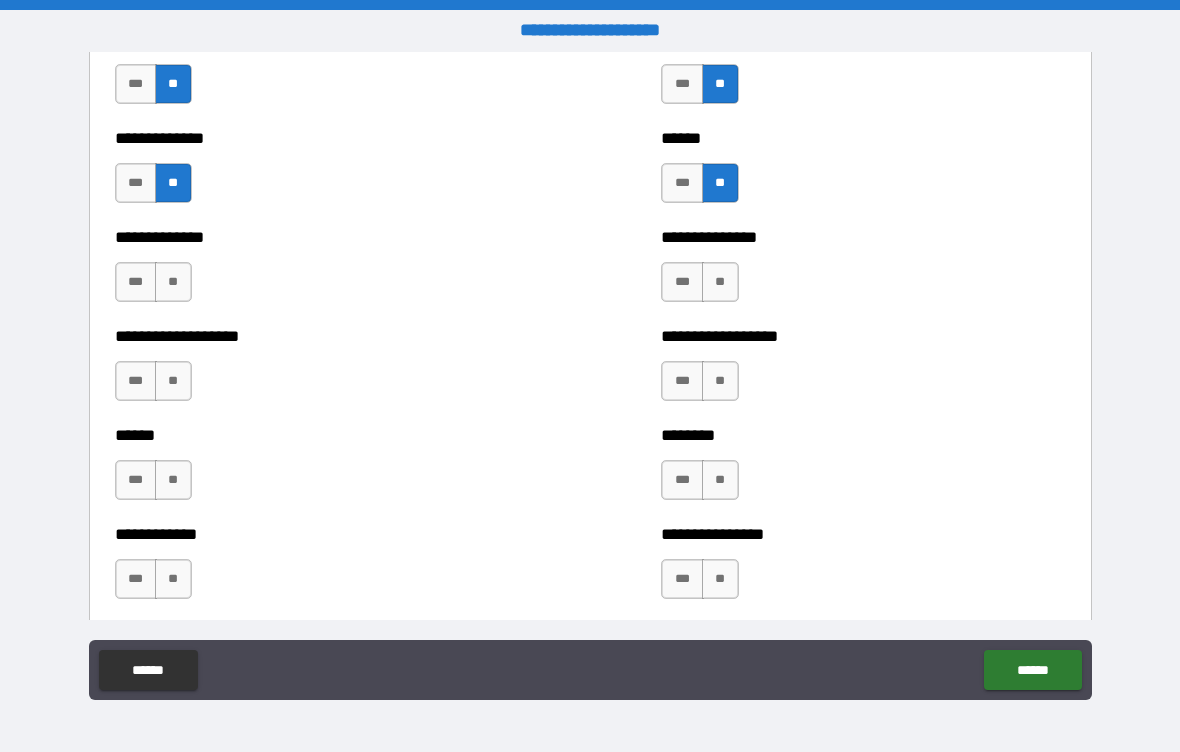 click on "**" at bounding box center (173, 282) 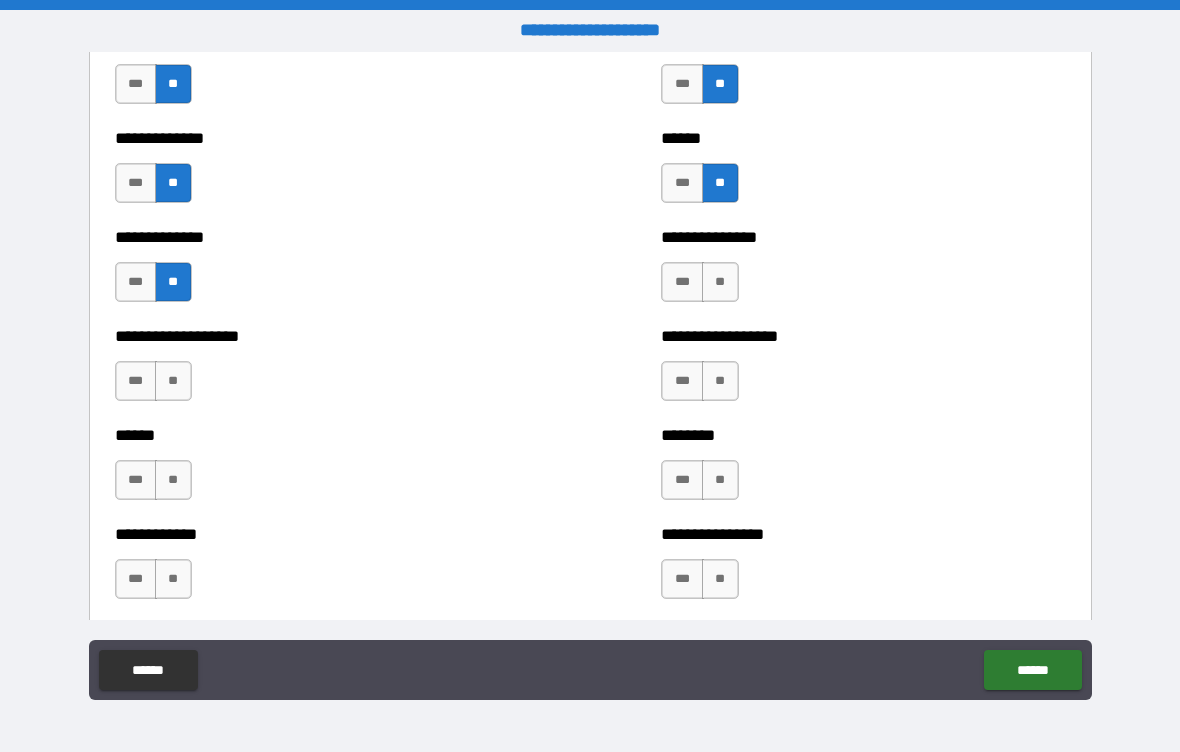 click on "**" at bounding box center [720, 282] 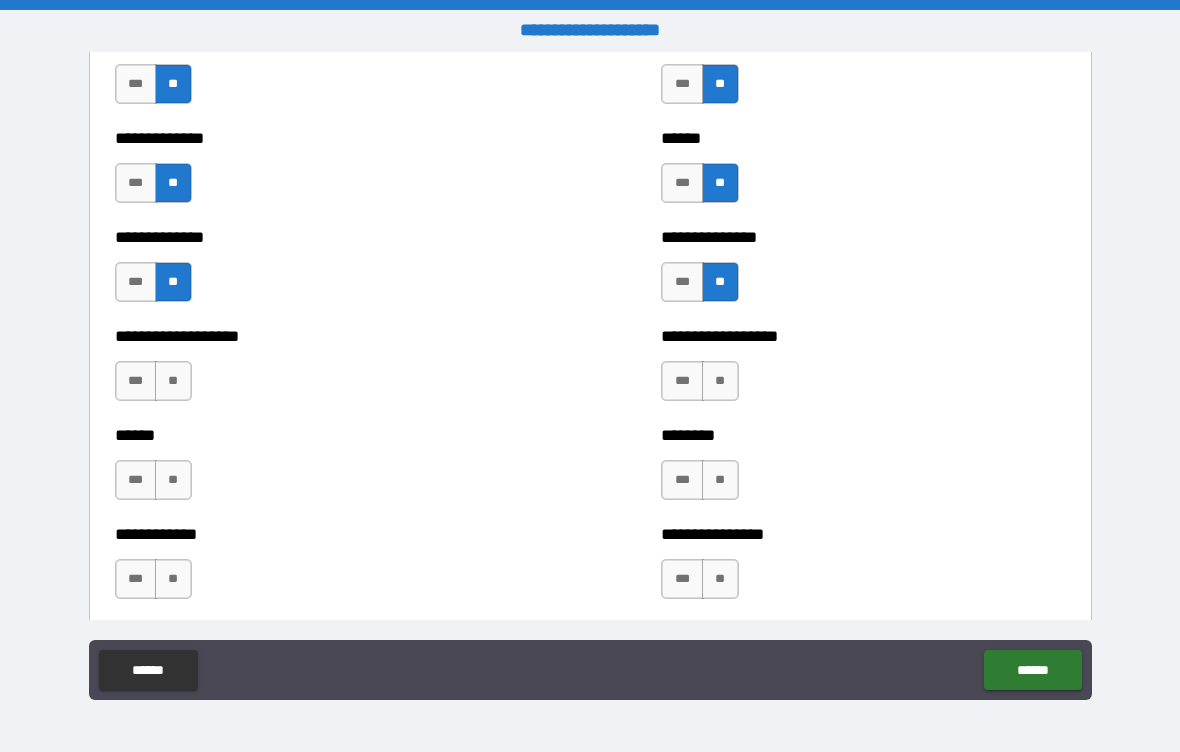 click on "**" at bounding box center (720, 381) 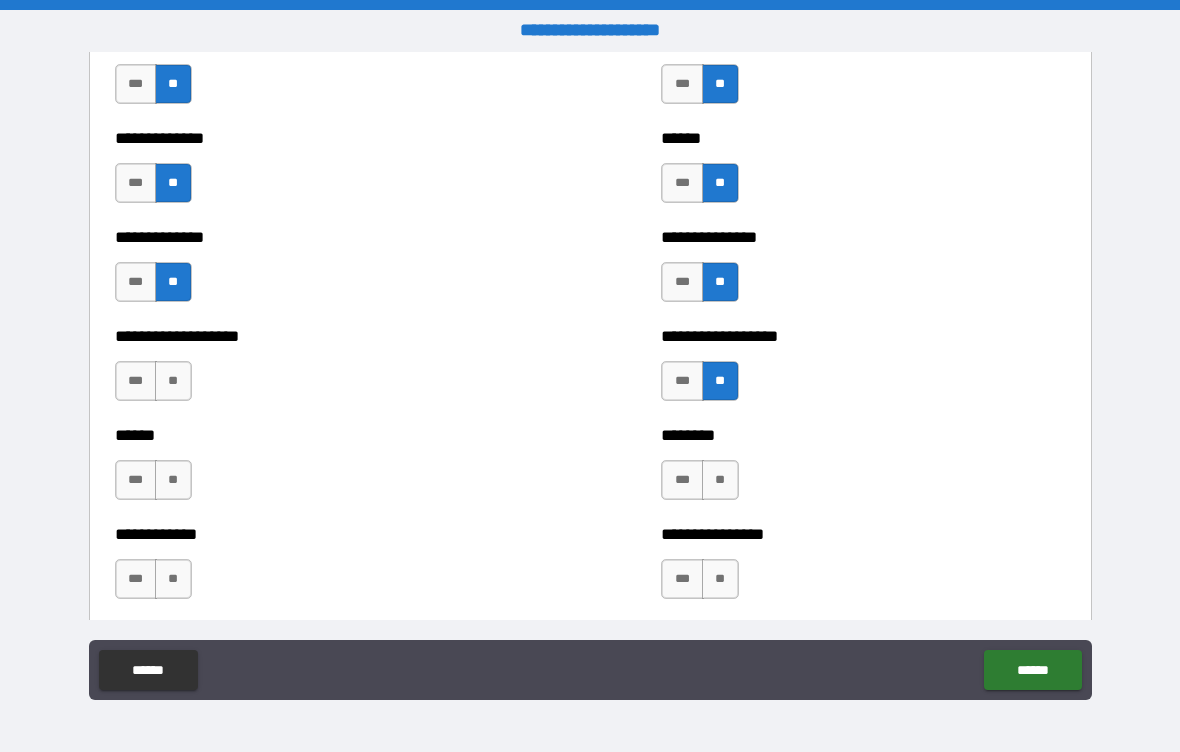 click on "**" at bounding box center (173, 381) 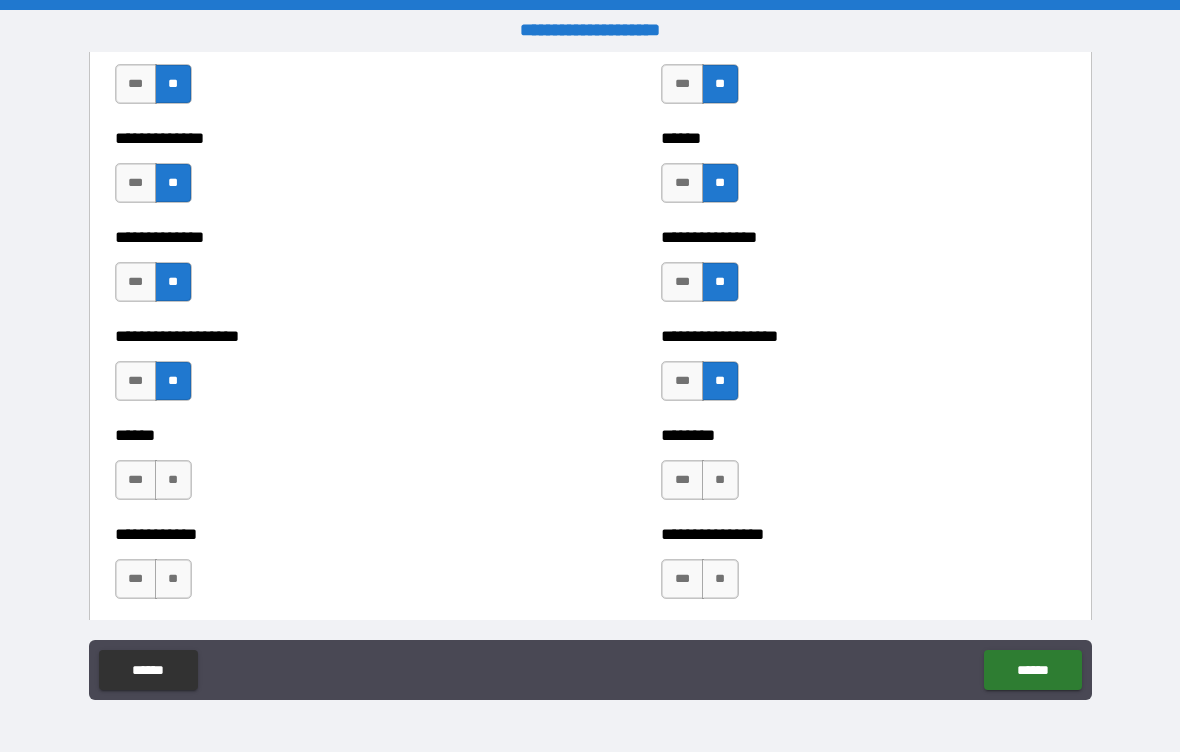 click on "**" at bounding box center [173, 480] 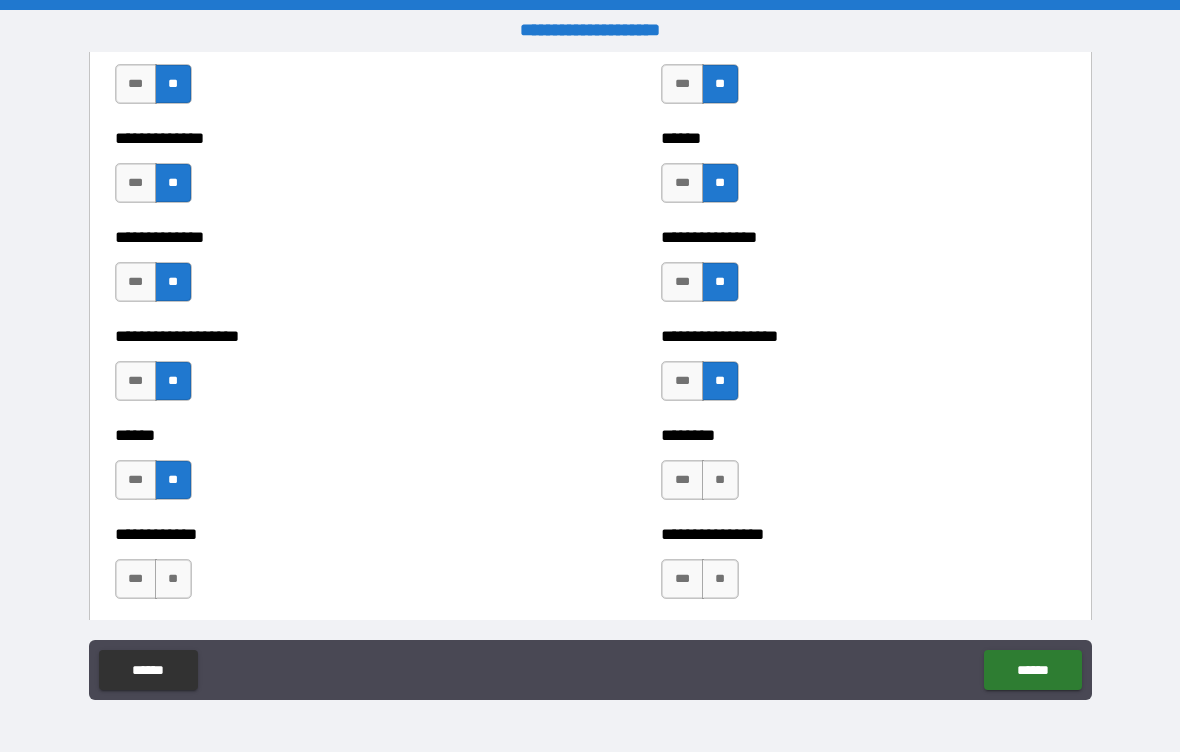click on "**" at bounding box center (720, 480) 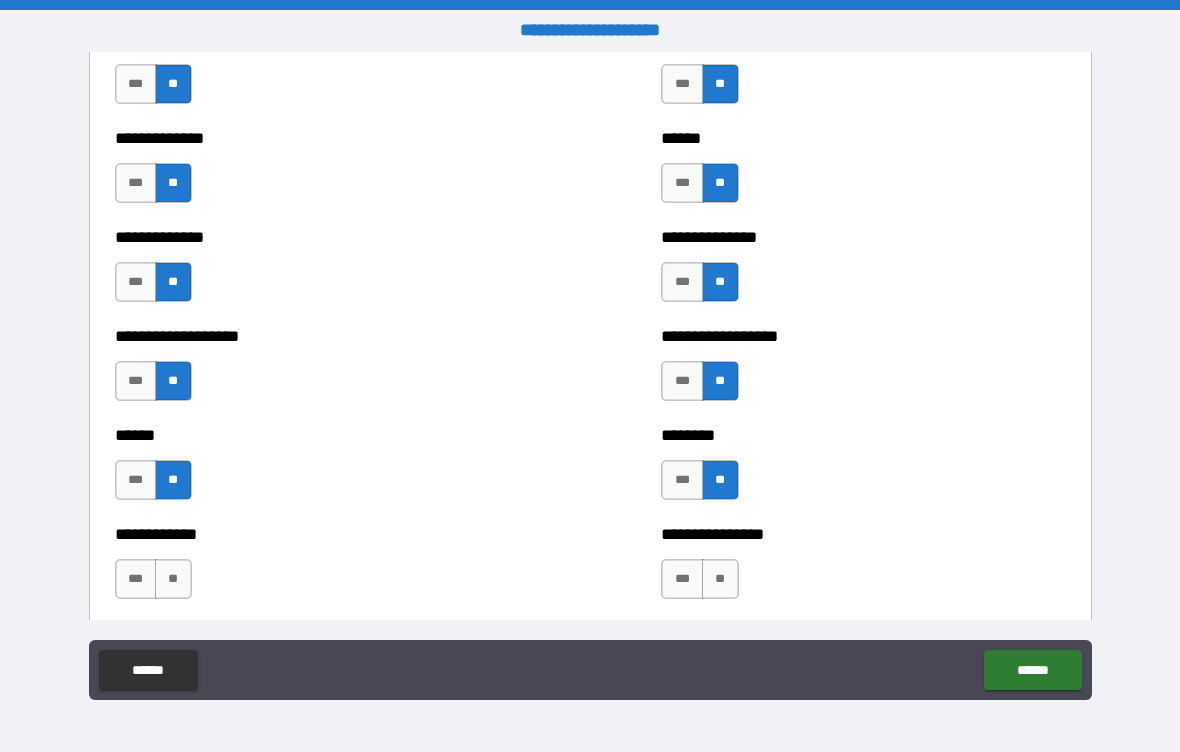 click on "**" at bounding box center [173, 579] 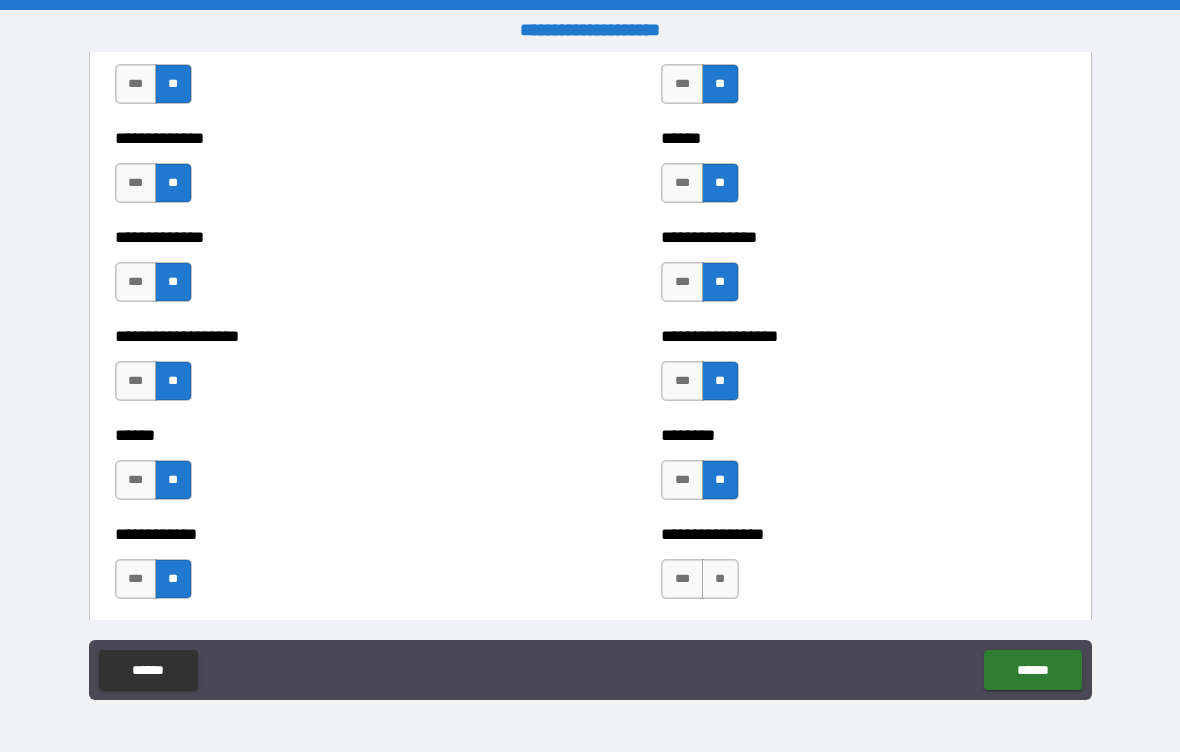 click on "**" at bounding box center (720, 579) 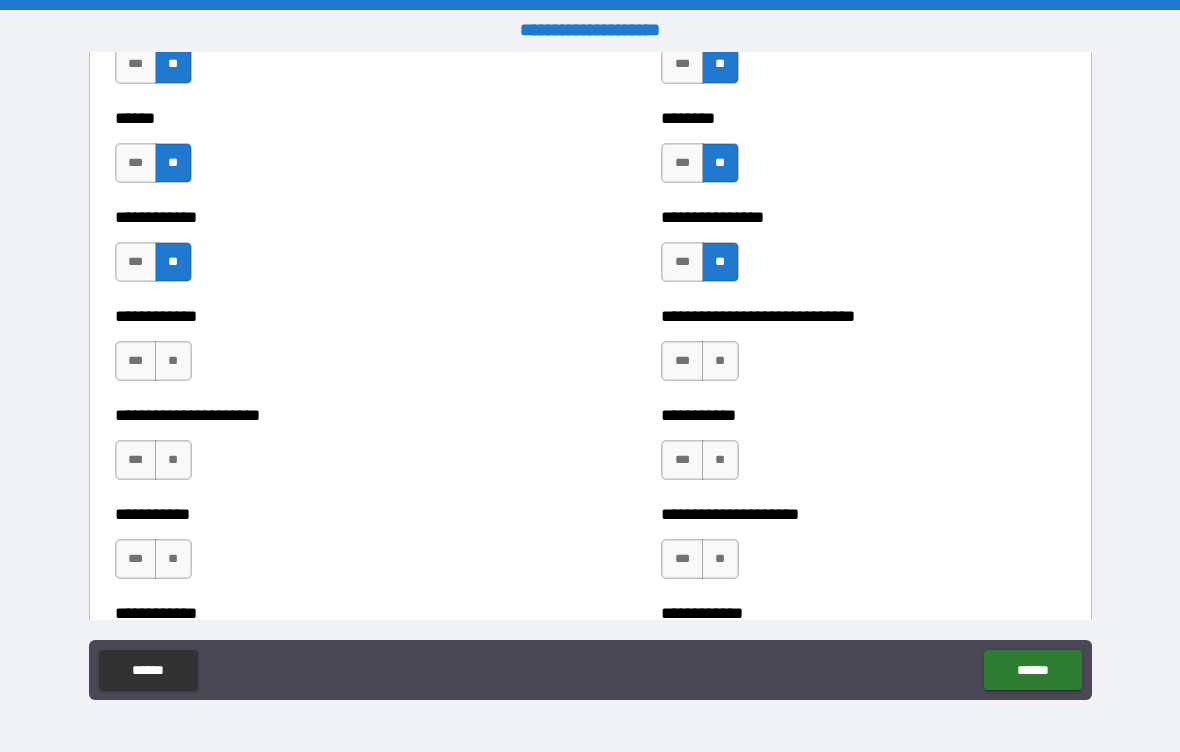 scroll, scrollTop: 5373, scrollLeft: 0, axis: vertical 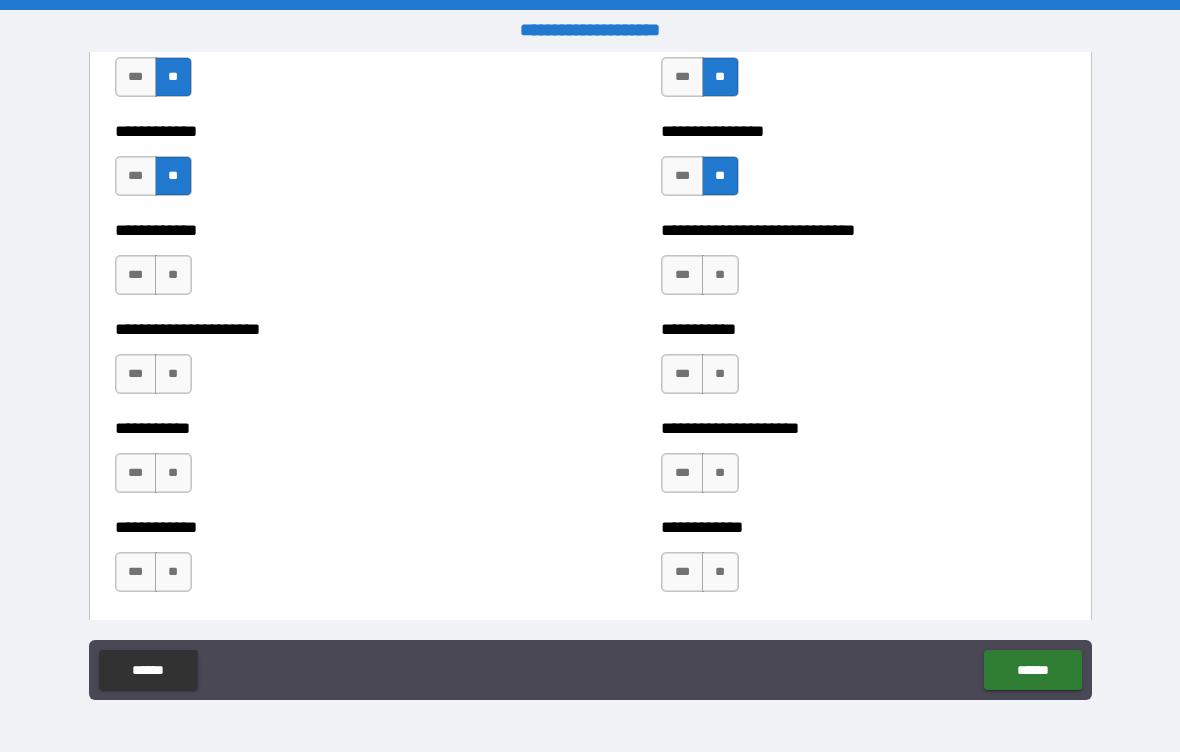 click on "**" at bounding box center [173, 275] 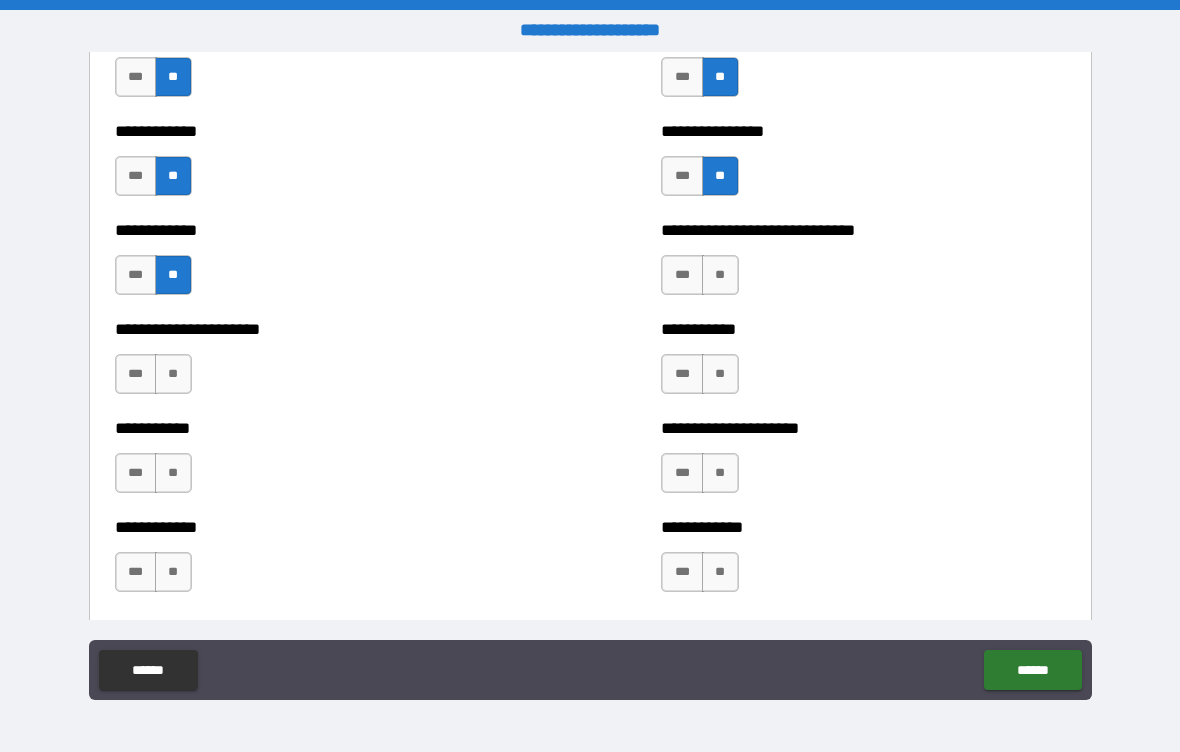 click on "**" at bounding box center [720, 275] 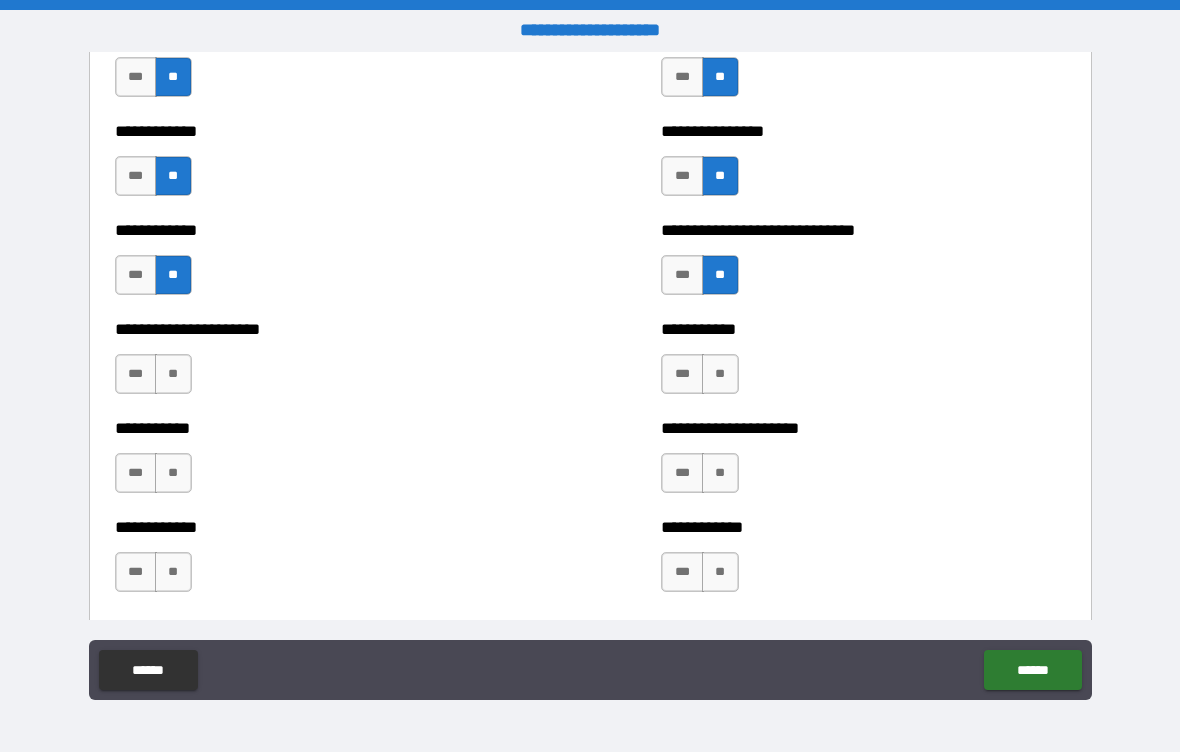 click on "**" at bounding box center [720, 374] 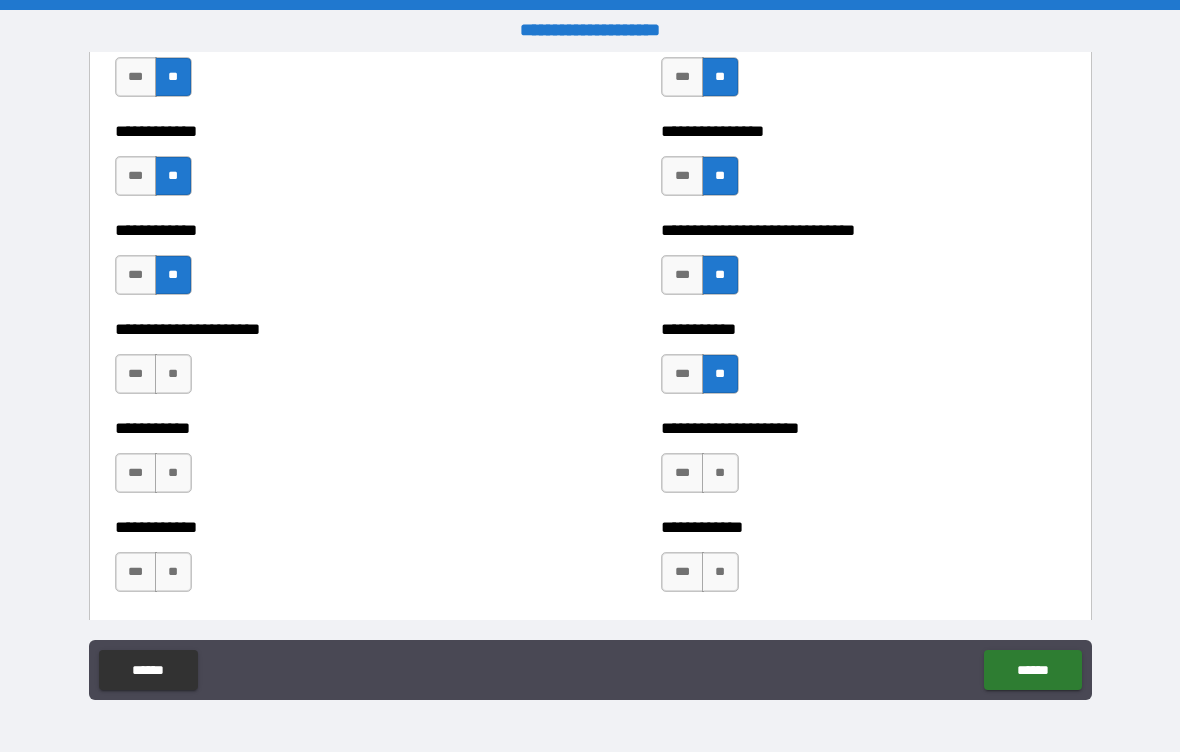 click on "**" at bounding box center (173, 374) 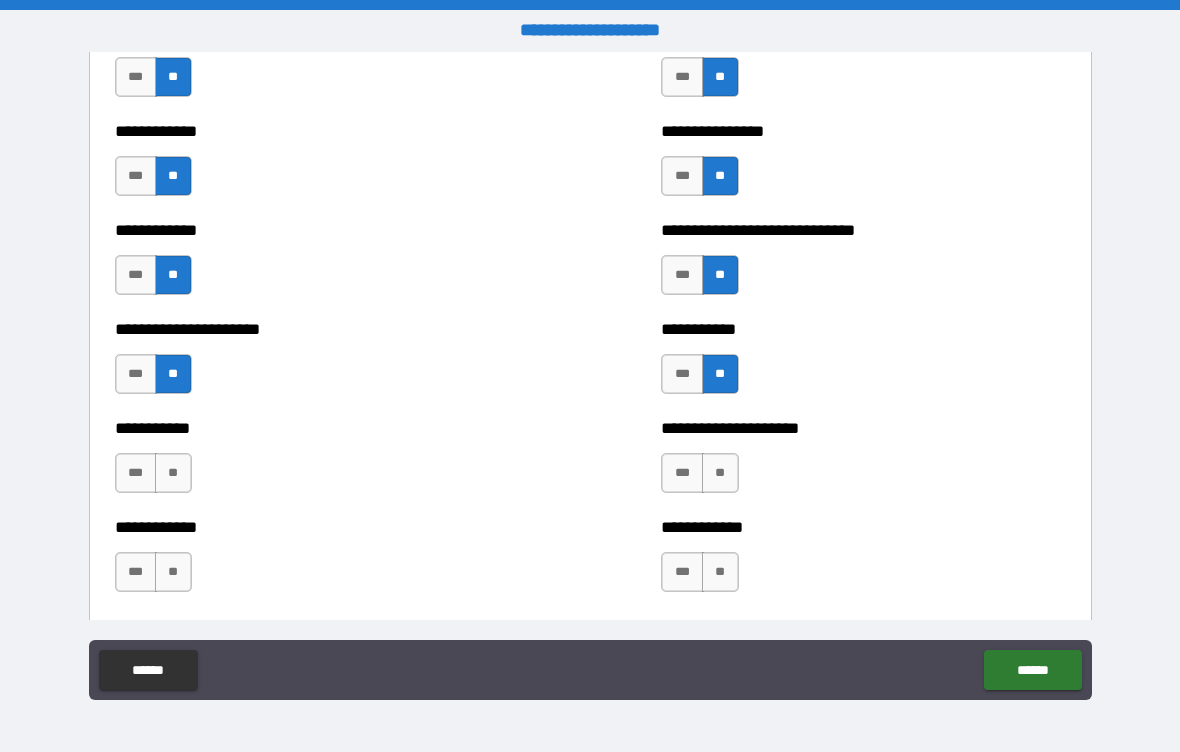 click on "**" at bounding box center (173, 473) 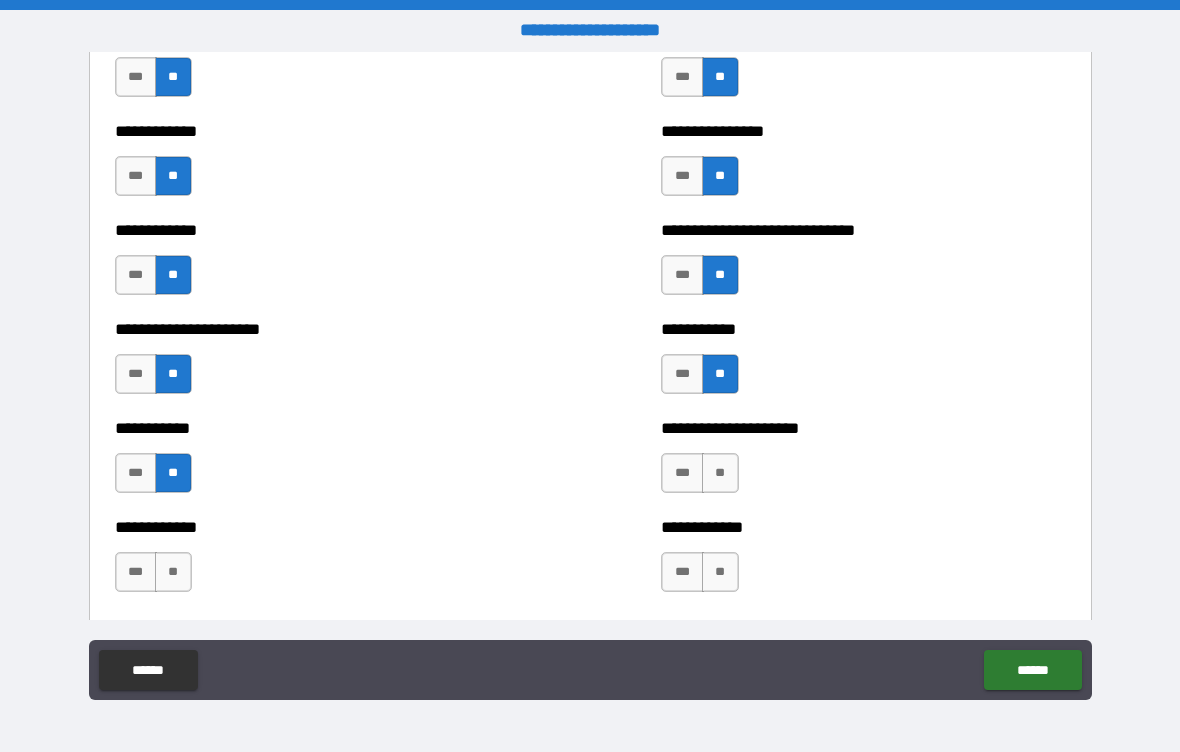 click on "**" at bounding box center [720, 473] 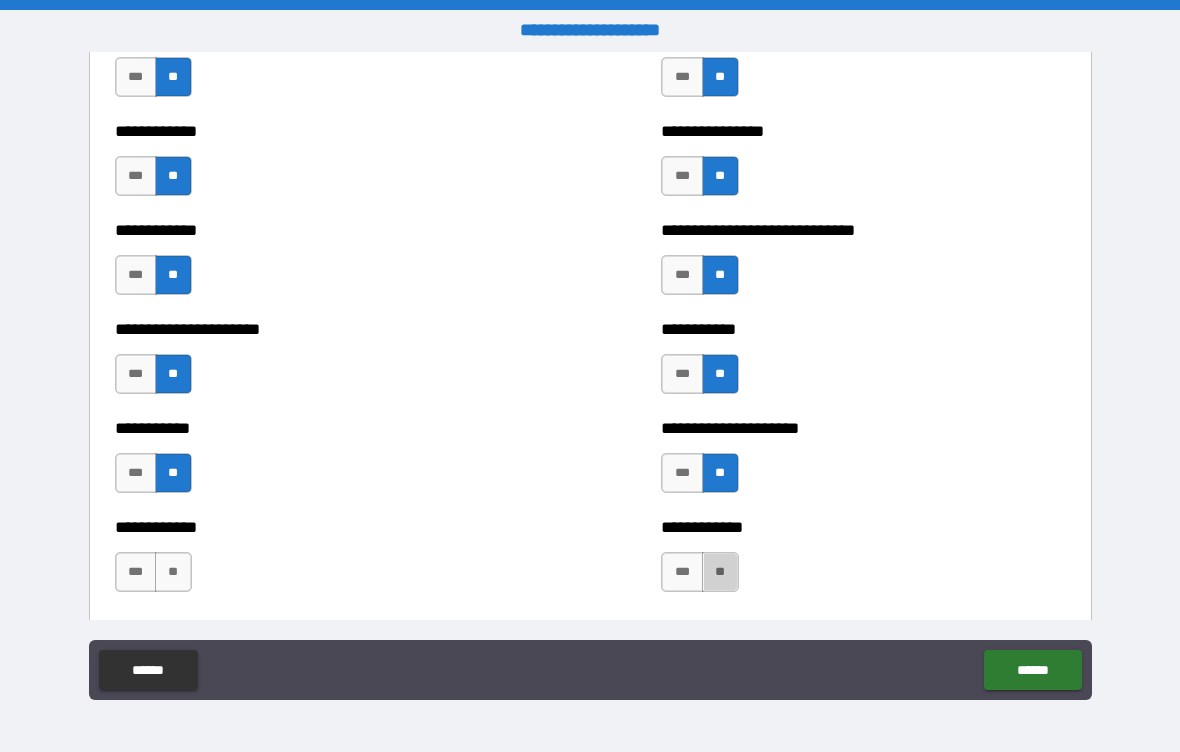 click on "**" at bounding box center [720, 572] 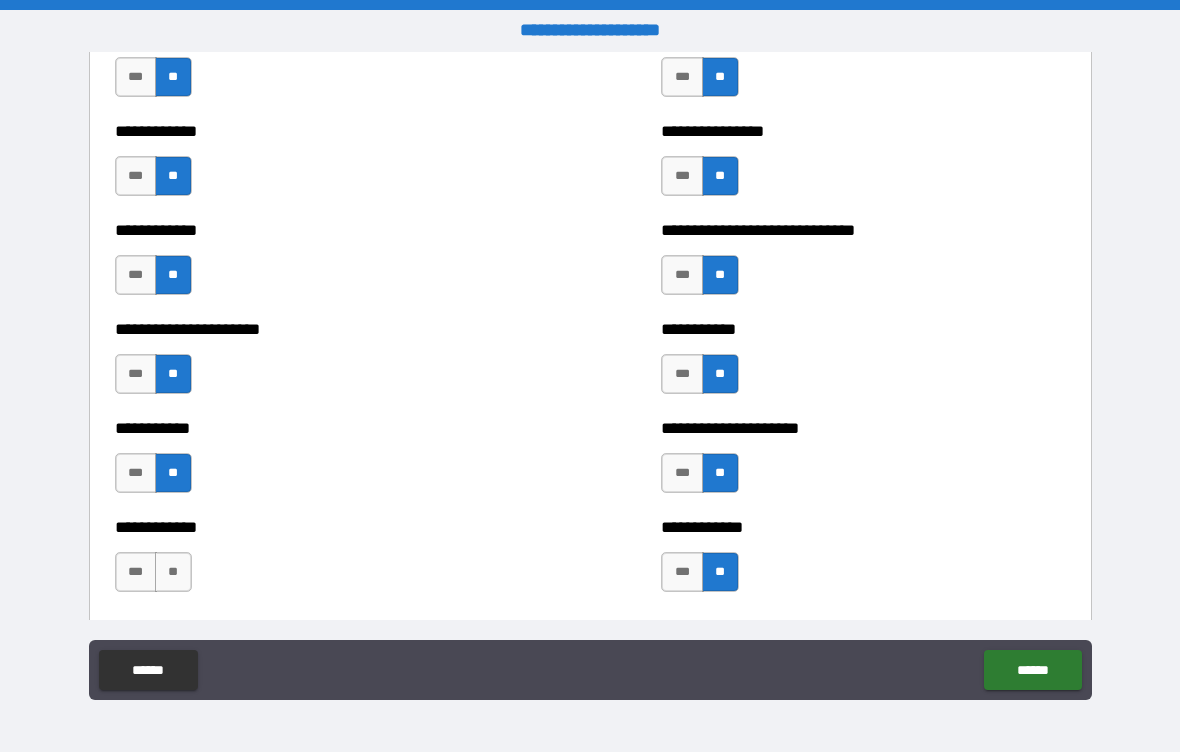 click on "**" at bounding box center [173, 572] 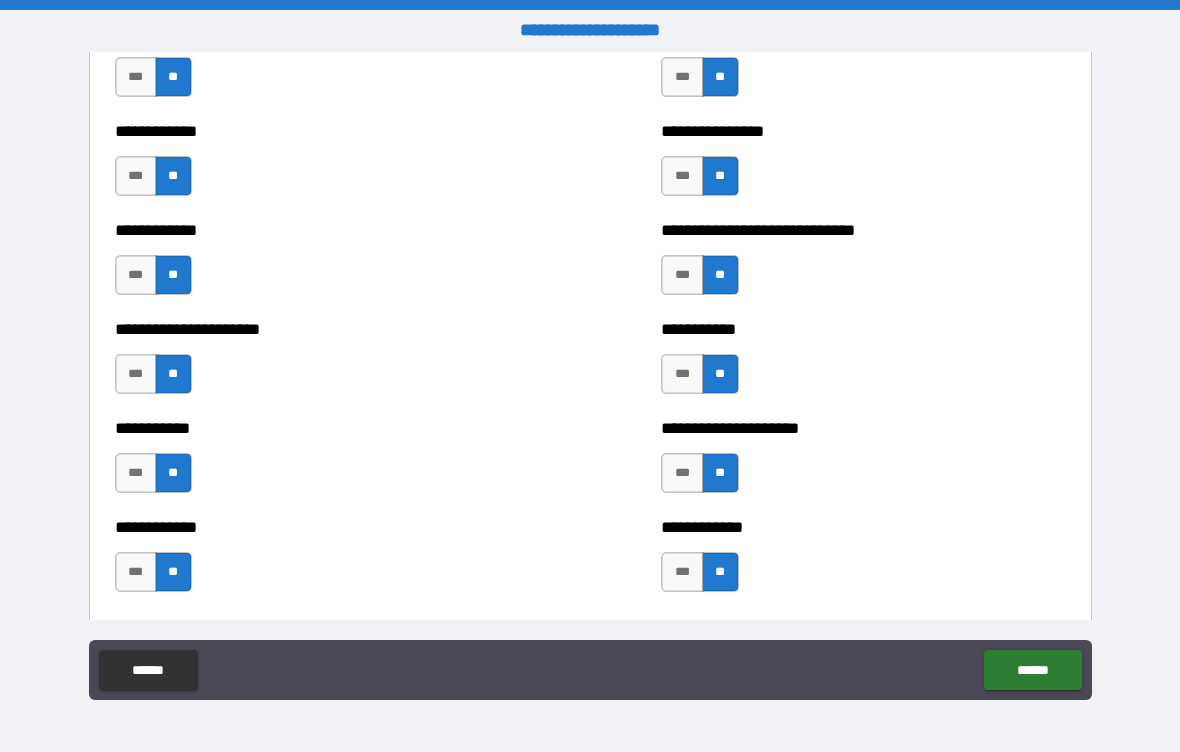 click on "***" at bounding box center (136, 572) 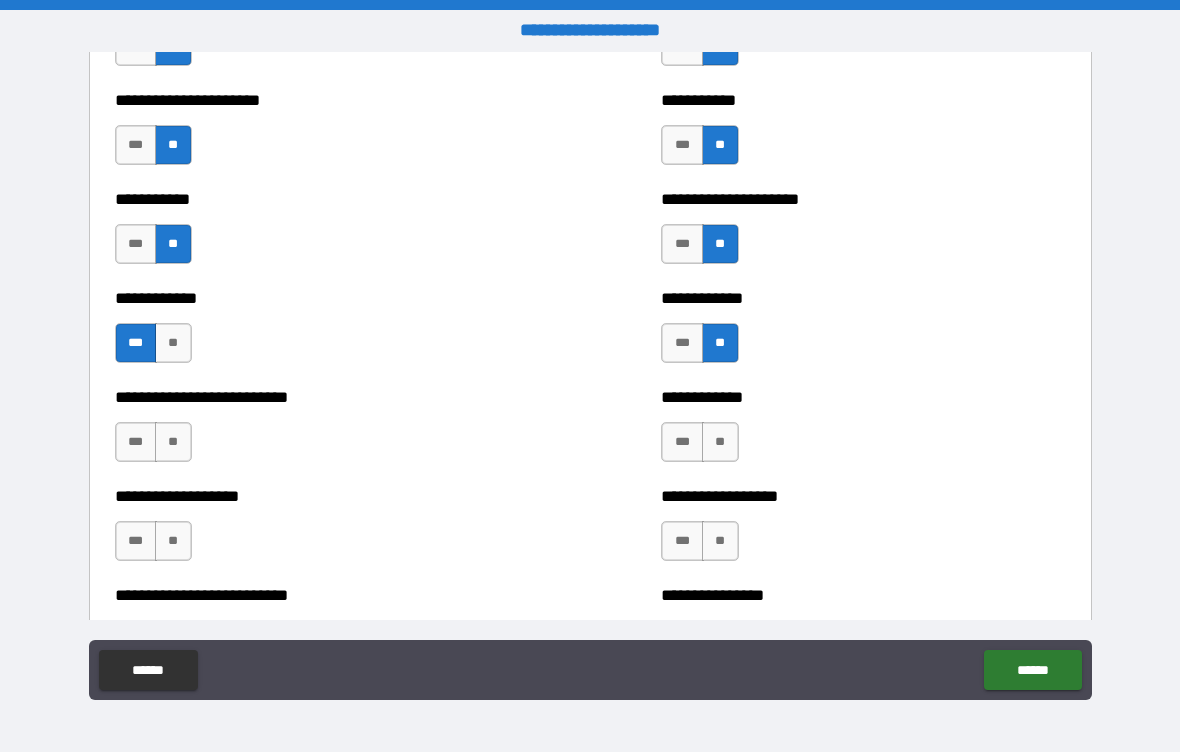 scroll, scrollTop: 5681, scrollLeft: 0, axis: vertical 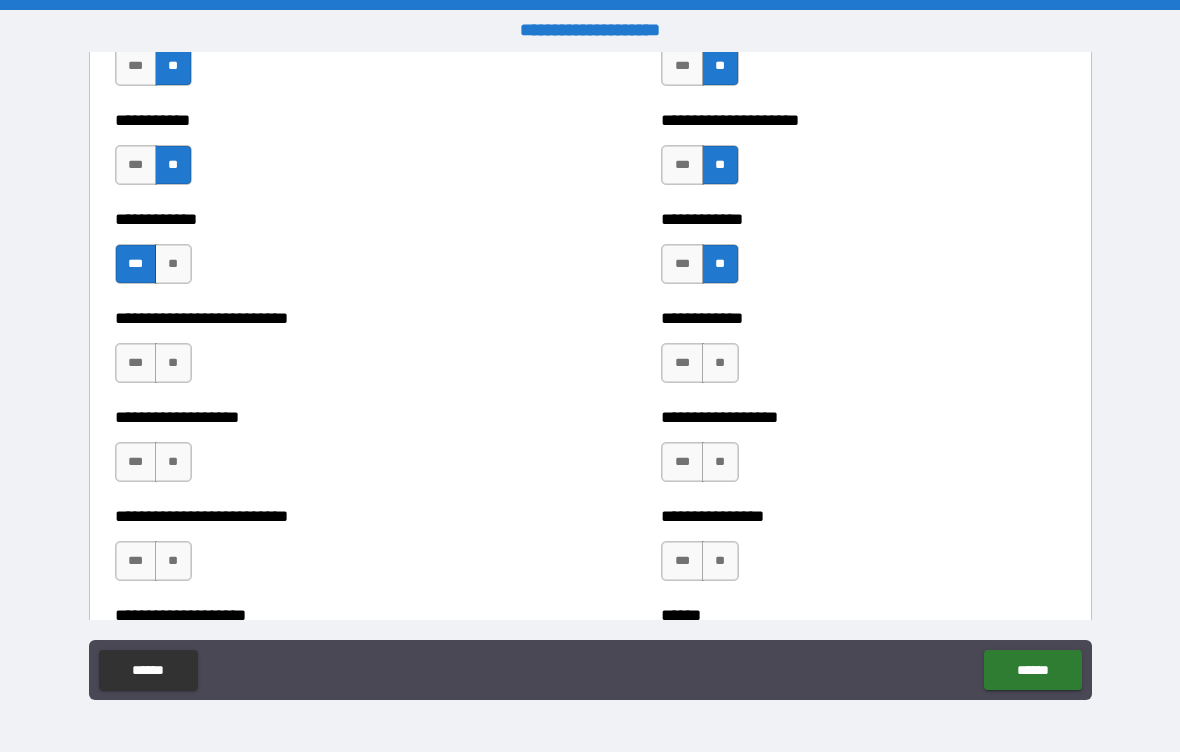 click on "**" at bounding box center [173, 363] 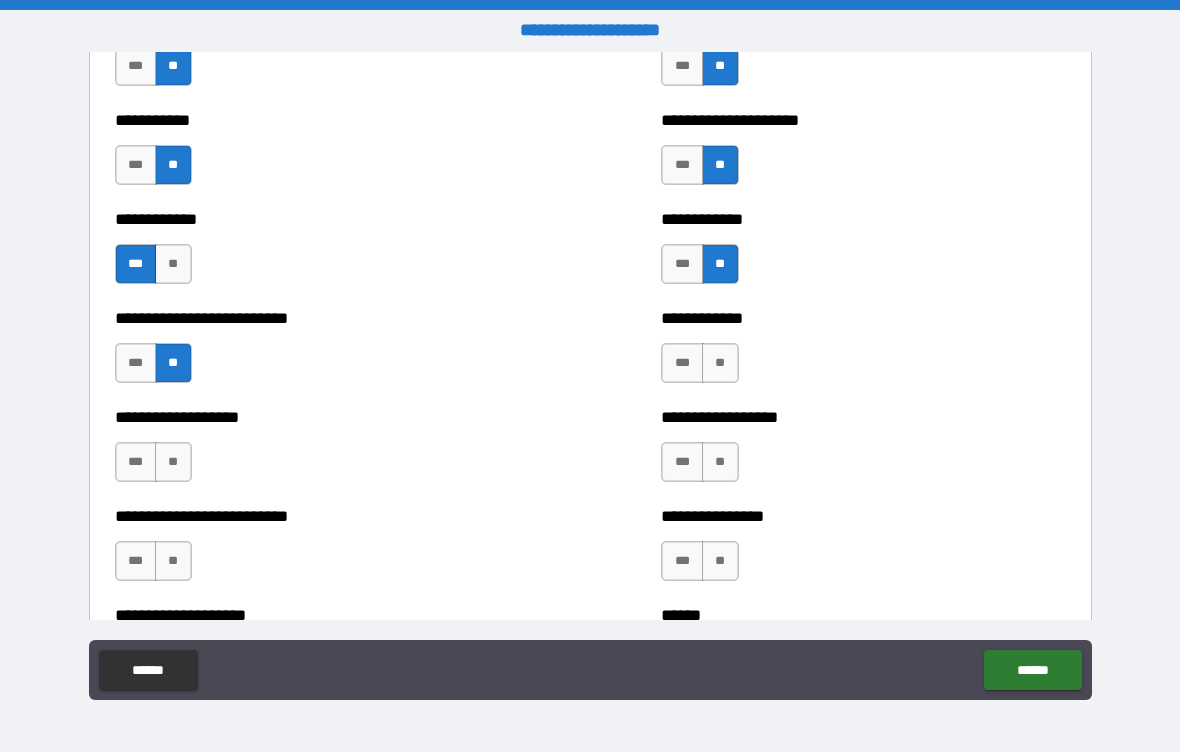 click on "**" at bounding box center [720, 363] 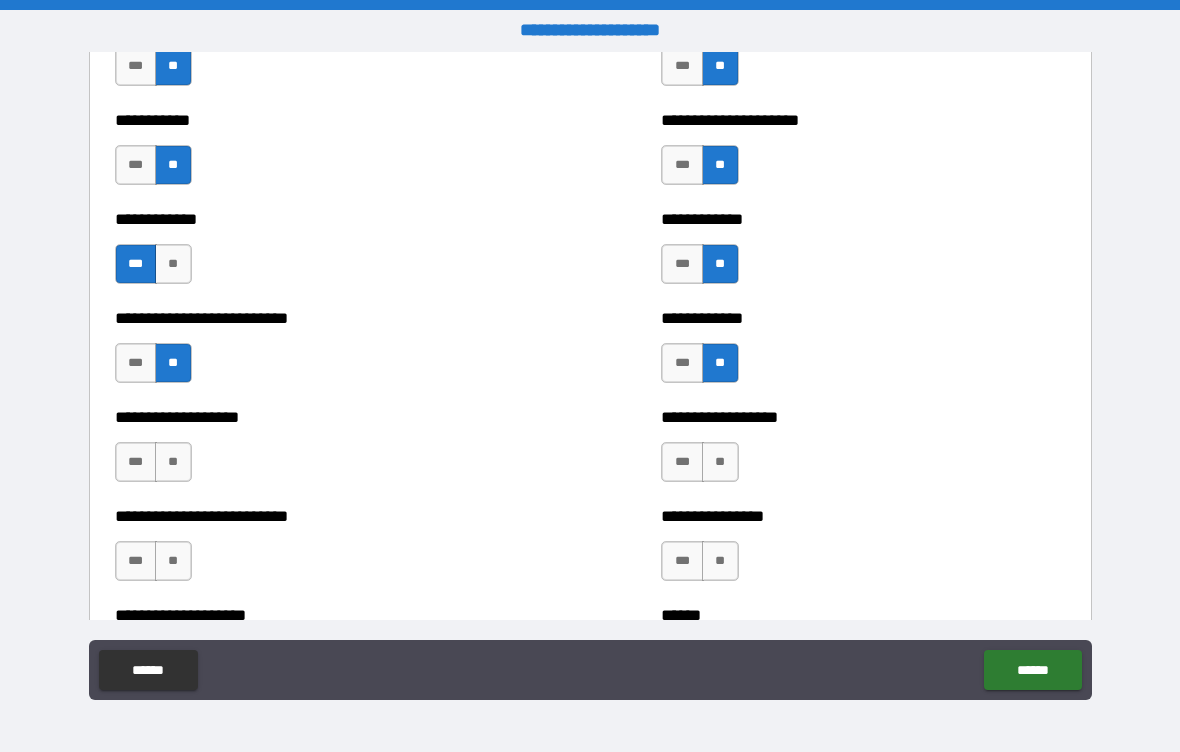 click on "**" at bounding box center (720, 462) 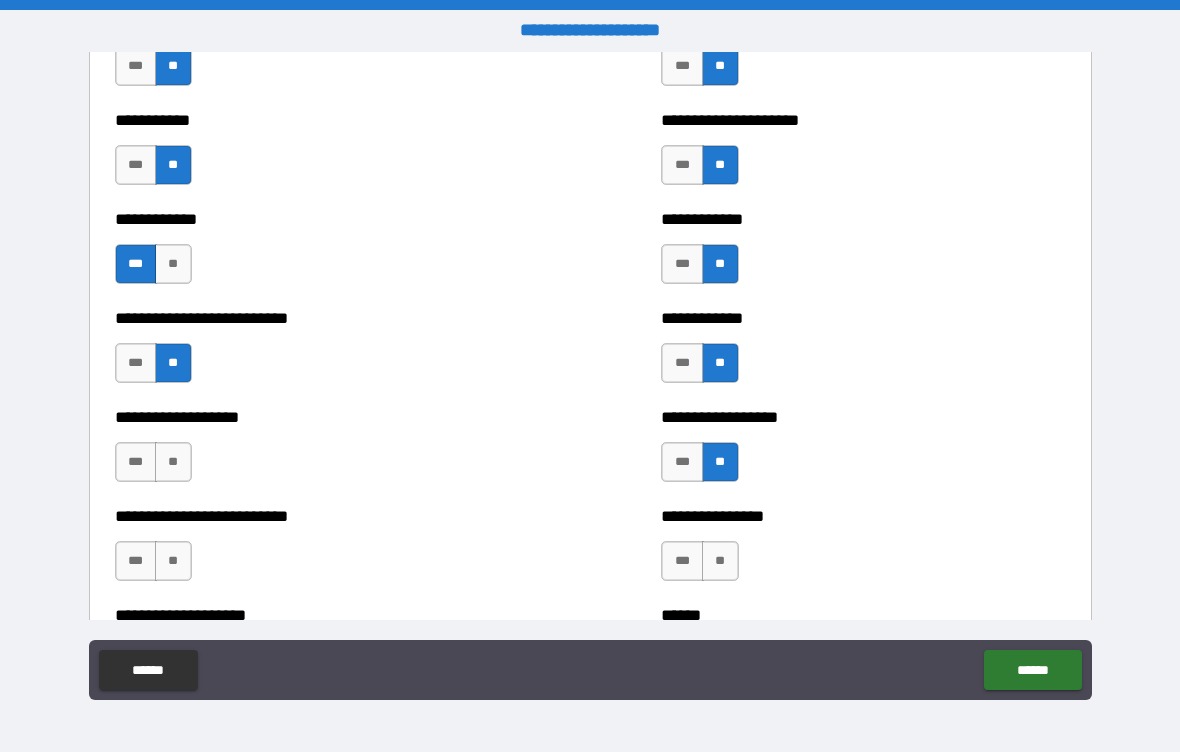 click on "**" at bounding box center (173, 462) 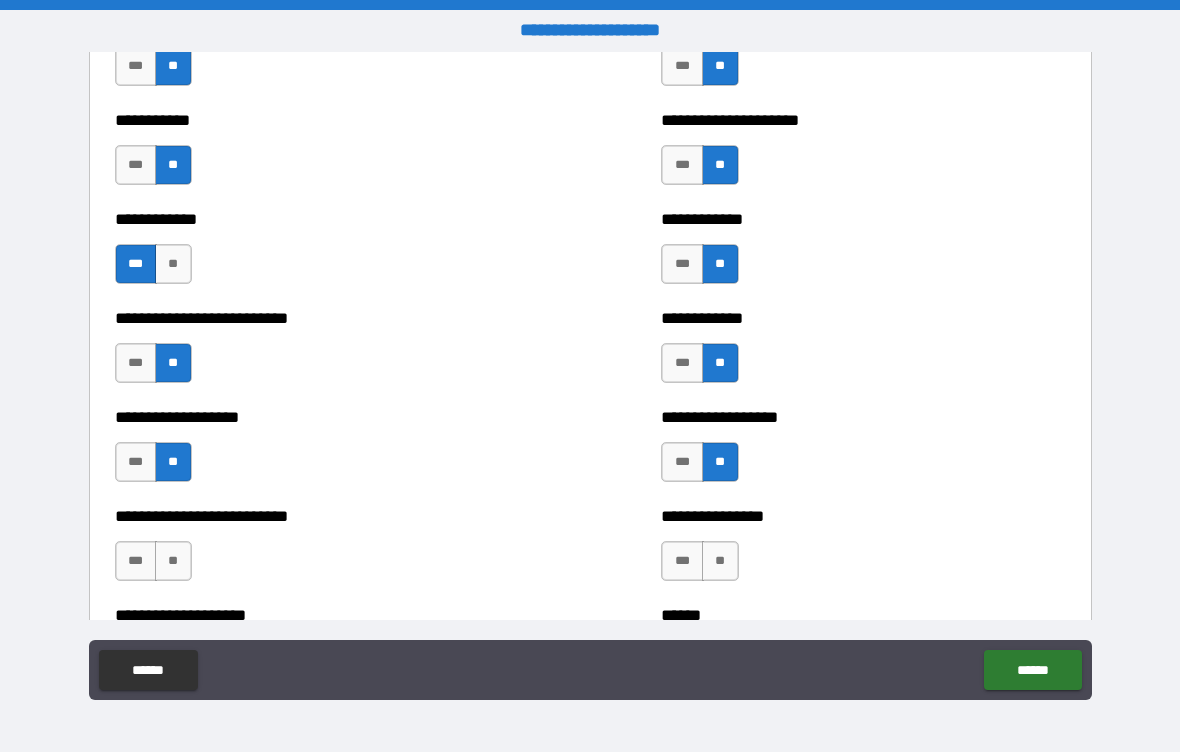 click on "**" at bounding box center [173, 561] 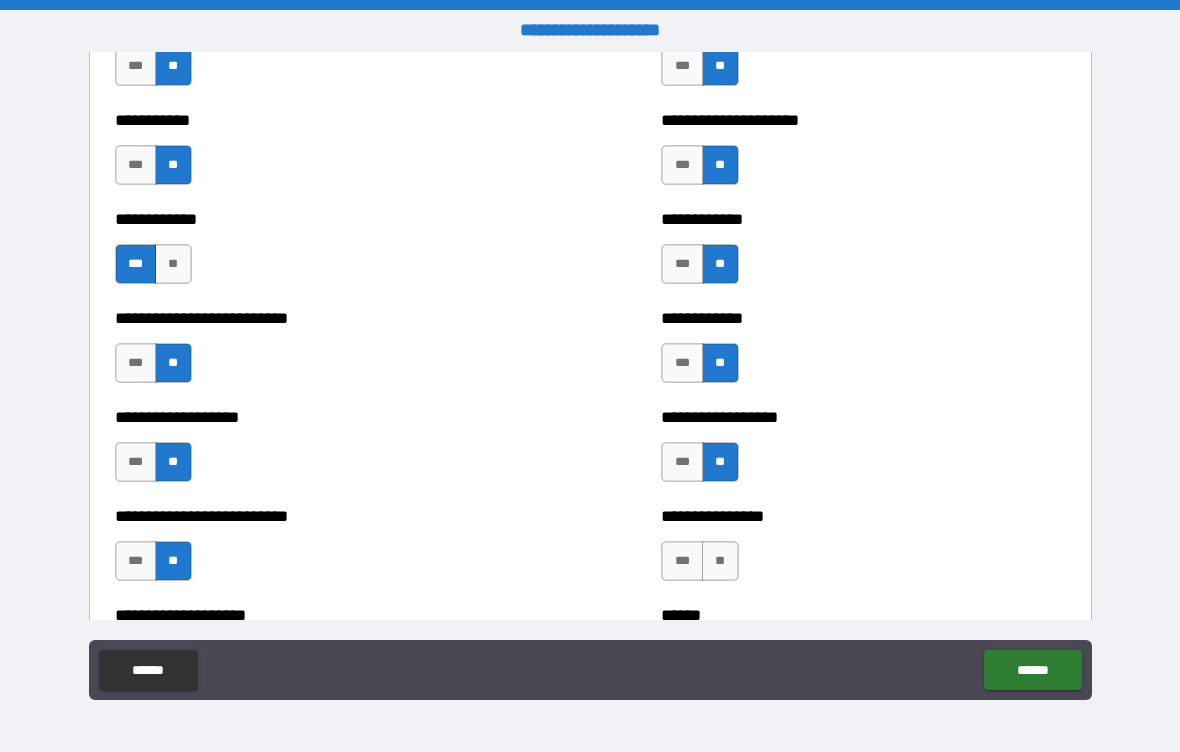 click on "**" at bounding box center (720, 561) 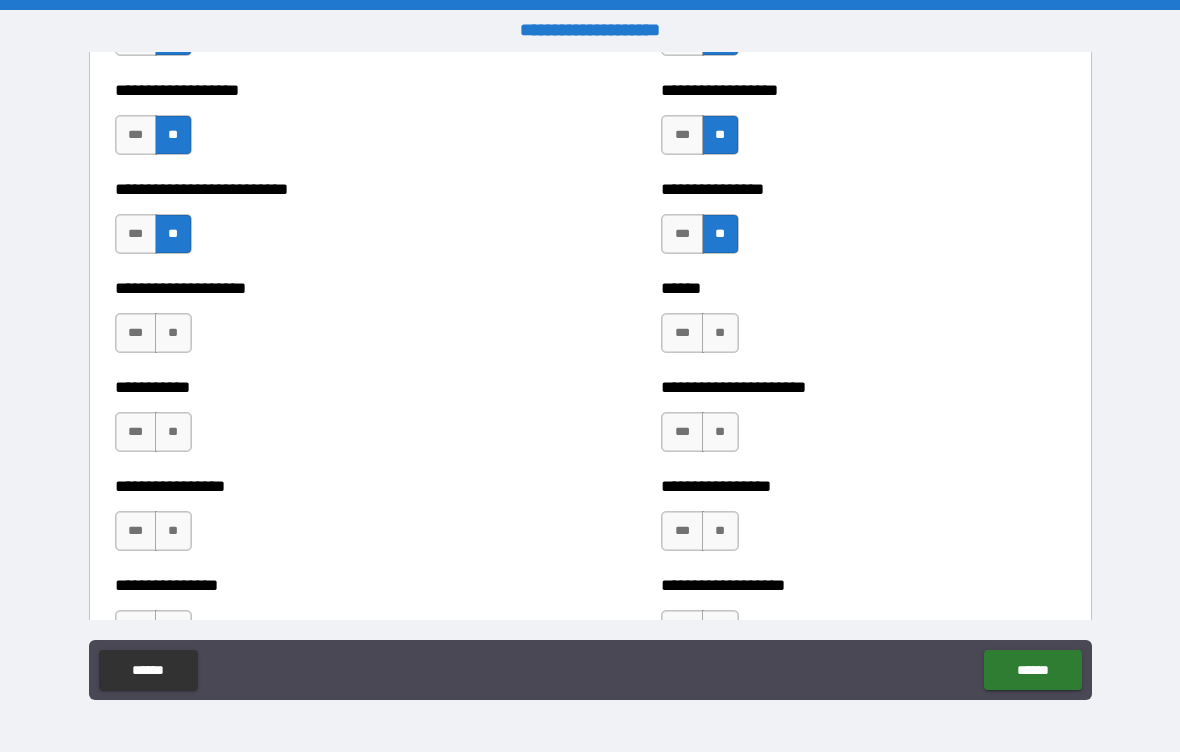 scroll, scrollTop: 6015, scrollLeft: 0, axis: vertical 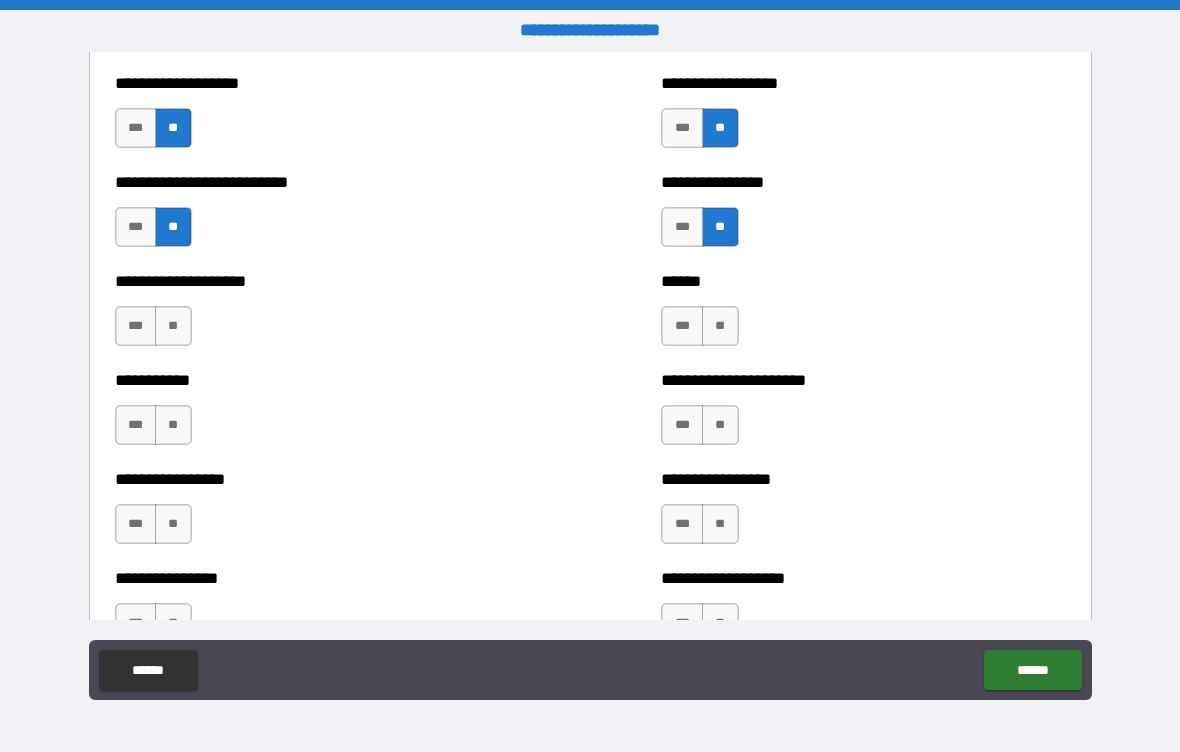 click on "**" at bounding box center (173, 326) 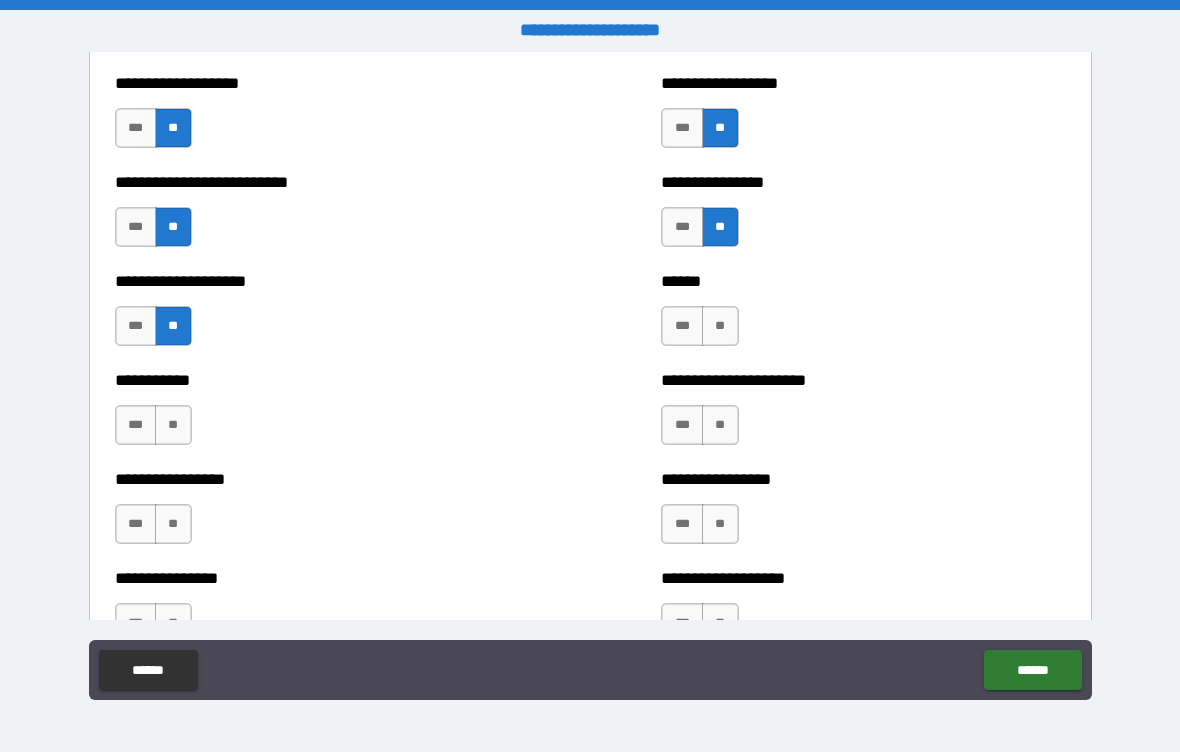 click on "**" at bounding box center [720, 326] 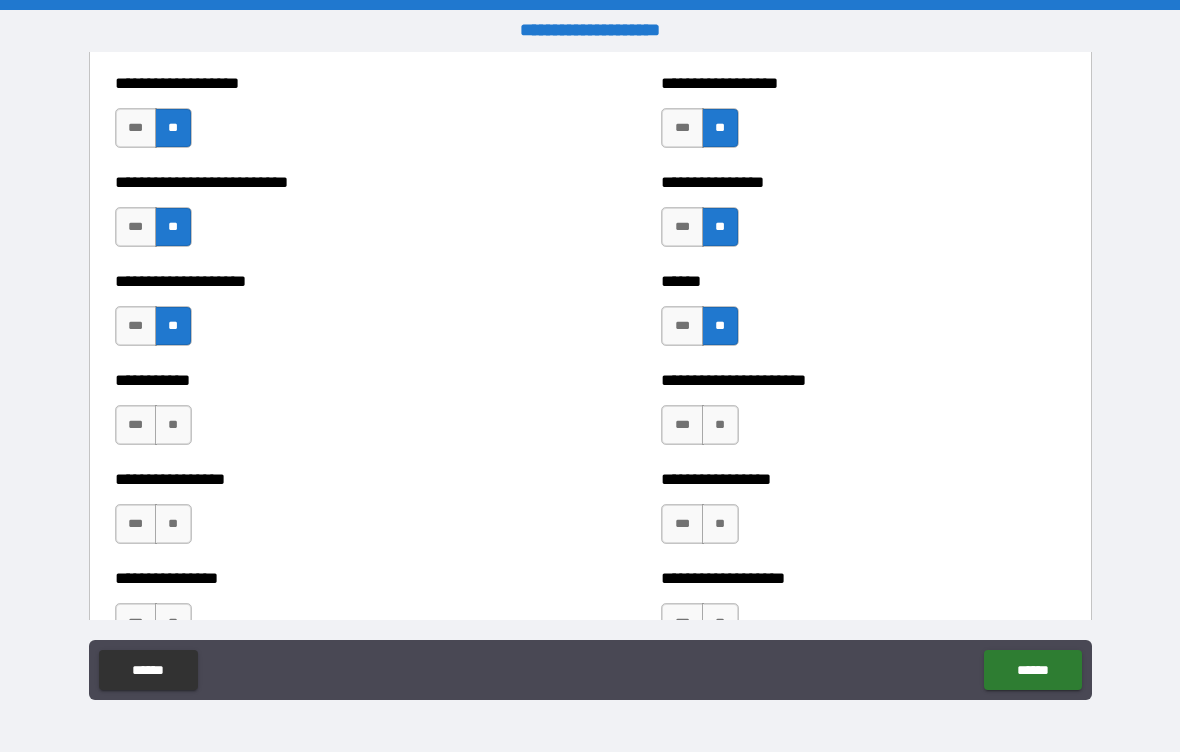 click on "**" at bounding box center (720, 425) 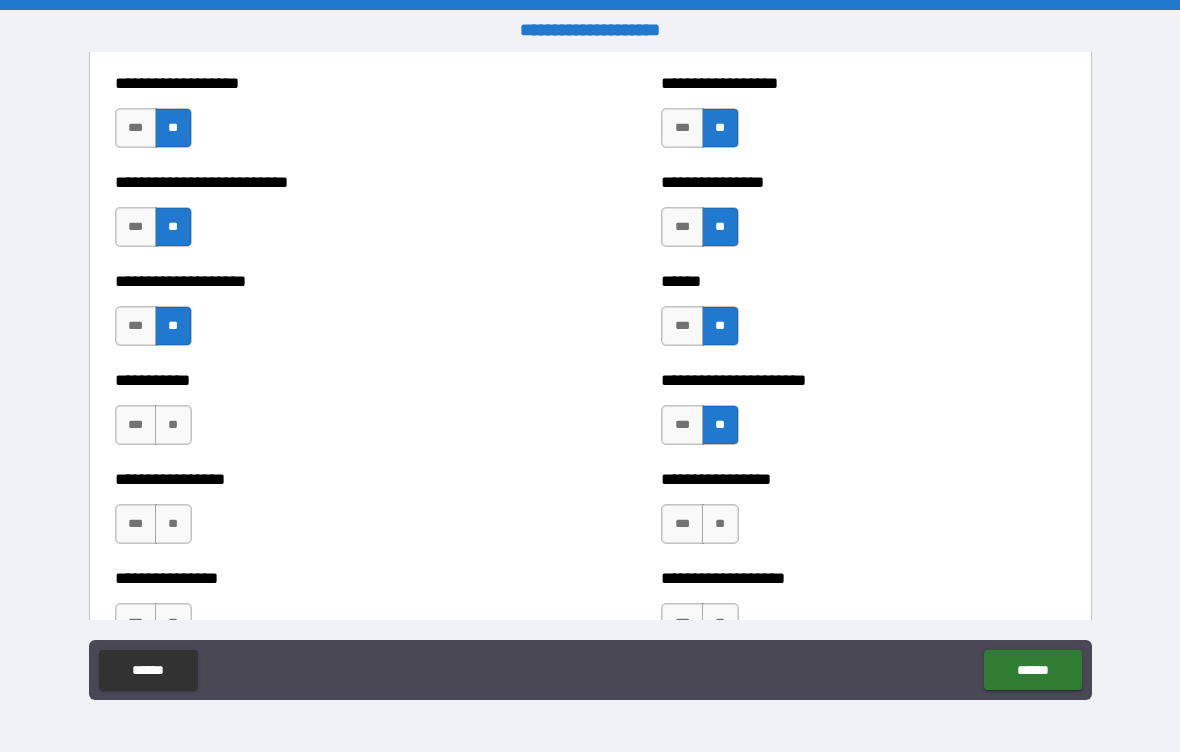 click on "**" at bounding box center [173, 425] 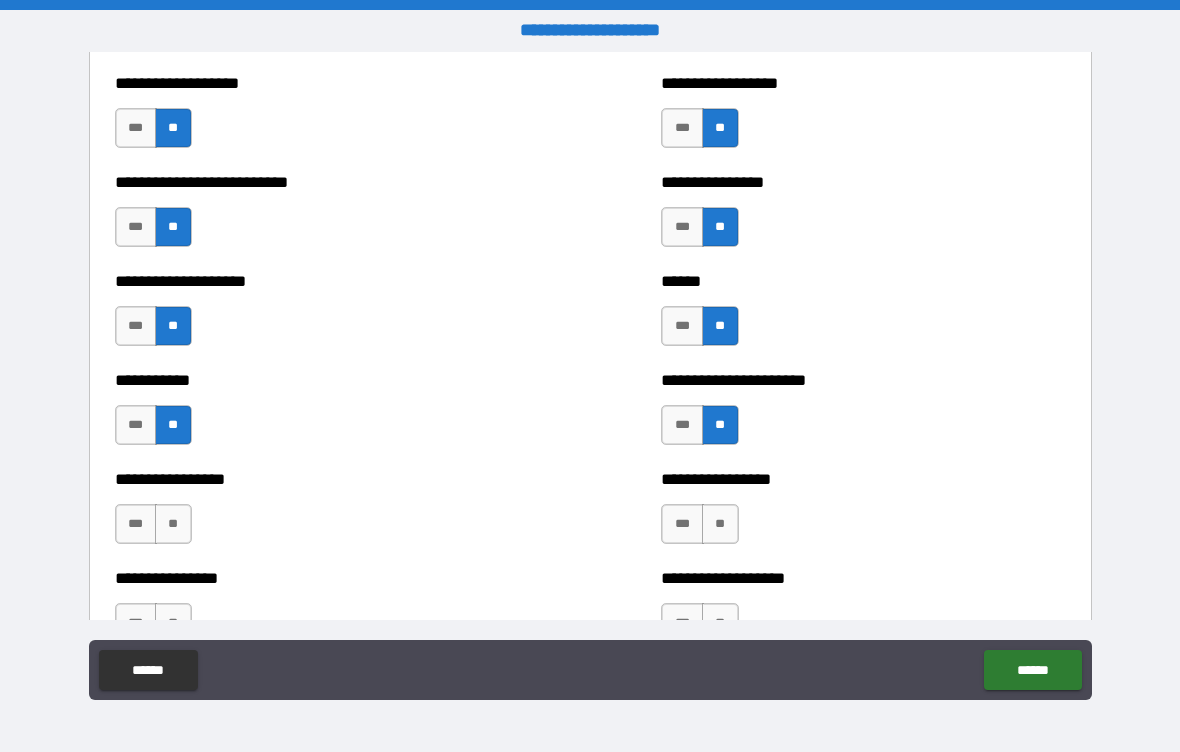 click on "**" at bounding box center [173, 524] 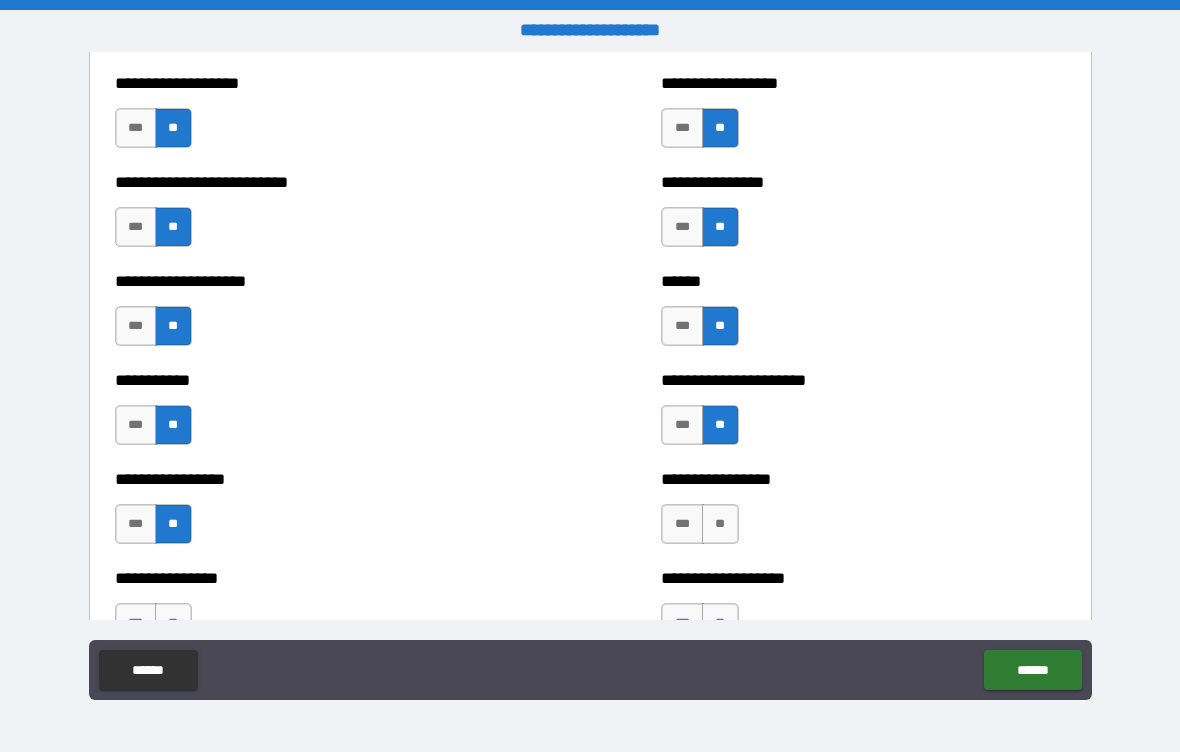 click on "**" at bounding box center (720, 524) 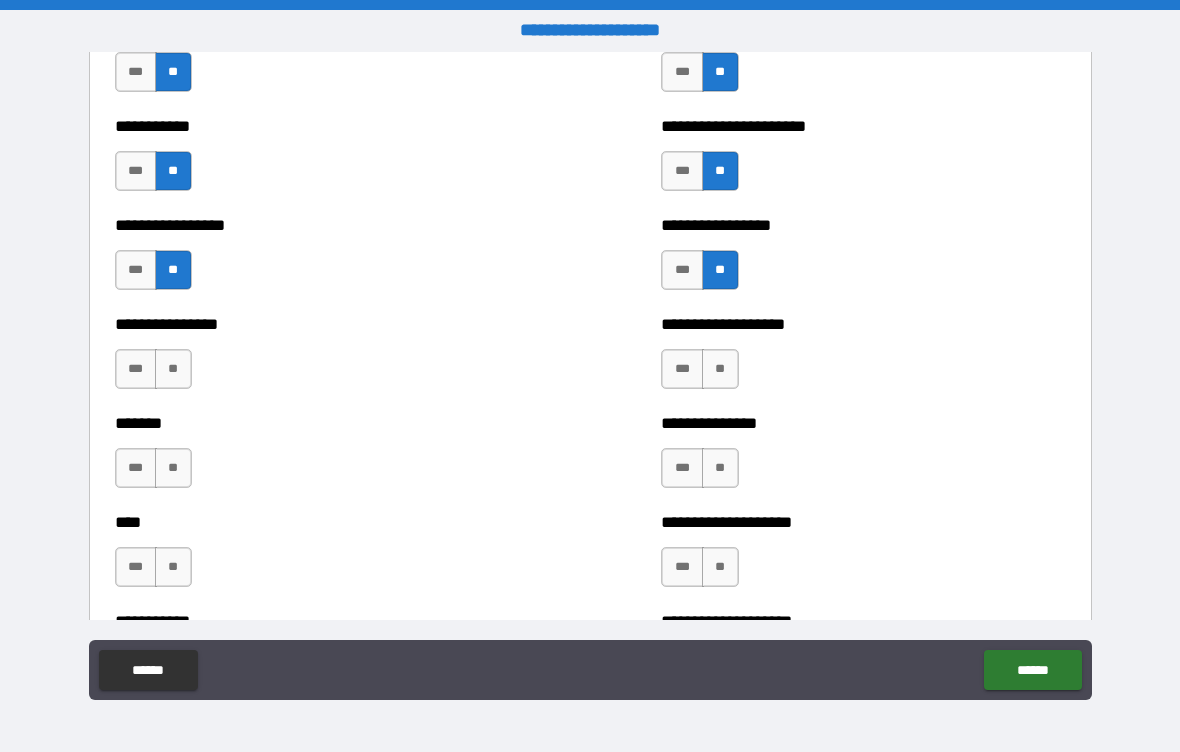 scroll, scrollTop: 6311, scrollLeft: 0, axis: vertical 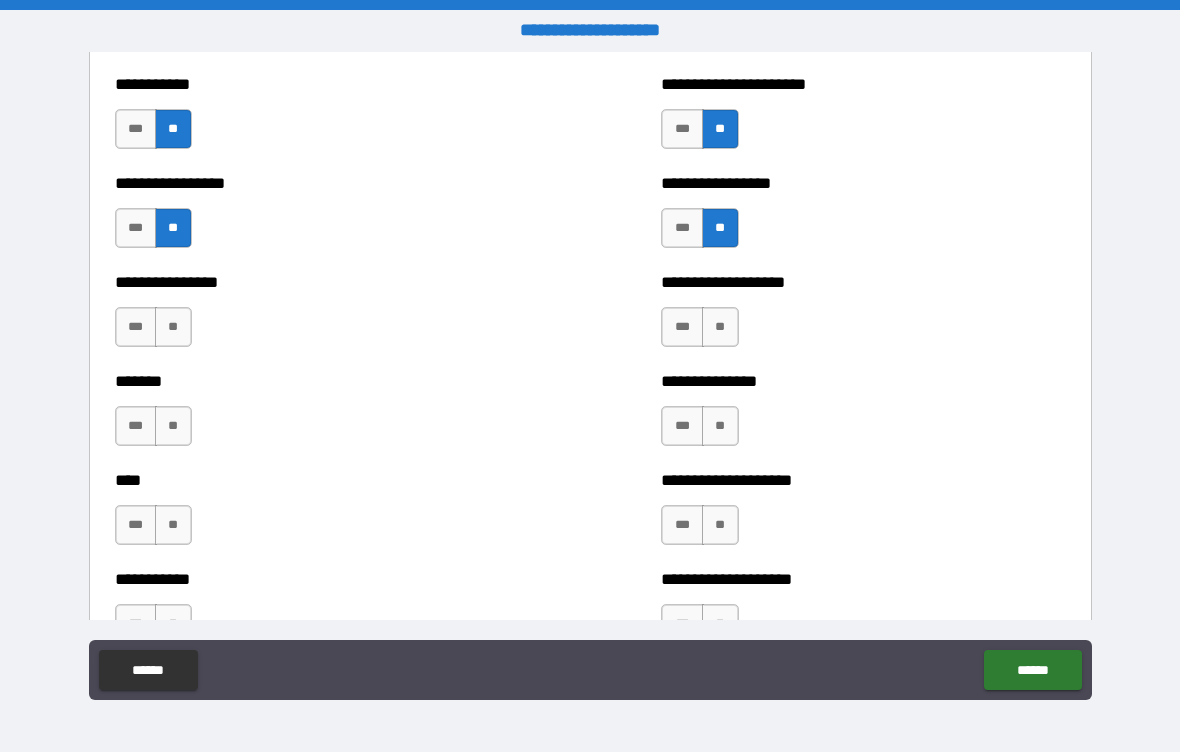 click on "**" at bounding box center (720, 327) 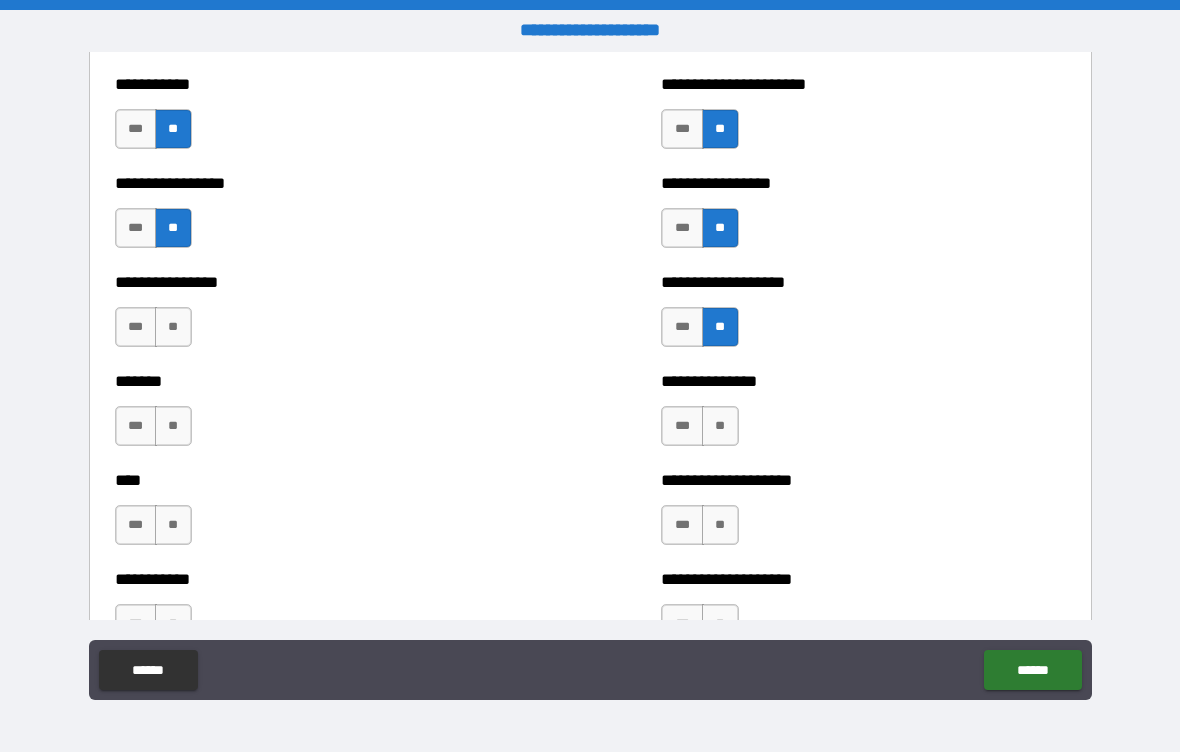 click on "**" at bounding box center (173, 327) 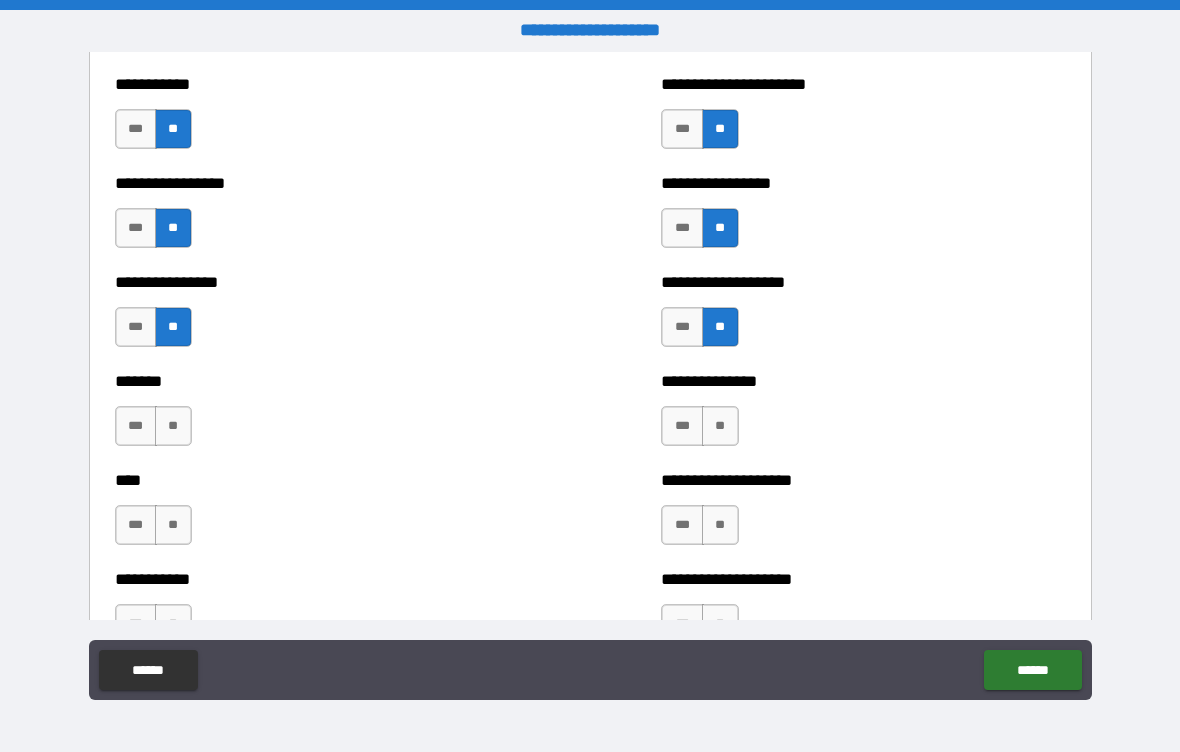 click on "**" at bounding box center [173, 426] 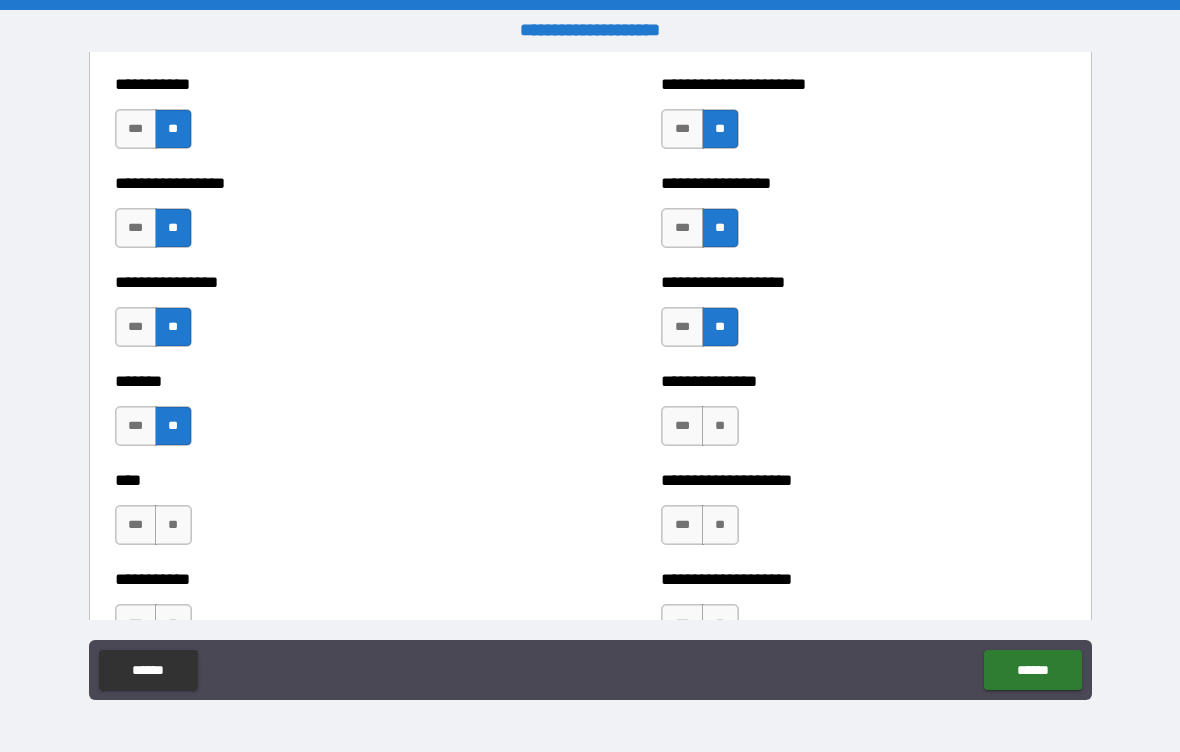 click on "**" at bounding box center [173, 525] 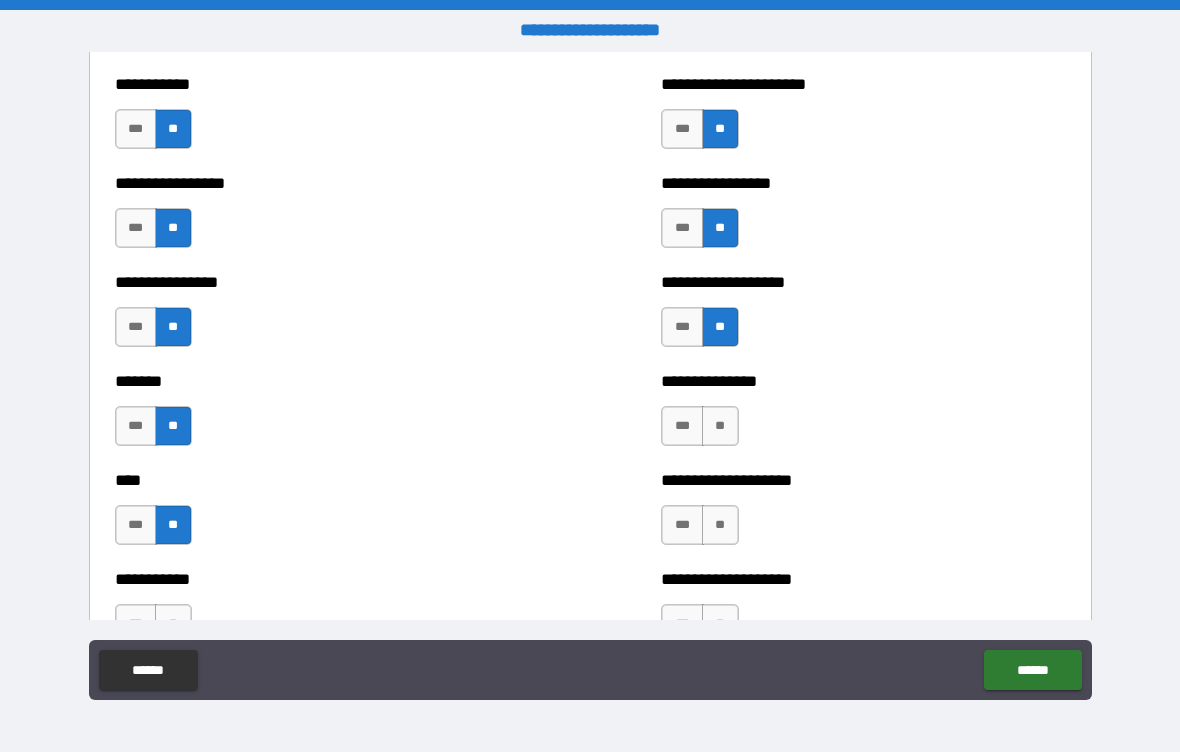 click on "**" at bounding box center (720, 525) 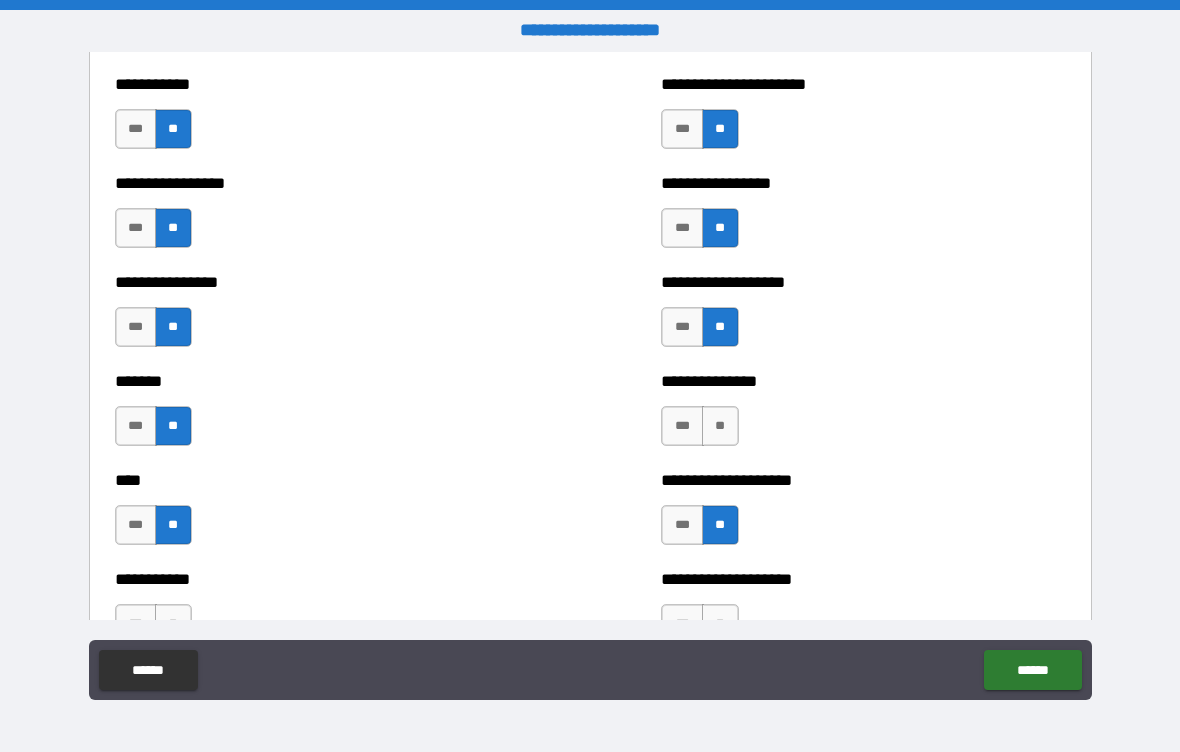 click on "**" at bounding box center (720, 426) 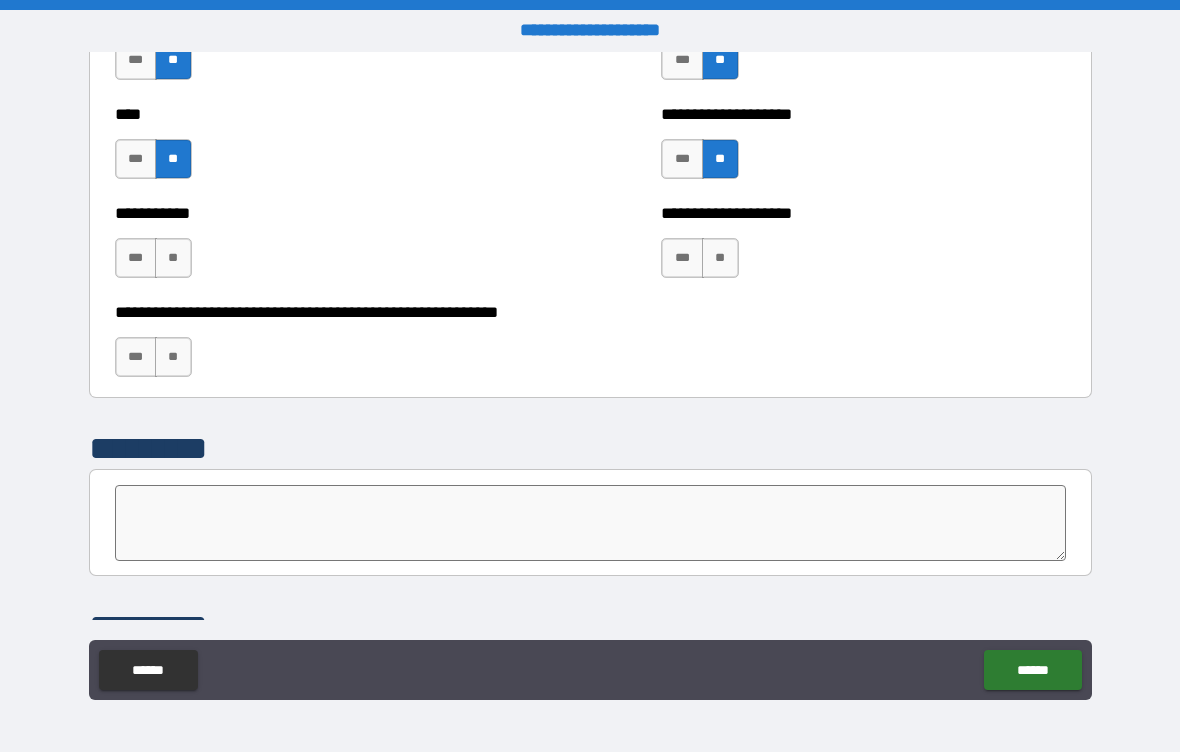 scroll, scrollTop: 6680, scrollLeft: 0, axis: vertical 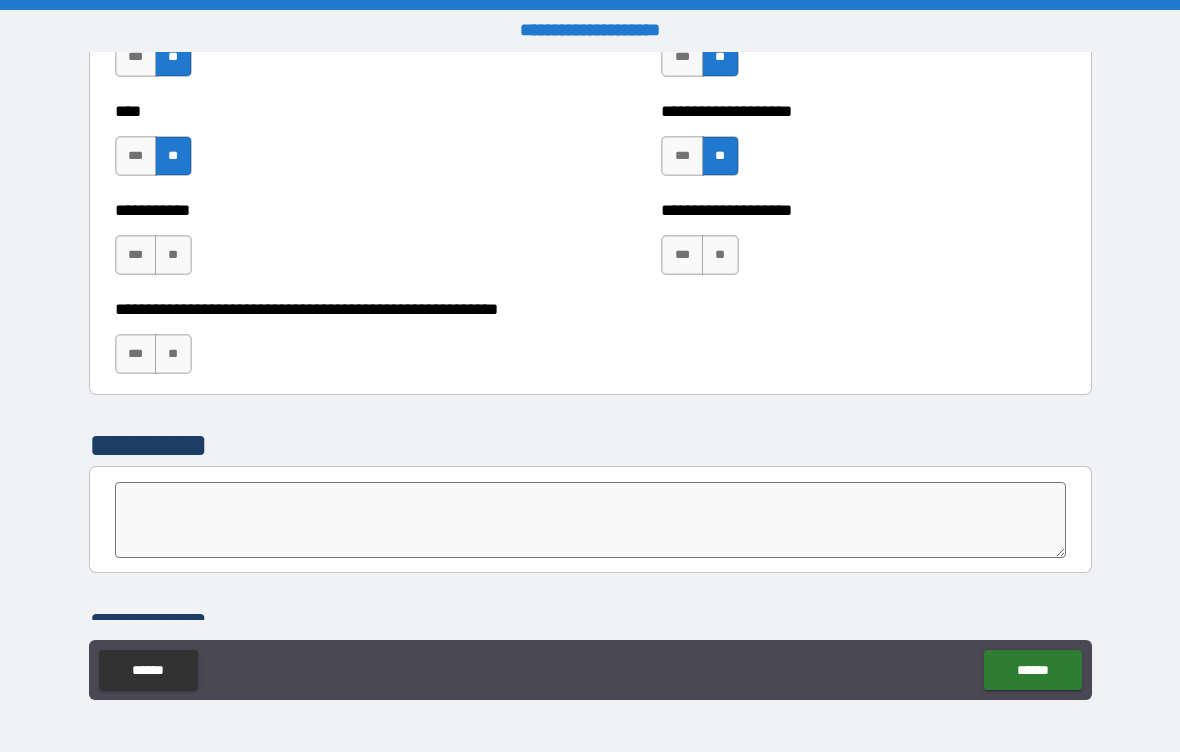 click on "**" at bounding box center [173, 255] 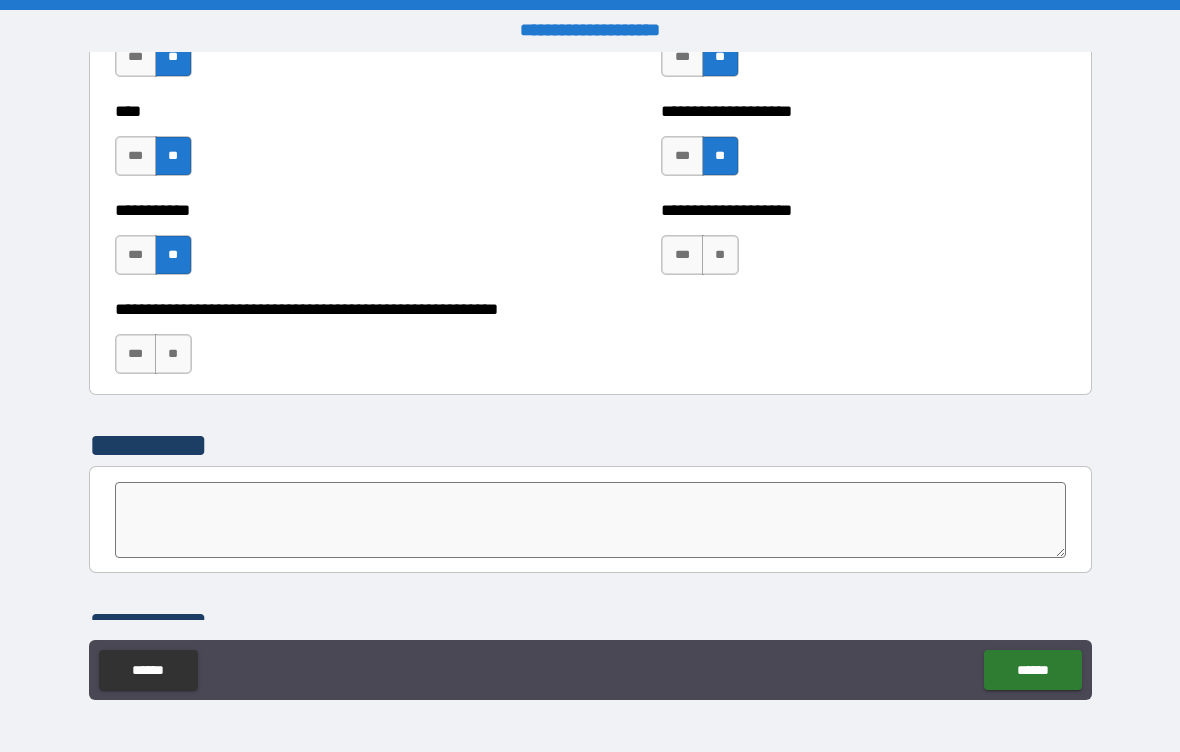 click on "**" at bounding box center (720, 255) 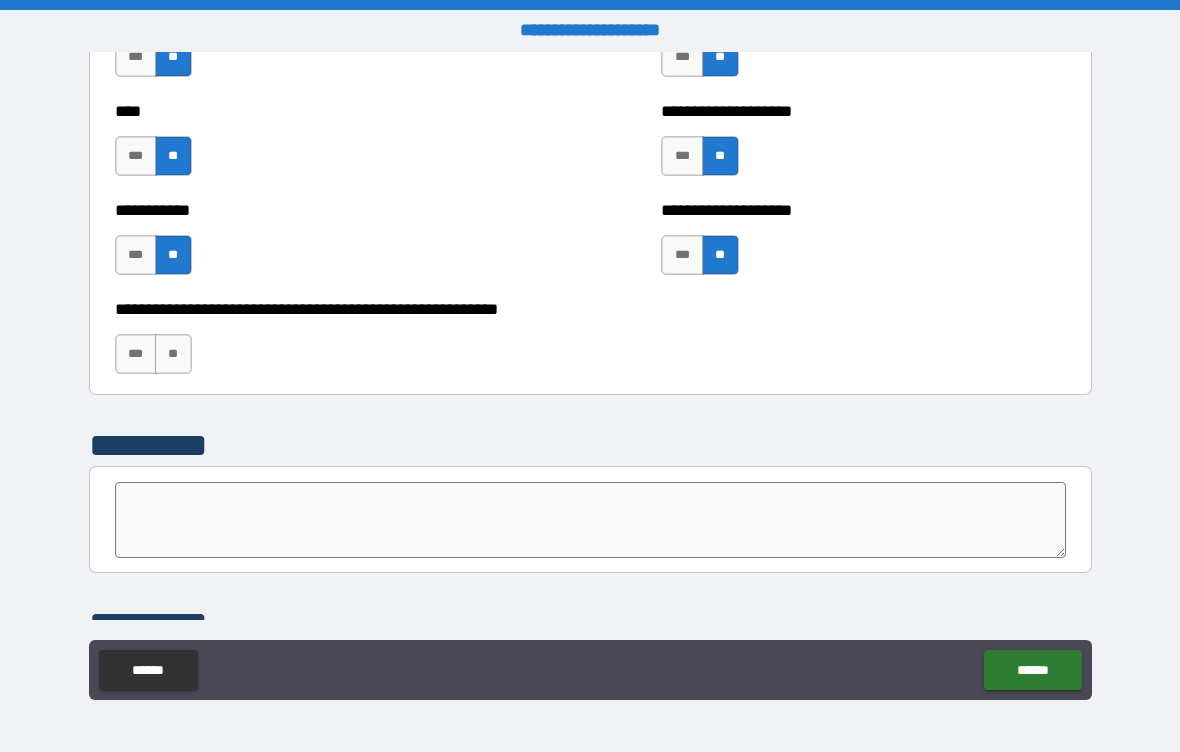 click on "**" at bounding box center (173, 354) 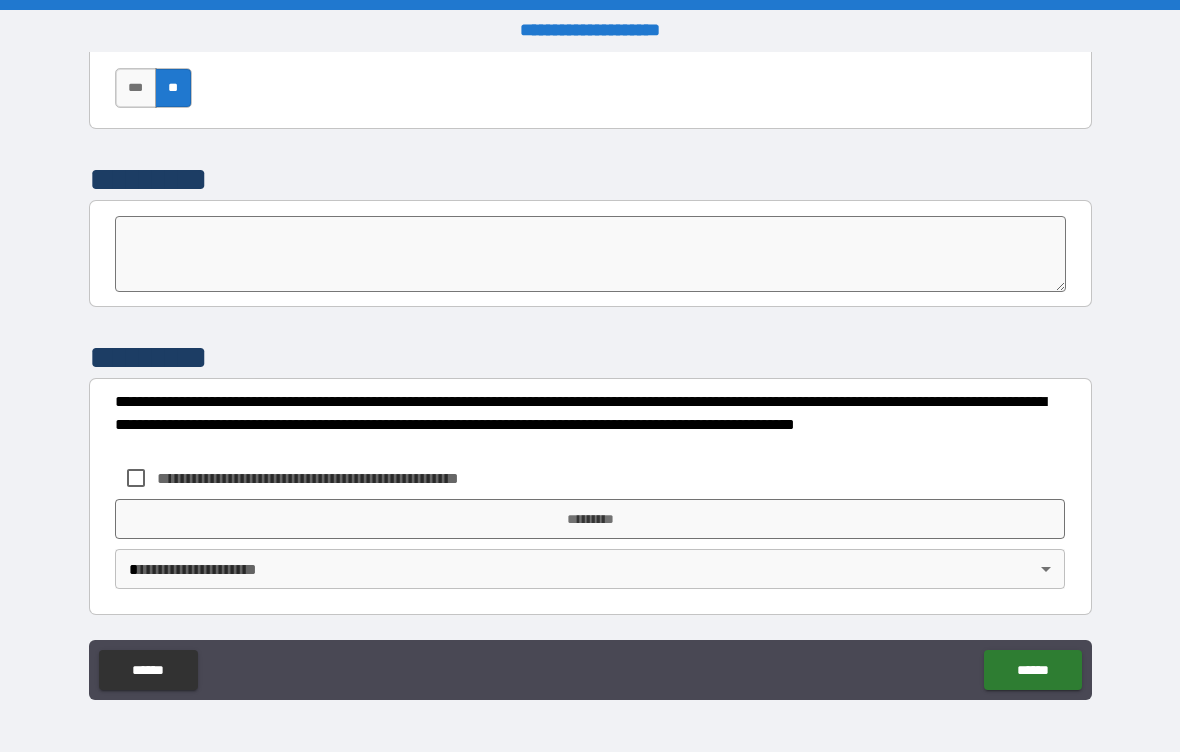 scroll, scrollTop: 6946, scrollLeft: 0, axis: vertical 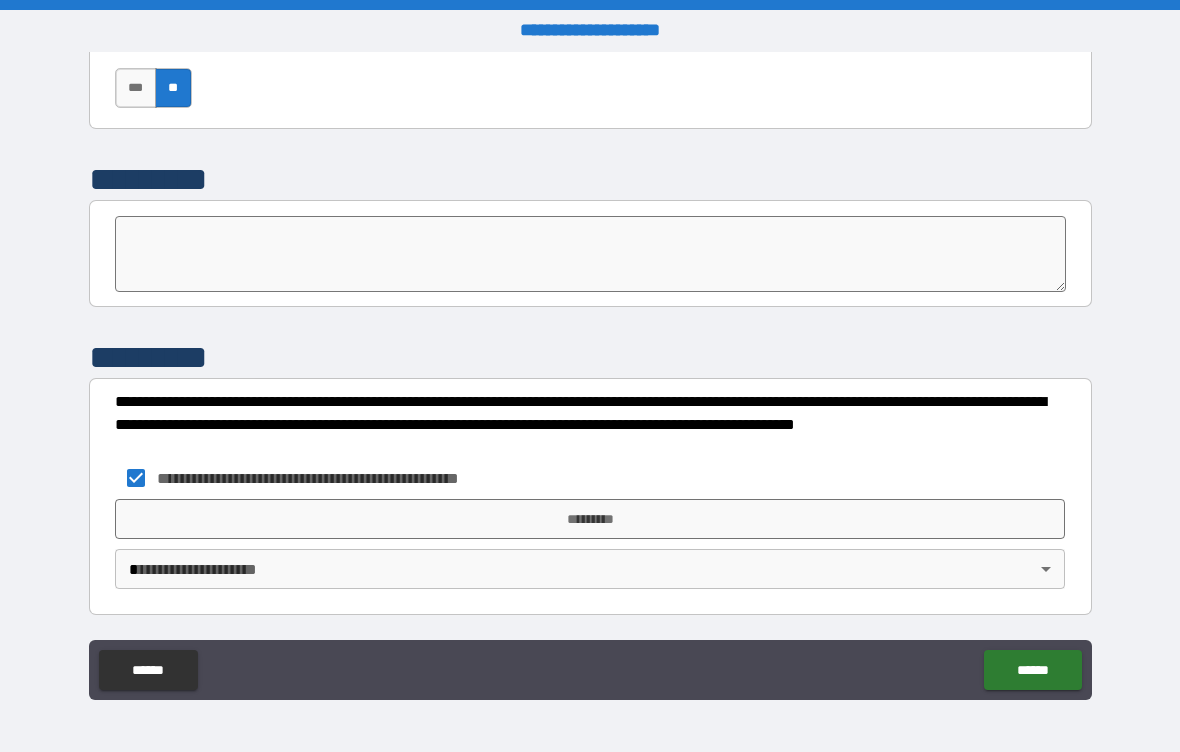 click on "**********" at bounding box center (590, 376) 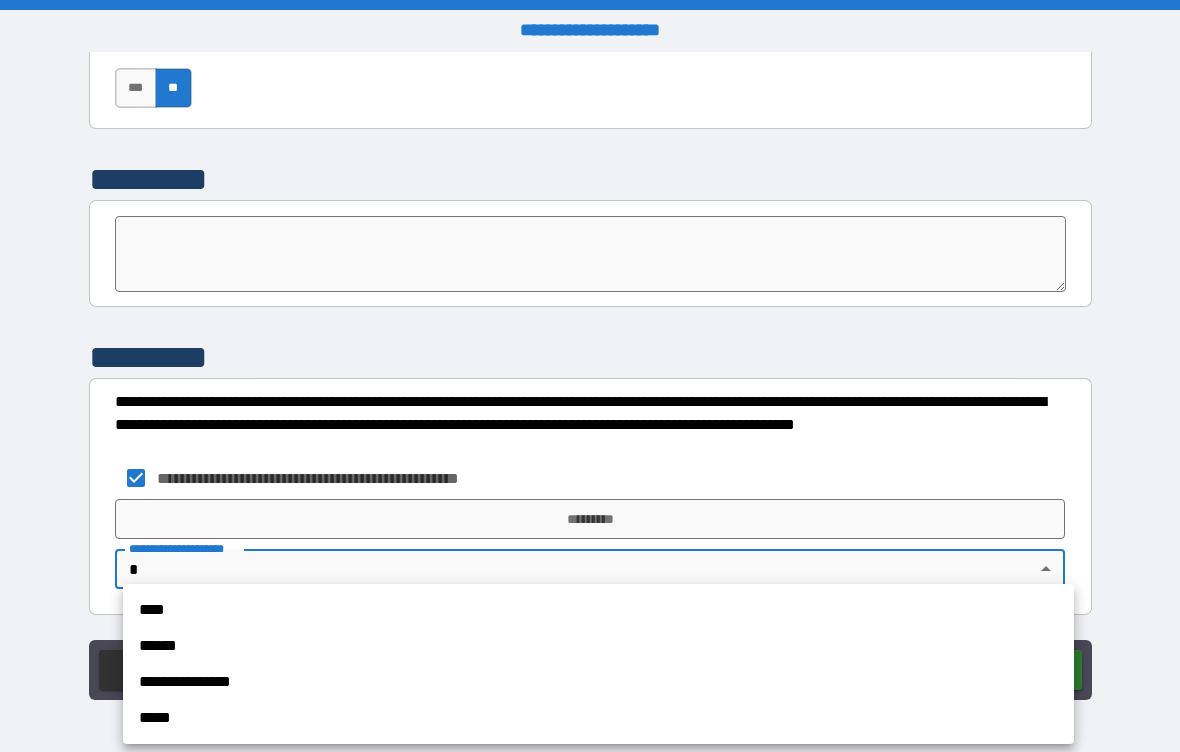 click on "****" at bounding box center (598, 610) 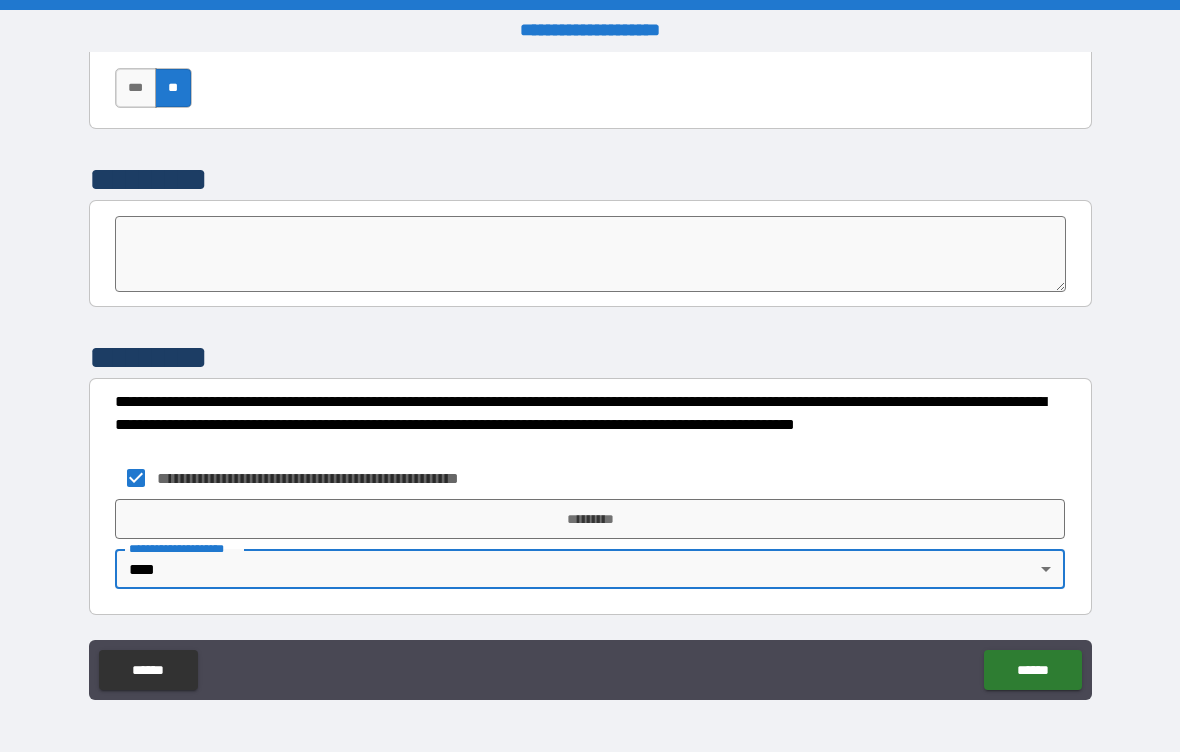click on "******" at bounding box center (1032, 670) 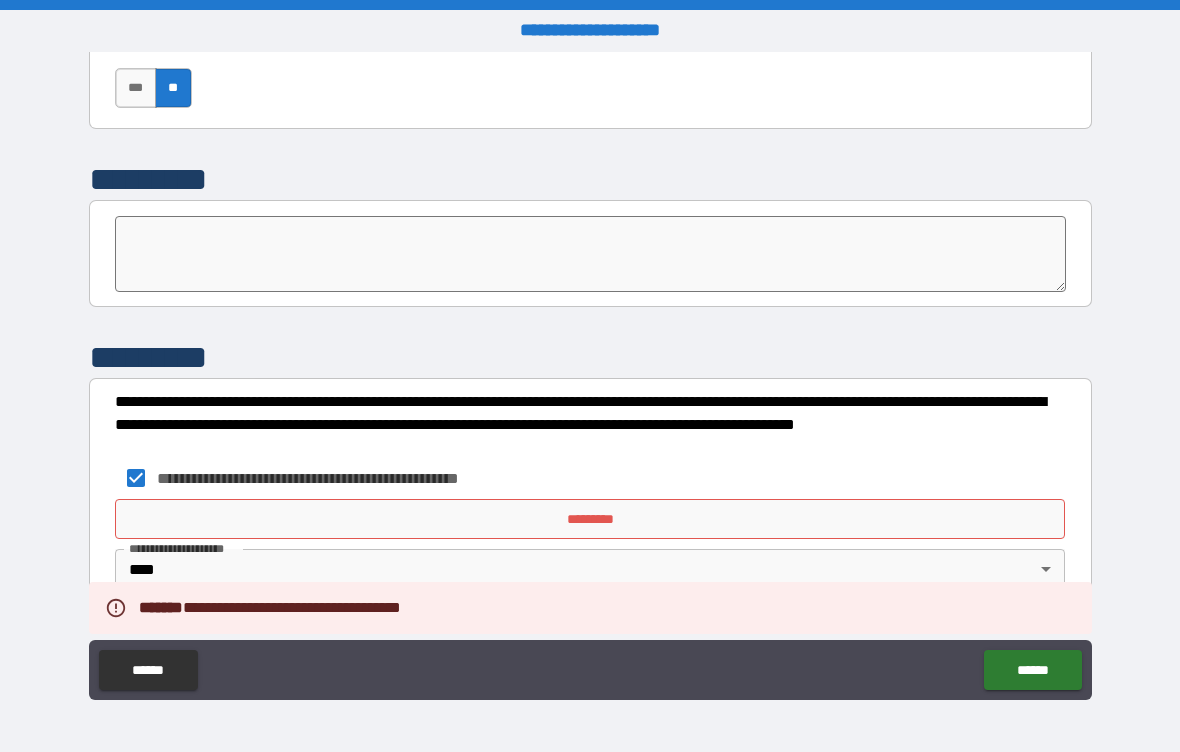 click on "*********" at bounding box center (590, 519) 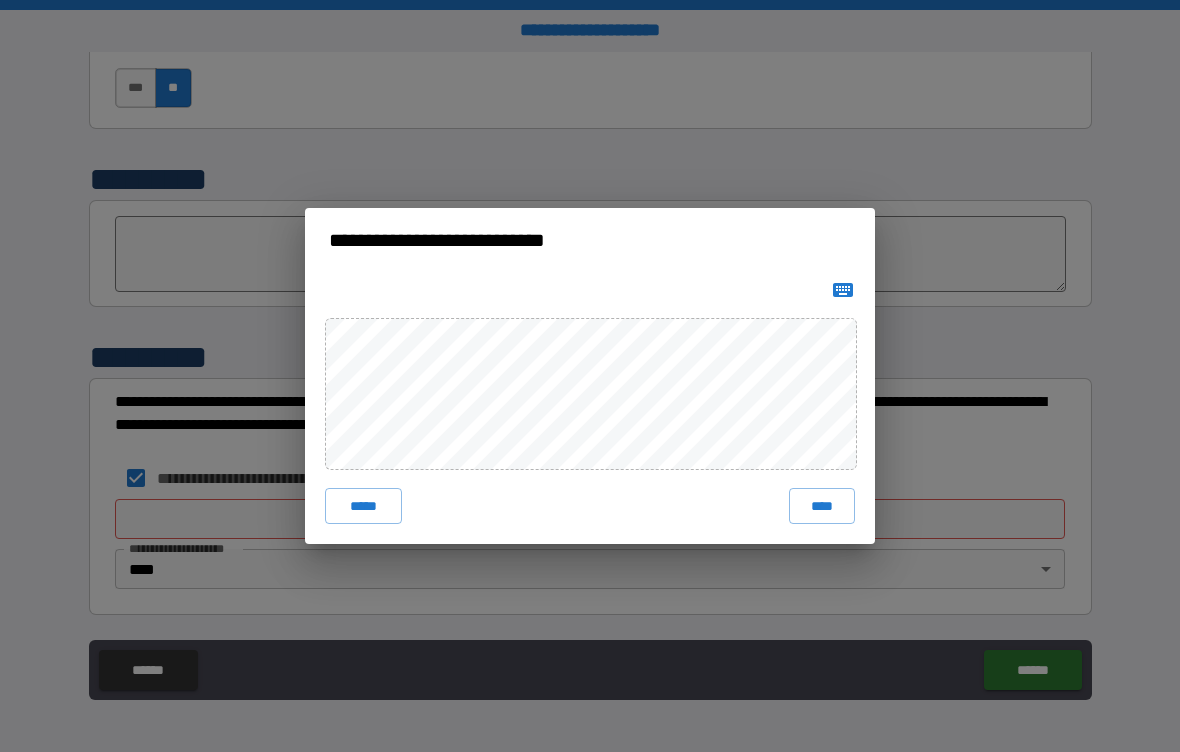 click on "****" at bounding box center [822, 506] 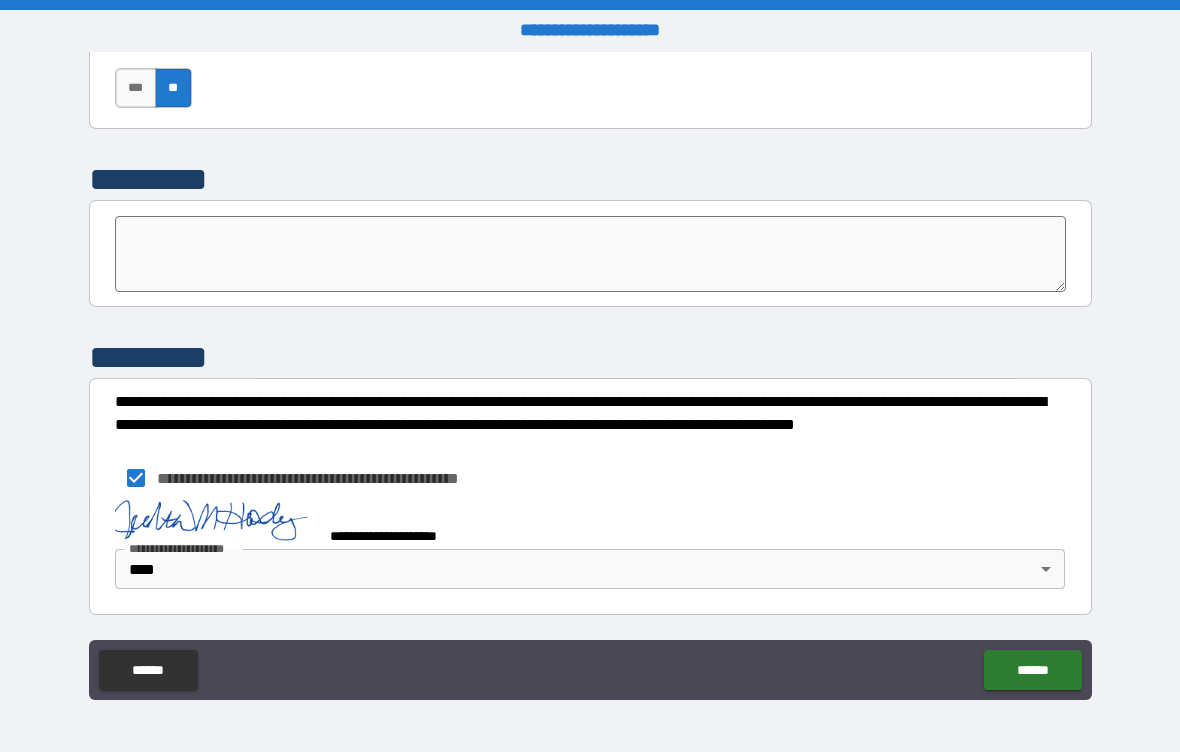 scroll, scrollTop: 6936, scrollLeft: 0, axis: vertical 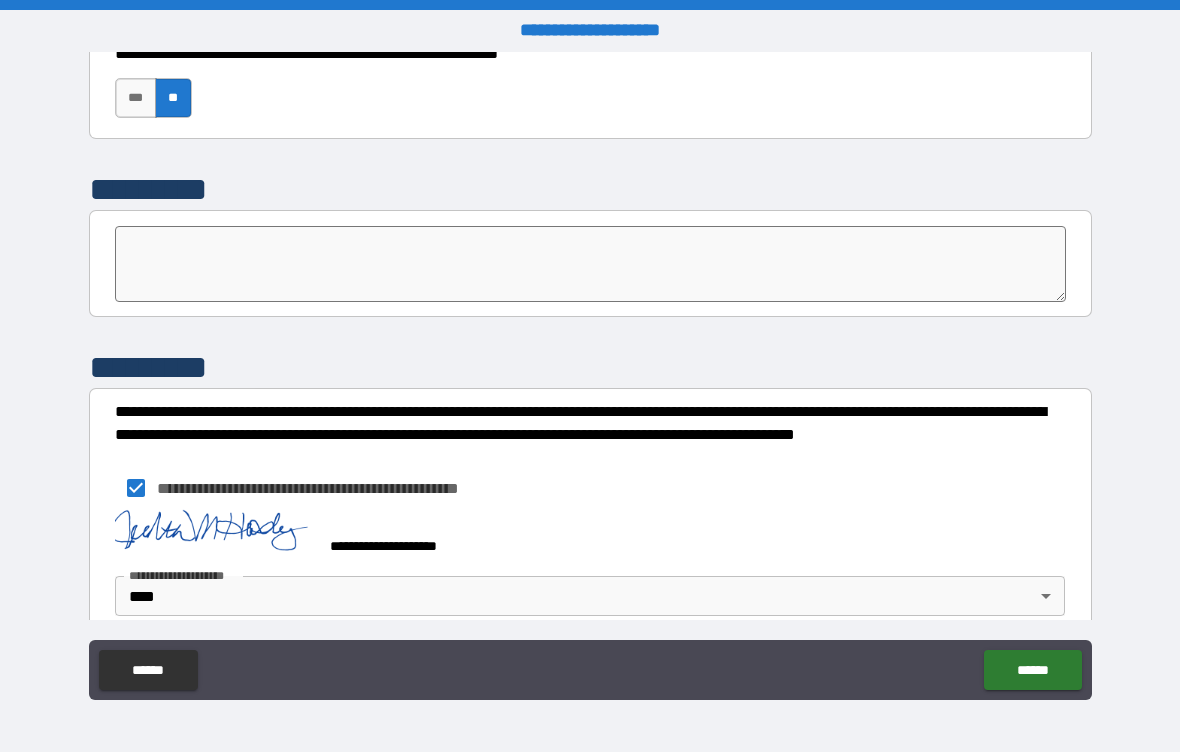 click on "******" at bounding box center (1032, 670) 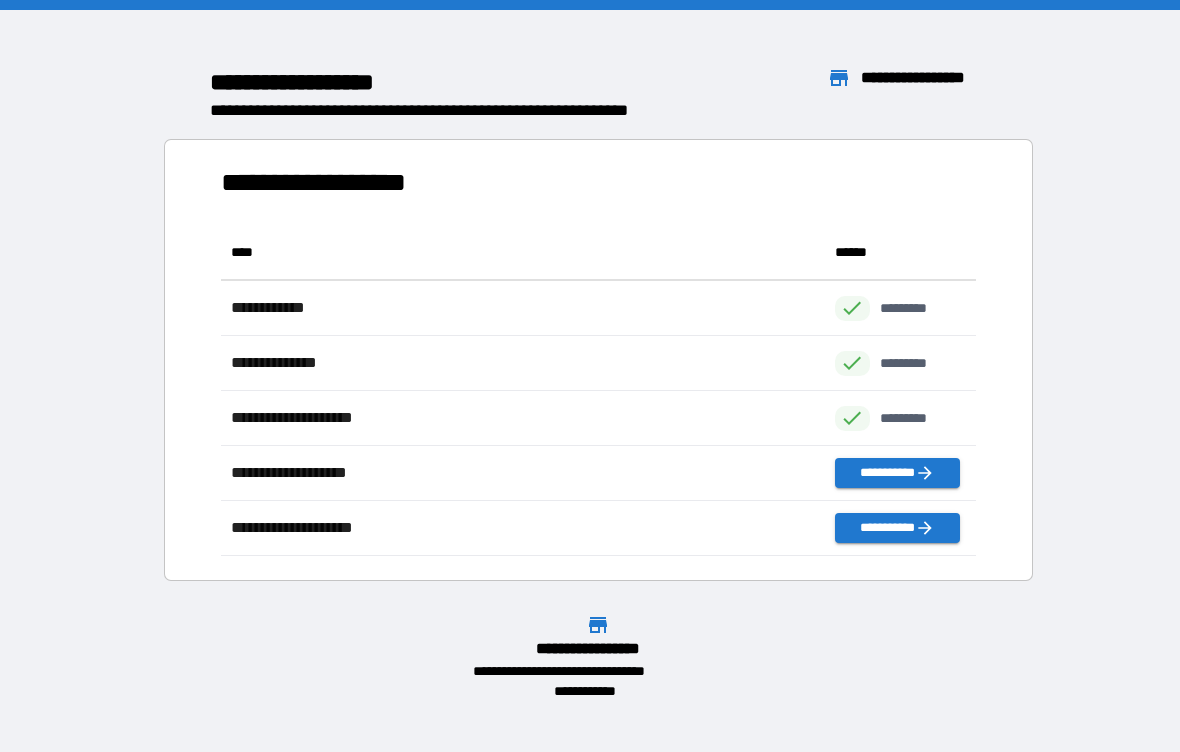 scroll, scrollTop: 1, scrollLeft: 1, axis: both 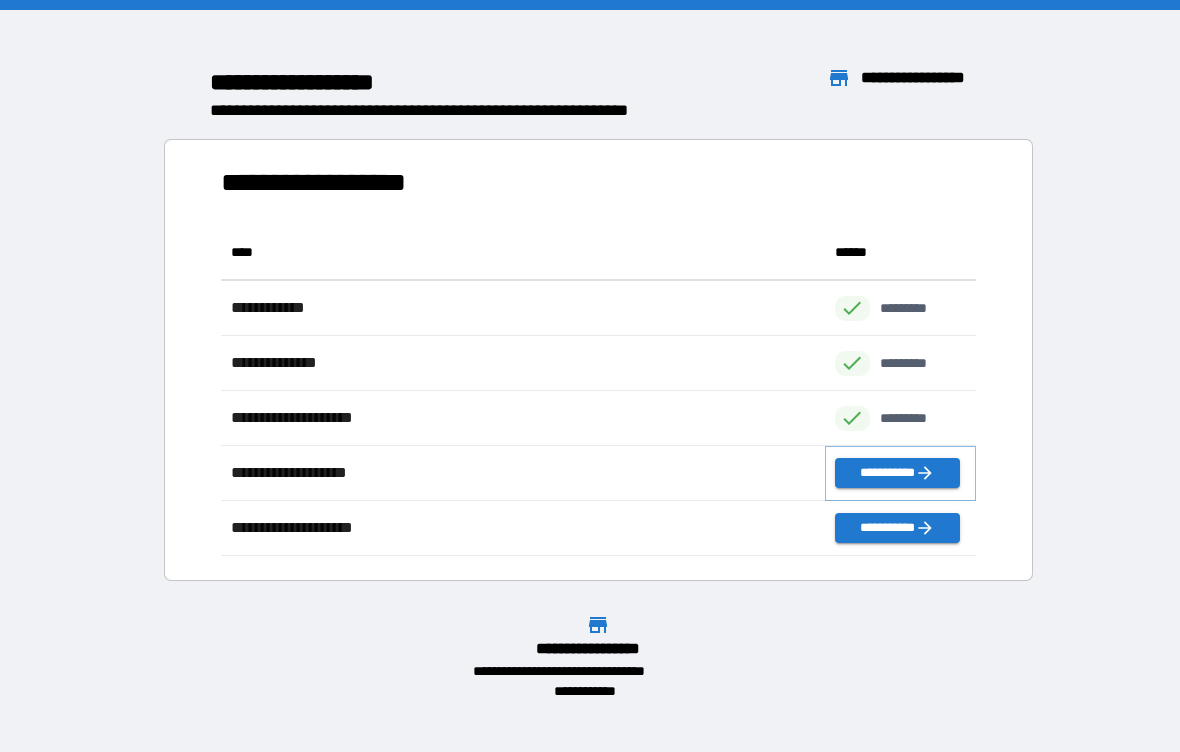click on "**********" at bounding box center [897, 473] 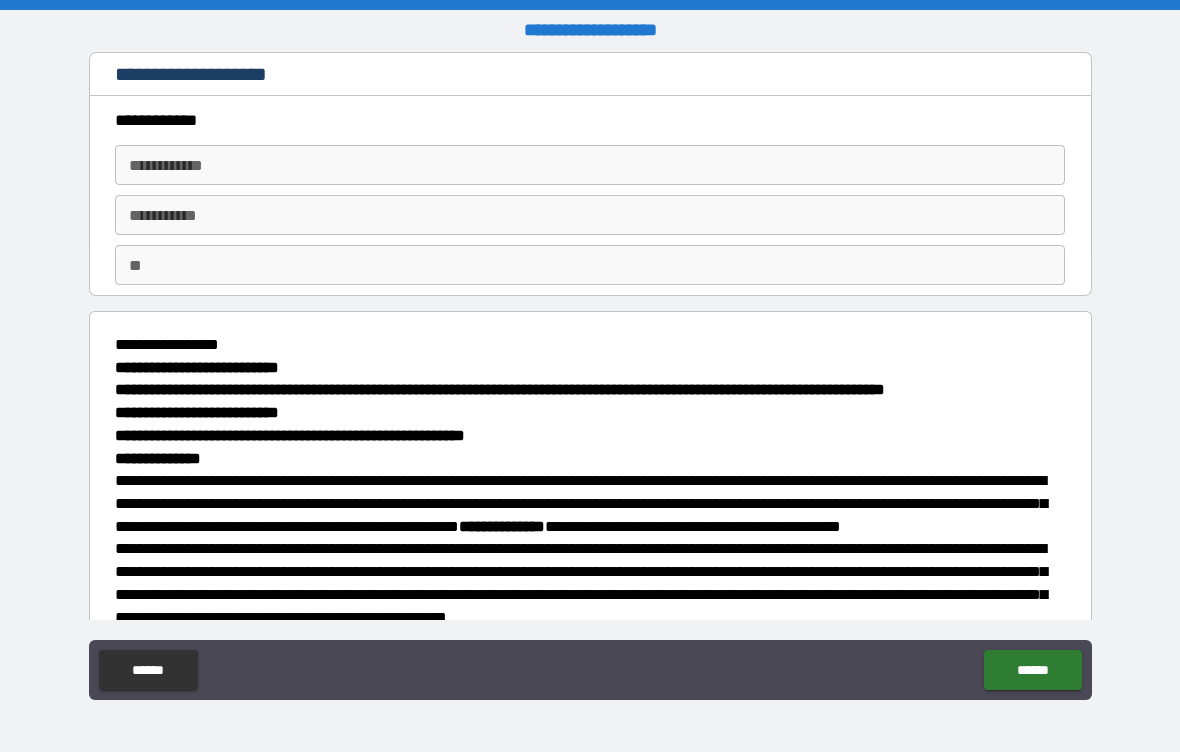 click on "**********" at bounding box center (590, 165) 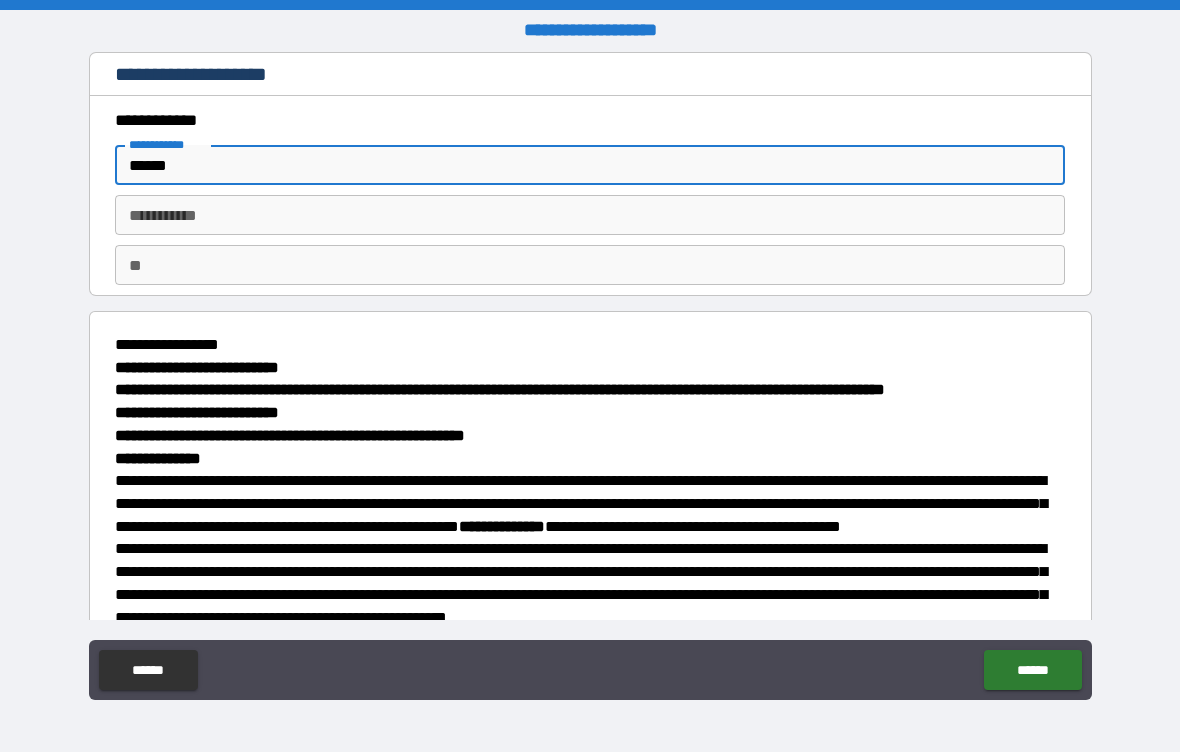 type on "******" 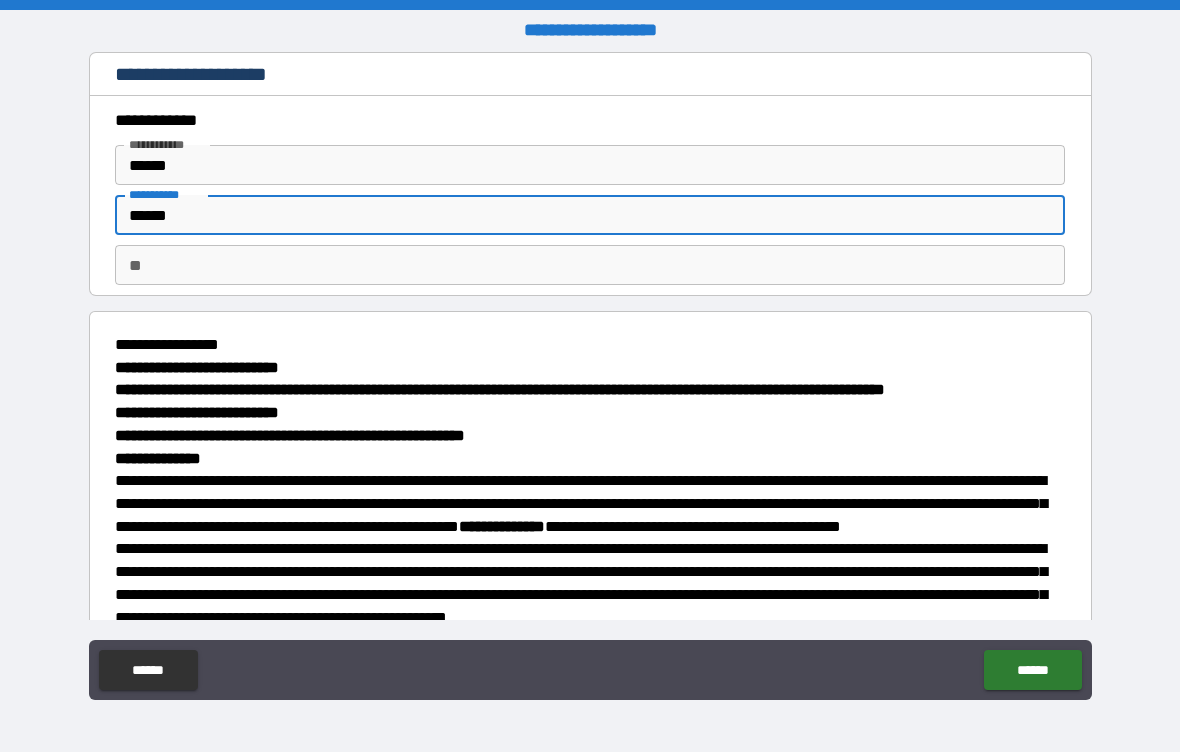 type on "******" 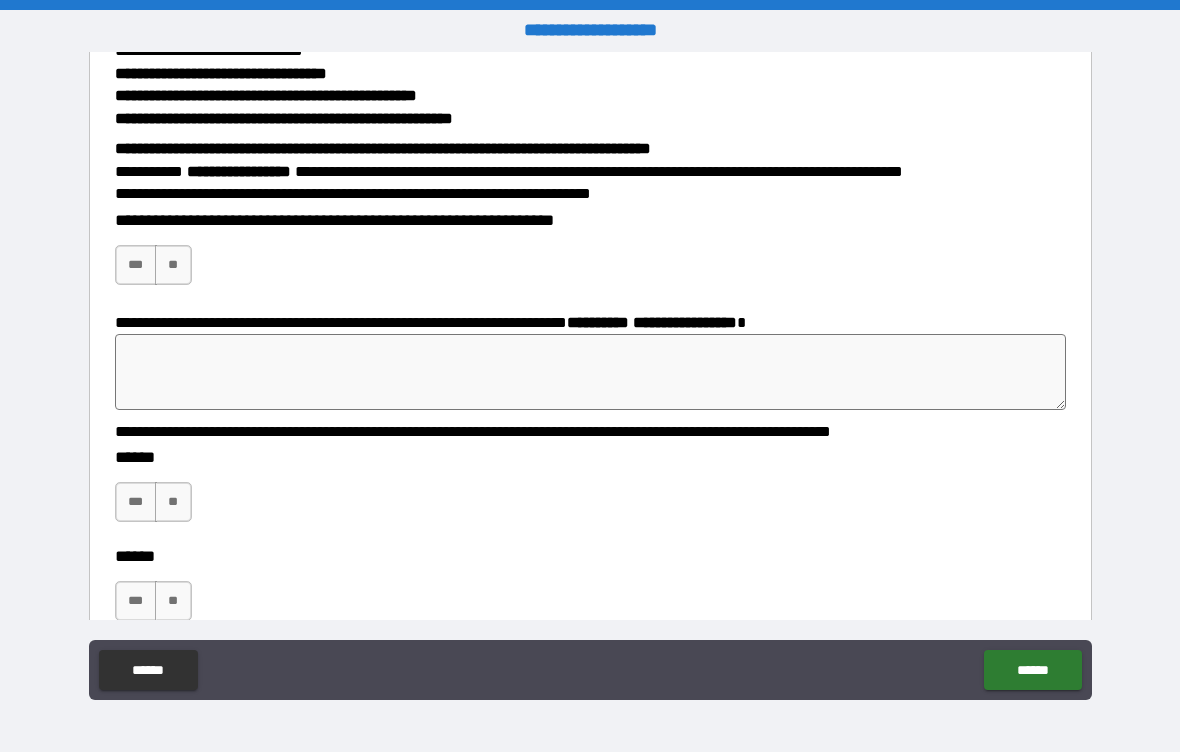 scroll, scrollTop: 1996, scrollLeft: 0, axis: vertical 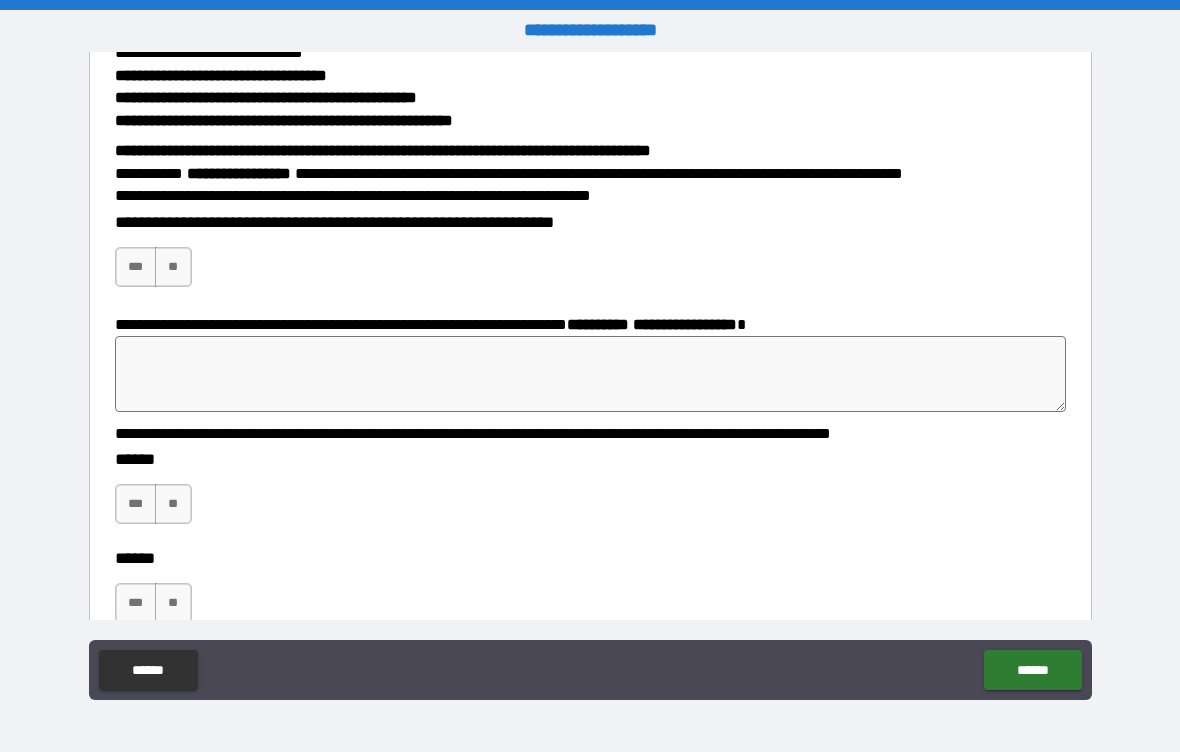 type on "*****" 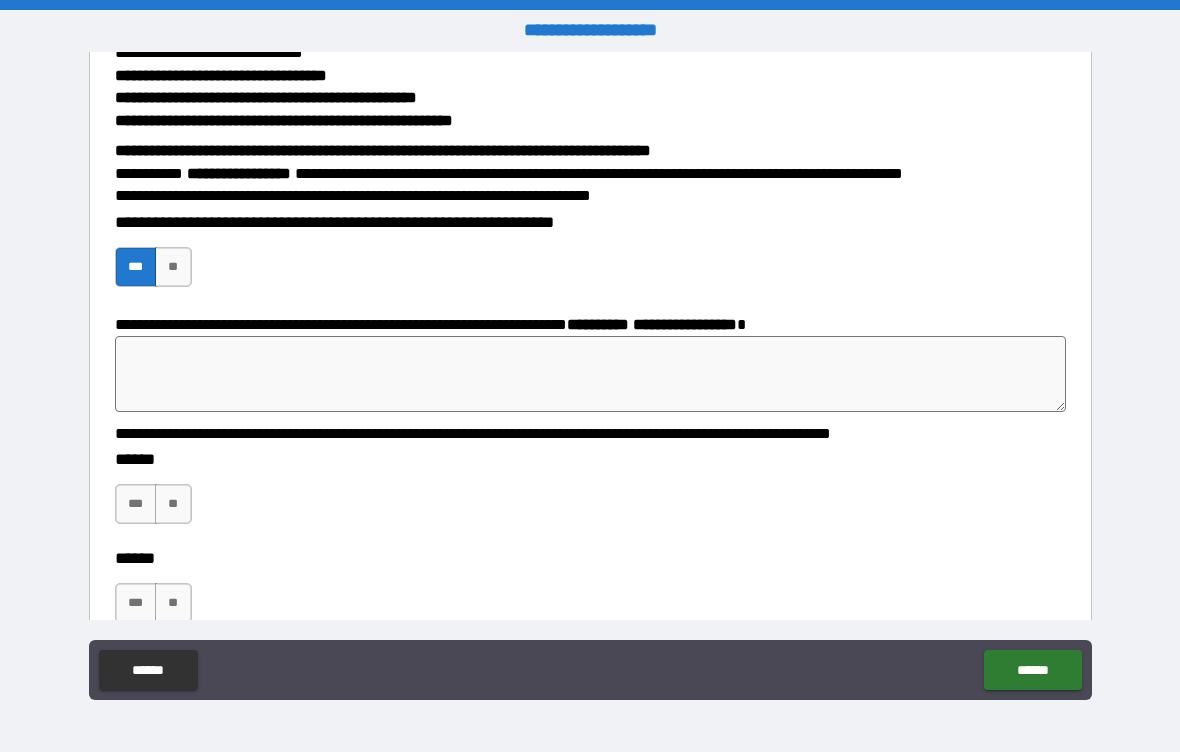 click at bounding box center (591, 374) 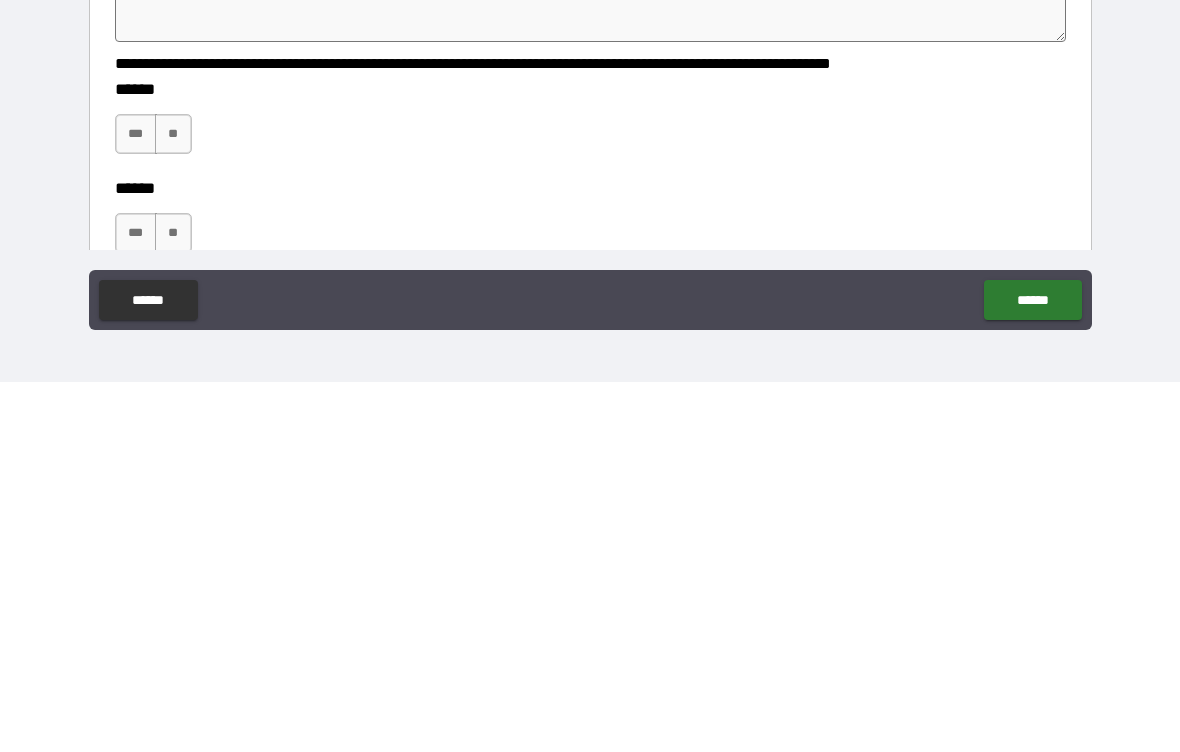 type on "*" 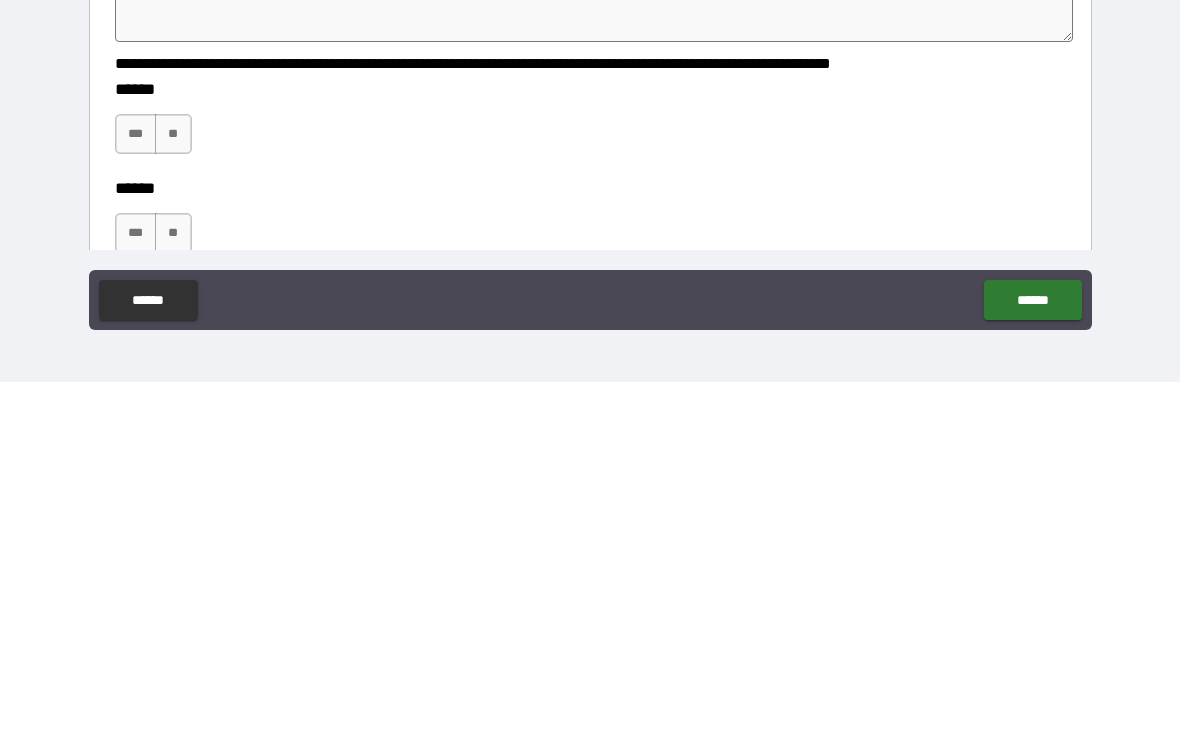 type on "**" 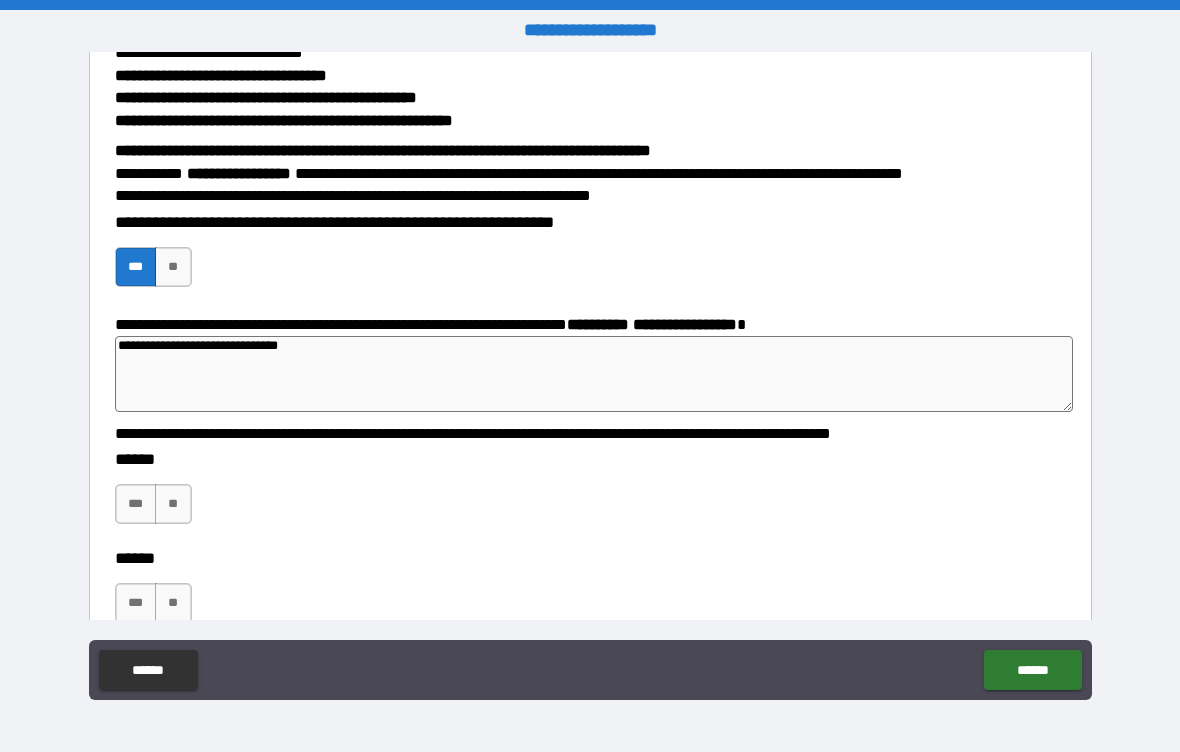 click on "**********" at bounding box center [594, 374] 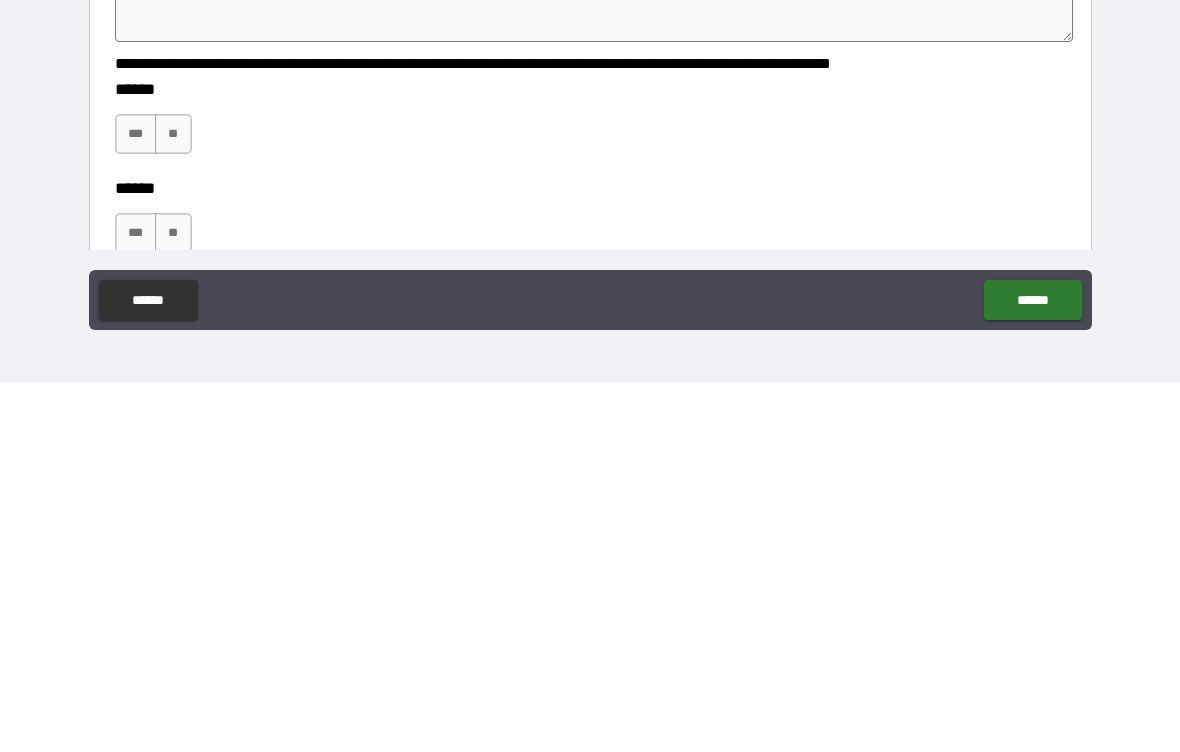 type on "**********" 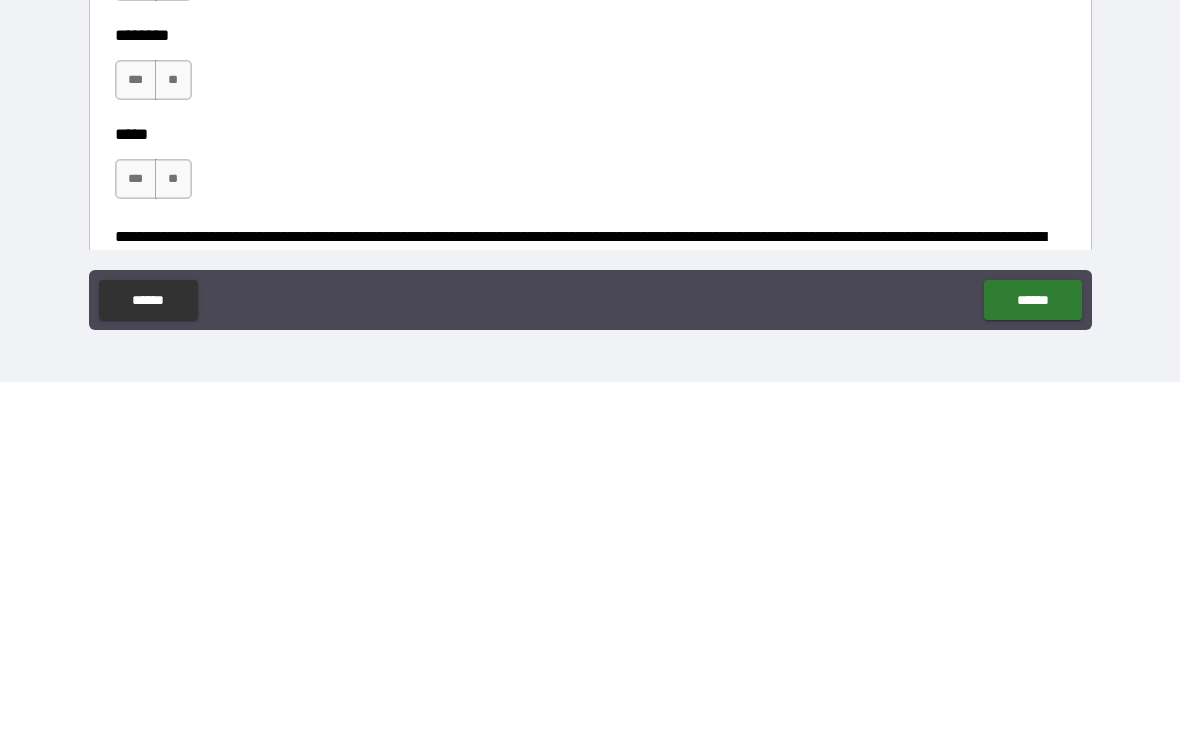 scroll, scrollTop: 2319, scrollLeft: 0, axis: vertical 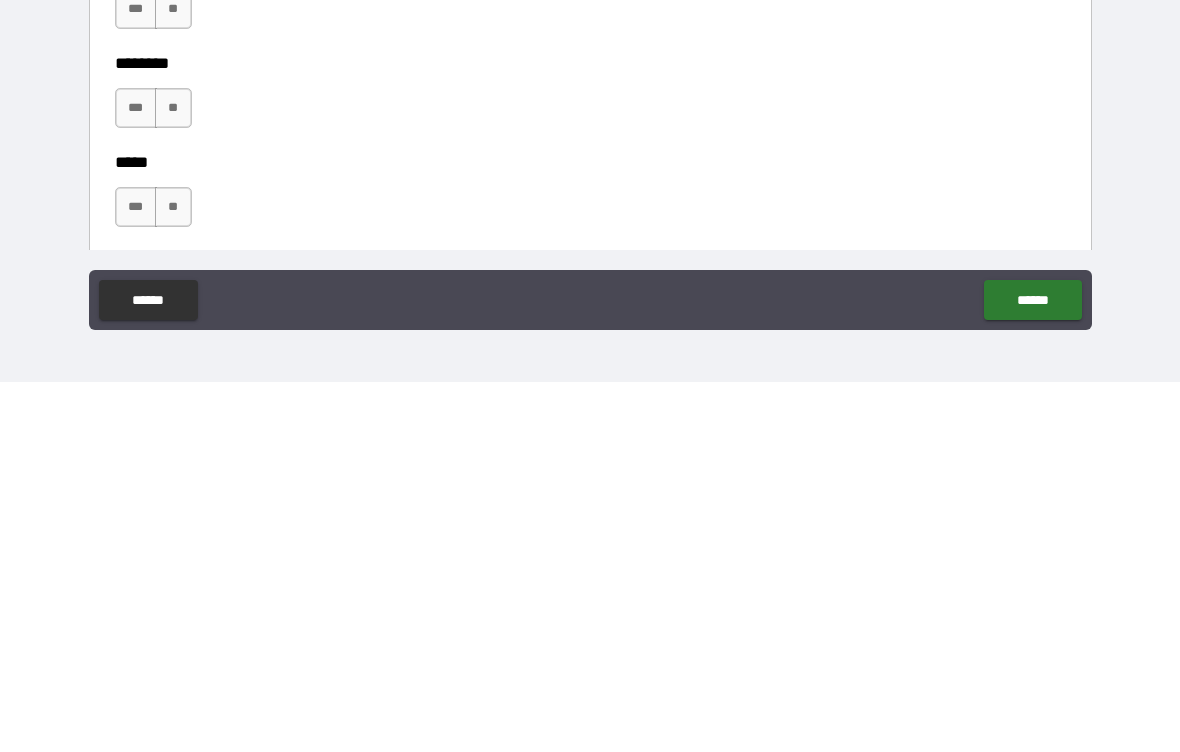 type on "**********" 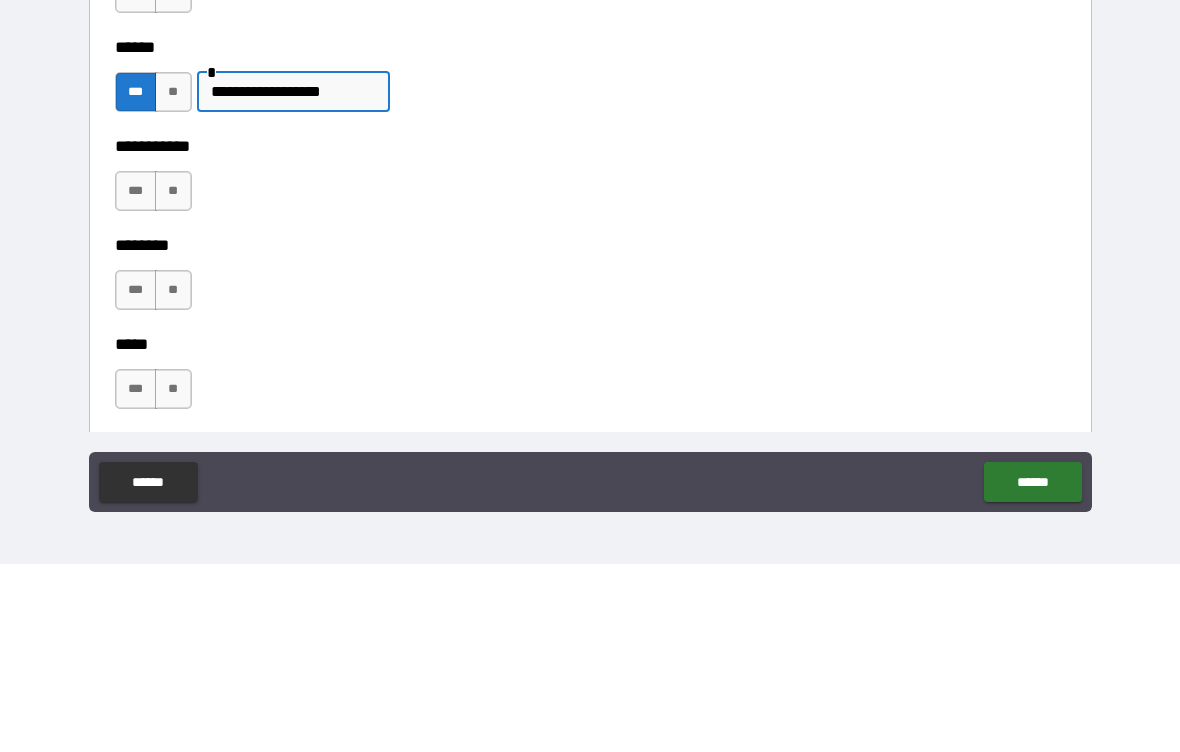 type on "**********" 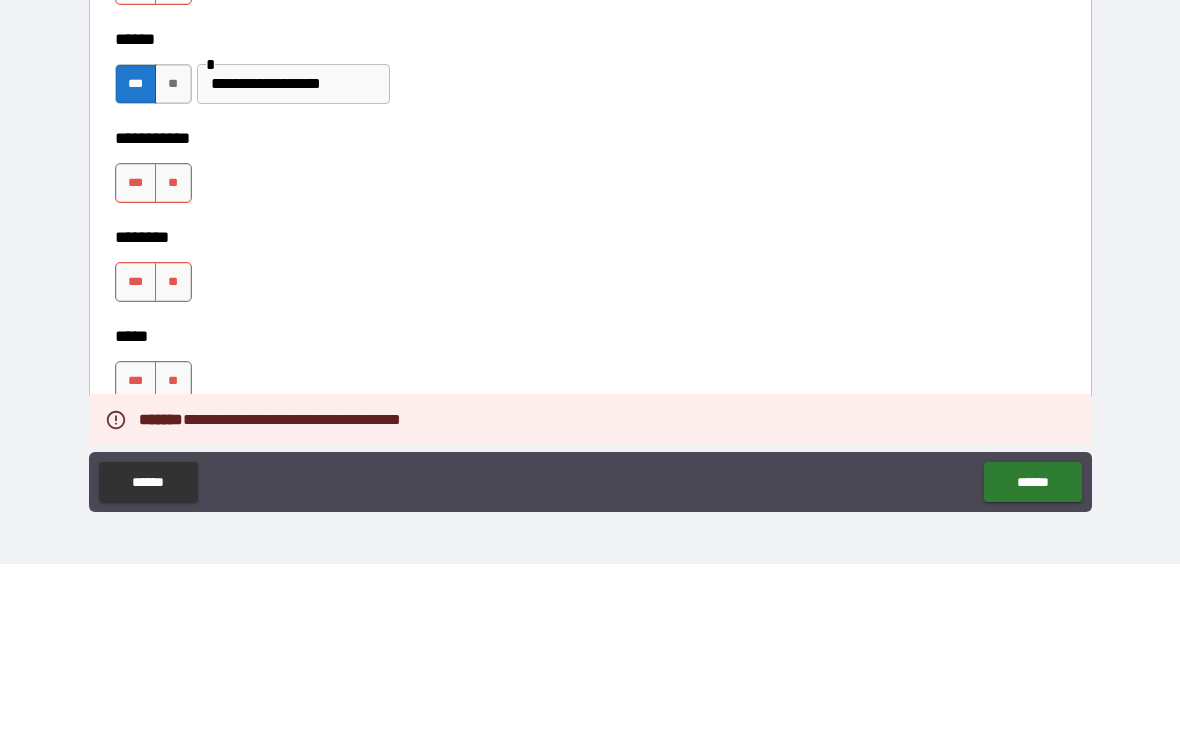 scroll, scrollTop: 2331, scrollLeft: 0, axis: vertical 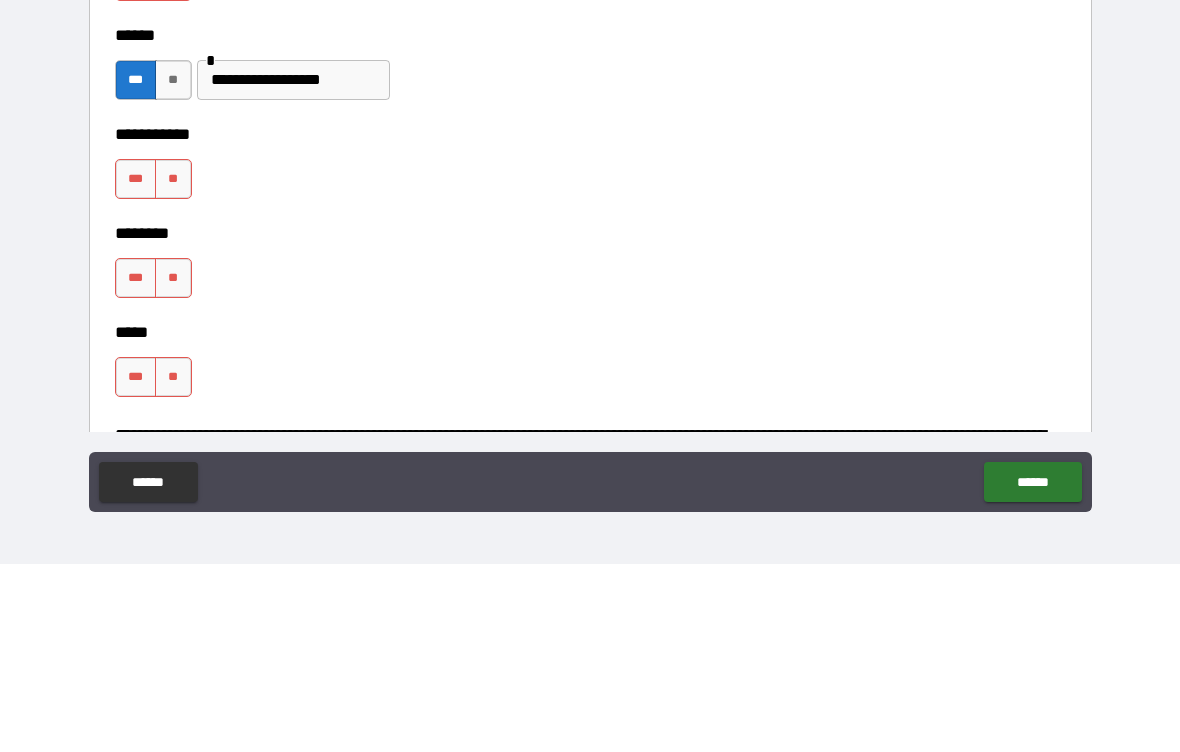 click on "***" at bounding box center (136, 169) 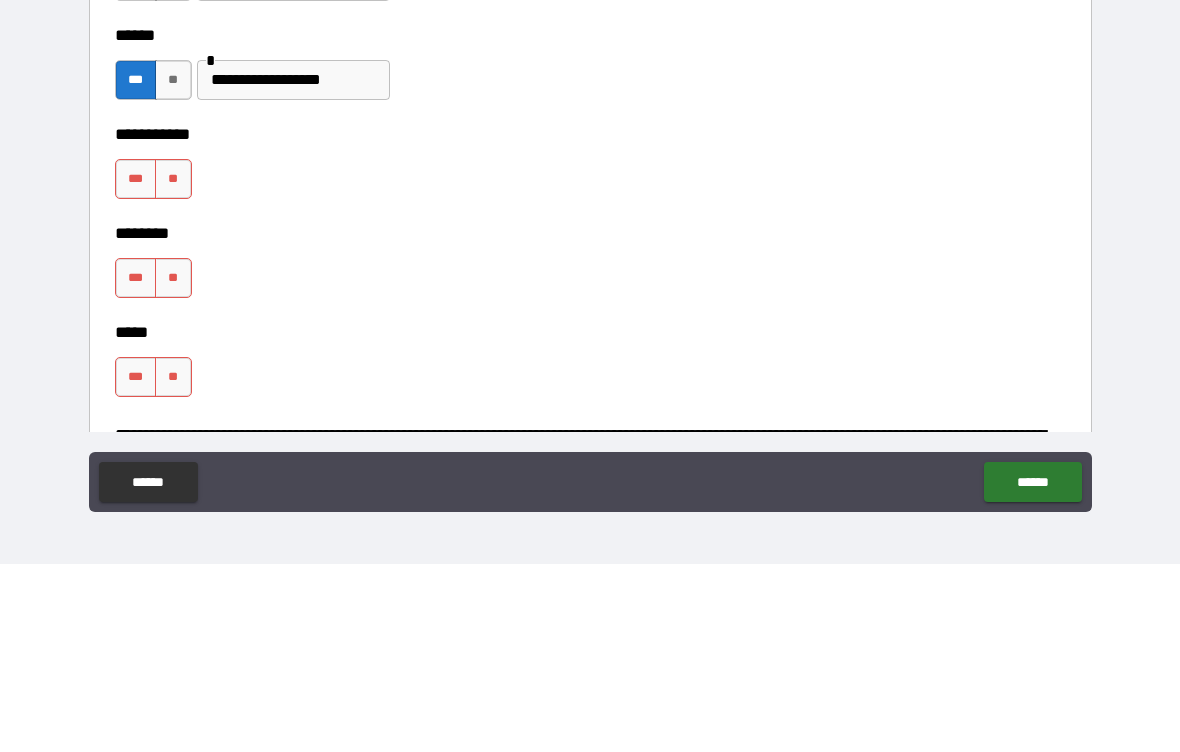 click on "**" at bounding box center (173, 367) 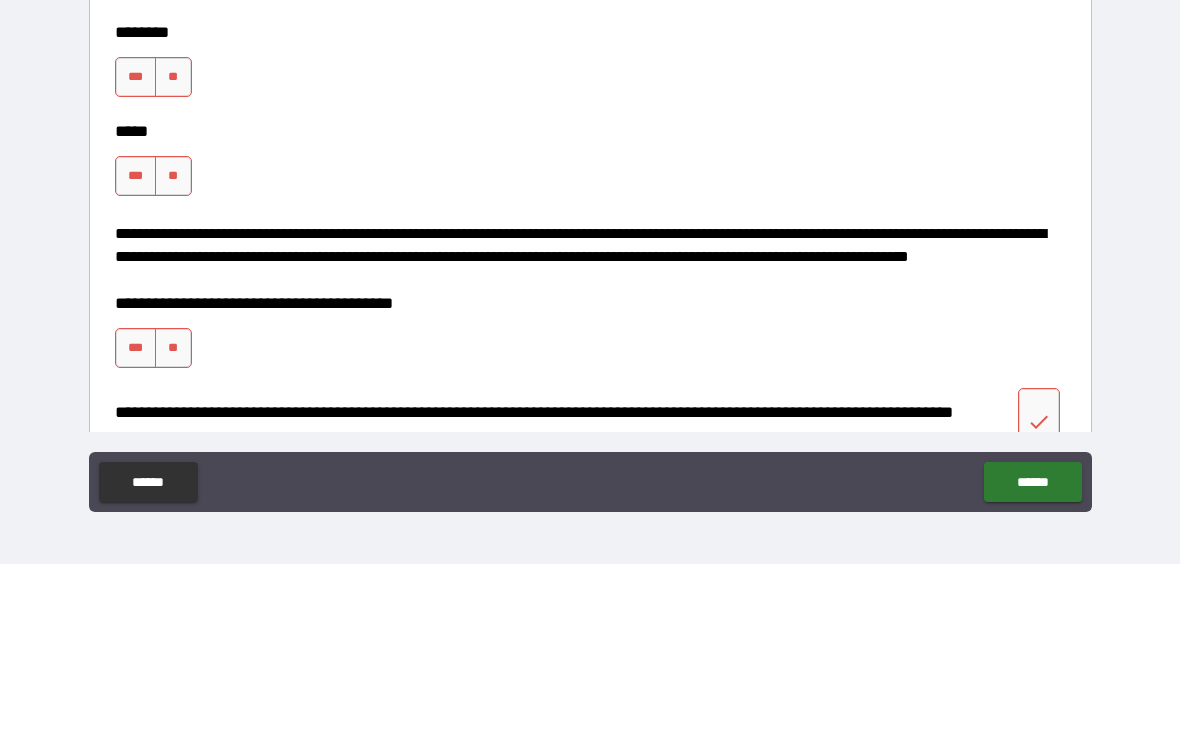 scroll, scrollTop: 2530, scrollLeft: 0, axis: vertical 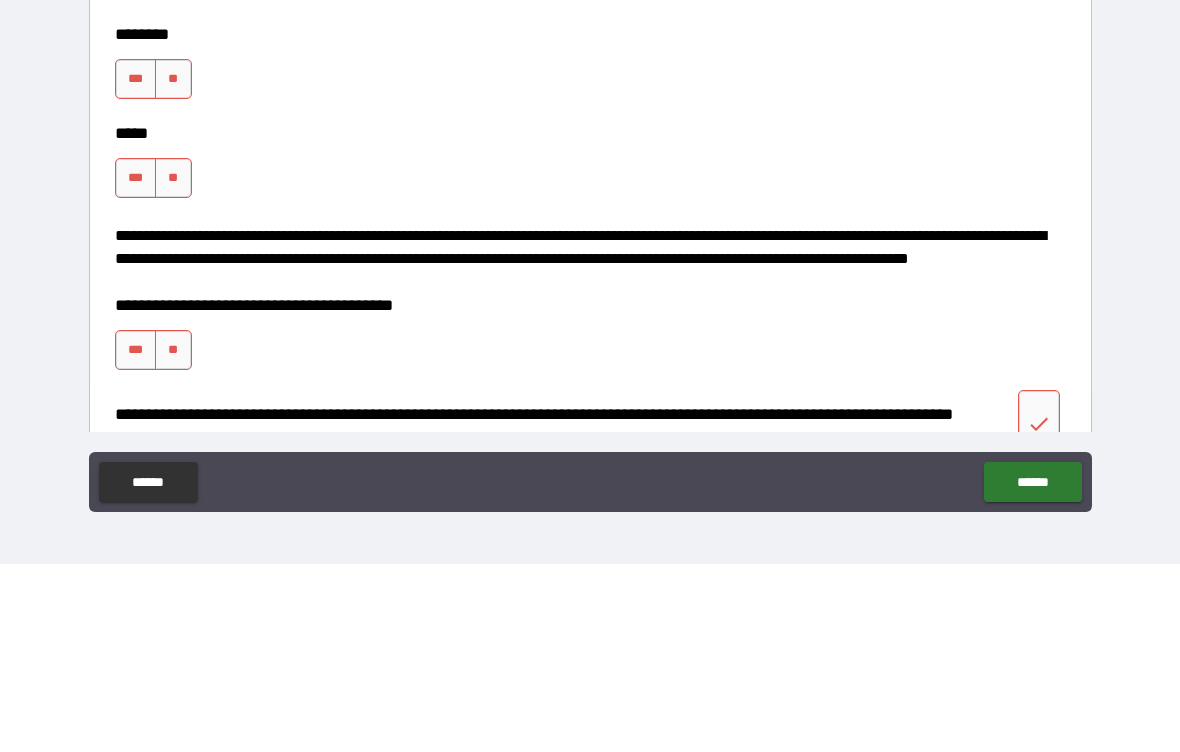 click on "**" at bounding box center [173, 267] 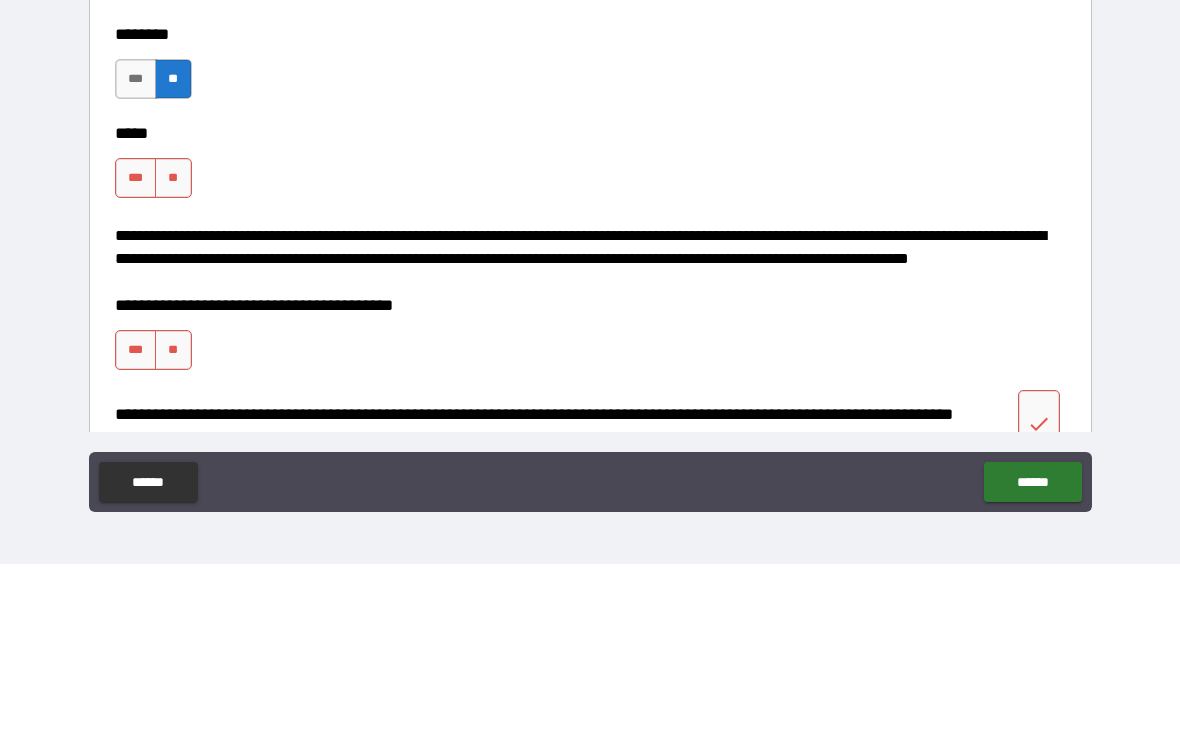 click on "**" at bounding box center (173, 366) 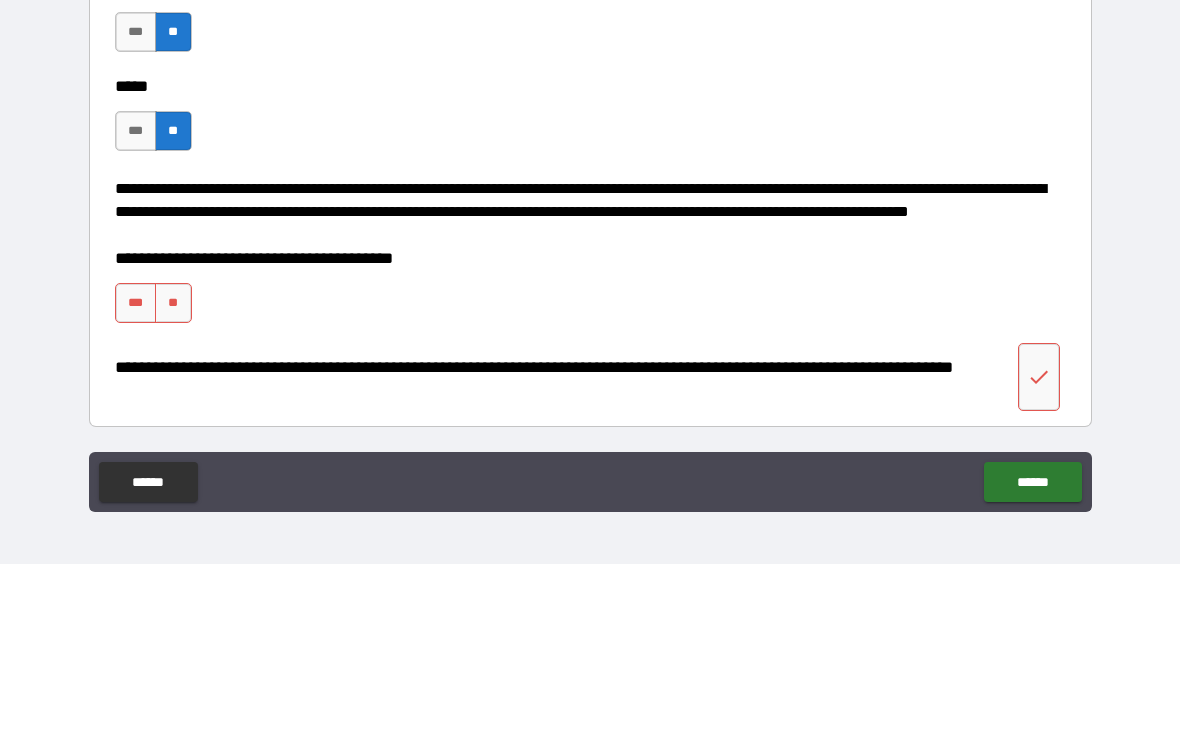 scroll, scrollTop: 2738, scrollLeft: 0, axis: vertical 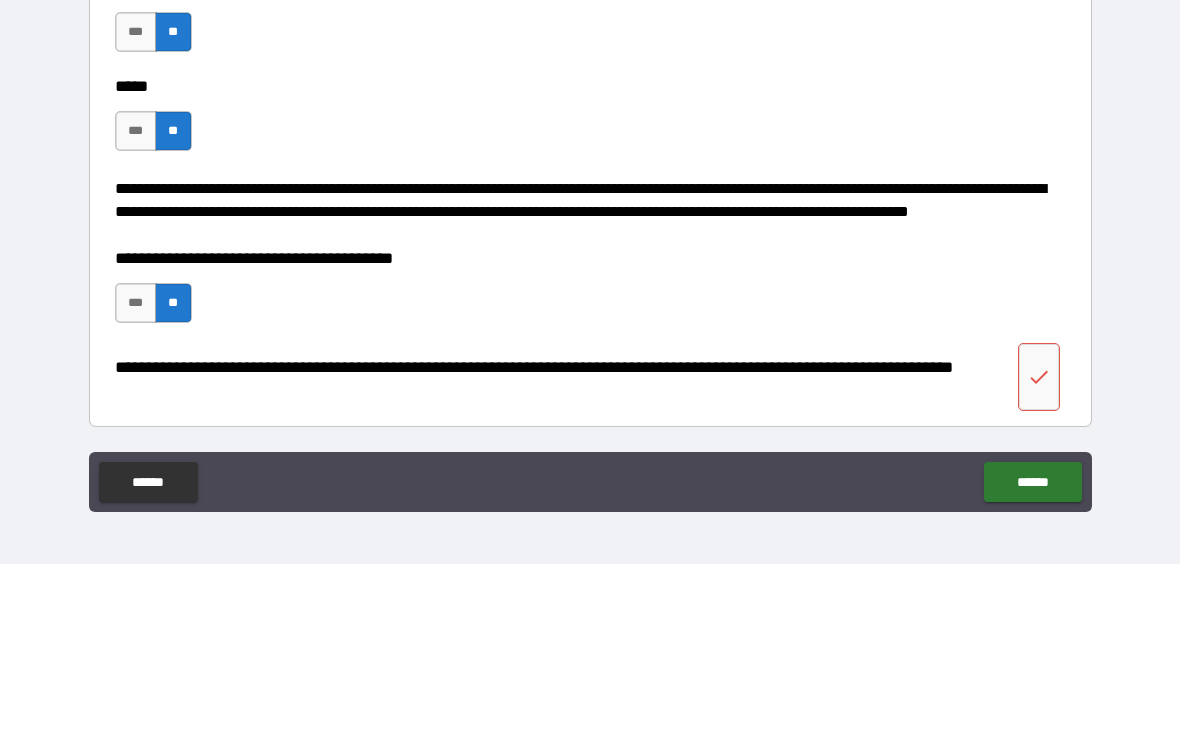 click on "******" at bounding box center (1032, 670) 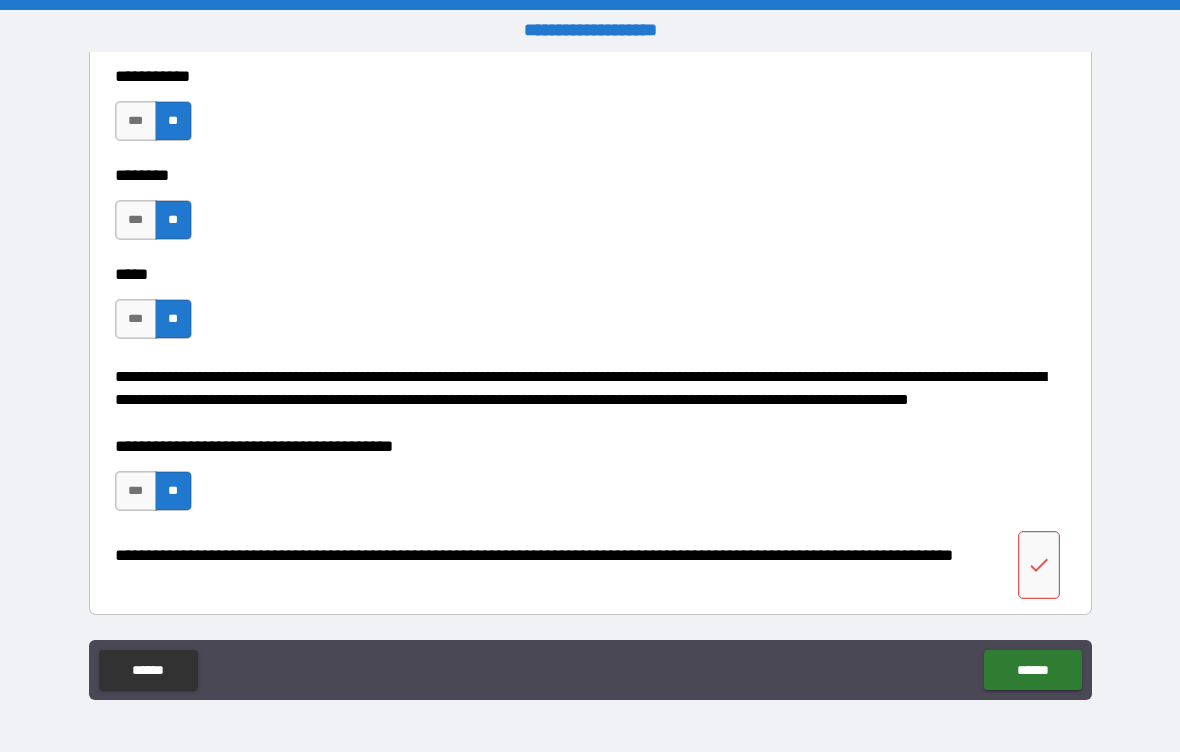 click on "**********" at bounding box center (590, 481) 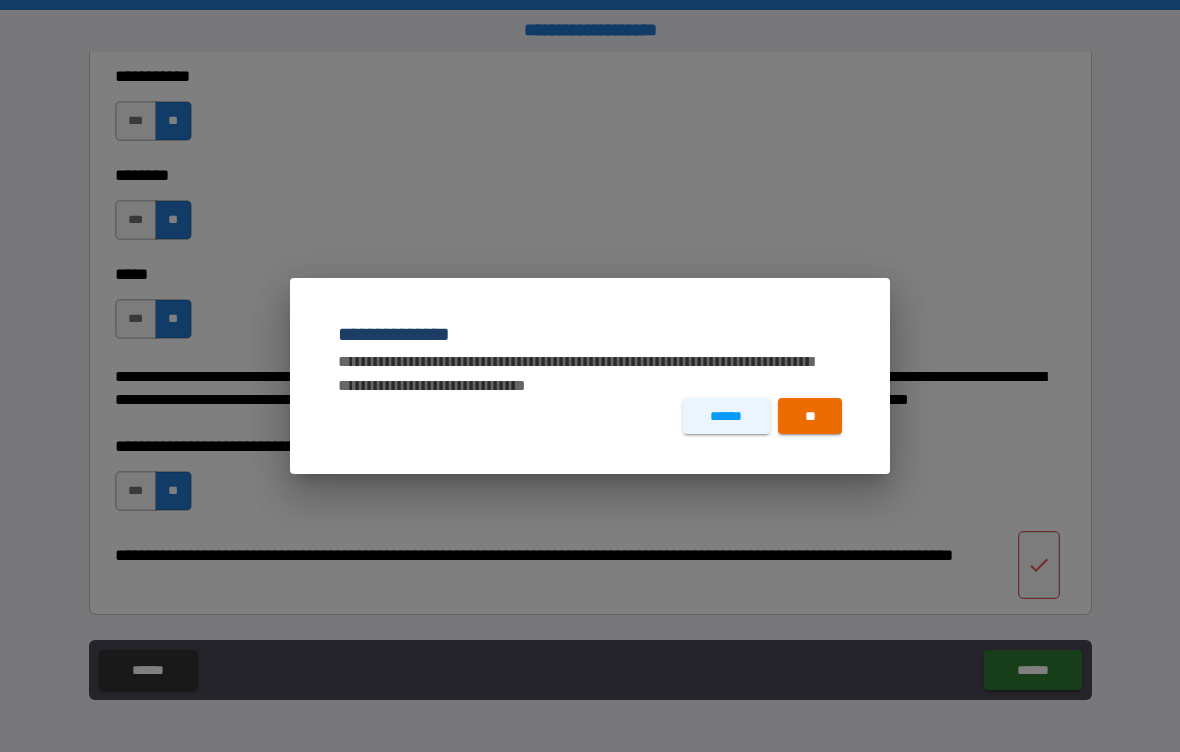 click on "******" at bounding box center [726, 416] 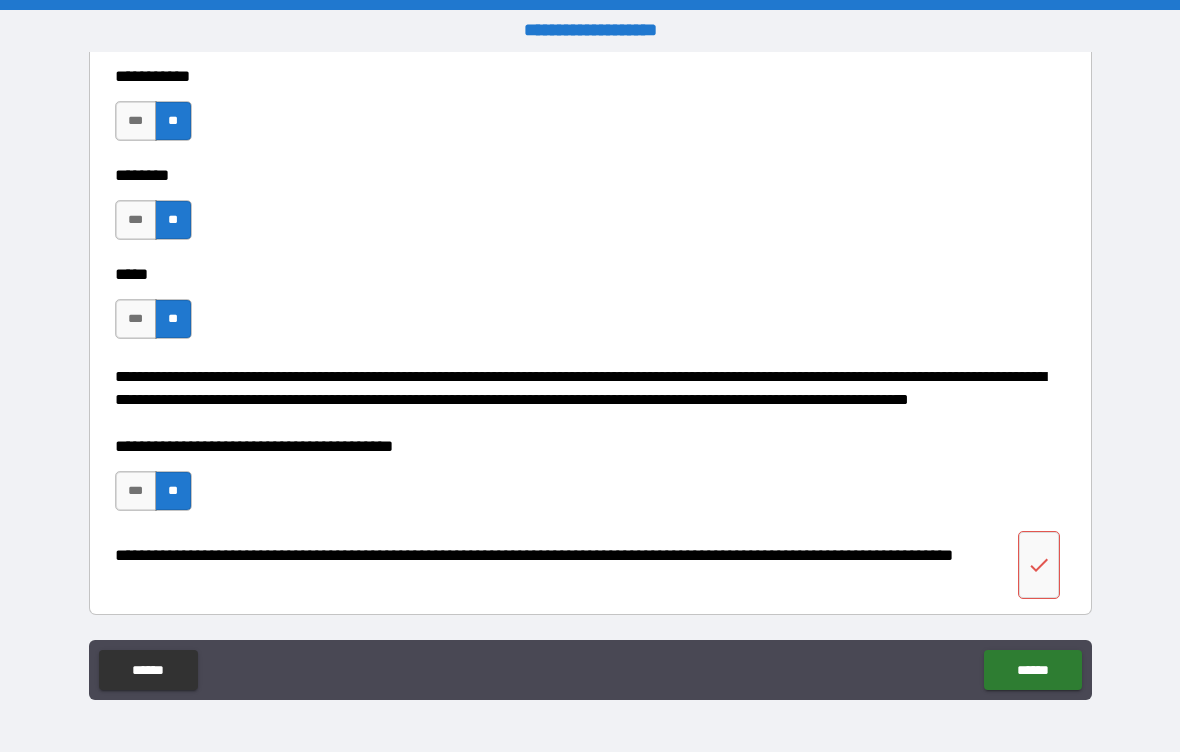 type on "*" 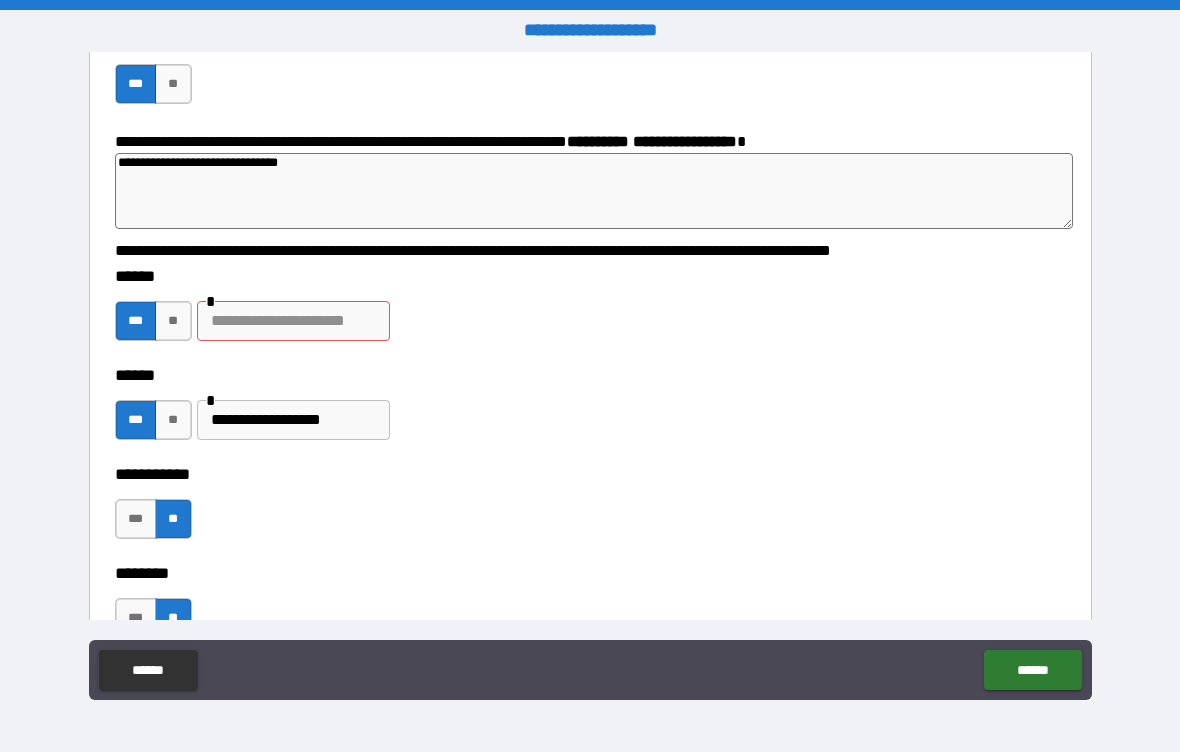 scroll, scrollTop: 2177, scrollLeft: 0, axis: vertical 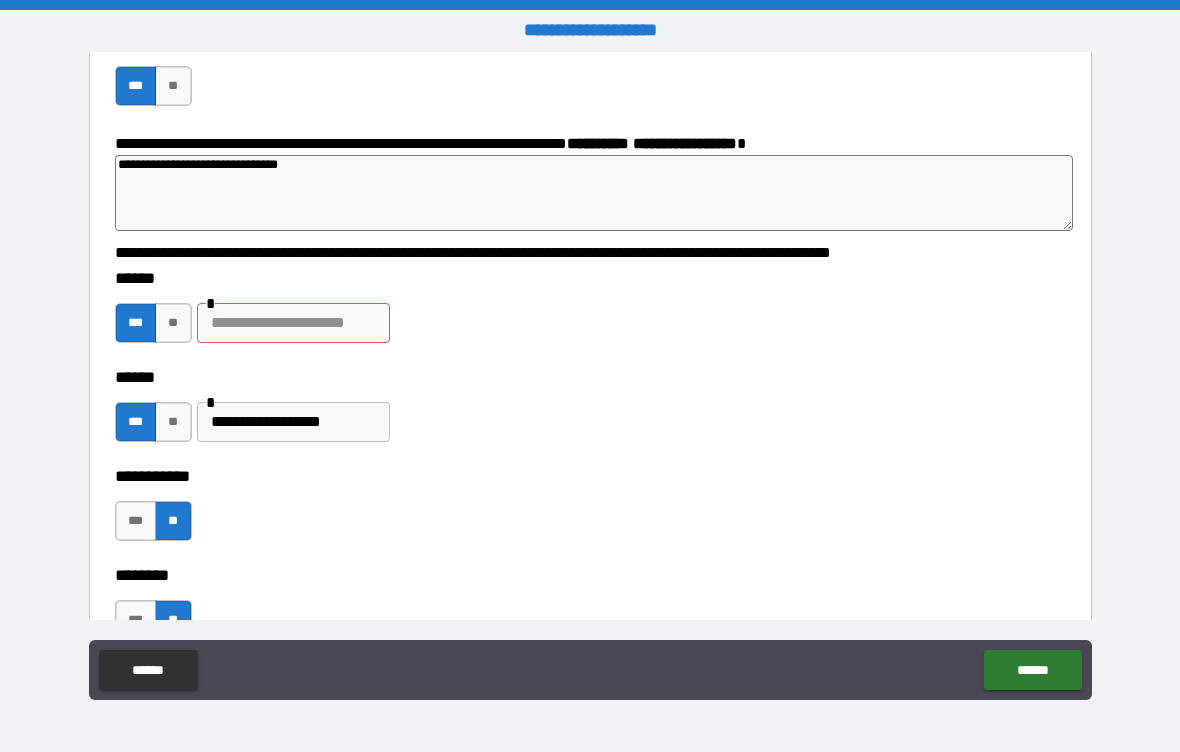 click at bounding box center (293, 323) 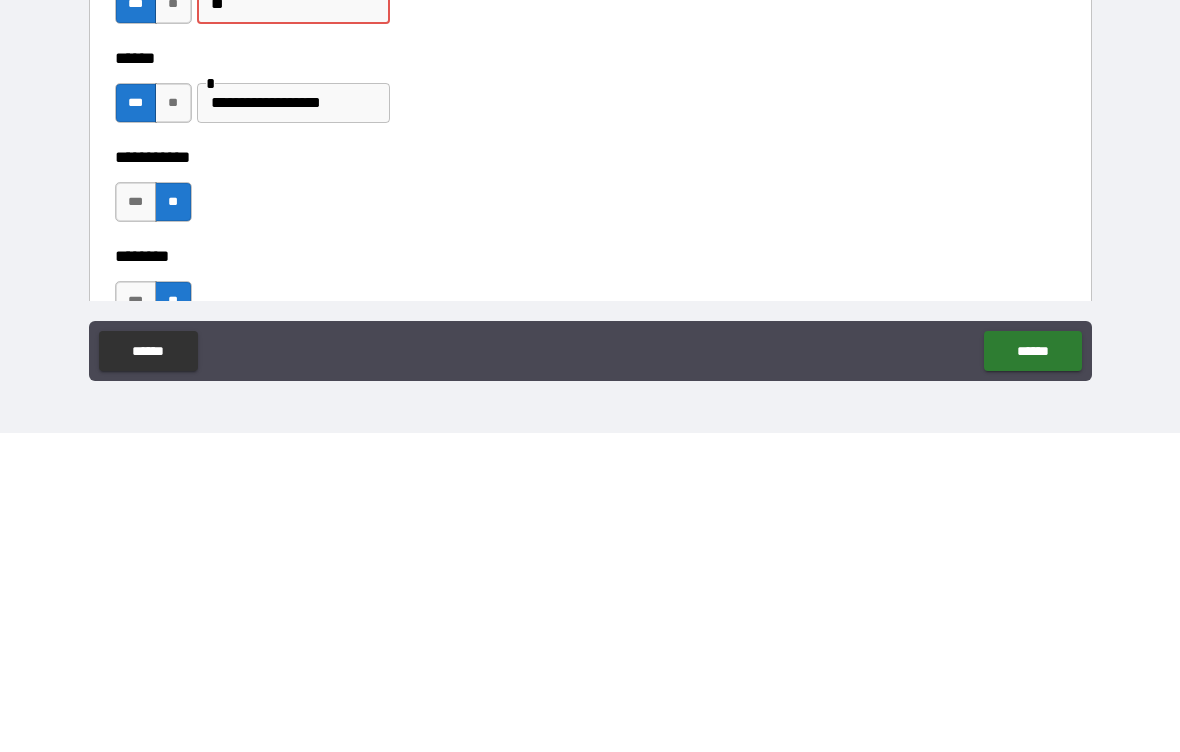 type on "*" 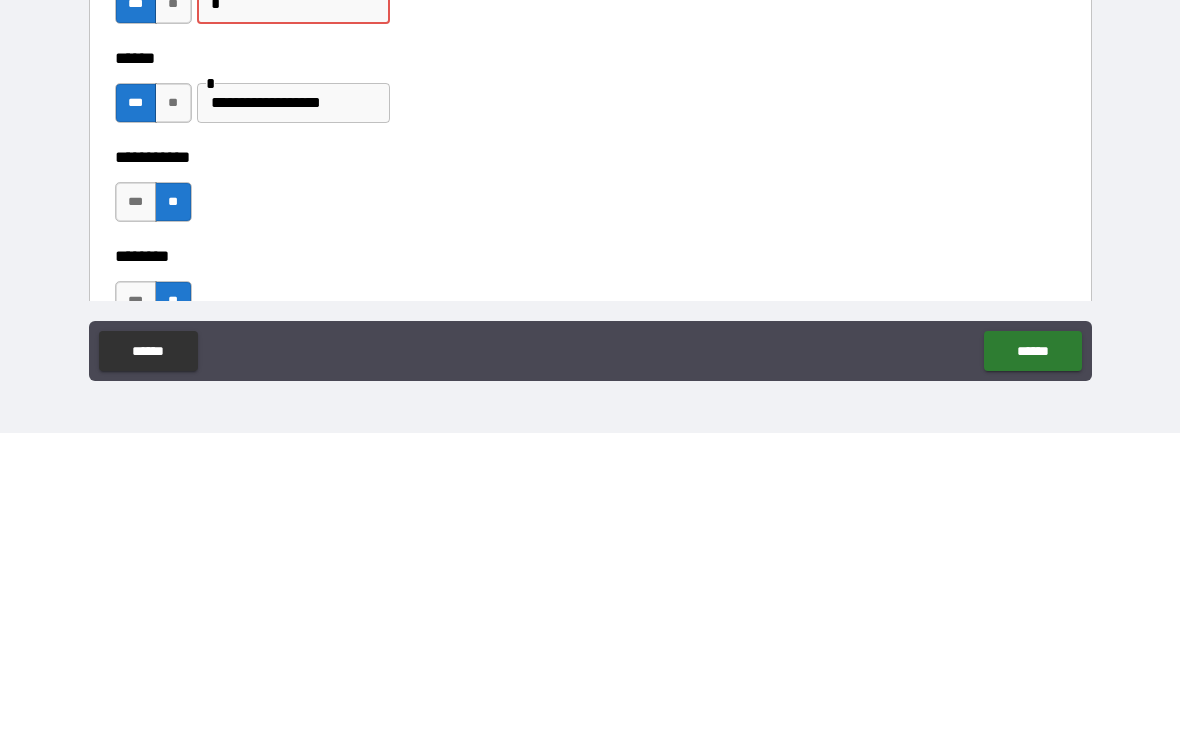 type 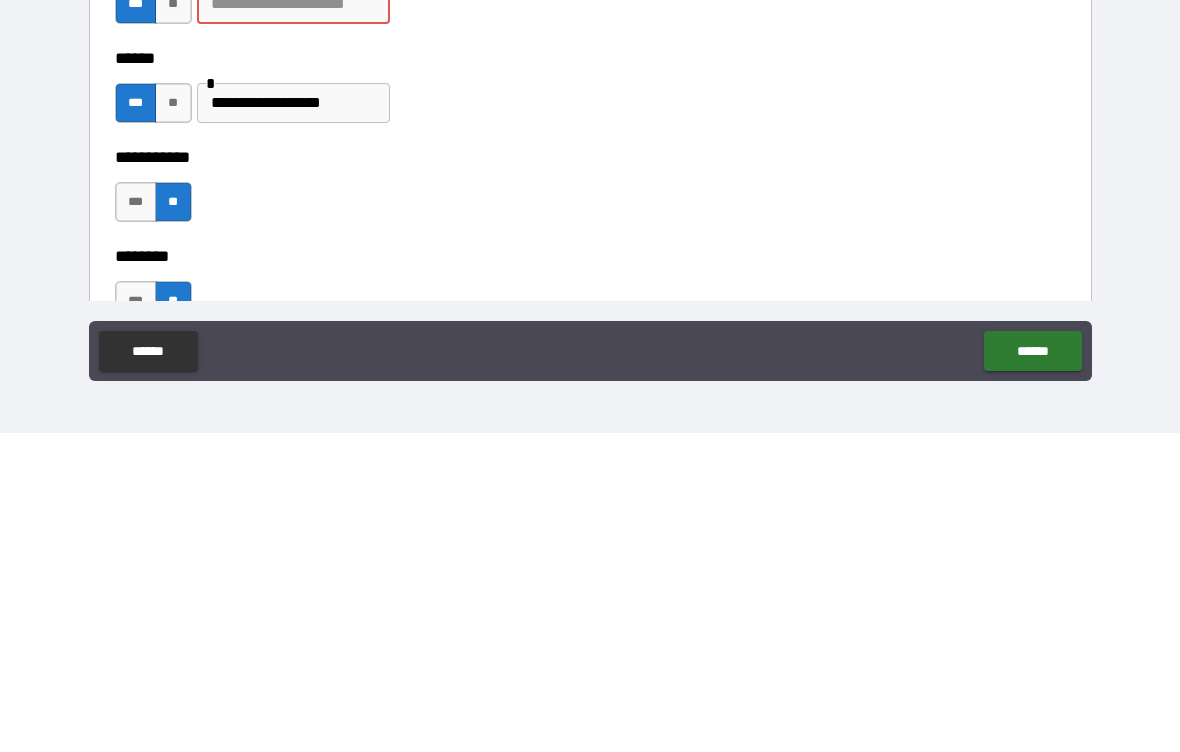 click on "**" at bounding box center [173, 323] 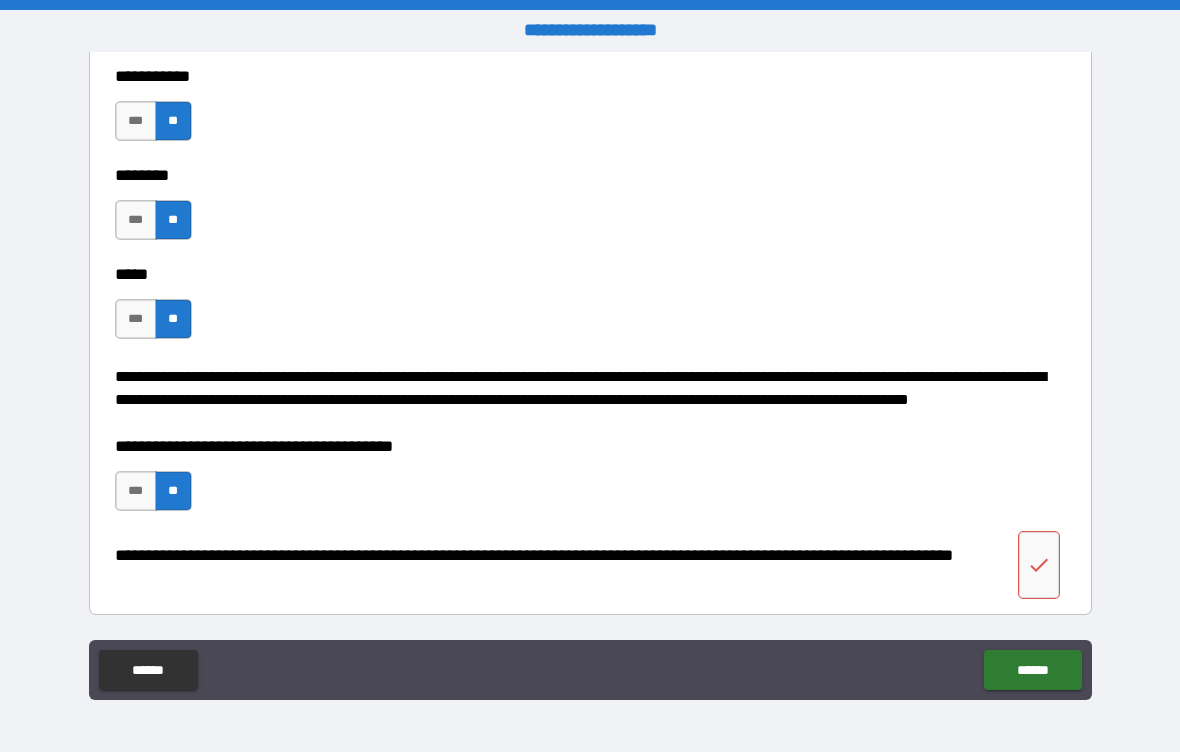 scroll, scrollTop: 2738, scrollLeft: 0, axis: vertical 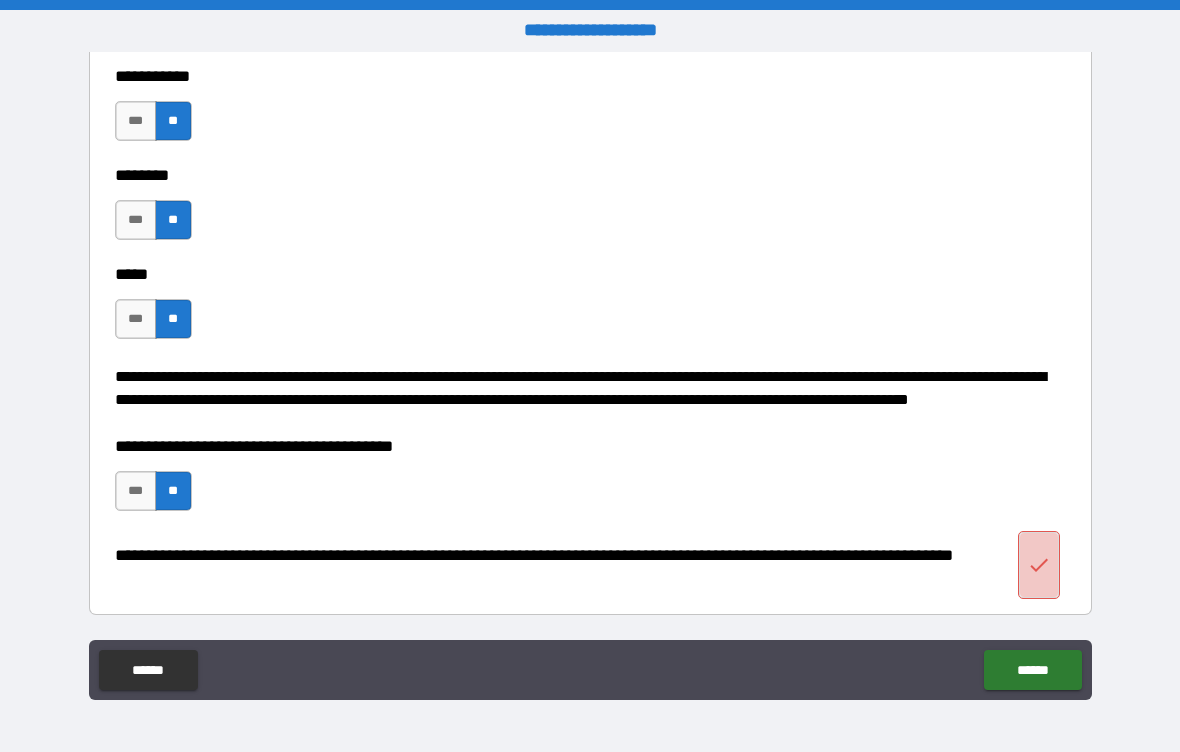 click 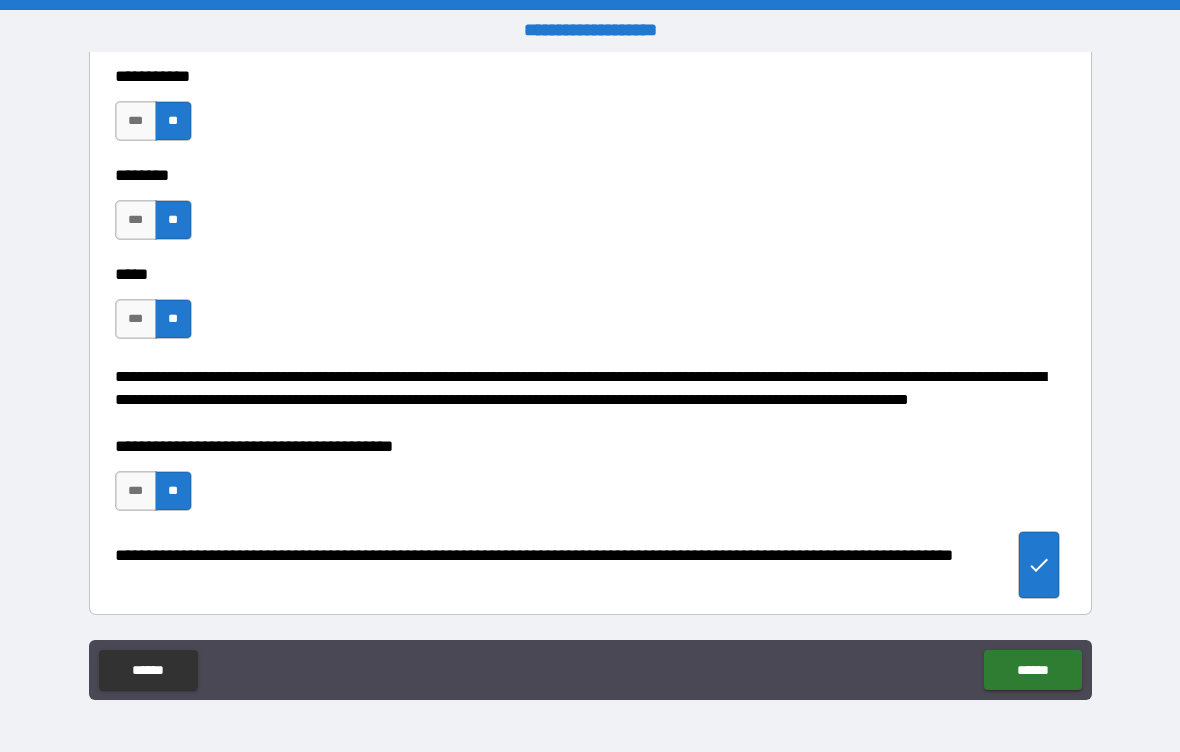 click on "******" at bounding box center [1032, 670] 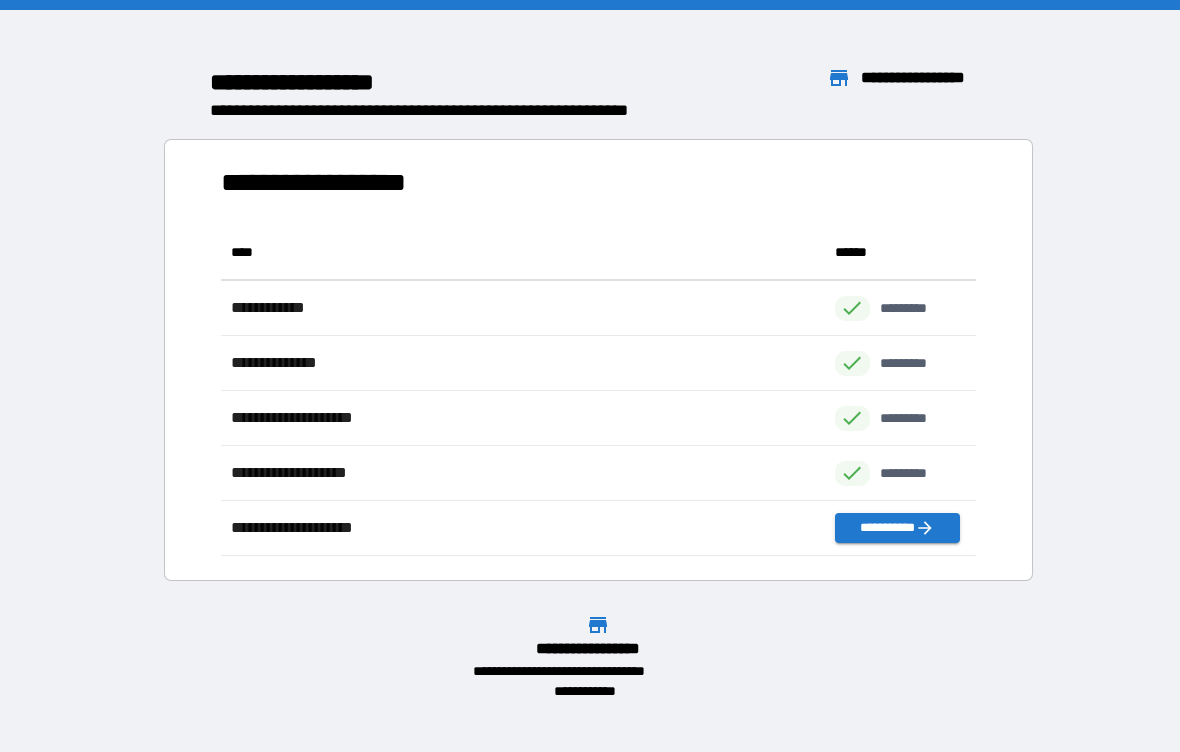 scroll, scrollTop: 1, scrollLeft: 1, axis: both 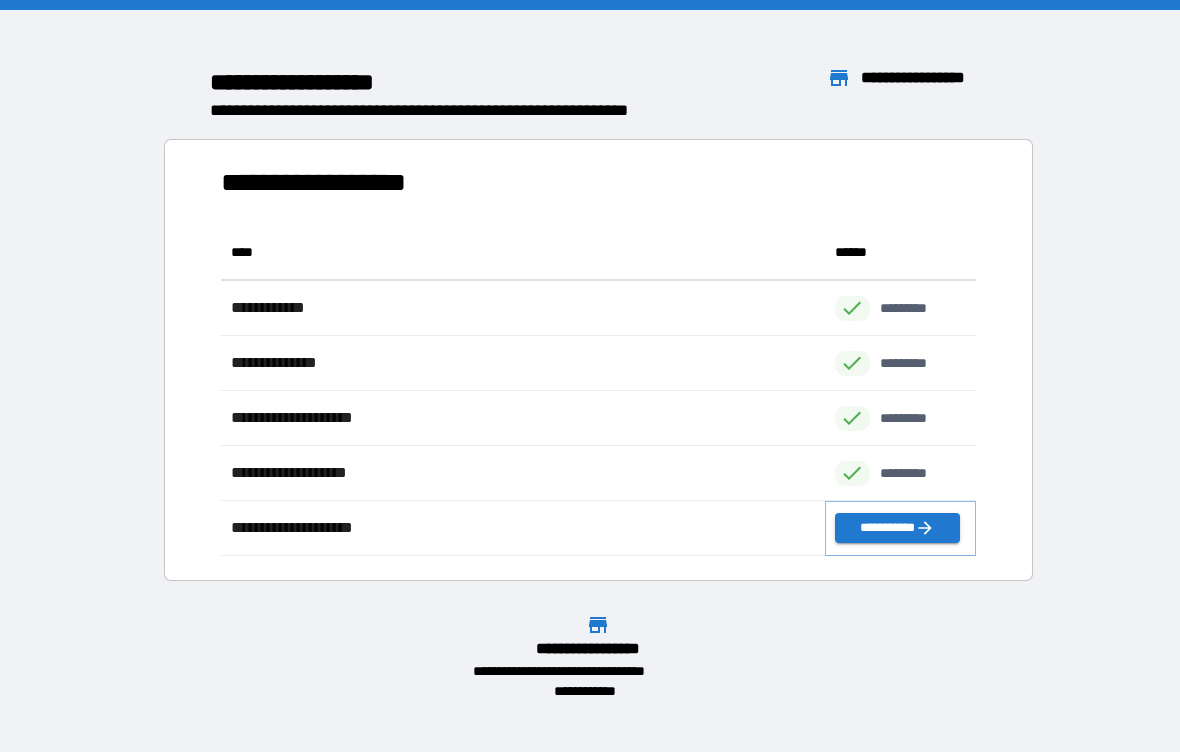 click on "**********" at bounding box center (897, 528) 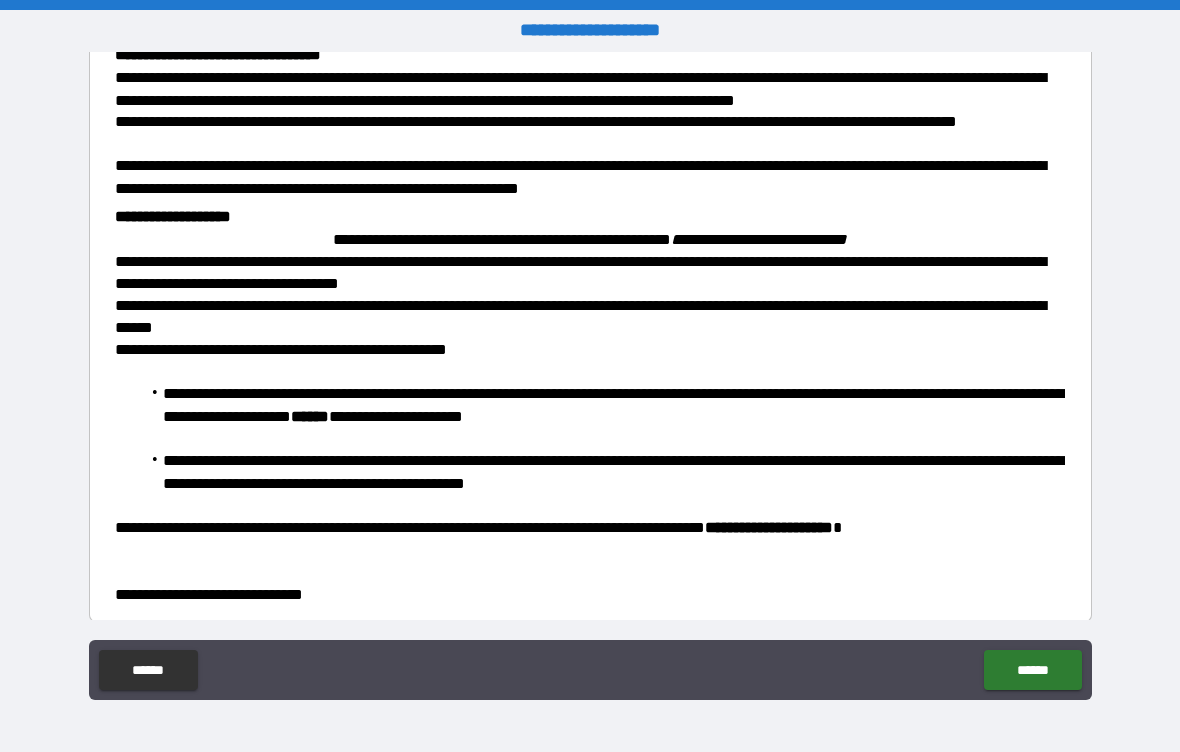 scroll, scrollTop: 858, scrollLeft: 0, axis: vertical 